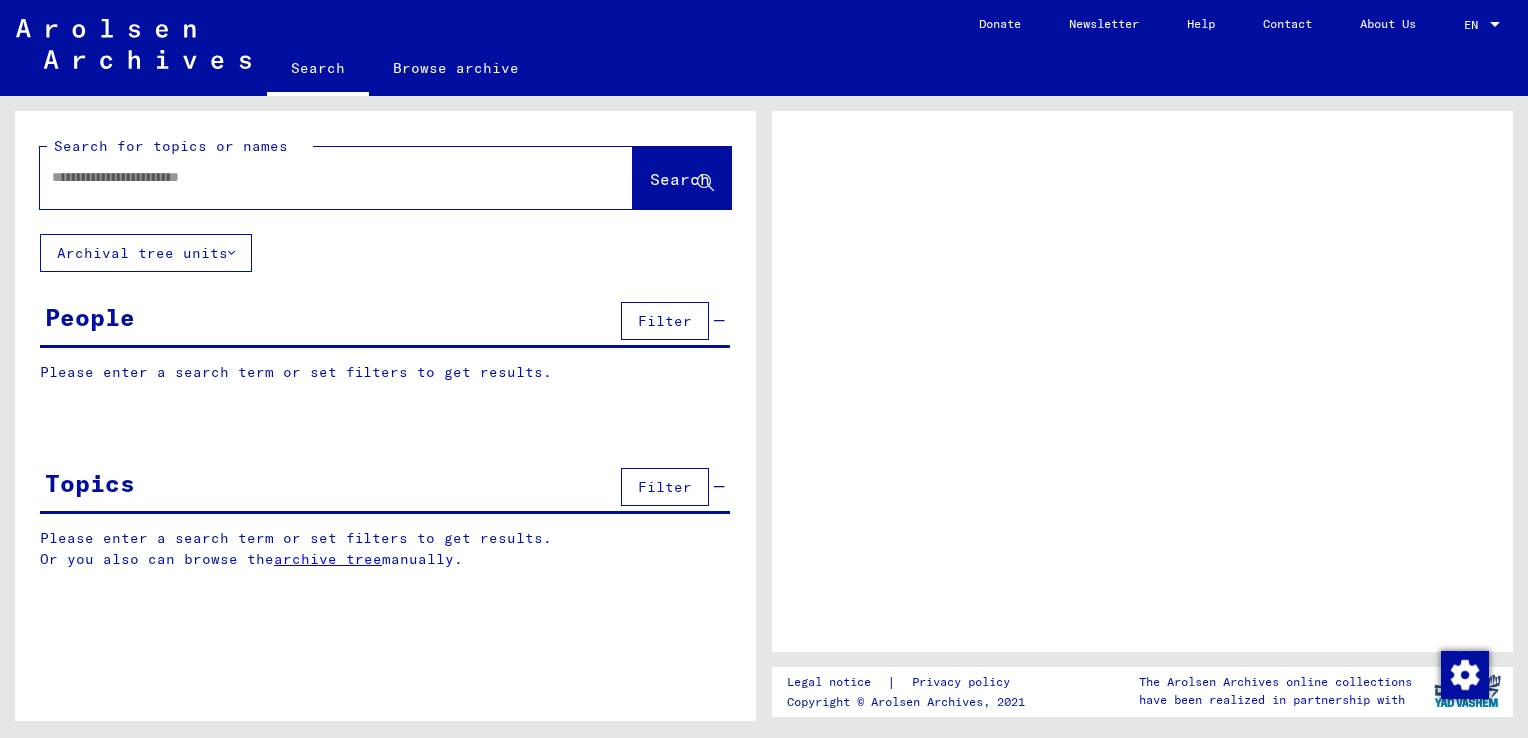 scroll, scrollTop: 0, scrollLeft: 0, axis: both 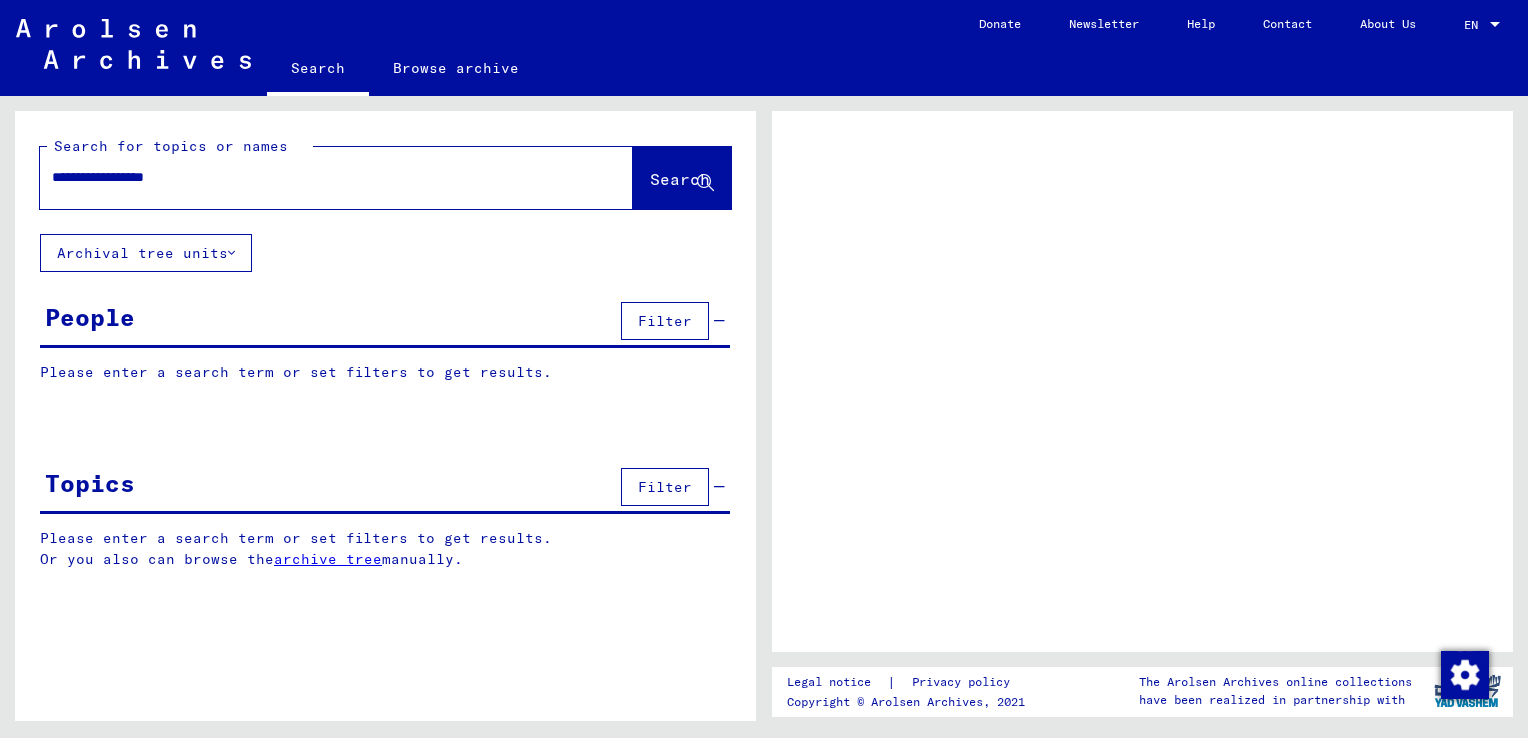 type on "**********" 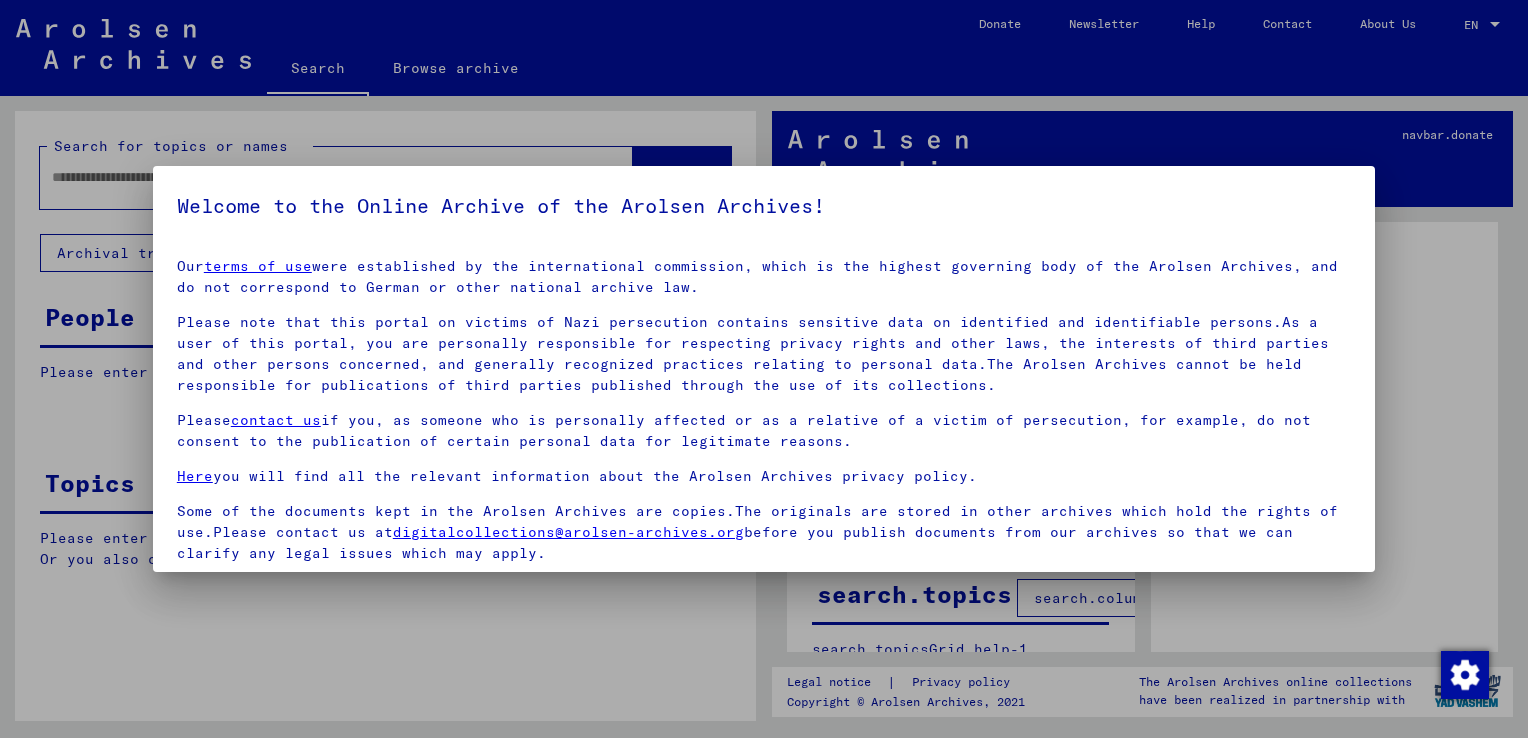 scroll, scrollTop: 149, scrollLeft: 0, axis: vertical 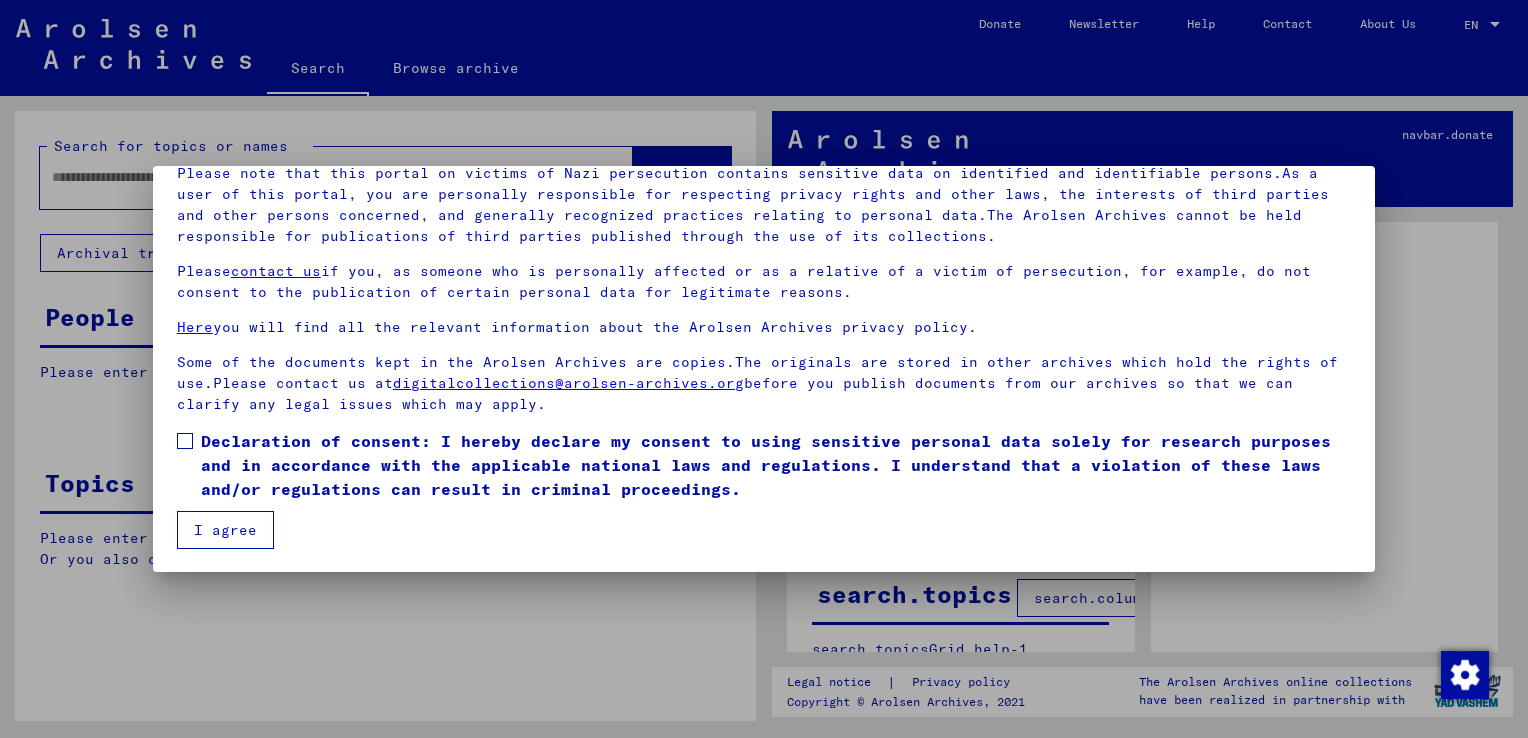 click at bounding box center (185, 441) 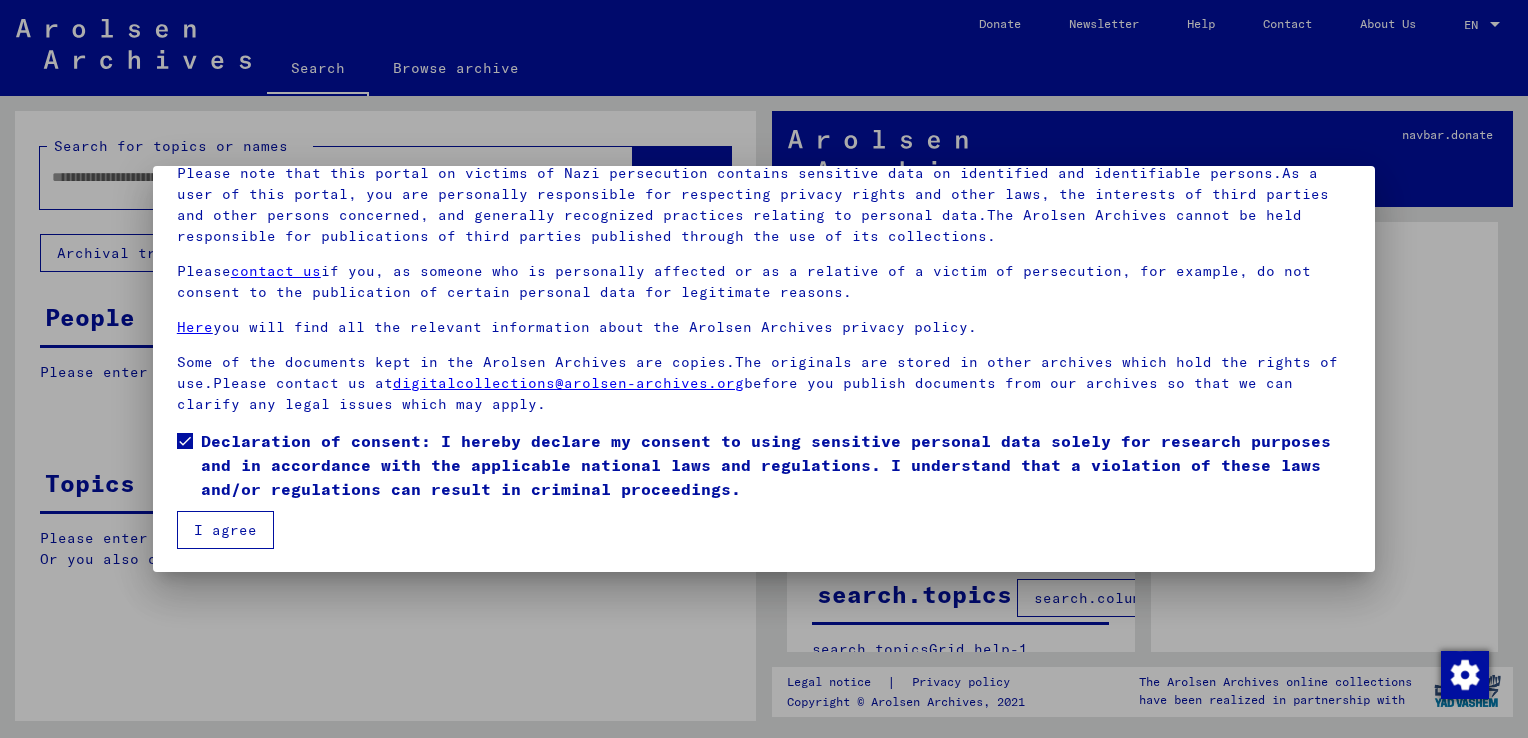 click on "I agree" at bounding box center [225, 530] 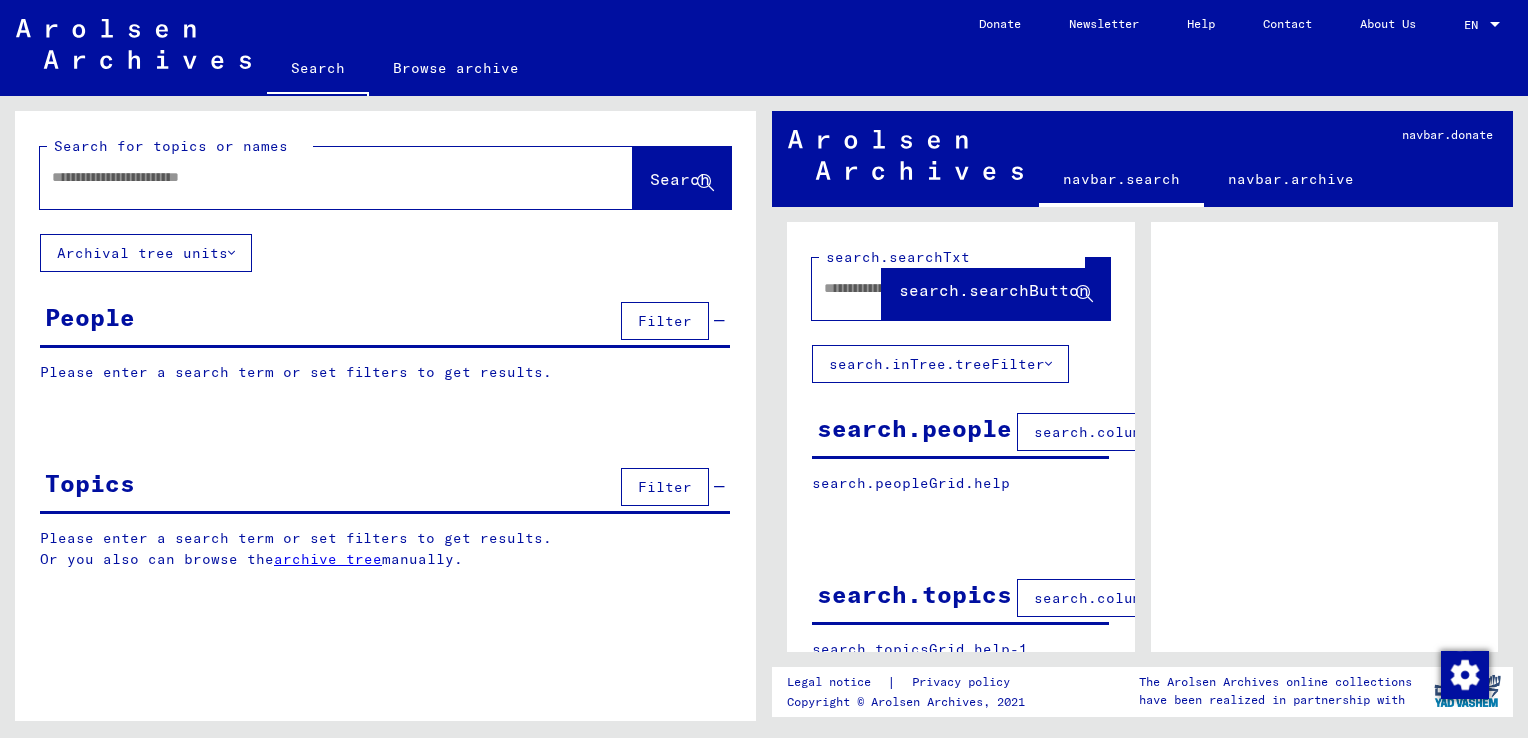 click at bounding box center [318, 177] 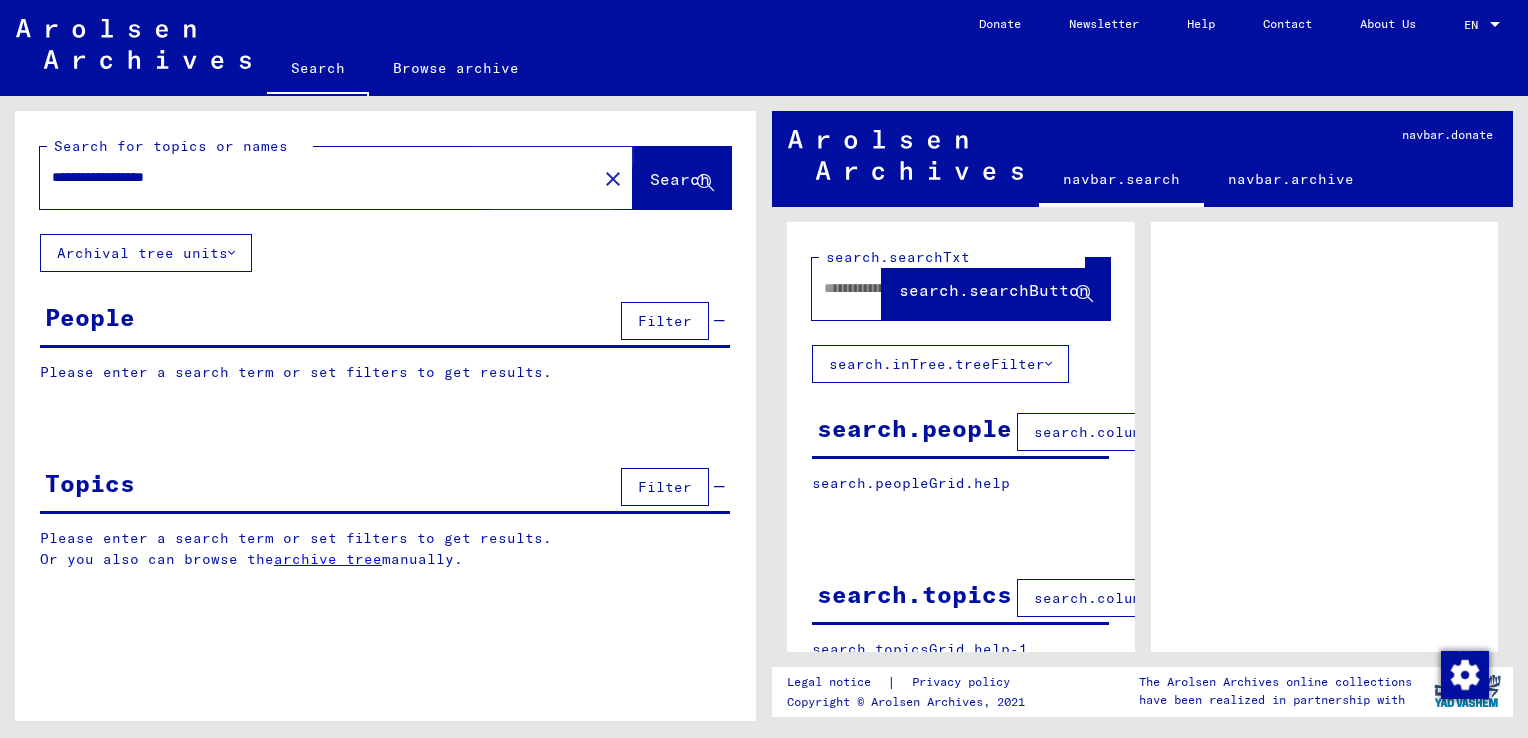 click on "Search" 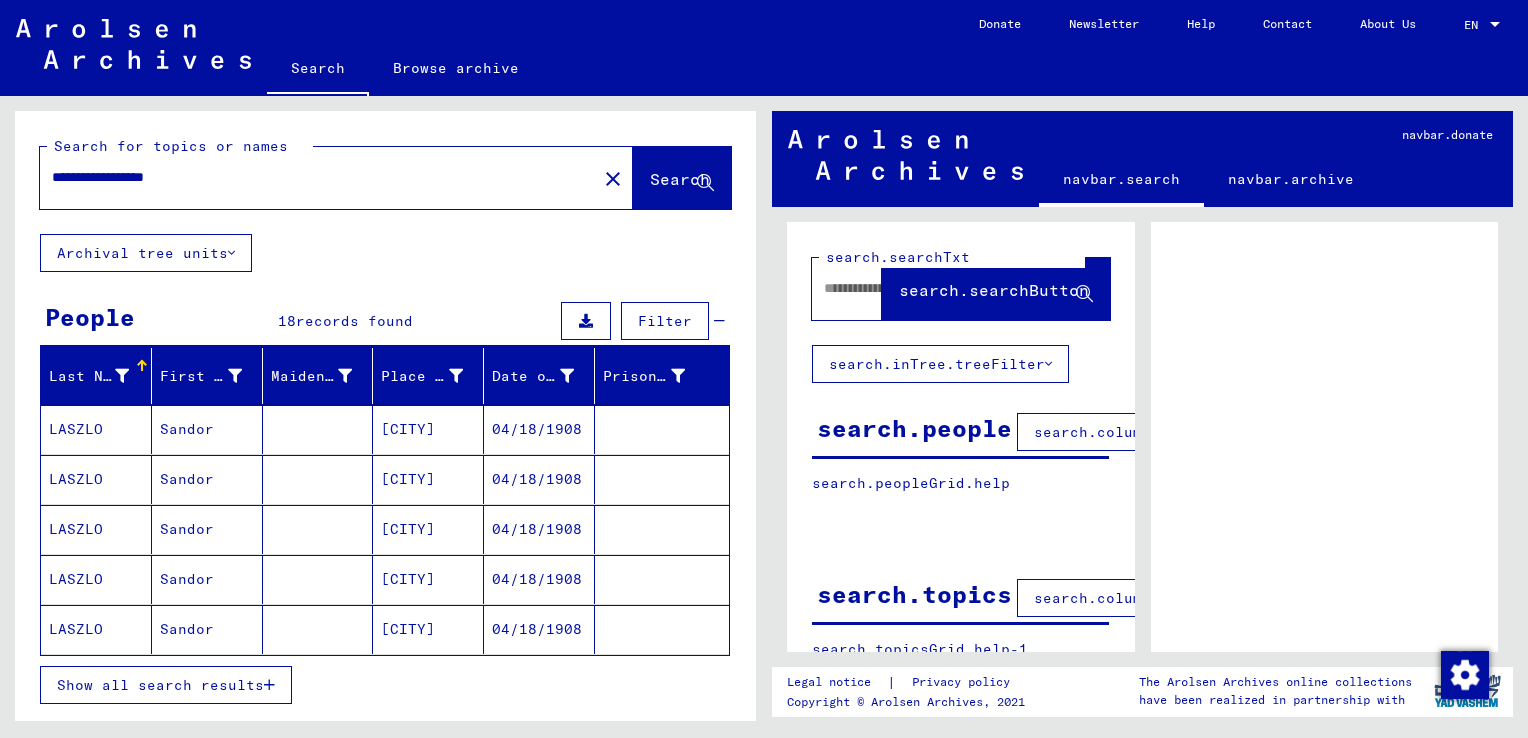 click on "Sandor" 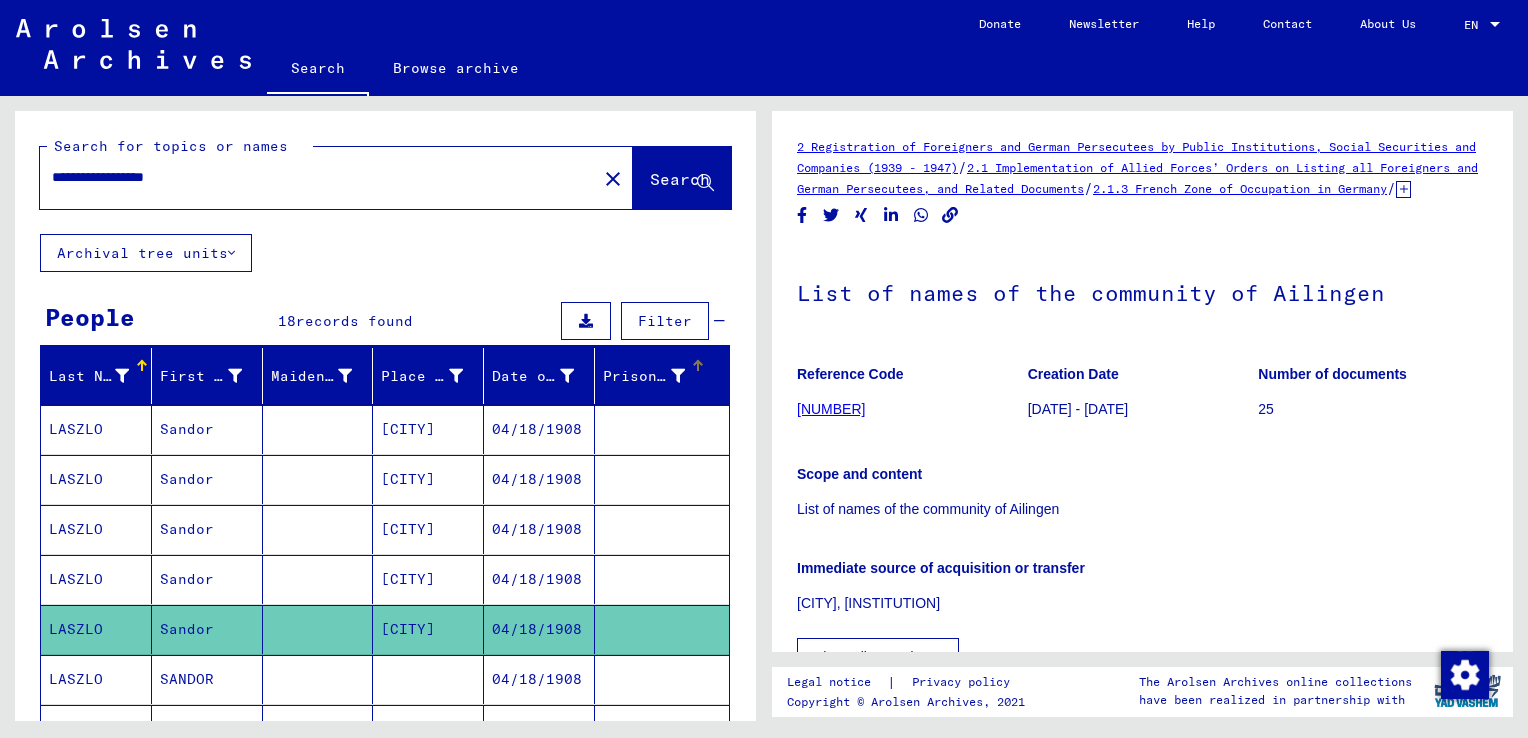 scroll, scrollTop: 0, scrollLeft: 0, axis: both 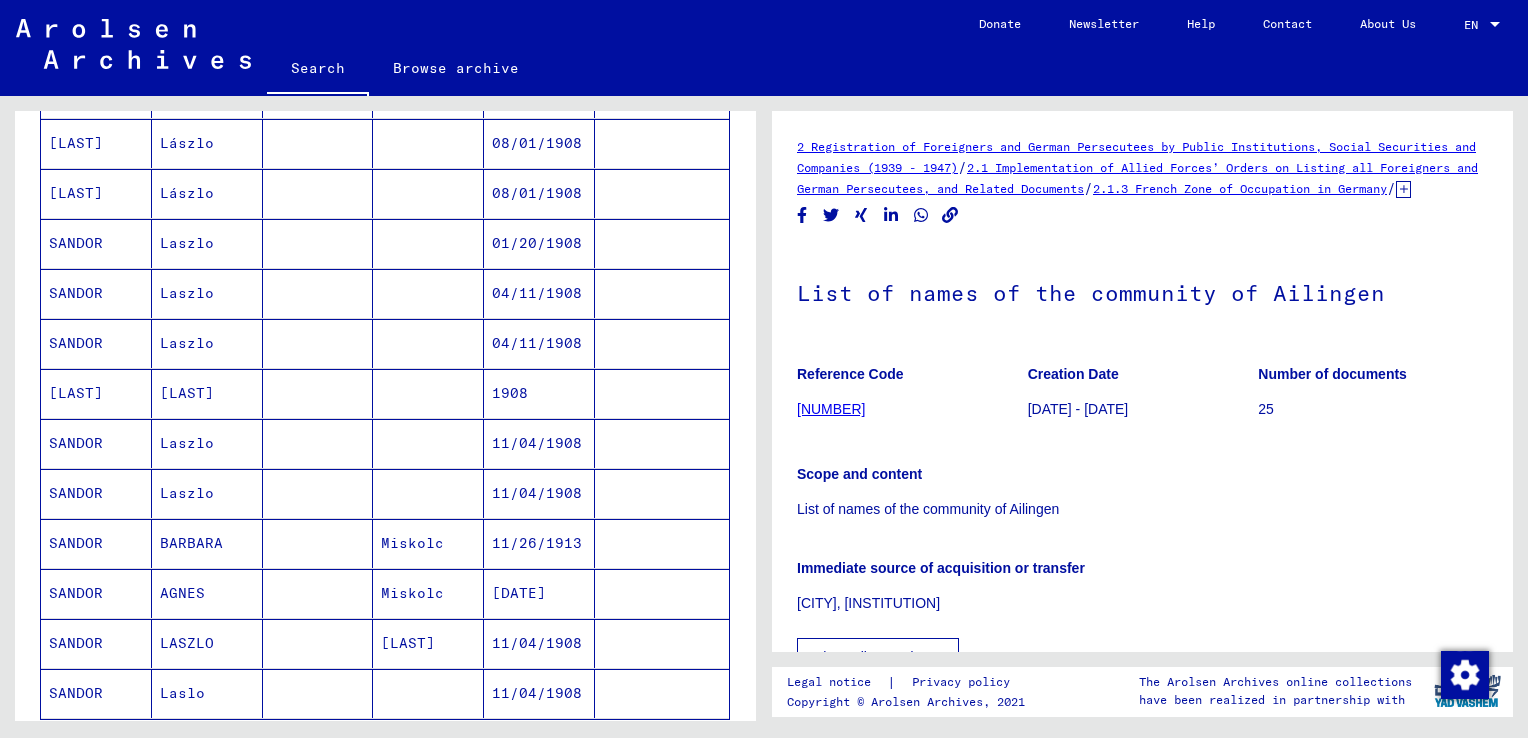 click on "Laszlo" at bounding box center (207, 493) 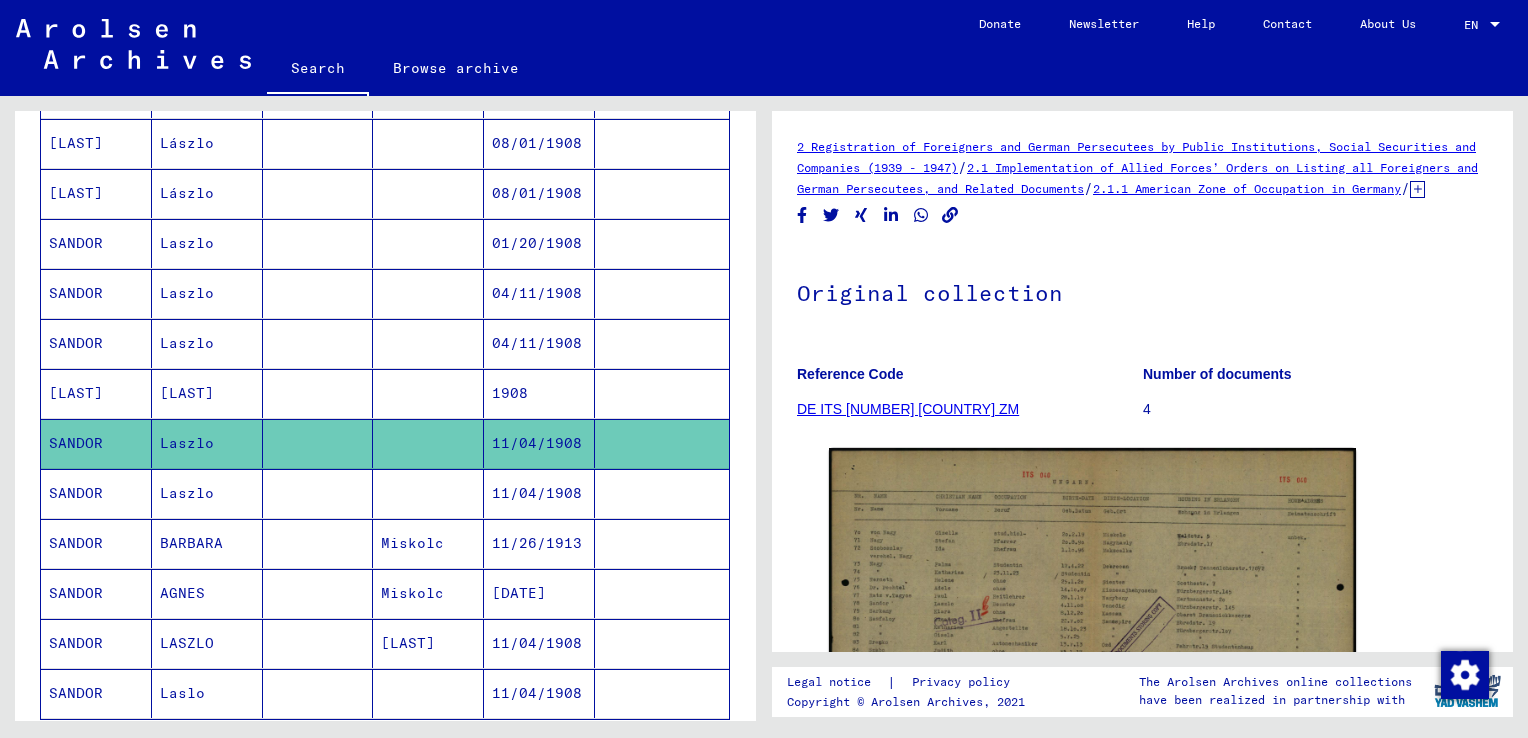 scroll, scrollTop: 0, scrollLeft: 0, axis: both 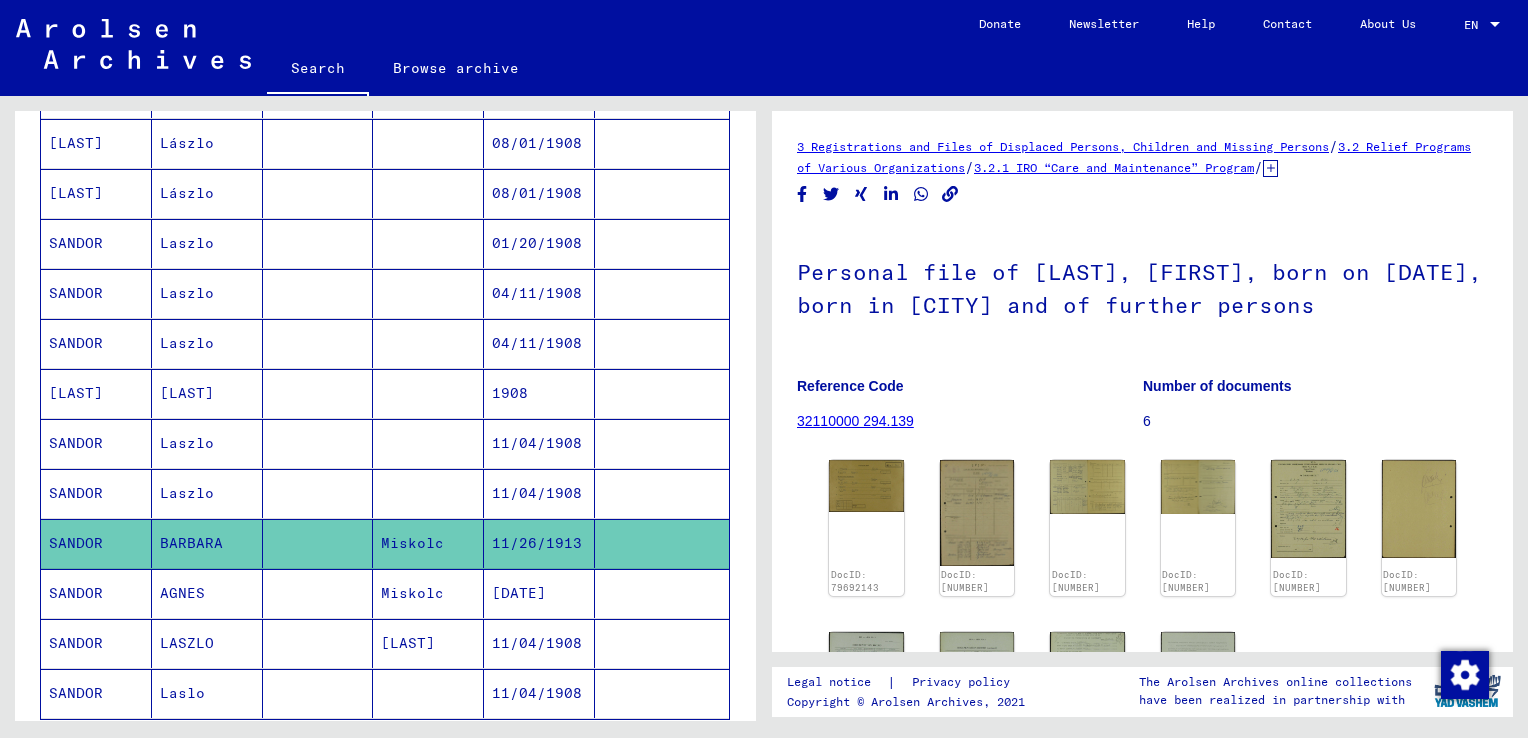 click on "Laszlo" at bounding box center (207, 343) 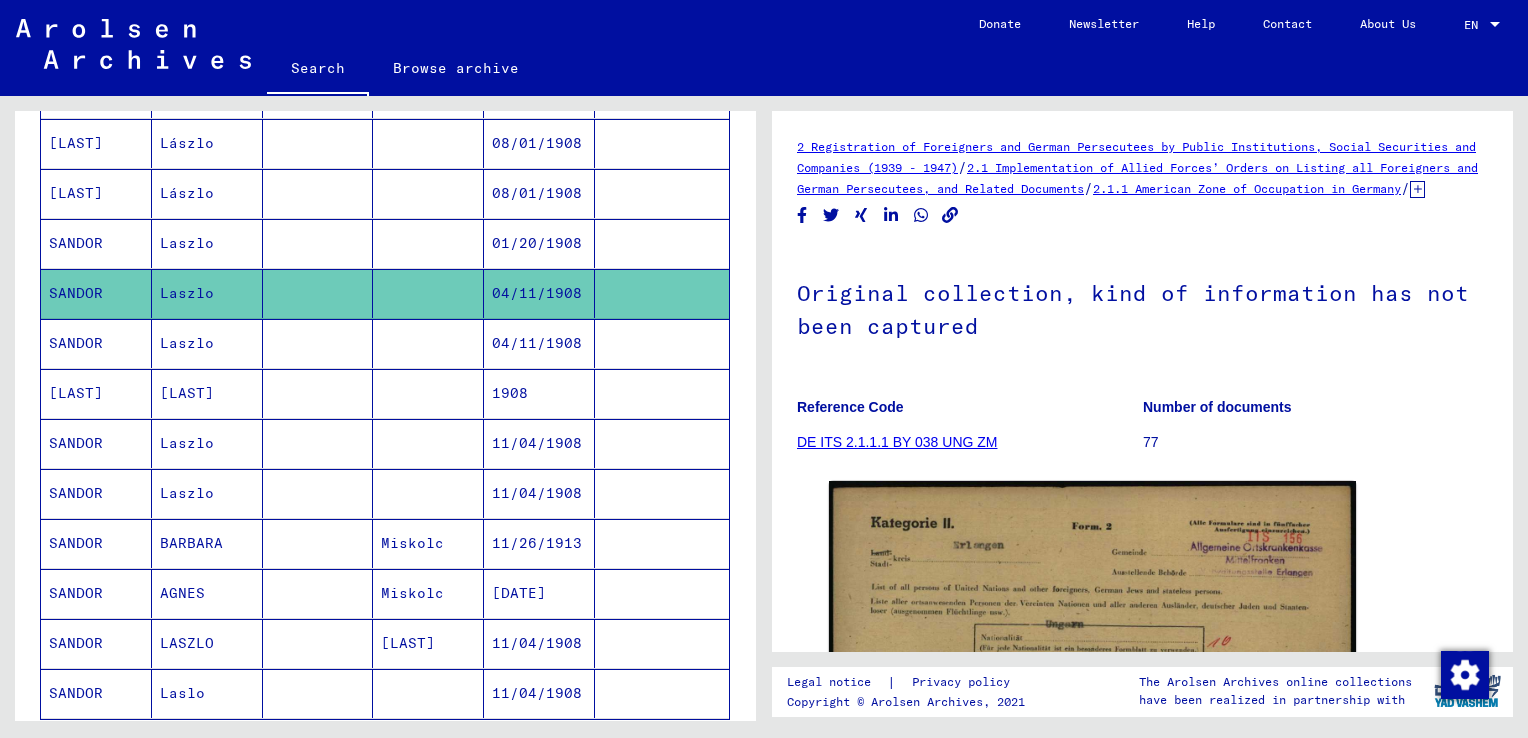 scroll, scrollTop: 0, scrollLeft: 0, axis: both 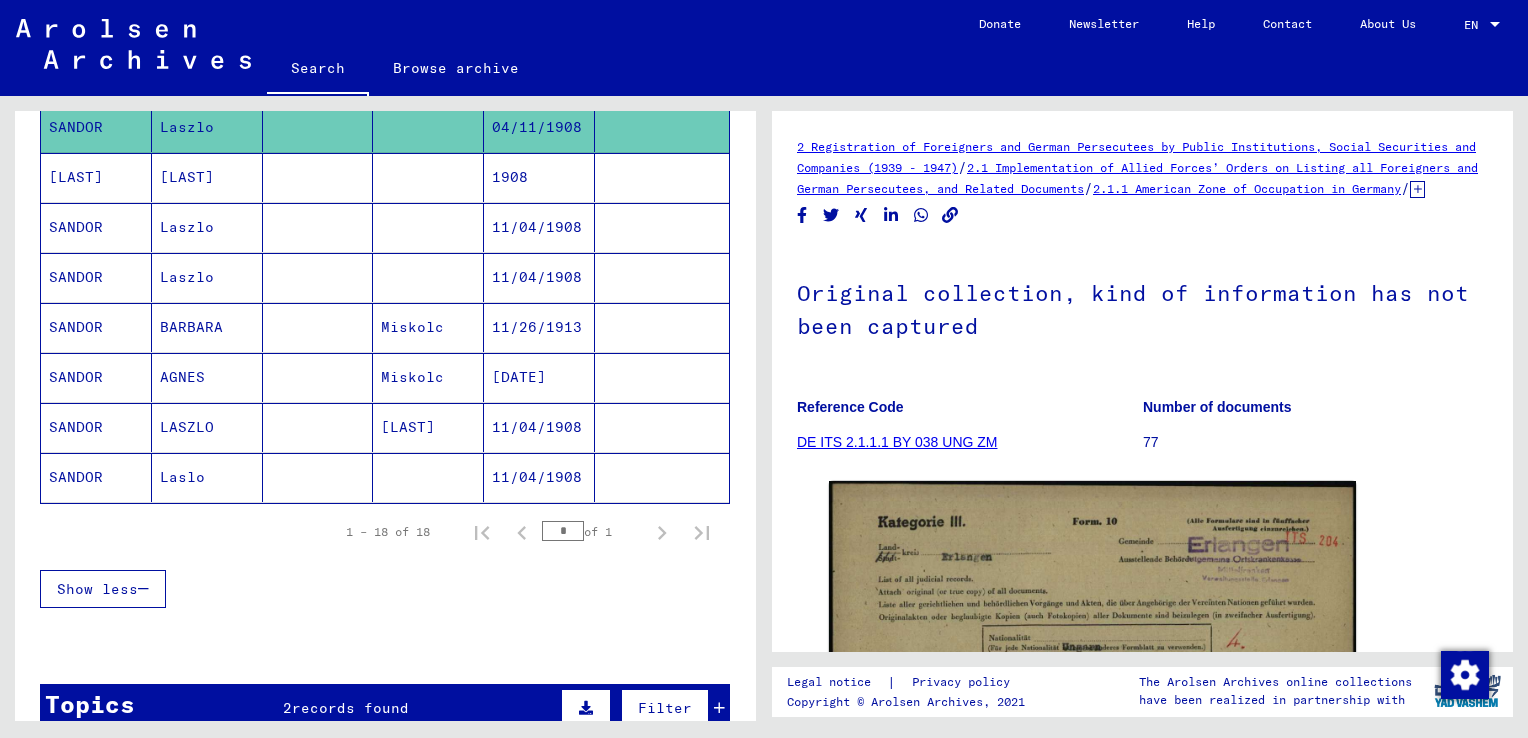 click on "SANDOR" 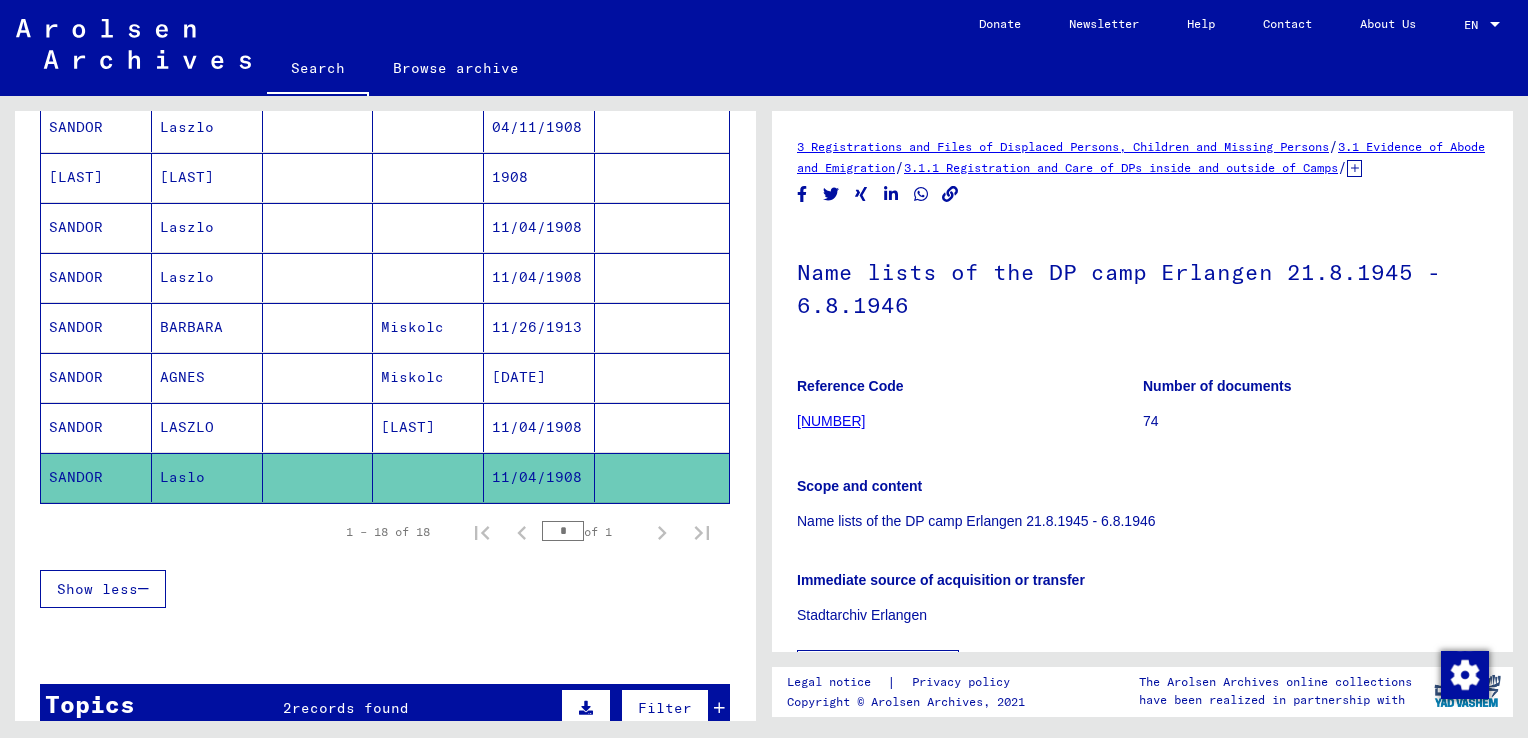 scroll, scrollTop: 0, scrollLeft: 0, axis: both 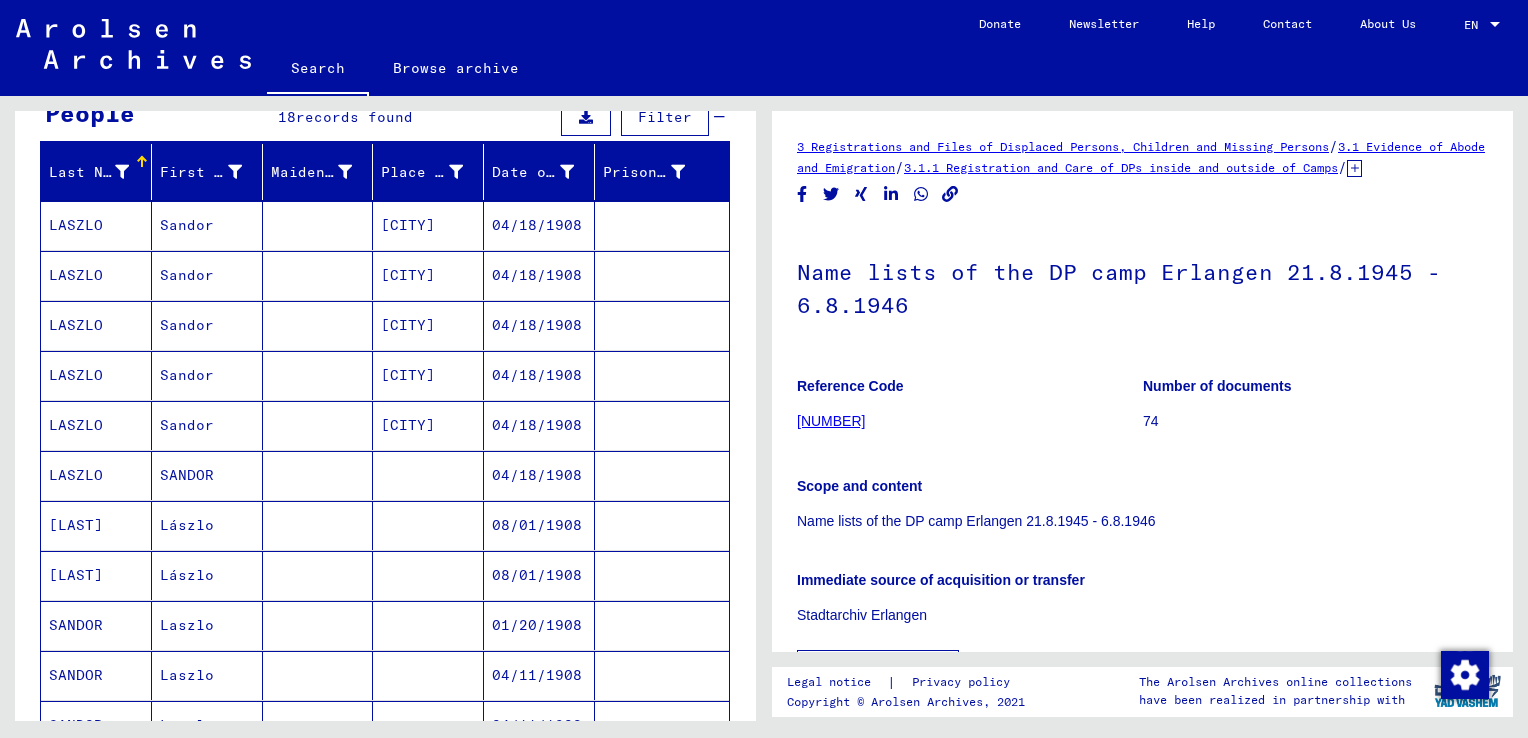 click on "Lászlo" at bounding box center (207, 575) 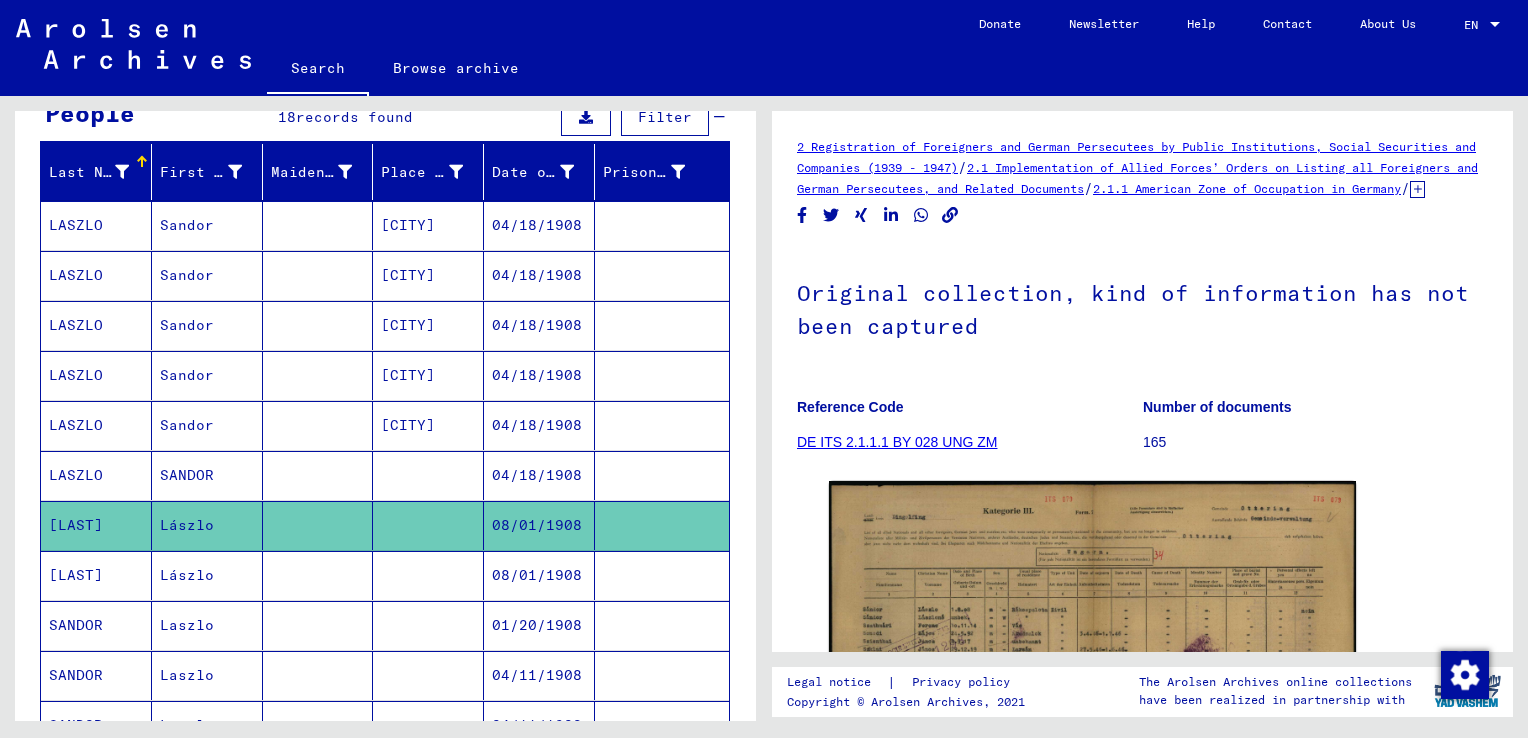 scroll, scrollTop: 0, scrollLeft: 0, axis: both 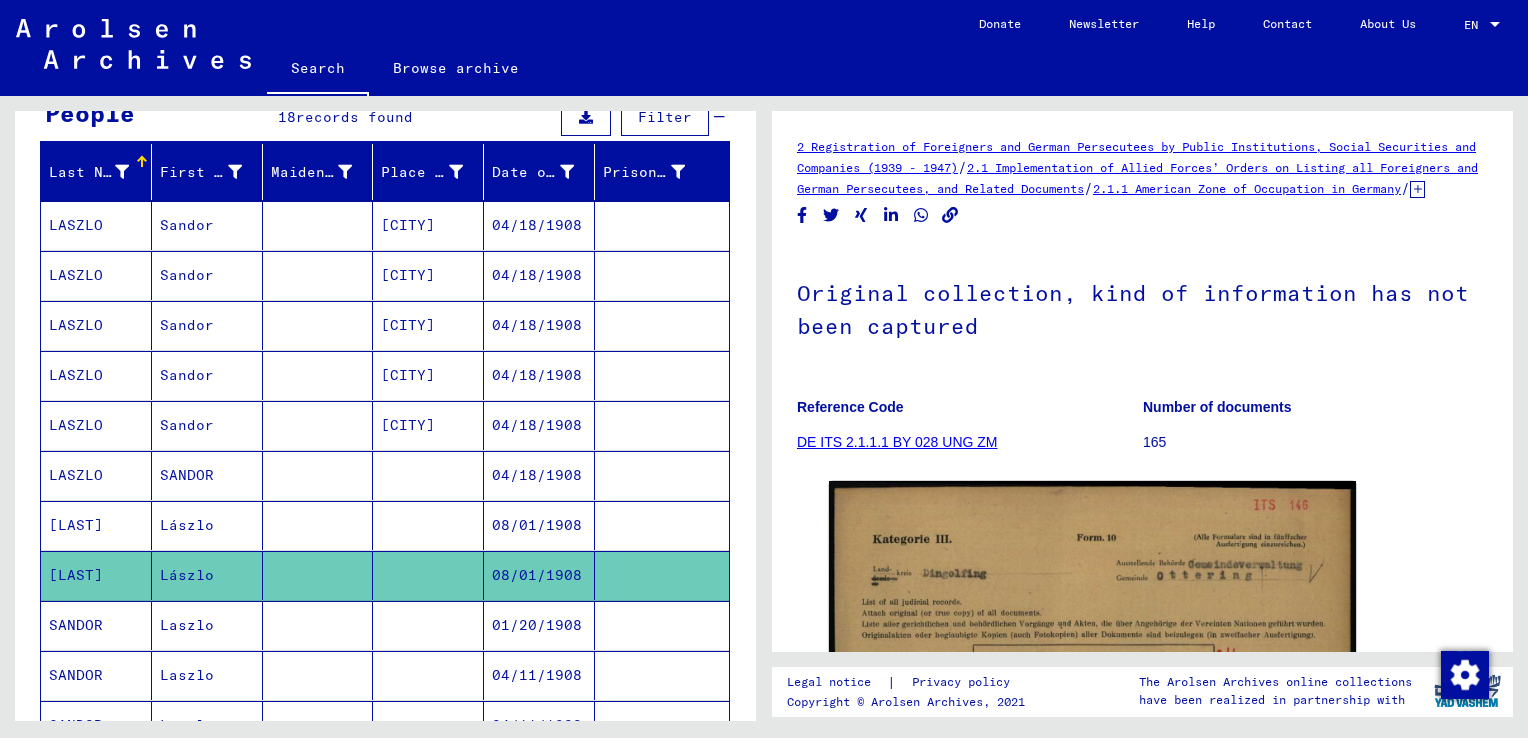 click on "SANDOR" at bounding box center [96, 675] 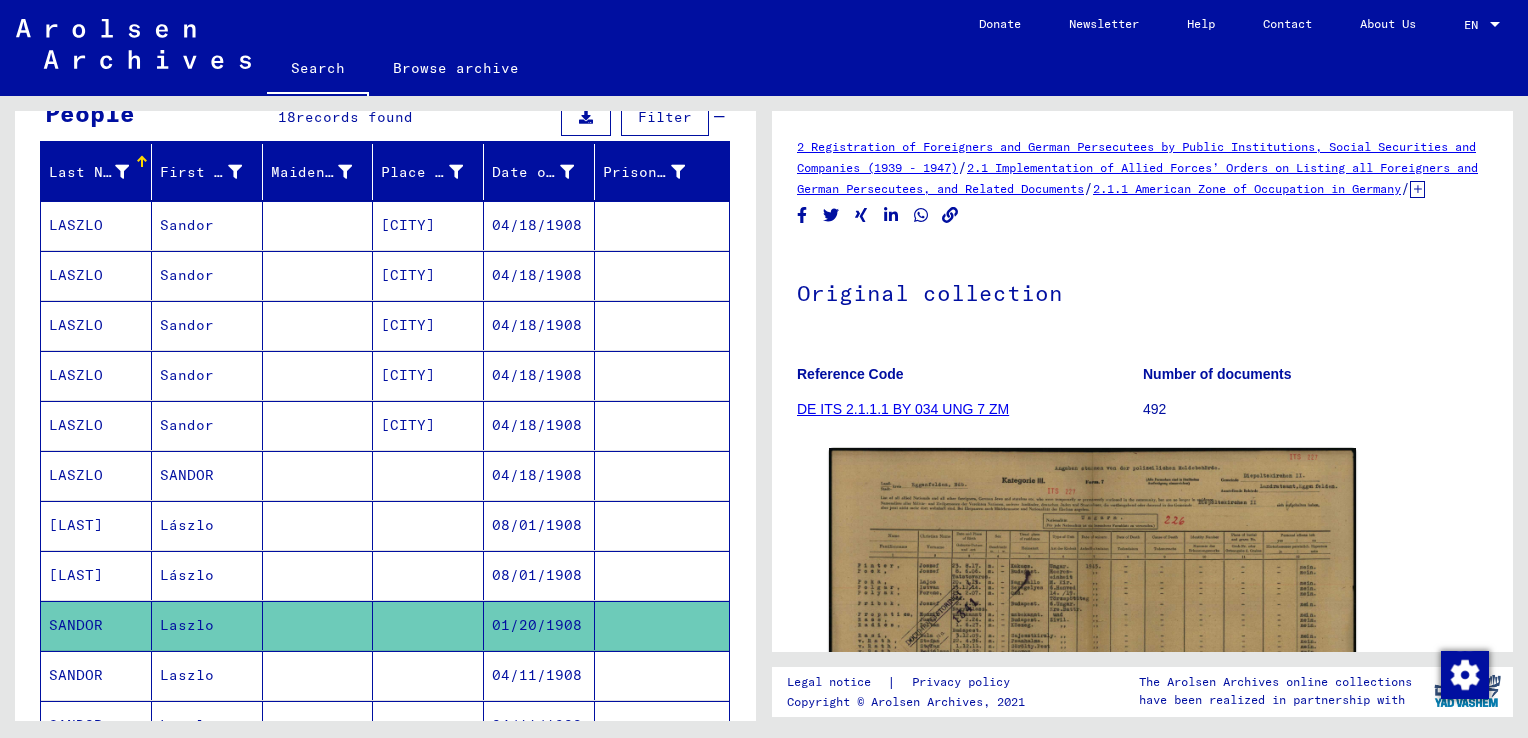 scroll, scrollTop: 0, scrollLeft: 0, axis: both 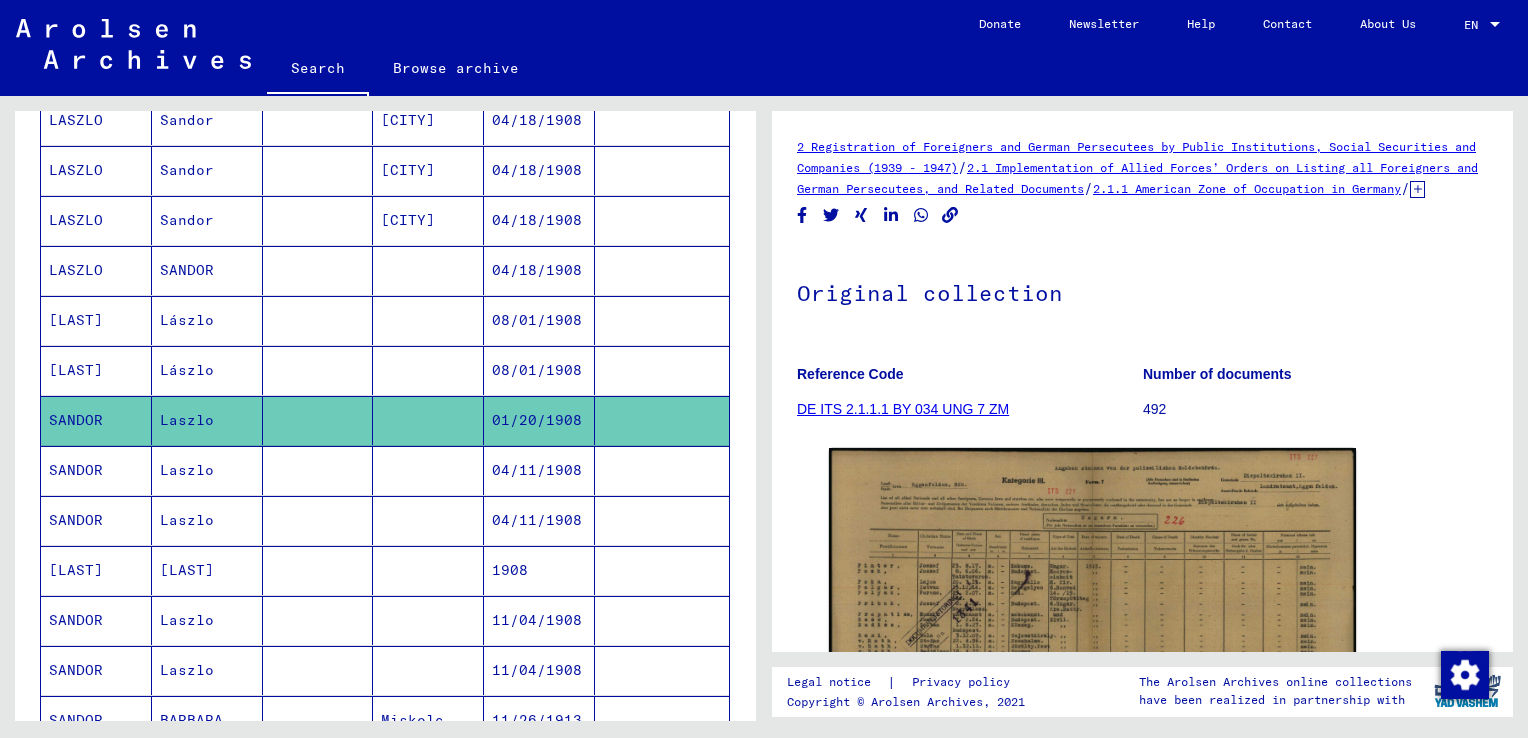 click on "Laszlo" at bounding box center [207, 520] 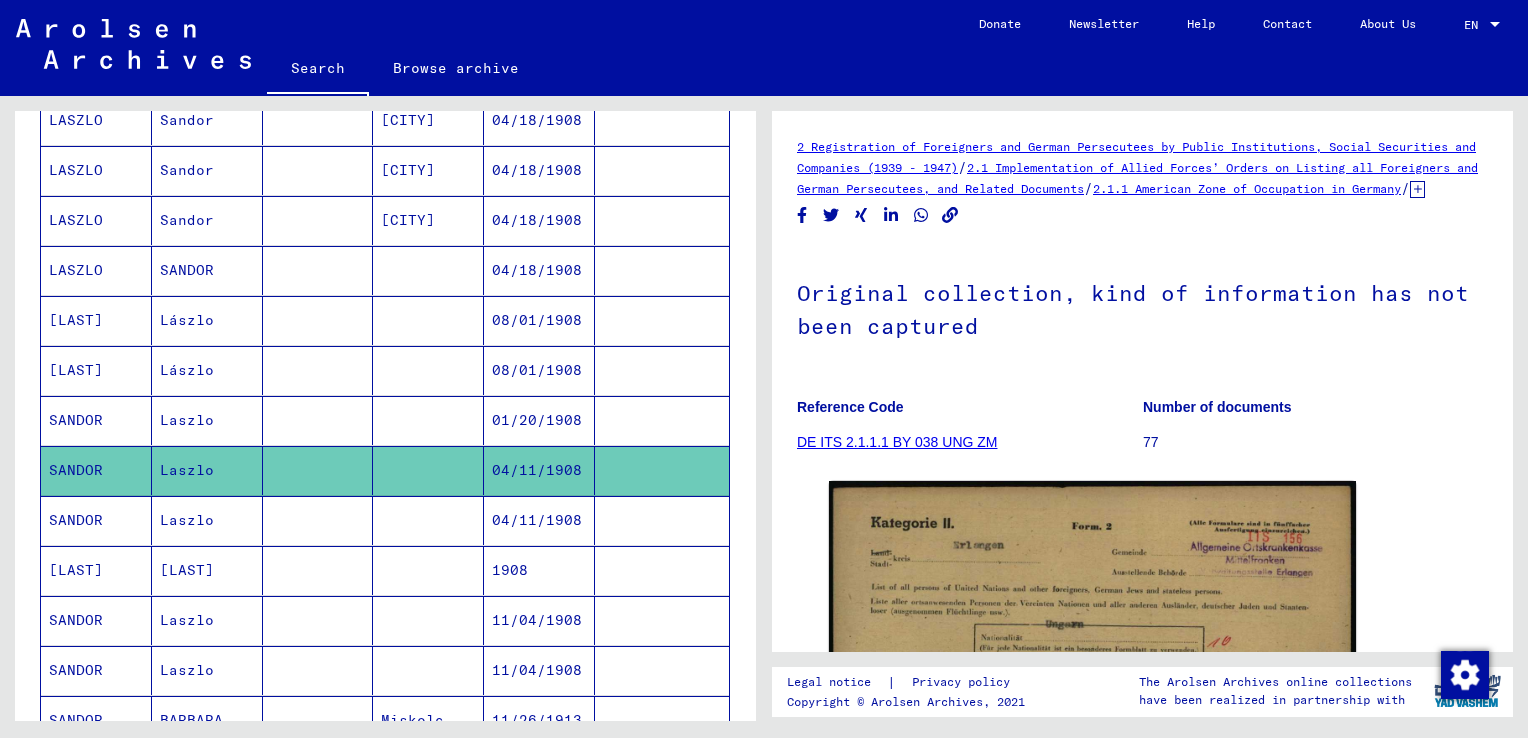 scroll, scrollTop: 0, scrollLeft: 0, axis: both 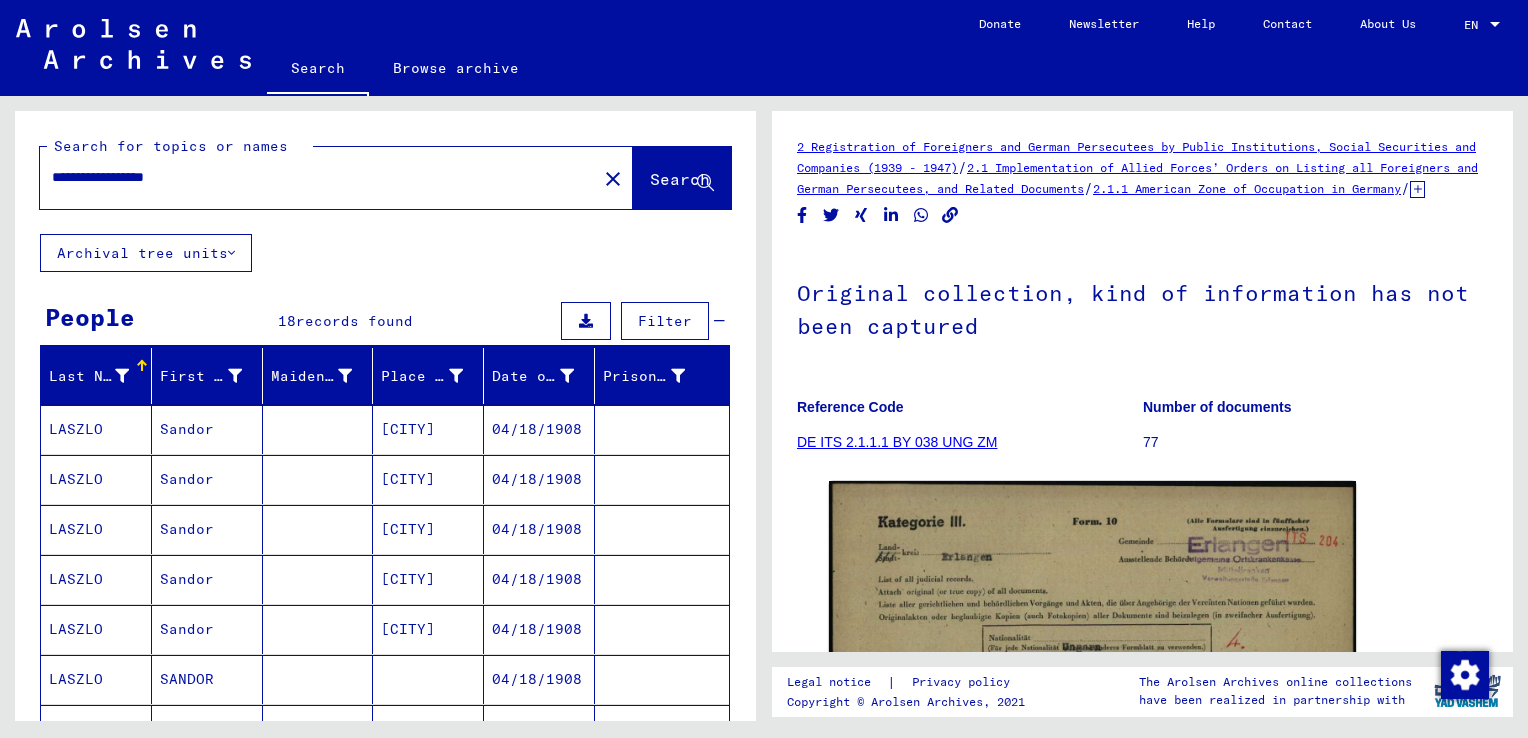 click on "**********" at bounding box center (318, 177) 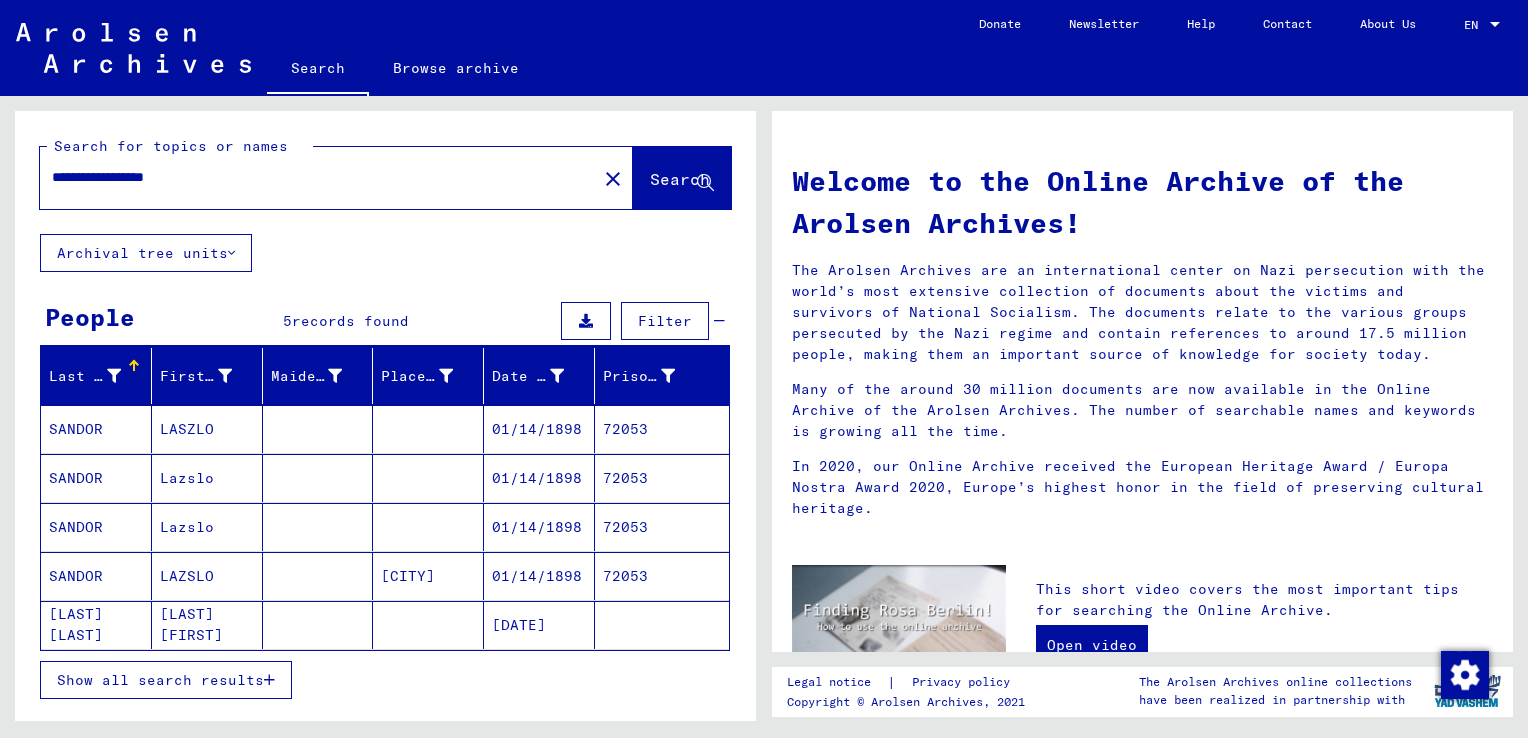click on "LASZLO" at bounding box center (207, 478) 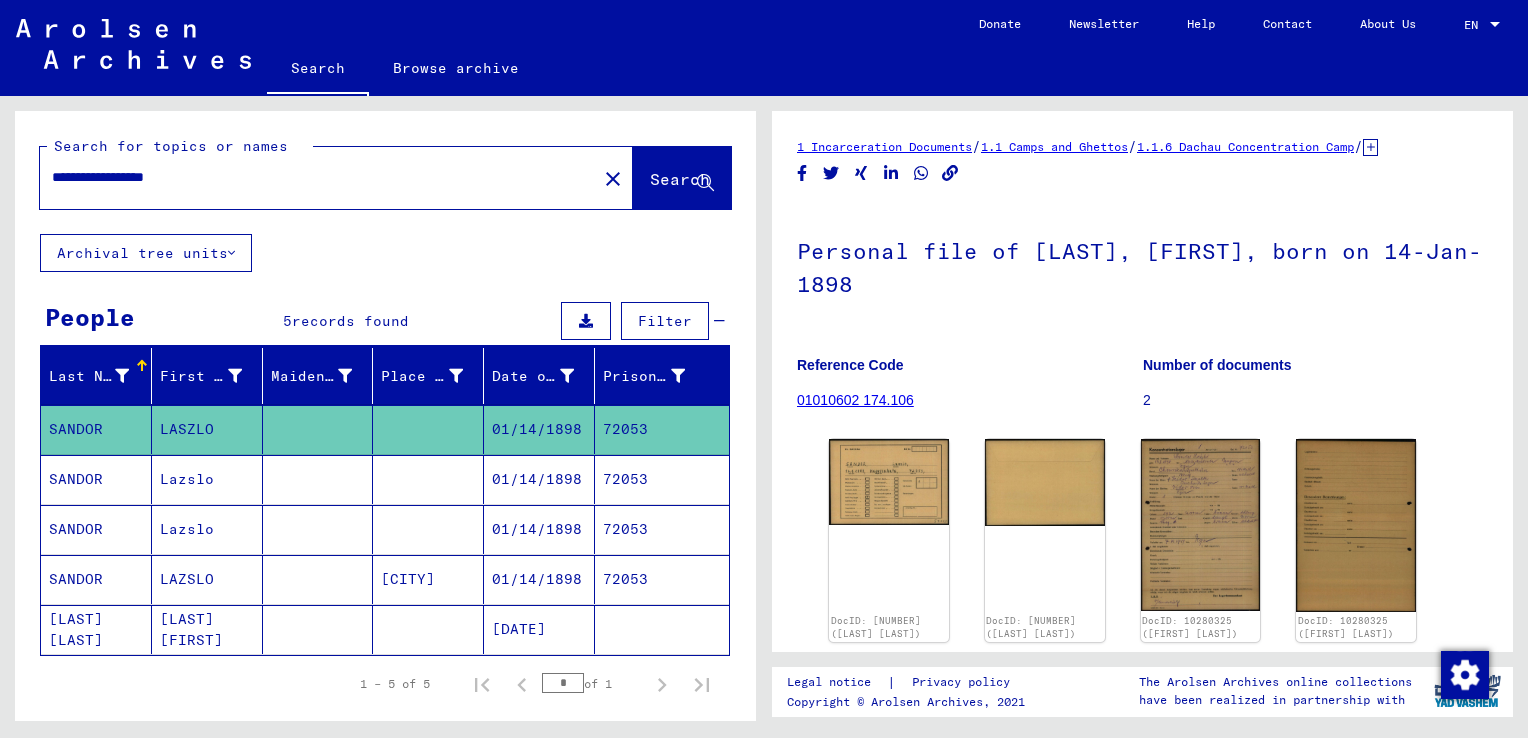 scroll, scrollTop: 0, scrollLeft: 0, axis: both 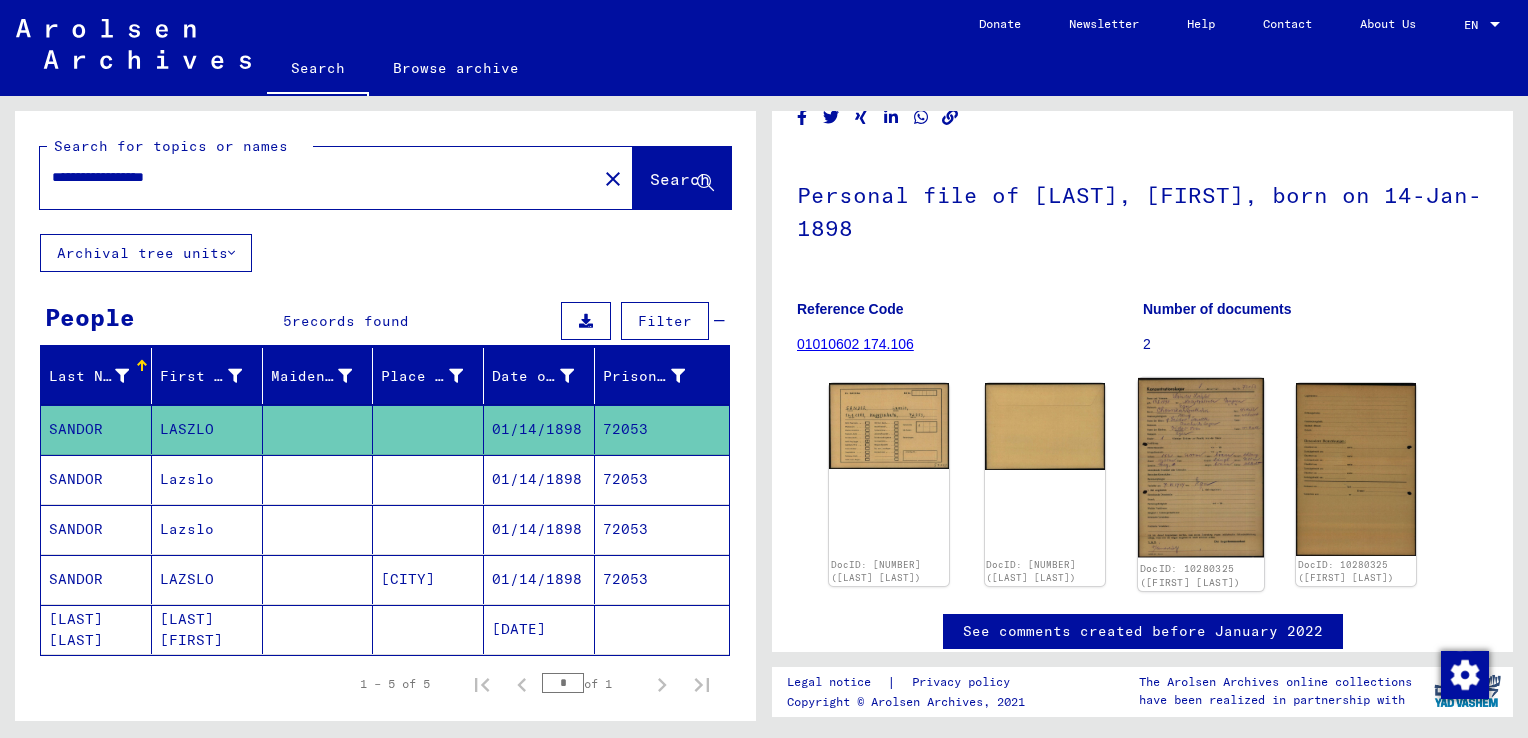 click 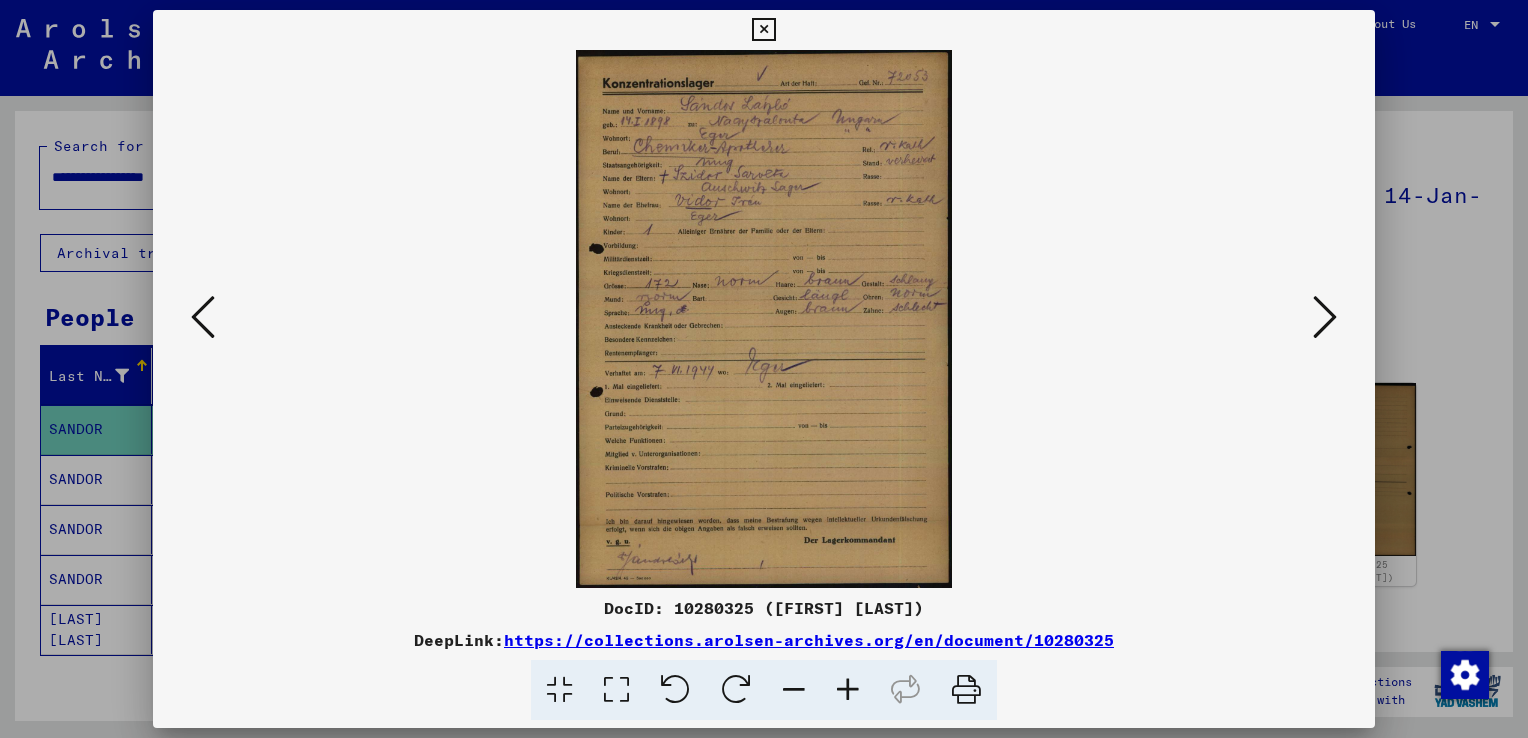 click at bounding box center [763, 30] 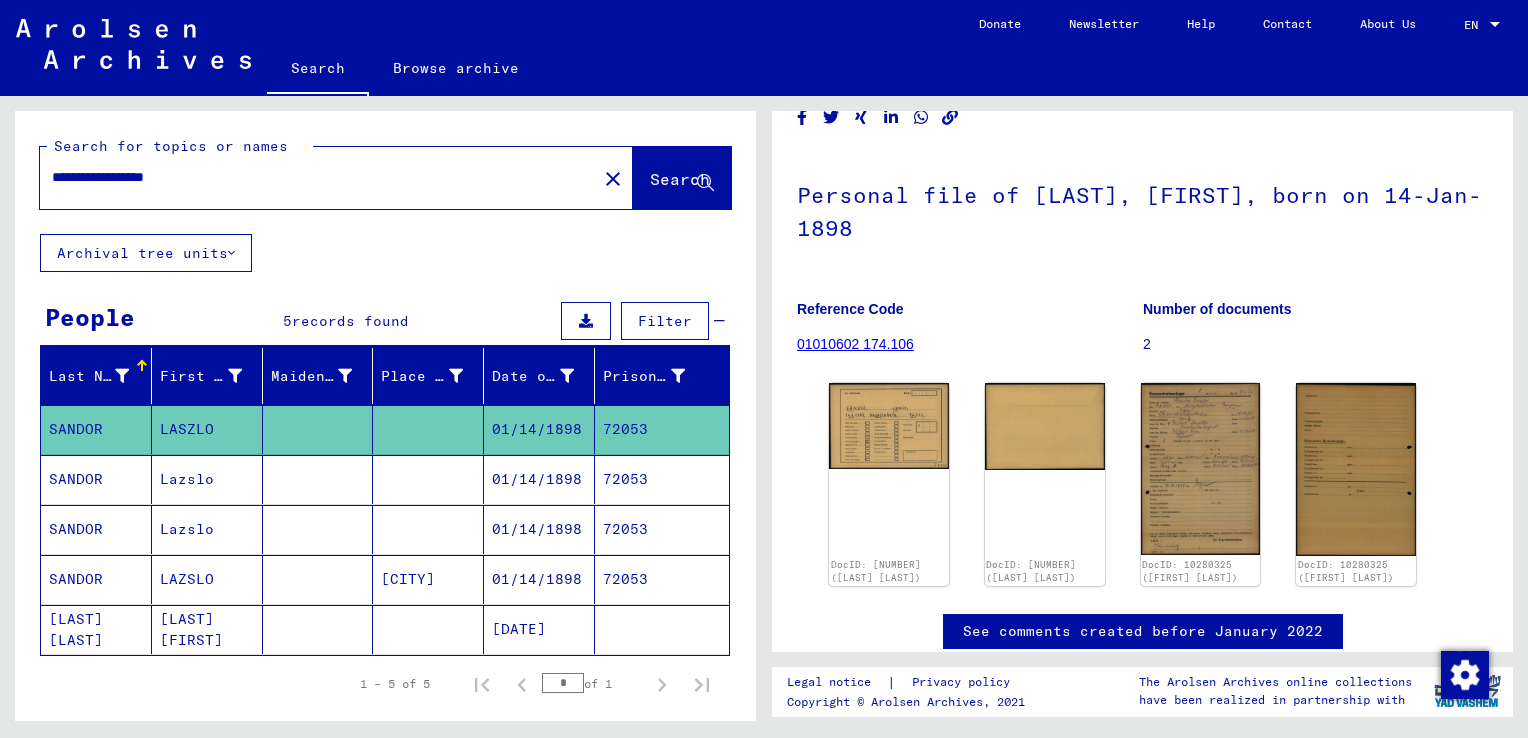 click on "01/14/1898" at bounding box center (539, 529) 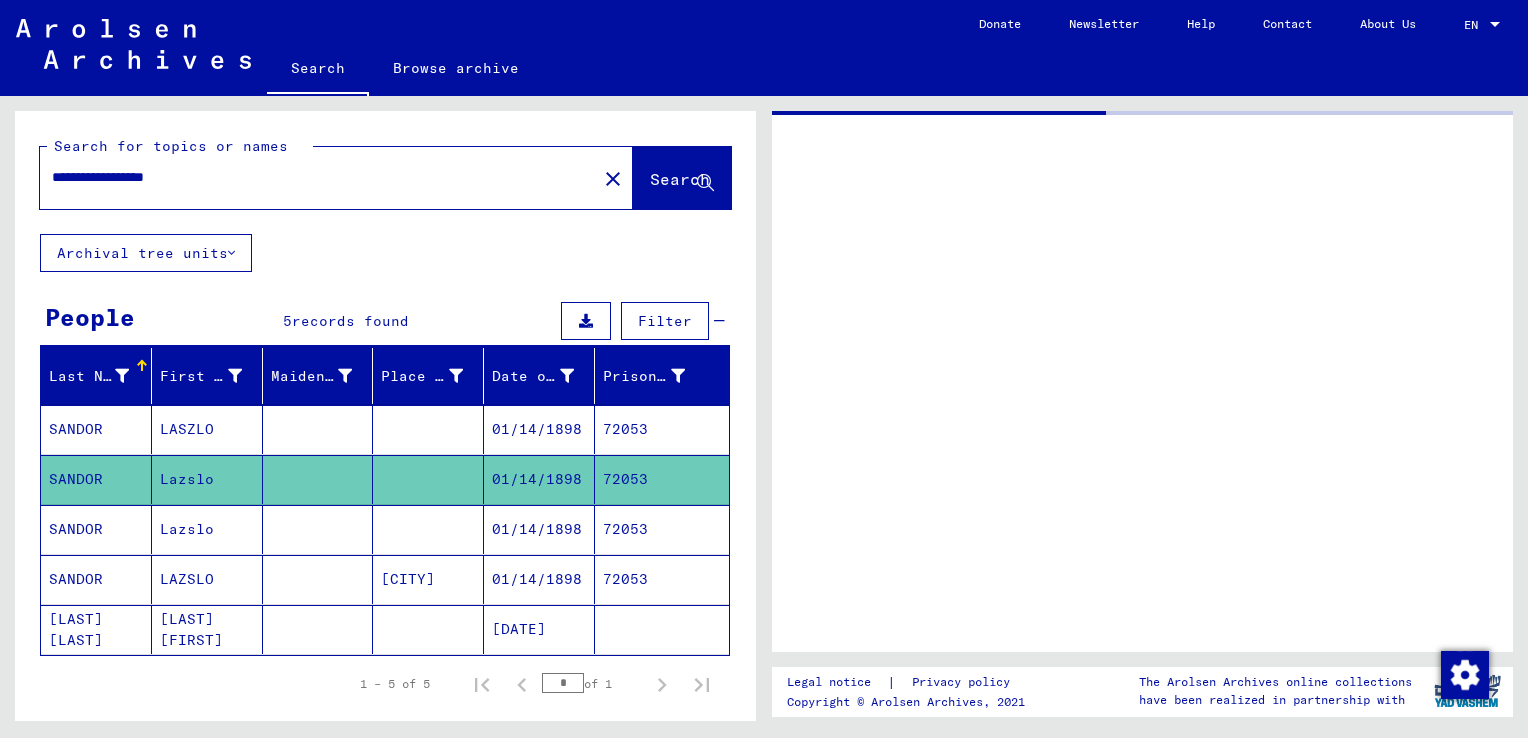 scroll, scrollTop: 0, scrollLeft: 0, axis: both 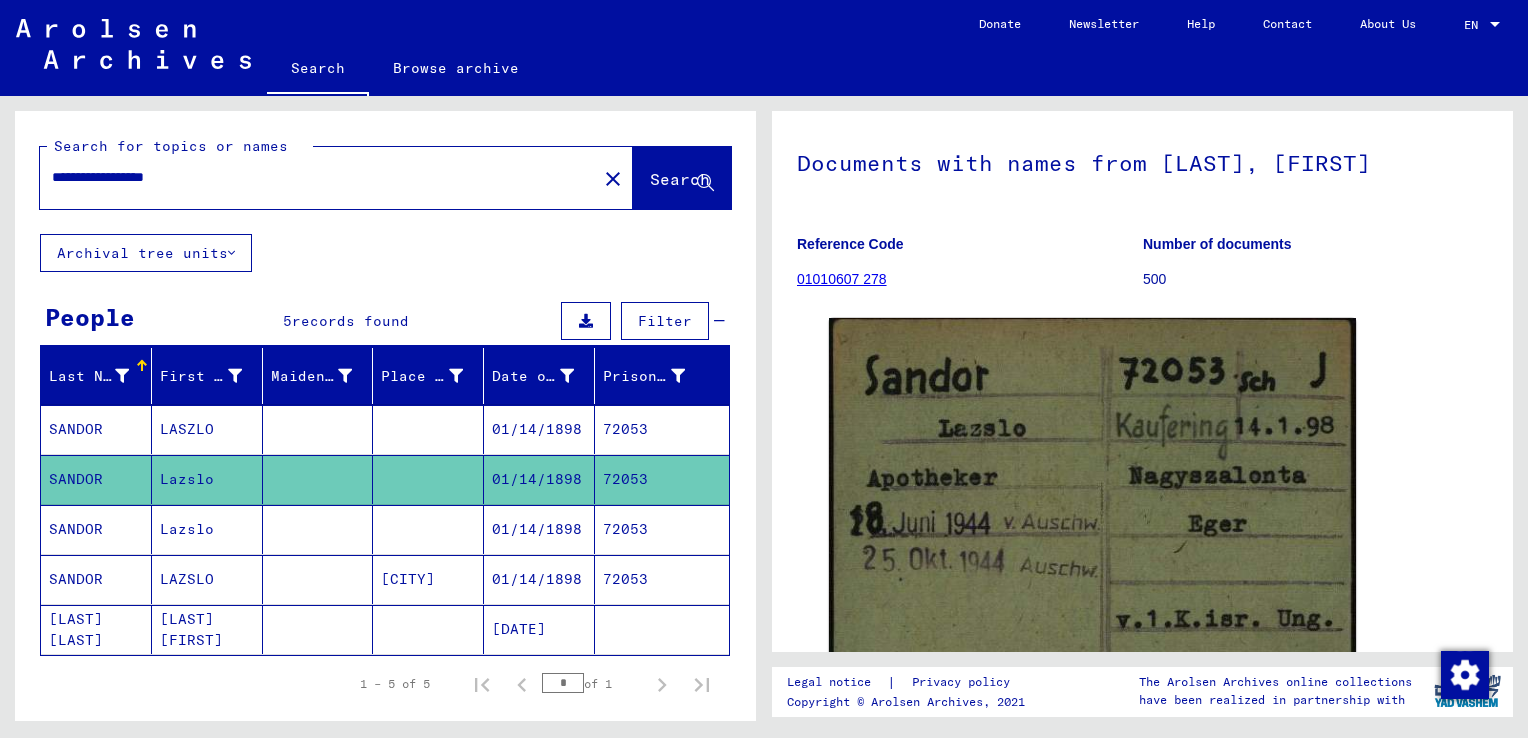 click on "01/14/1898" at bounding box center [539, 579] 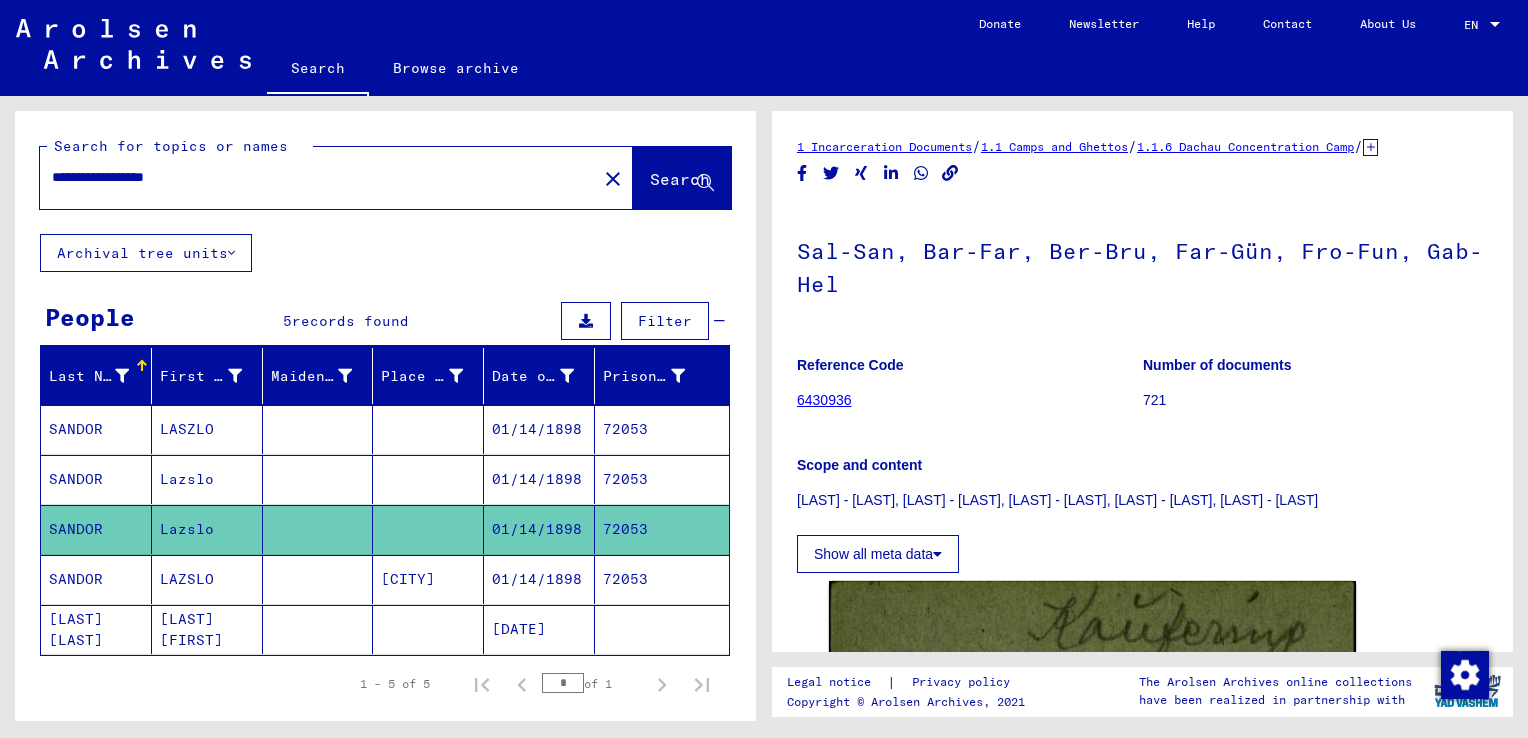 scroll, scrollTop: 0, scrollLeft: 0, axis: both 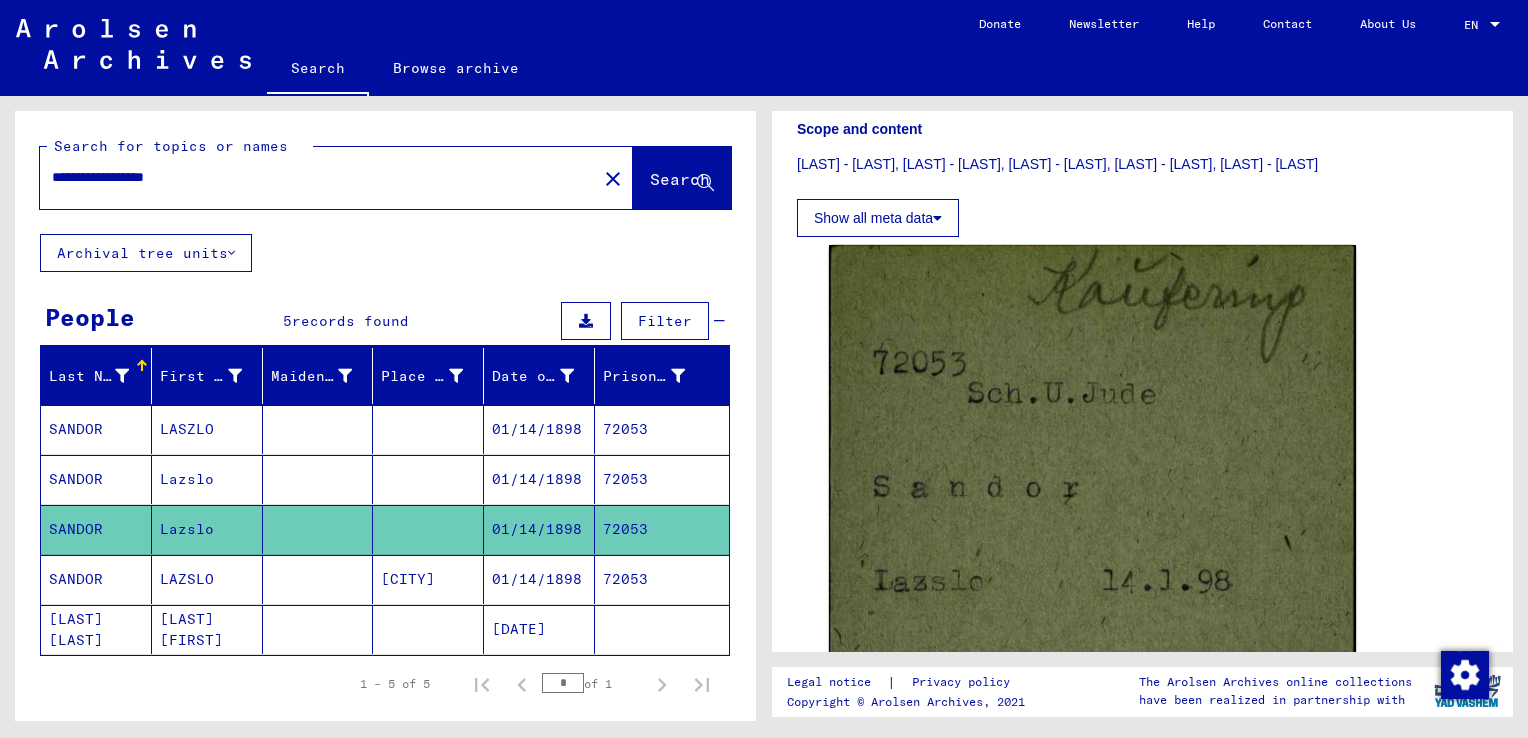 click on "01/14/1898" at bounding box center (539, 629) 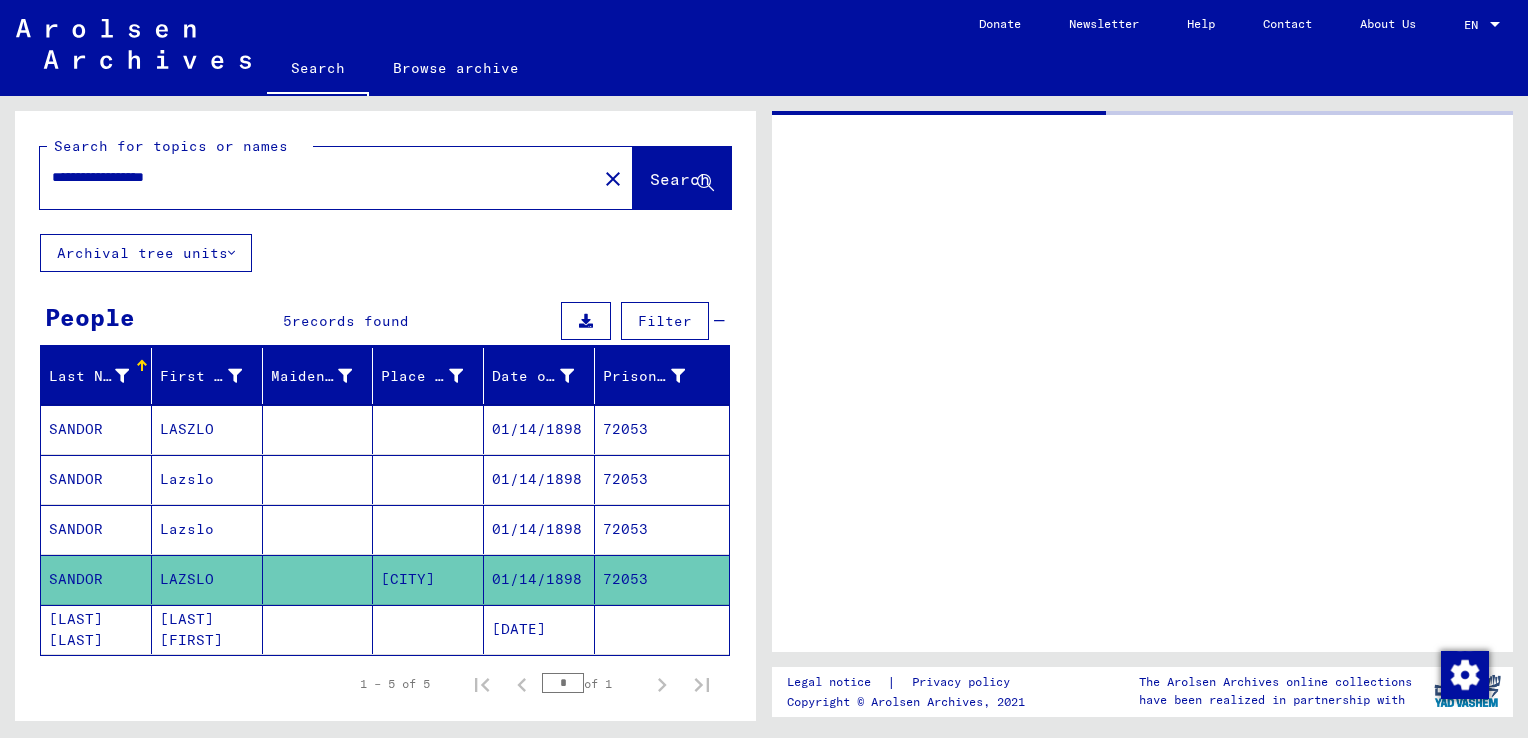 scroll, scrollTop: 0, scrollLeft: 0, axis: both 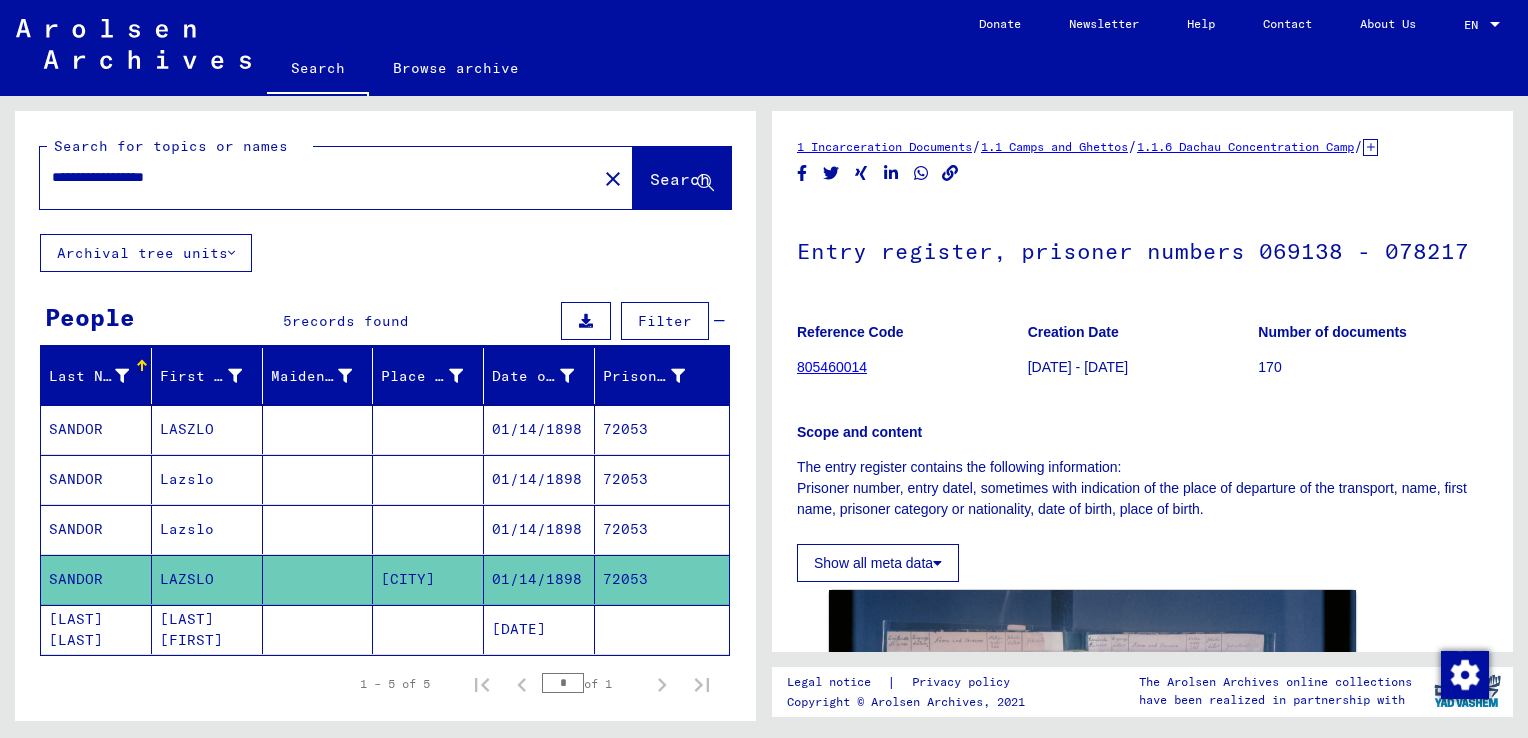 click on "**********" at bounding box center [318, 177] 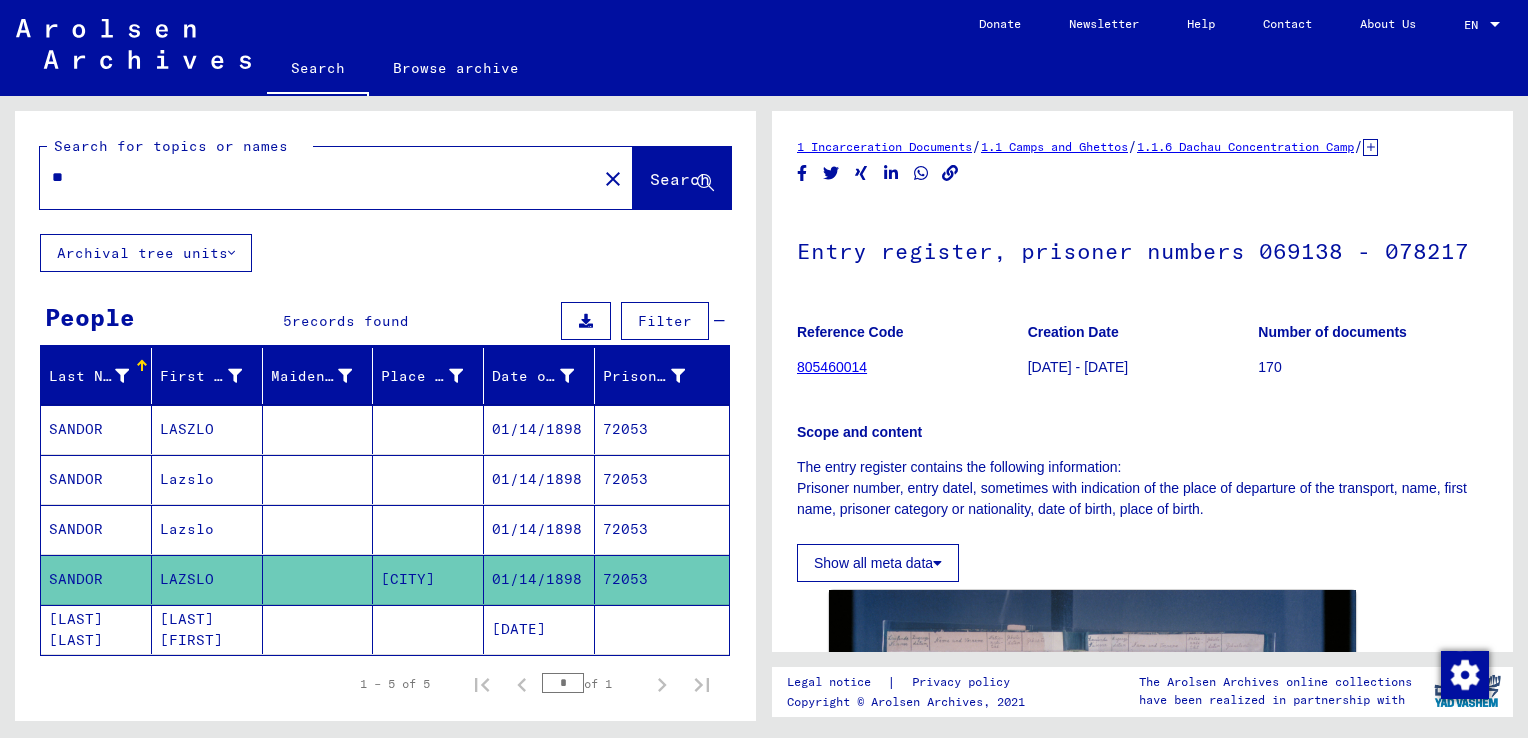 type on "*" 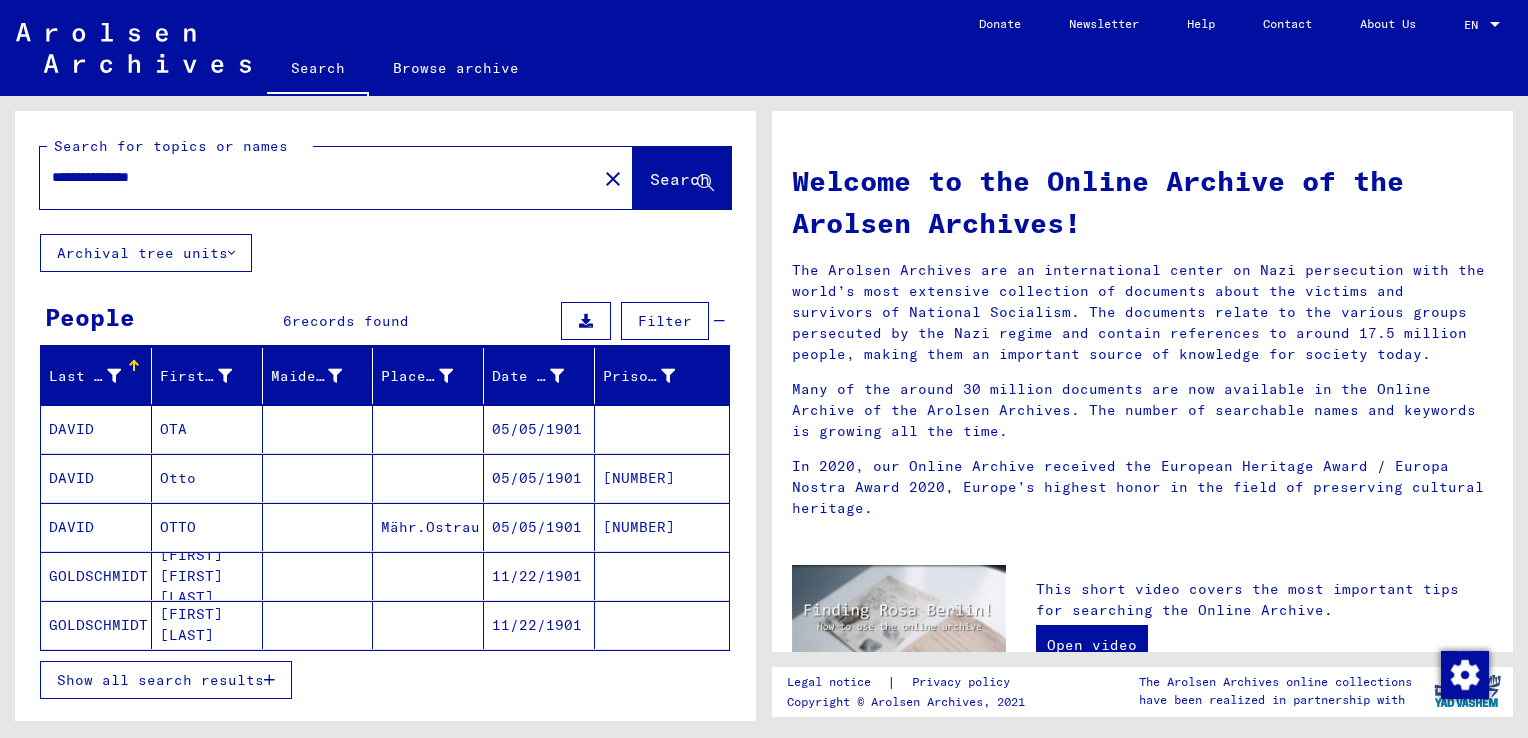 click on "OTA" at bounding box center [207, 478] 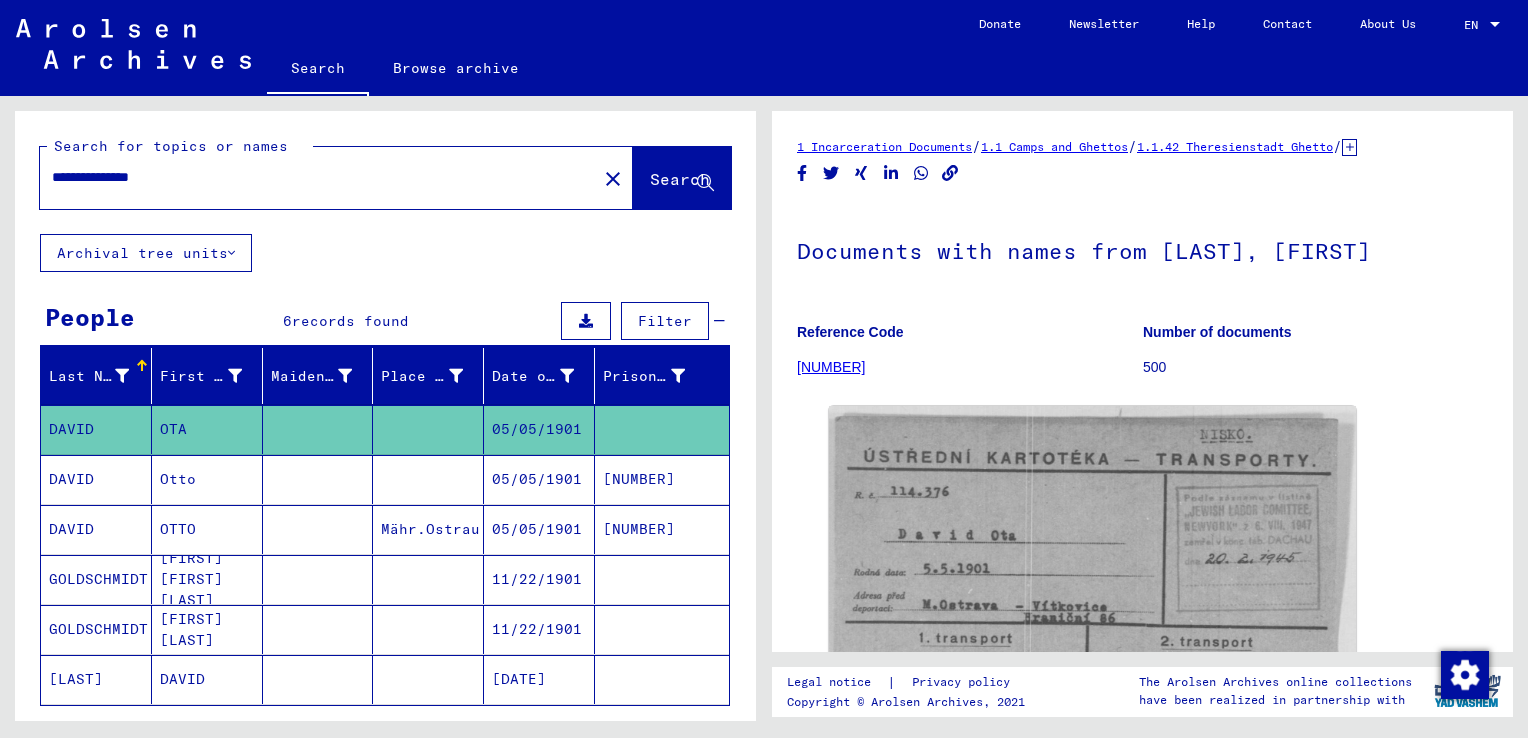 scroll, scrollTop: 0, scrollLeft: 0, axis: both 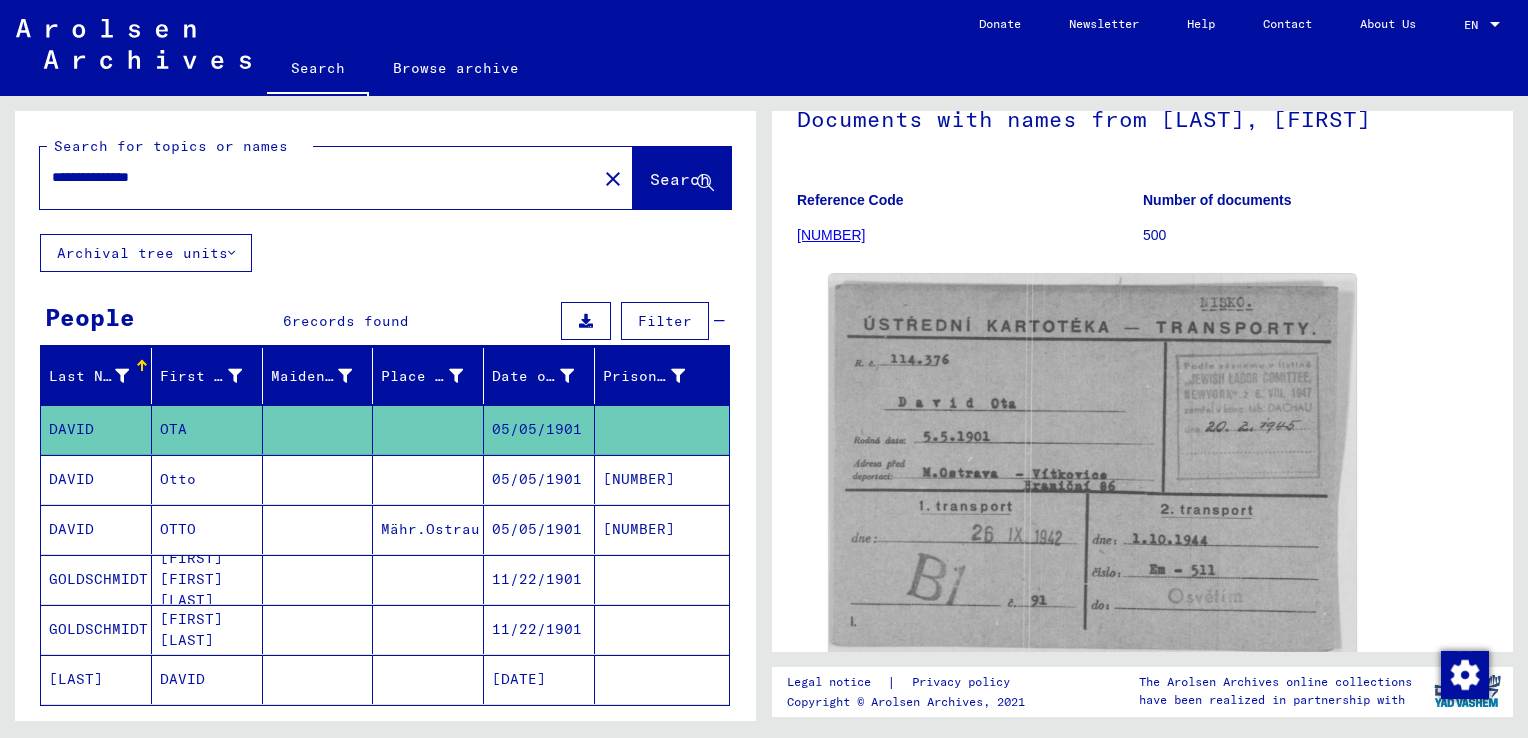 click on "05/05/1901" at bounding box center [539, 529] 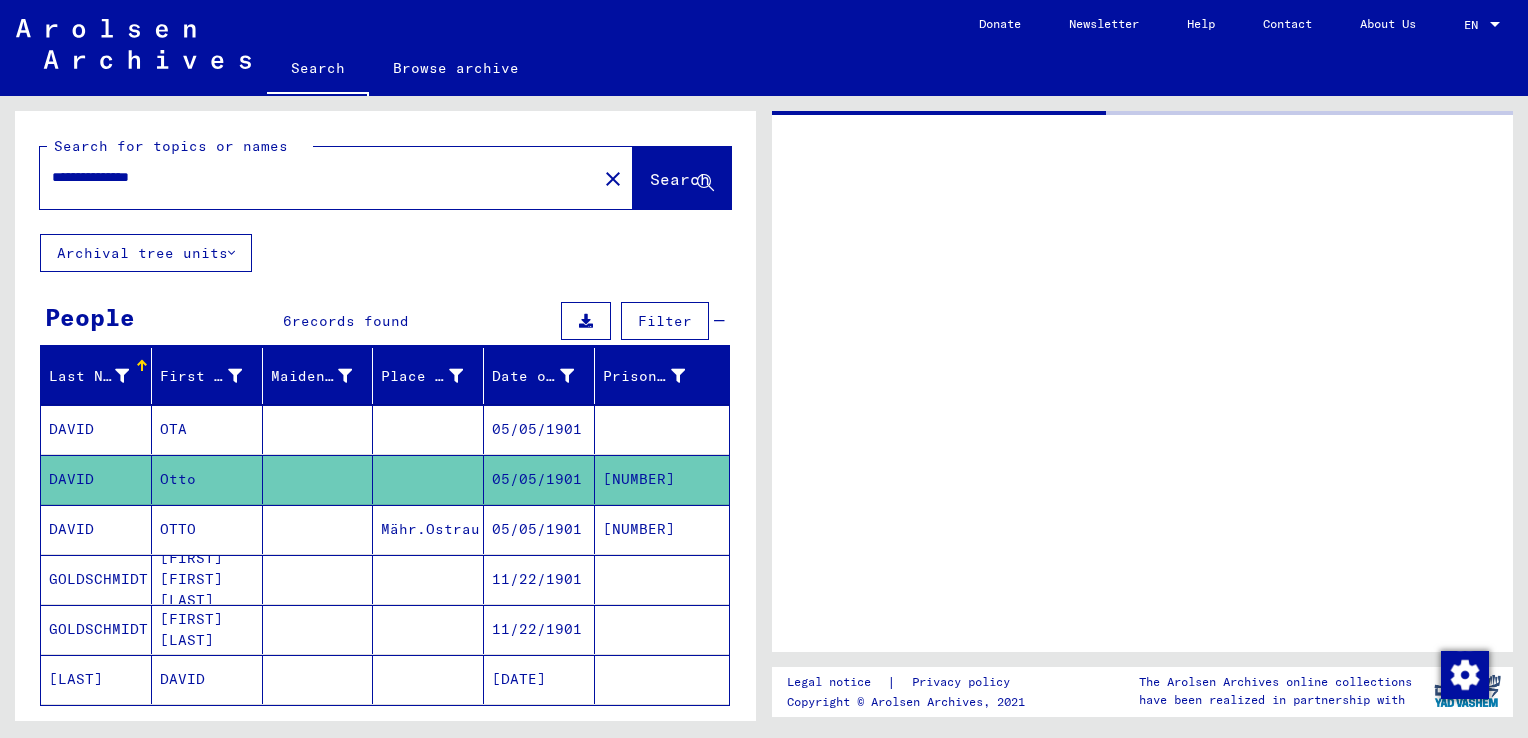 scroll, scrollTop: 0, scrollLeft: 0, axis: both 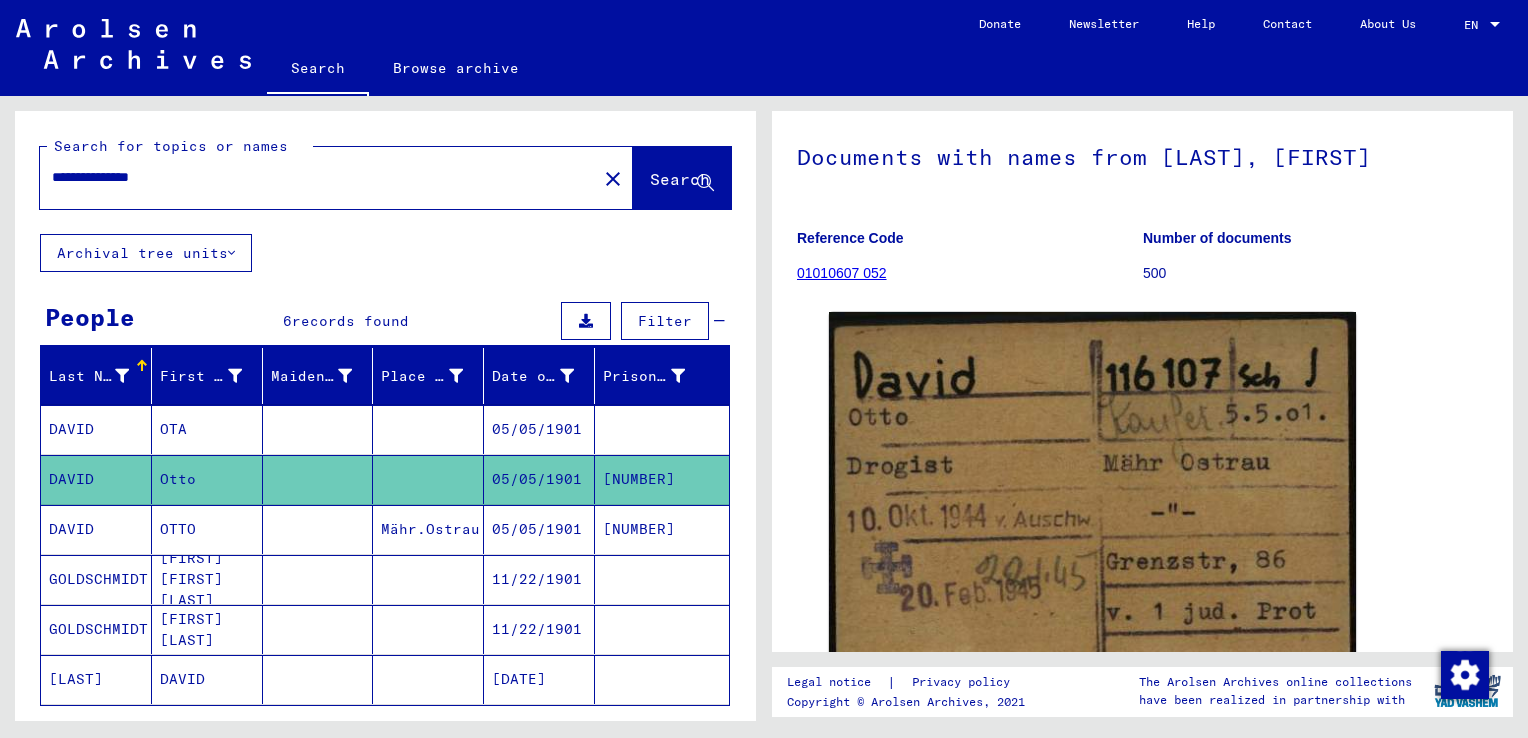 click on "Mähr.Ostrau" at bounding box center (428, 579) 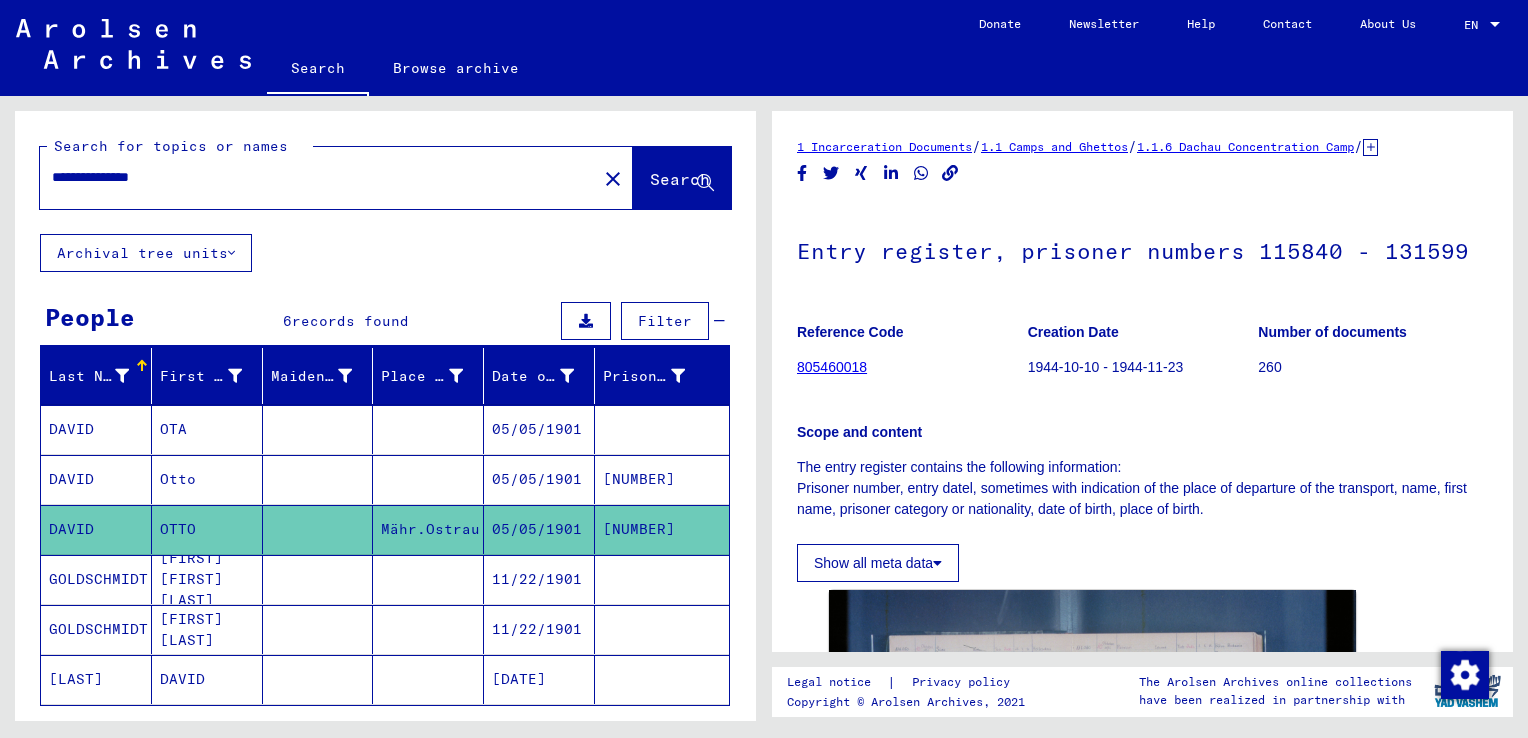 scroll, scrollTop: 0, scrollLeft: 0, axis: both 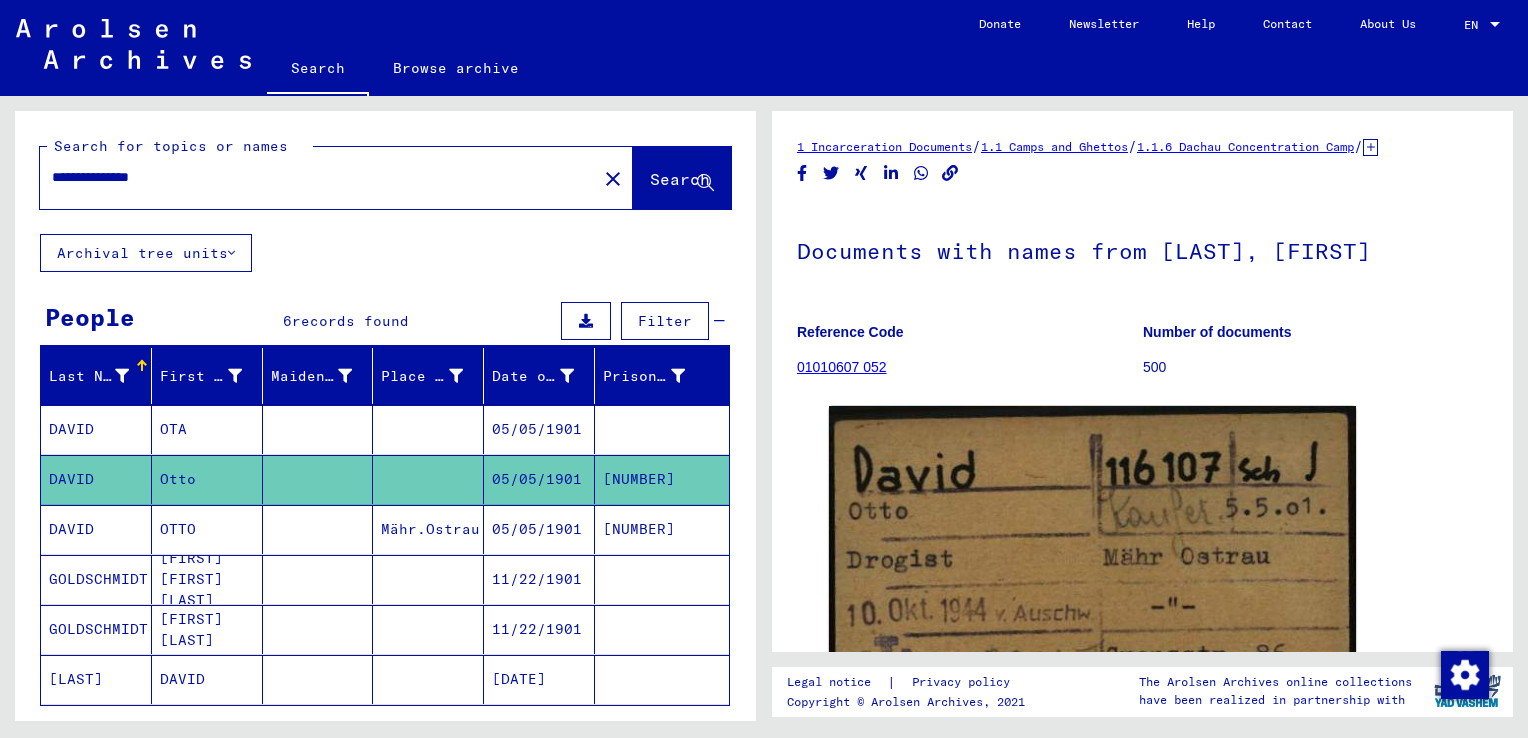 click on "DAVID" at bounding box center (96, 479) 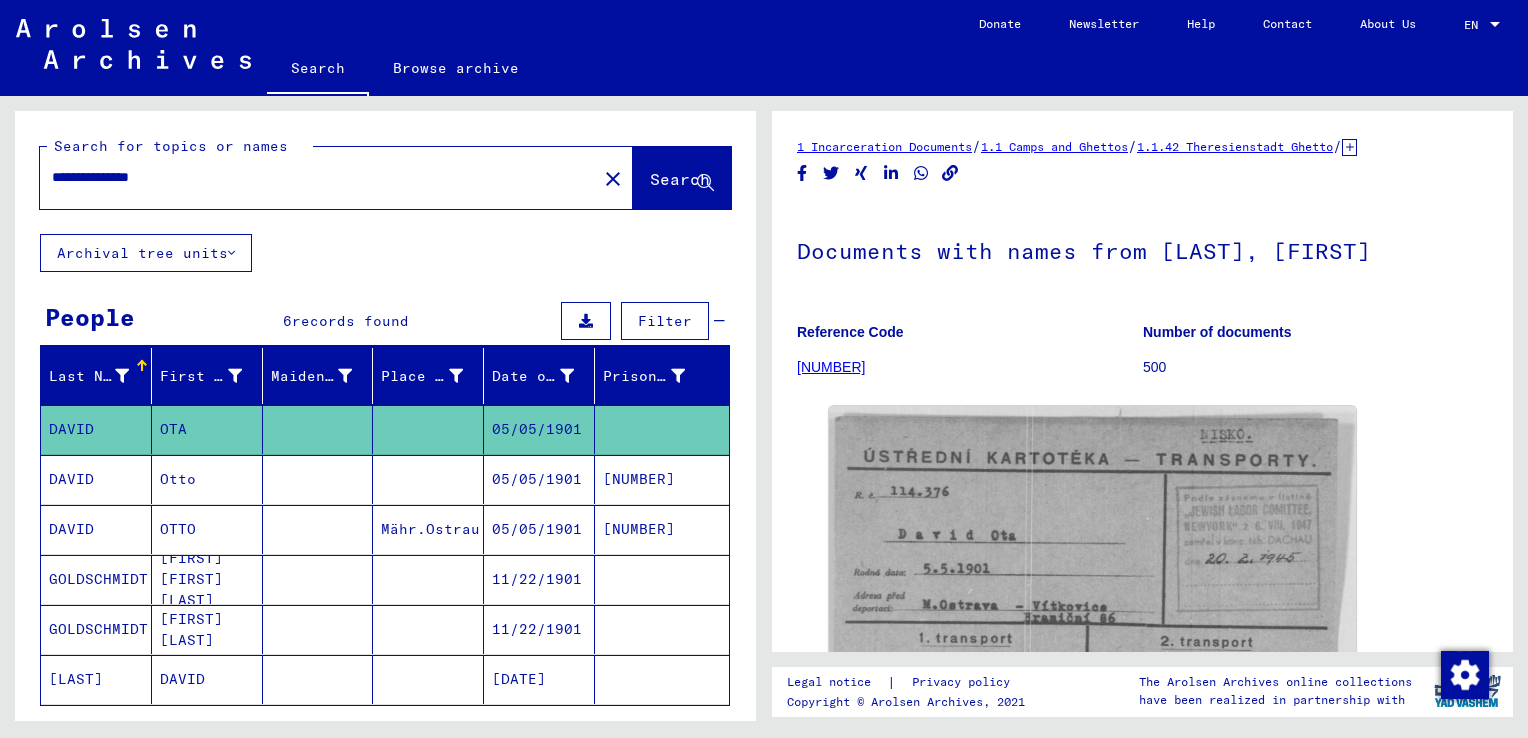 scroll, scrollTop: 0, scrollLeft: 0, axis: both 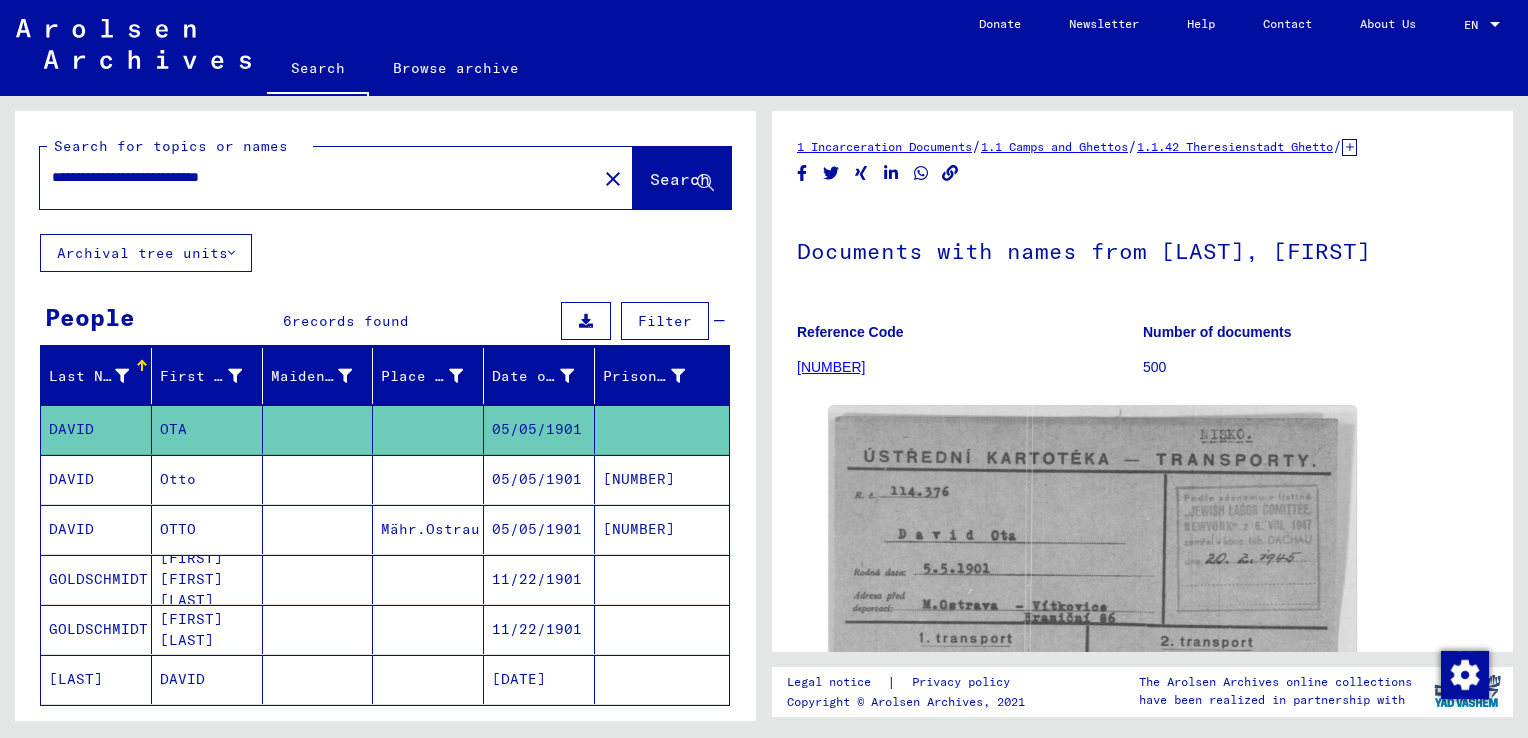 click on "**********" at bounding box center (318, 177) 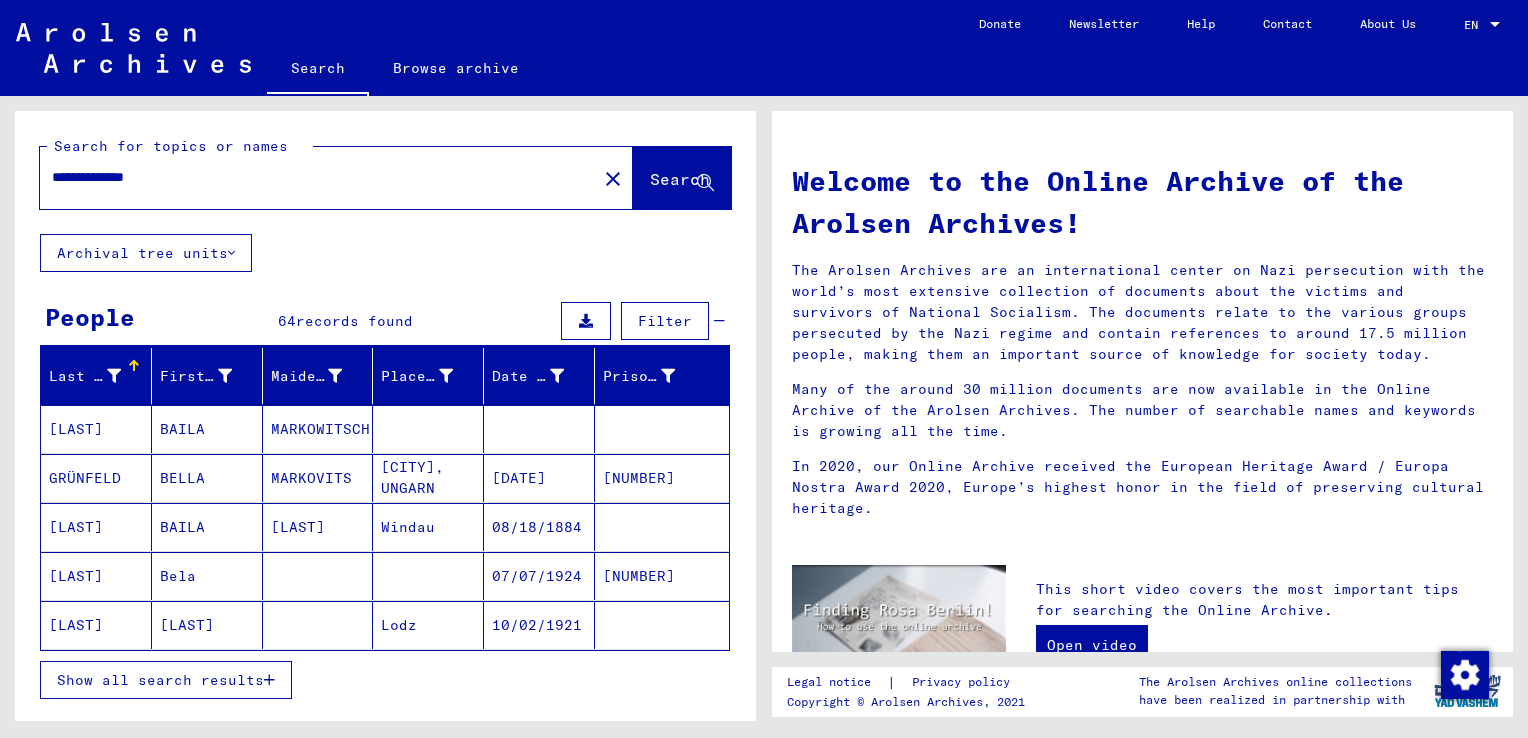 click on "Show all search results" at bounding box center (166, 680) 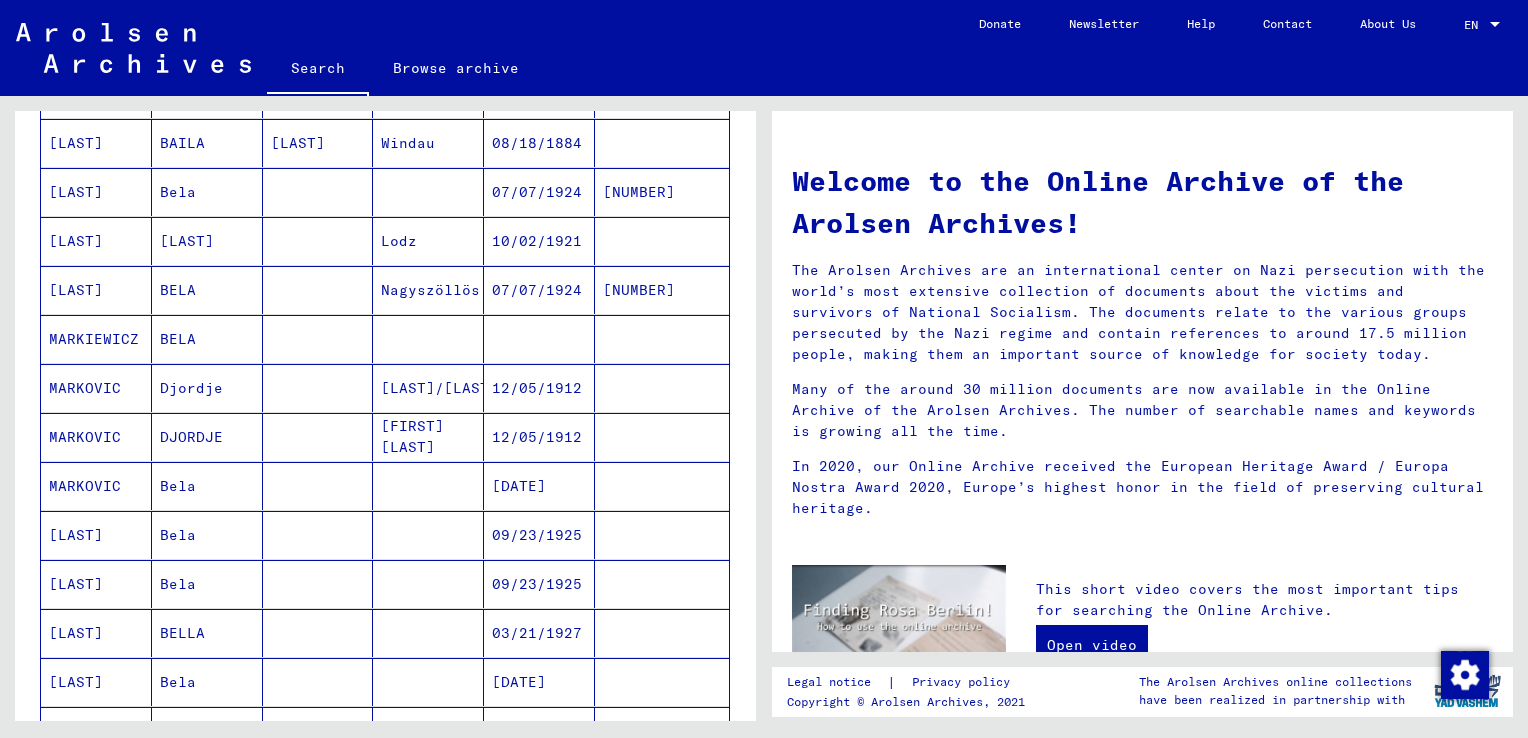 scroll, scrollTop: 394, scrollLeft: 0, axis: vertical 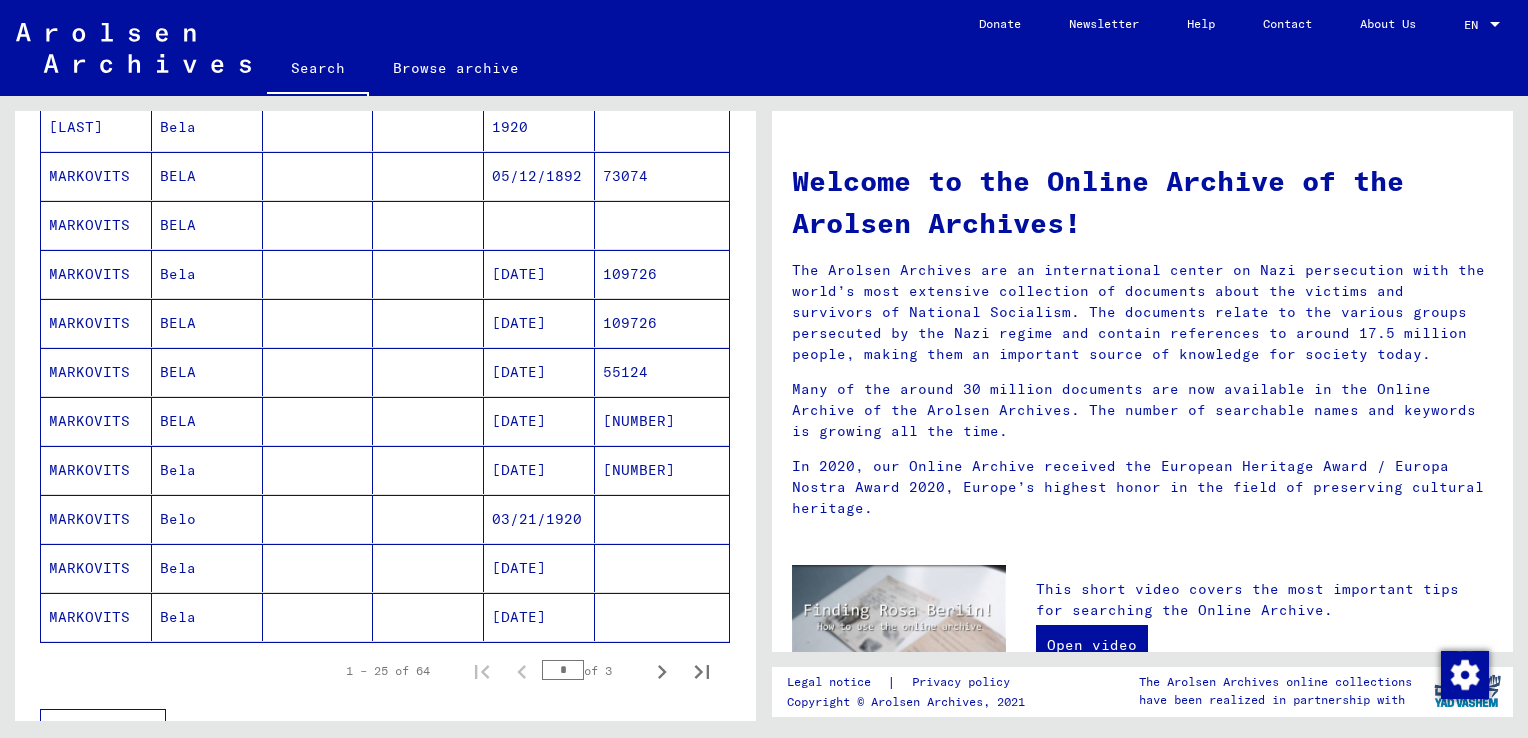 click on "BELA" at bounding box center [207, 470] 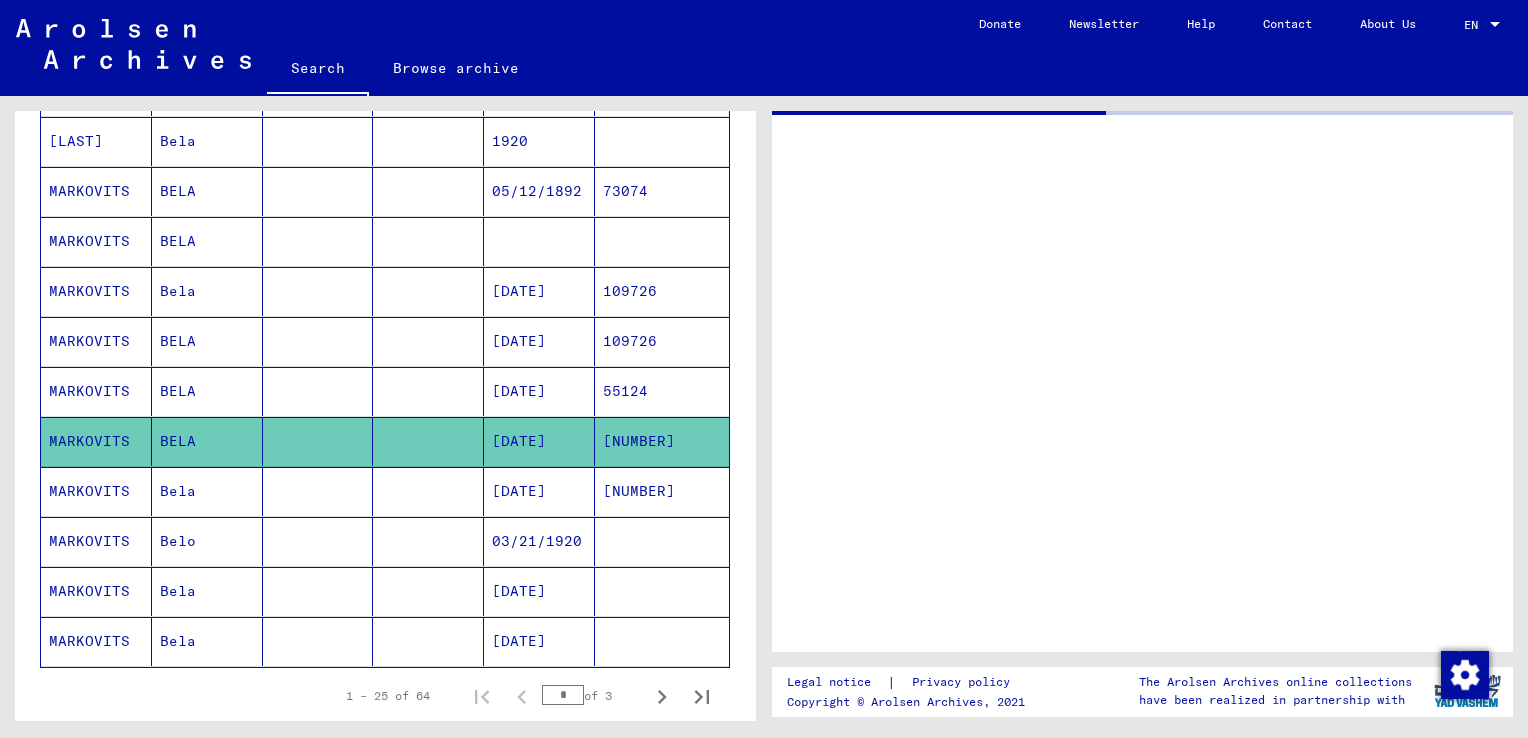scroll, scrollTop: 1000, scrollLeft: 0, axis: vertical 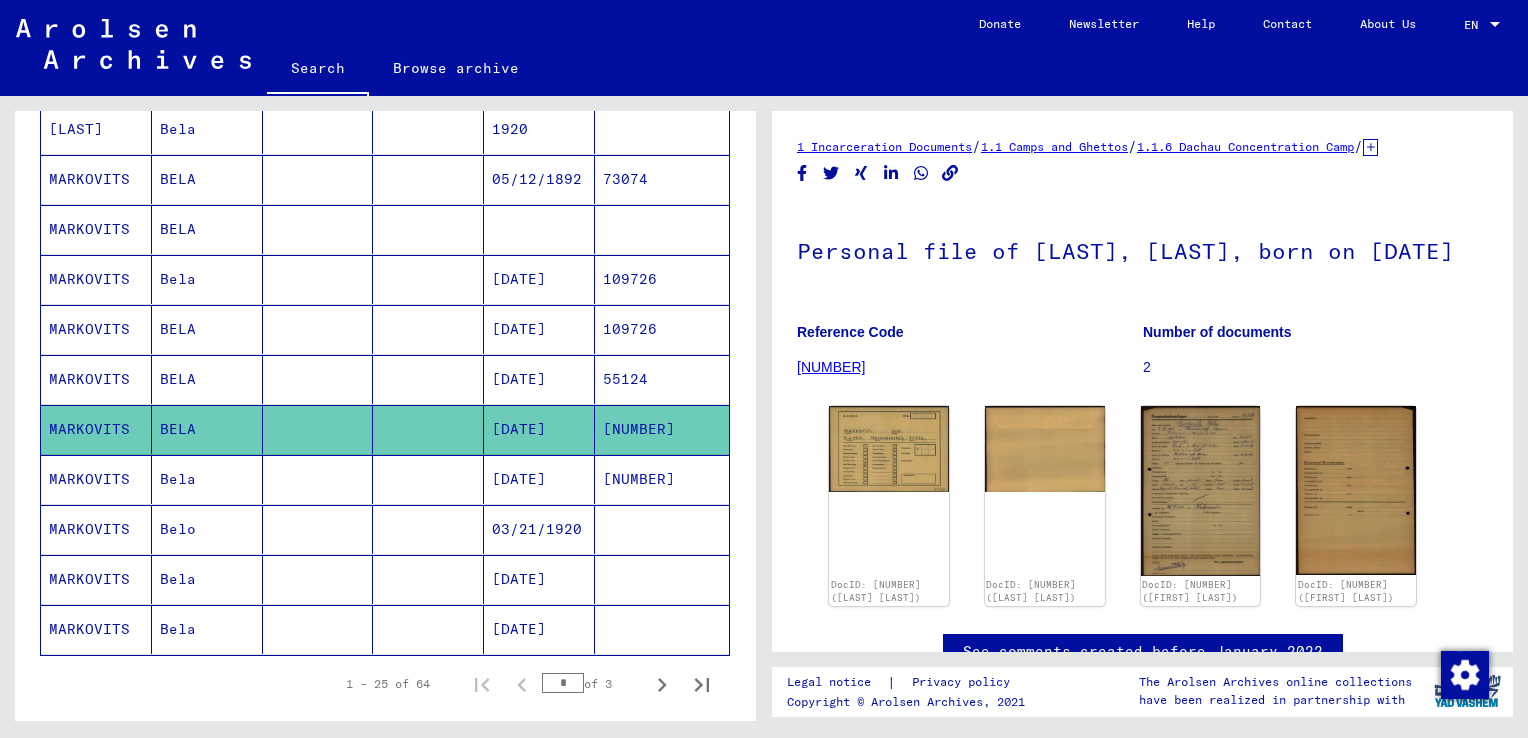 click on "[DATE]" at bounding box center [539, 529] 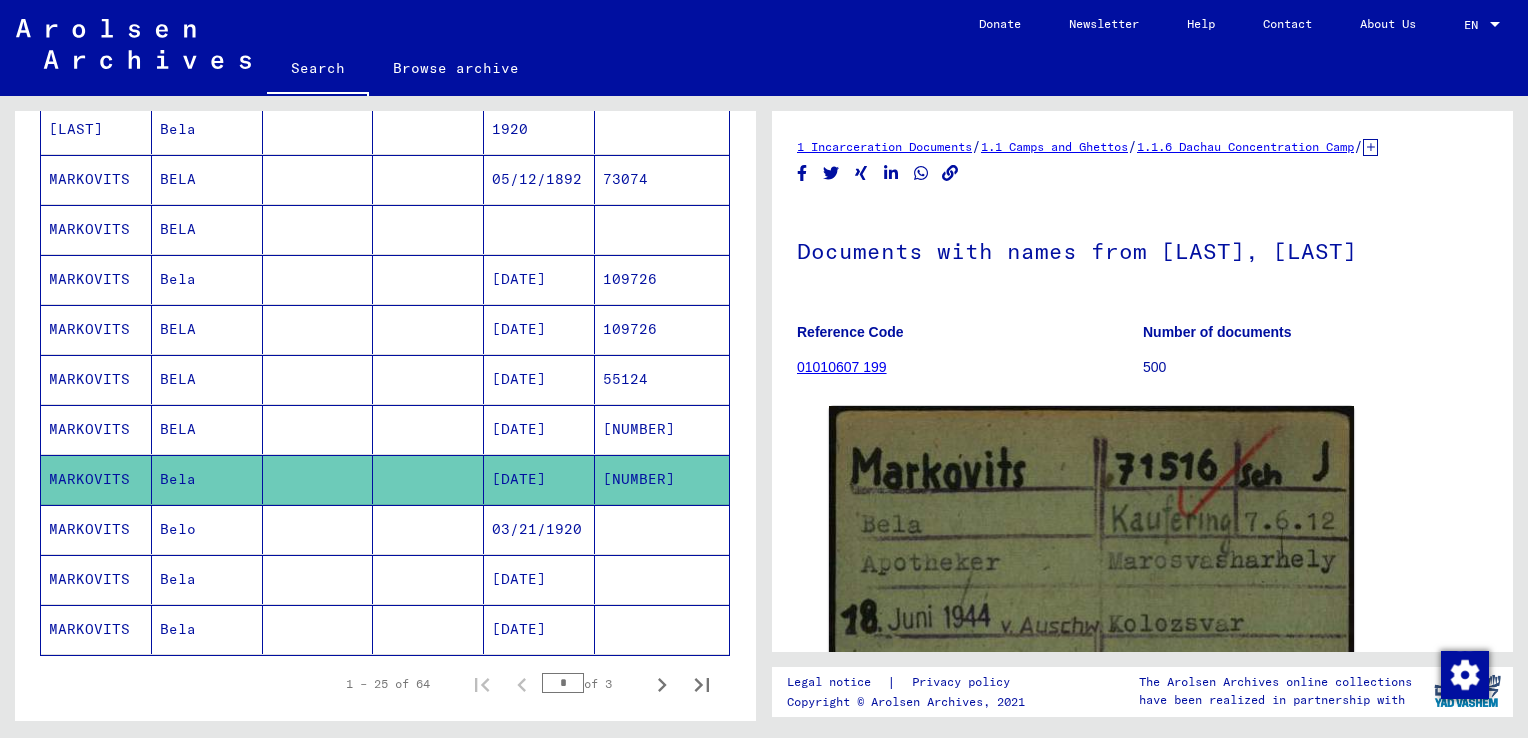 scroll, scrollTop: 0, scrollLeft: 0, axis: both 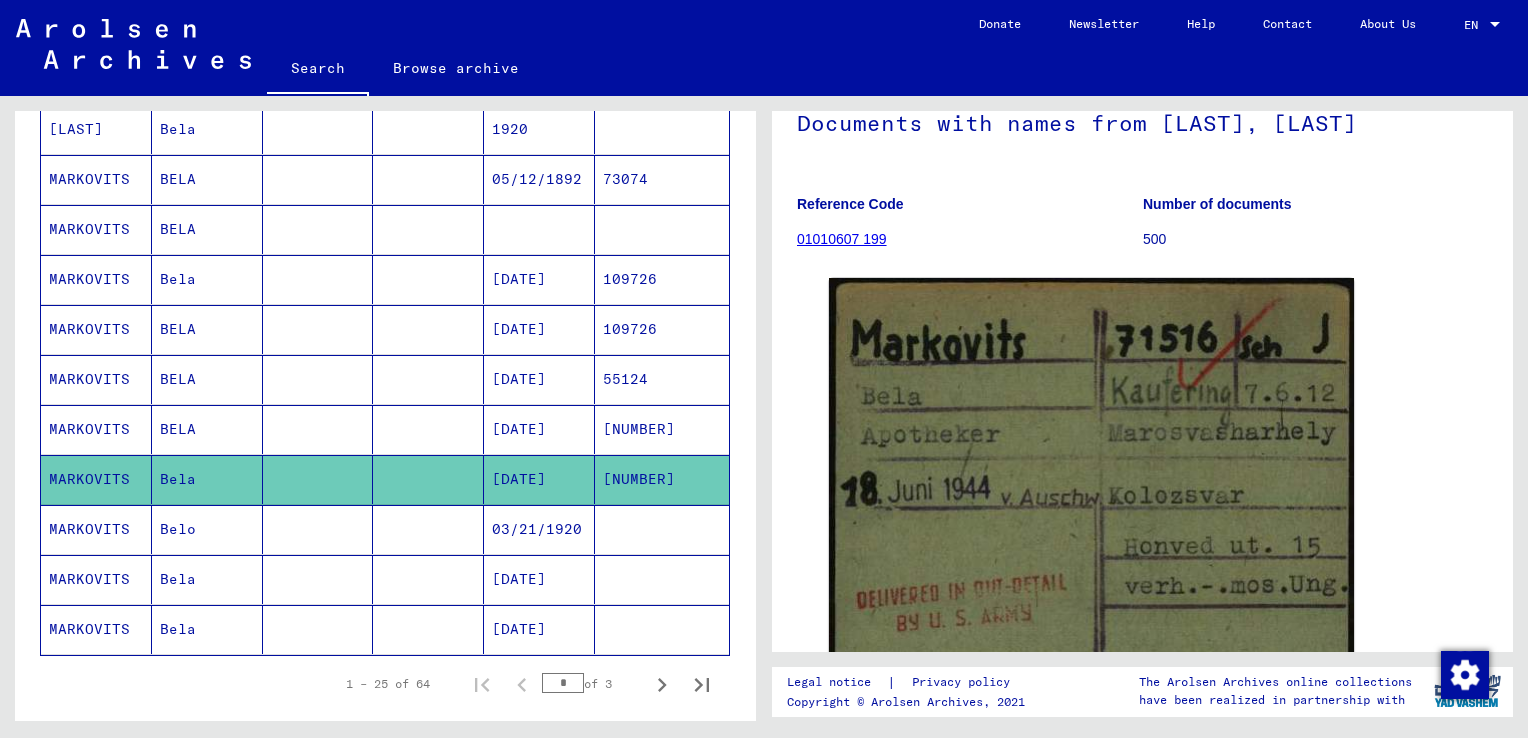 click on "[NUMBER]" at bounding box center [662, 479] 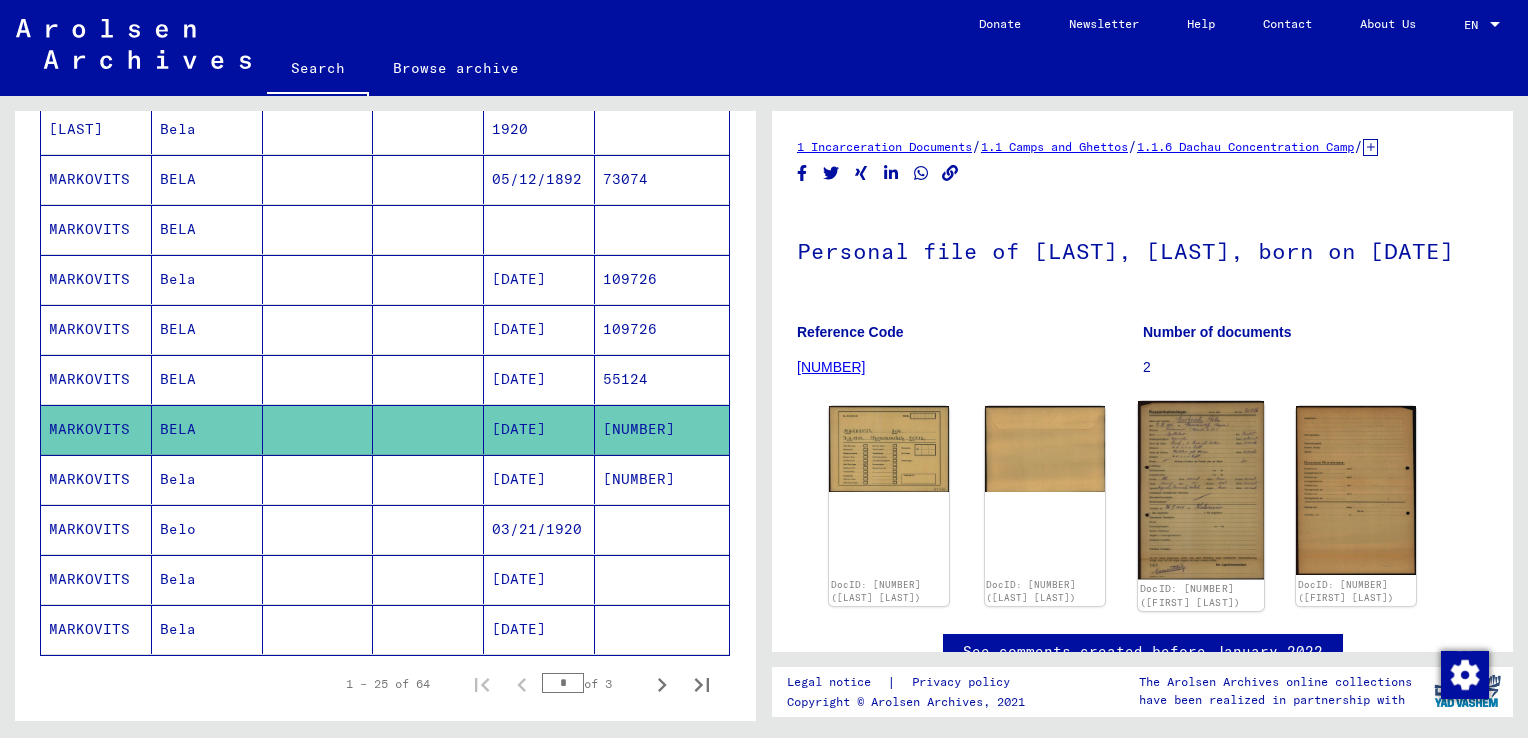scroll, scrollTop: 0, scrollLeft: 0, axis: both 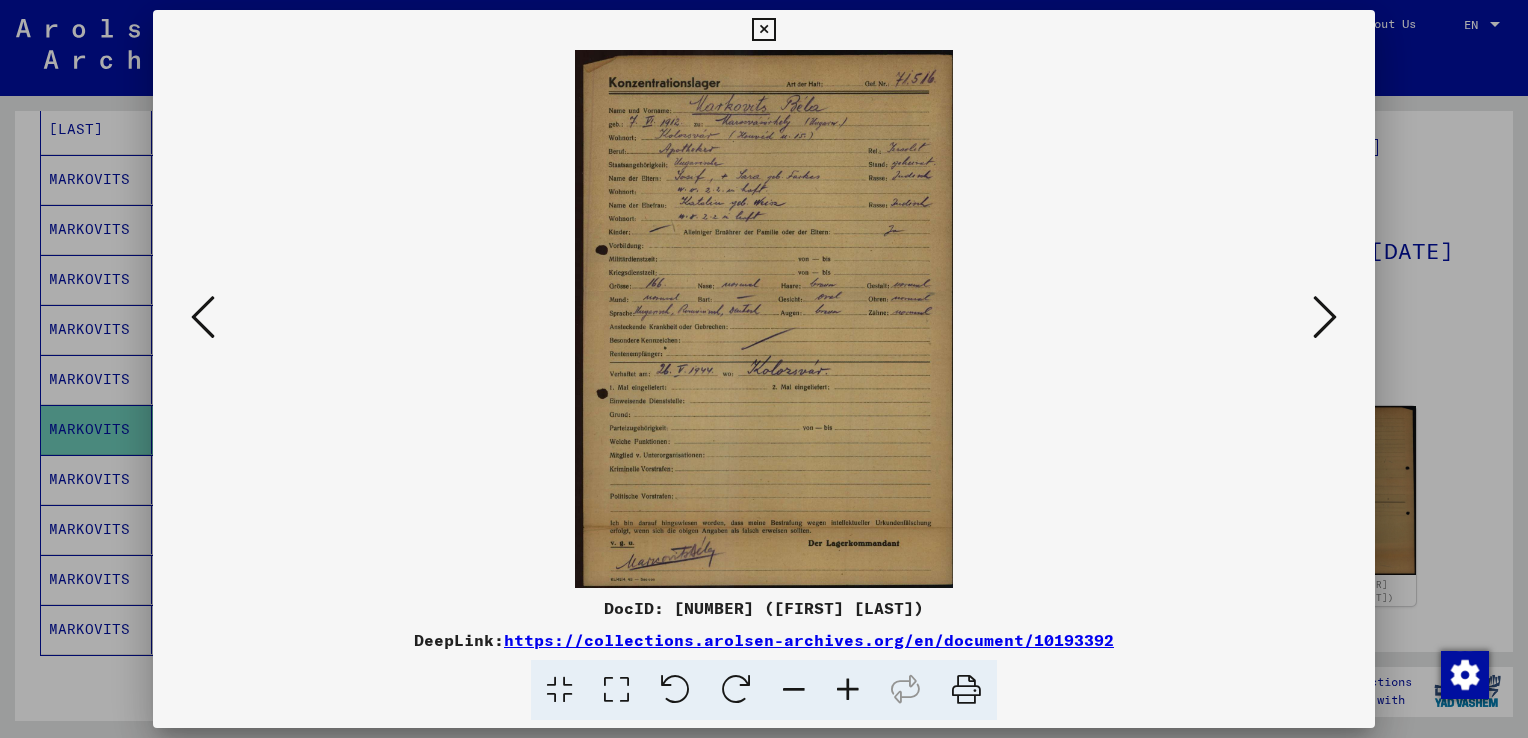 click at bounding box center [763, 30] 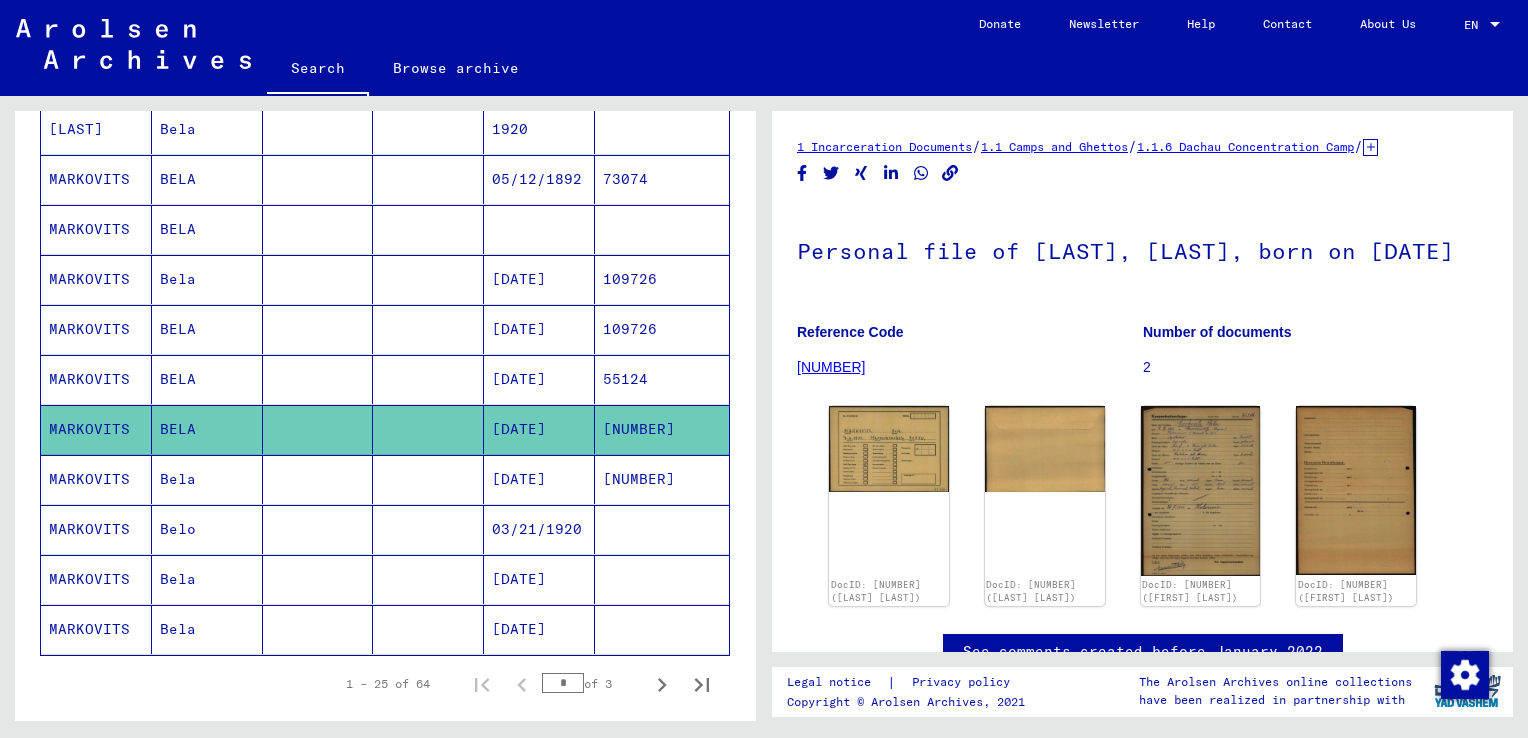 drag, startPoint x: 1526, startPoint y: 426, endPoint x: 1526, endPoint y: 342, distance: 84 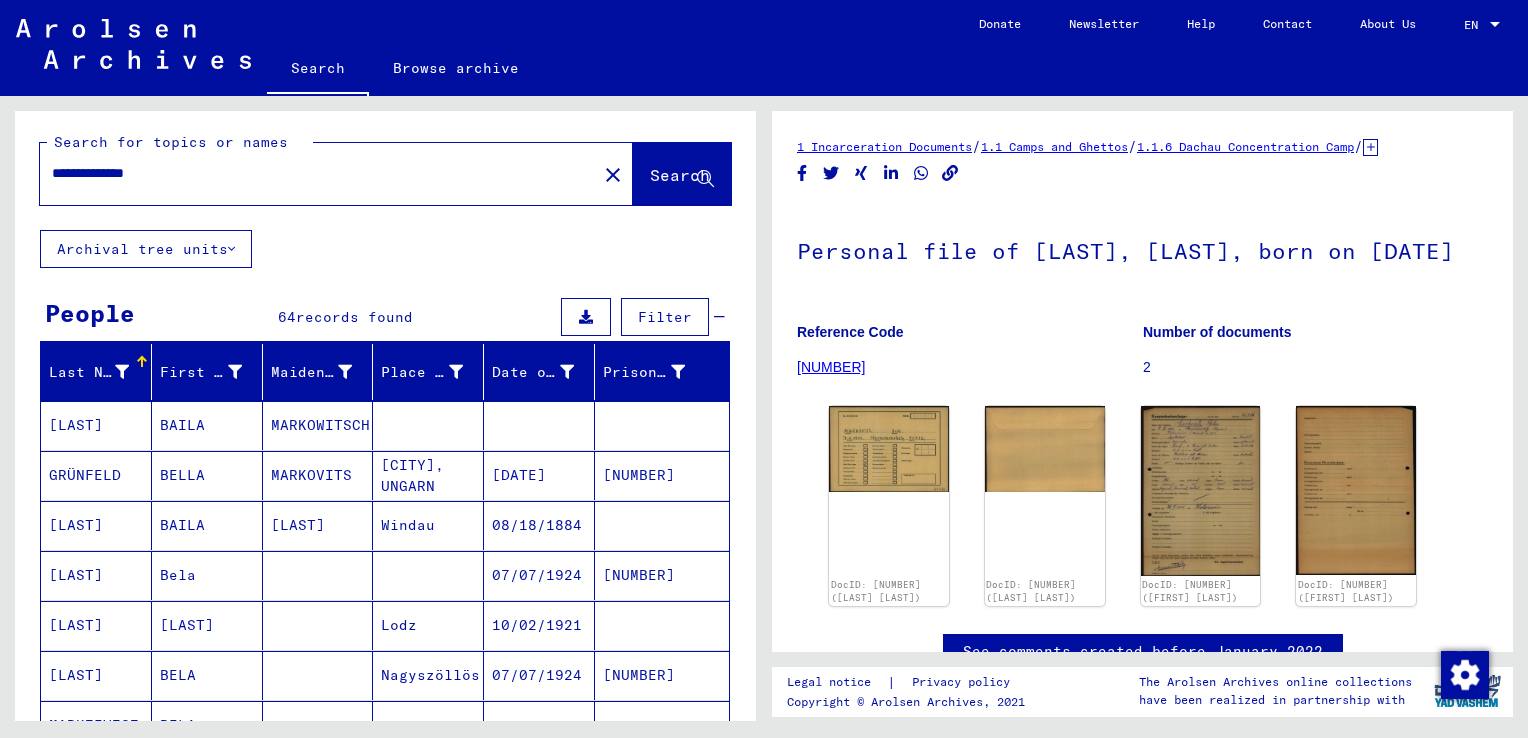 scroll, scrollTop: 0, scrollLeft: 0, axis: both 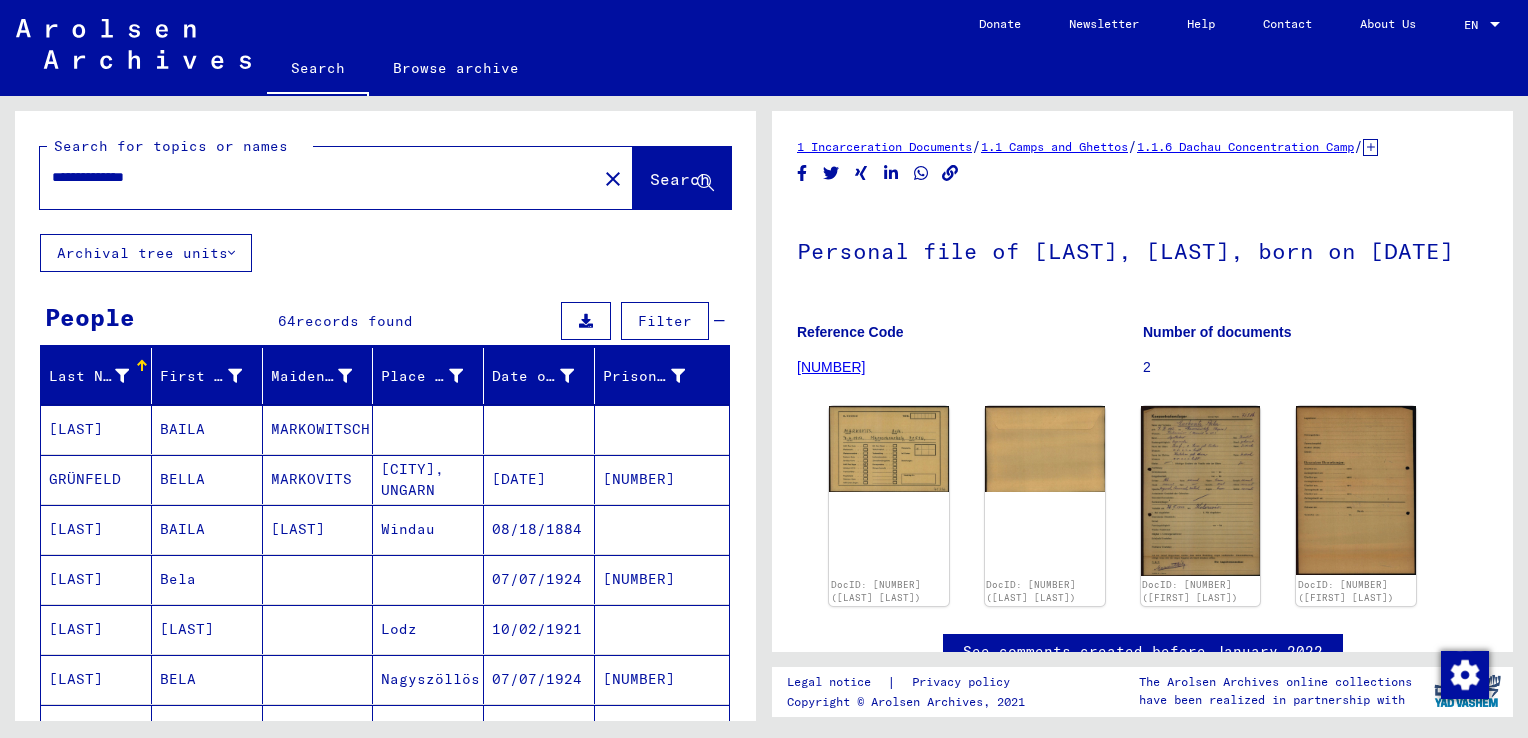 click on "**********" at bounding box center [318, 177] 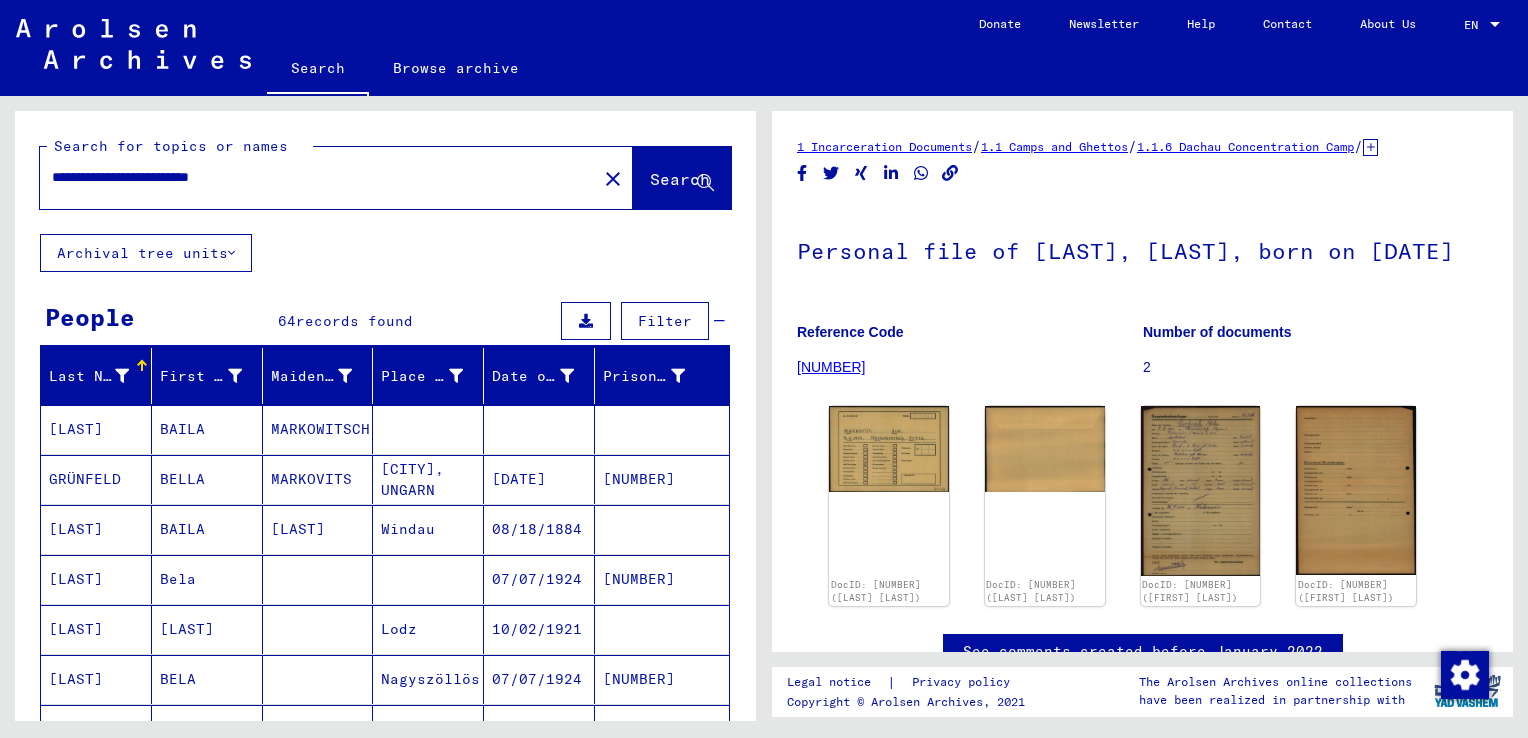 click on "**********" at bounding box center [318, 177] 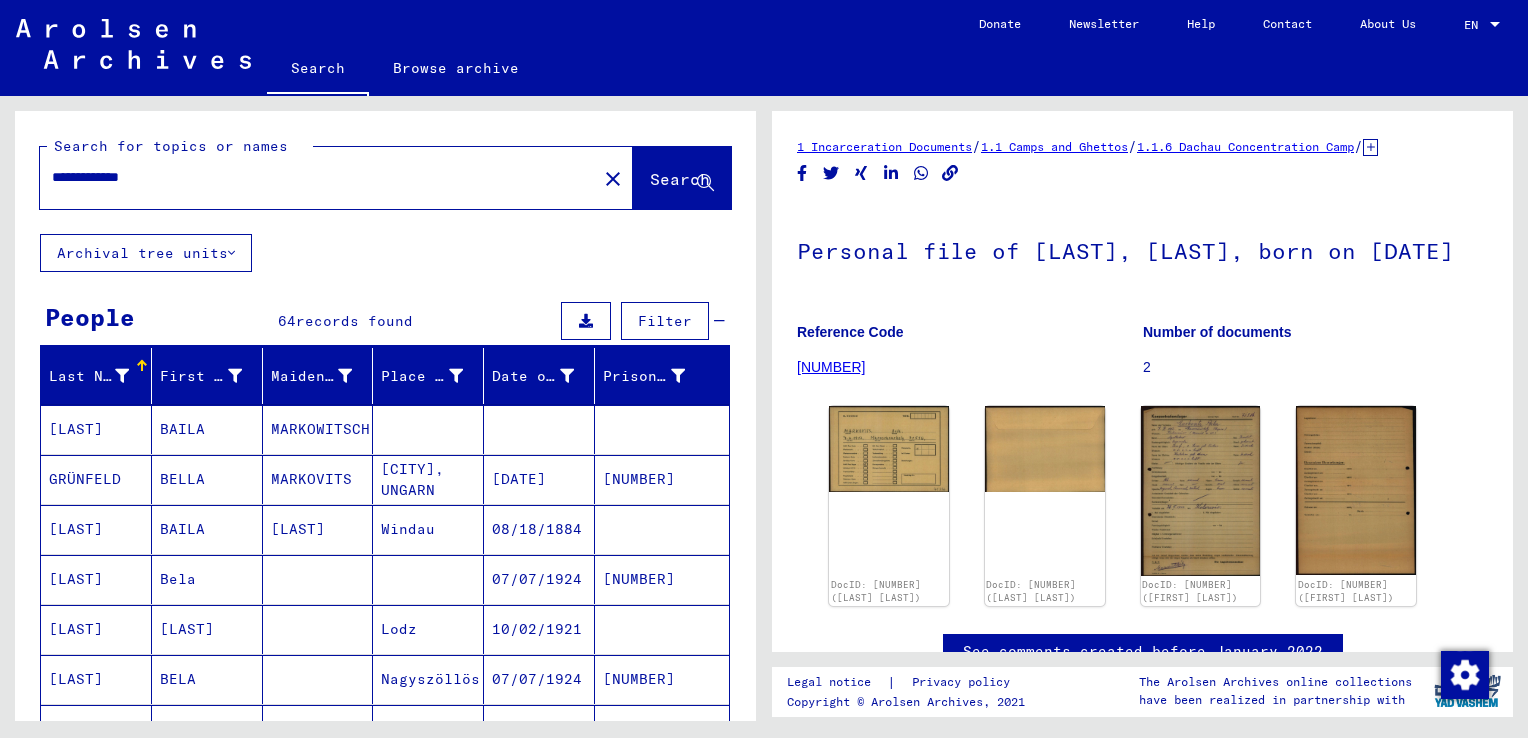 click on "**********" at bounding box center (318, 177) 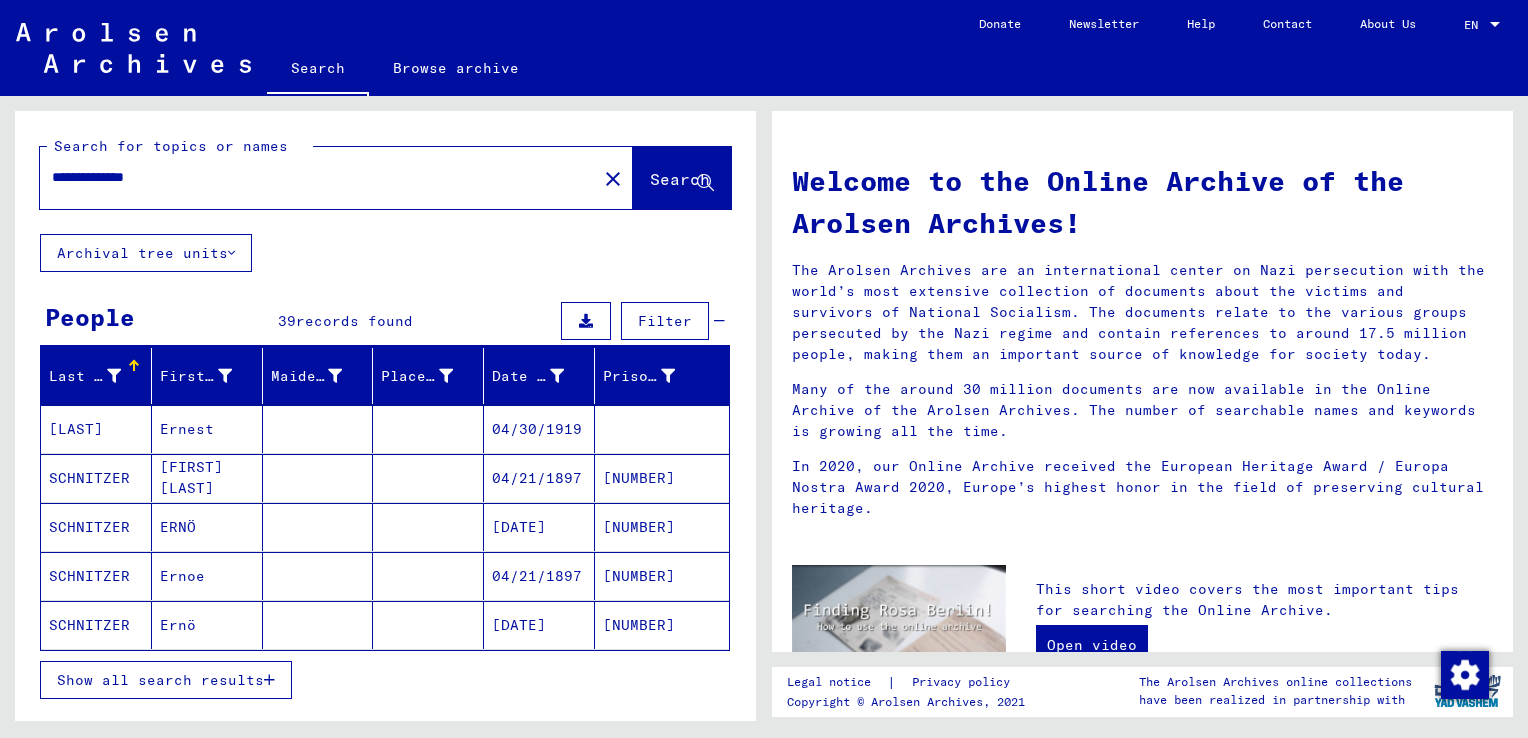 click on "SCHNITZER" at bounding box center (96, 576) 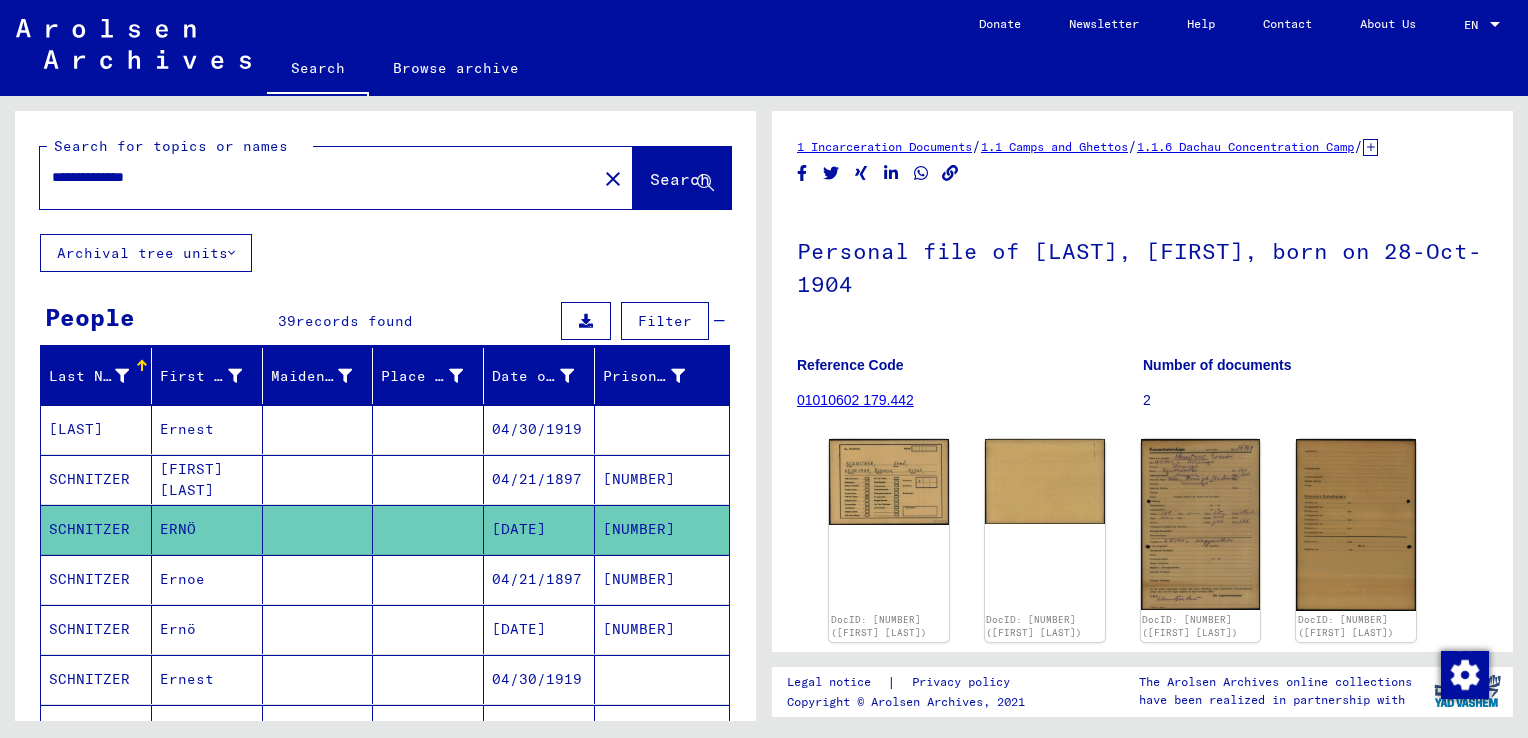 scroll, scrollTop: 0, scrollLeft: 0, axis: both 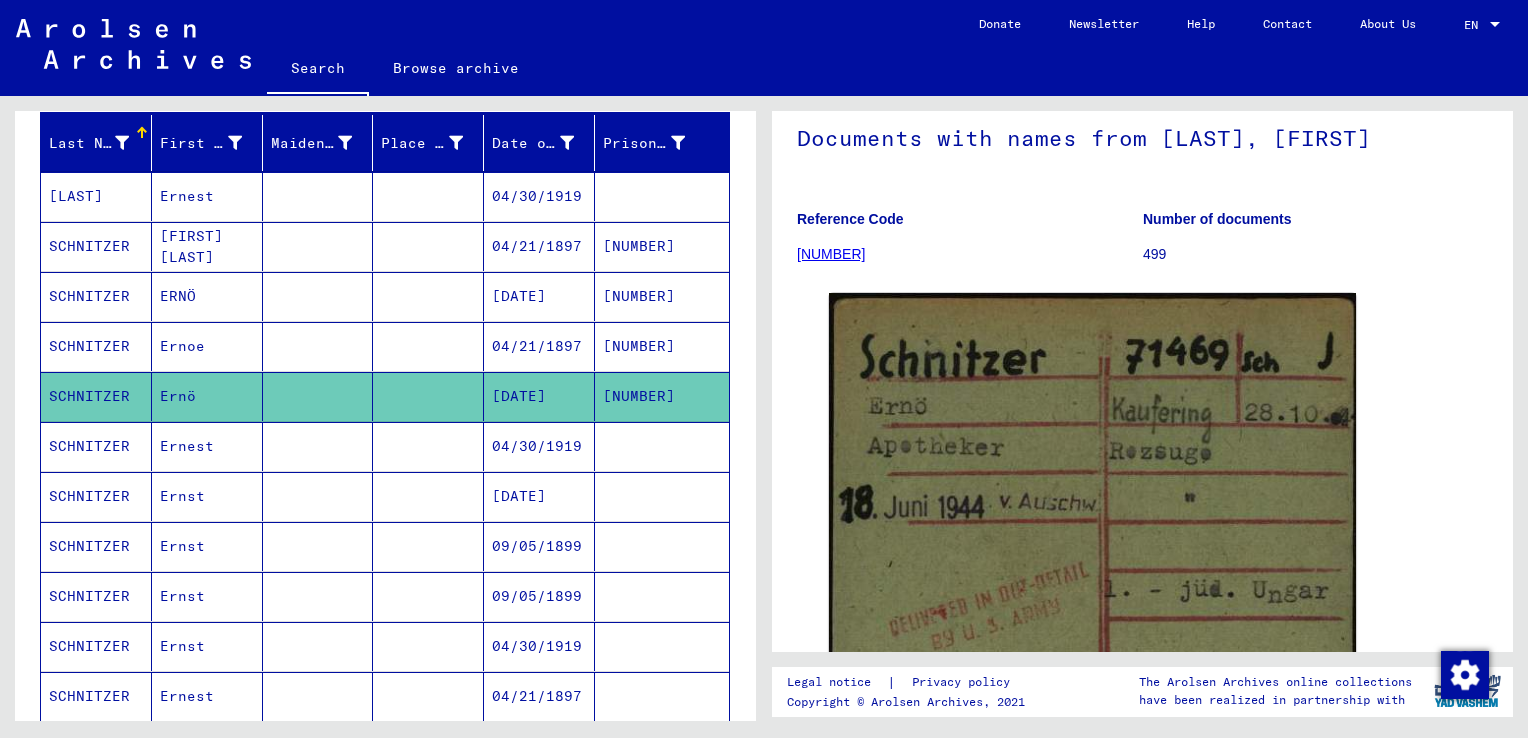 click at bounding box center [428, 346] 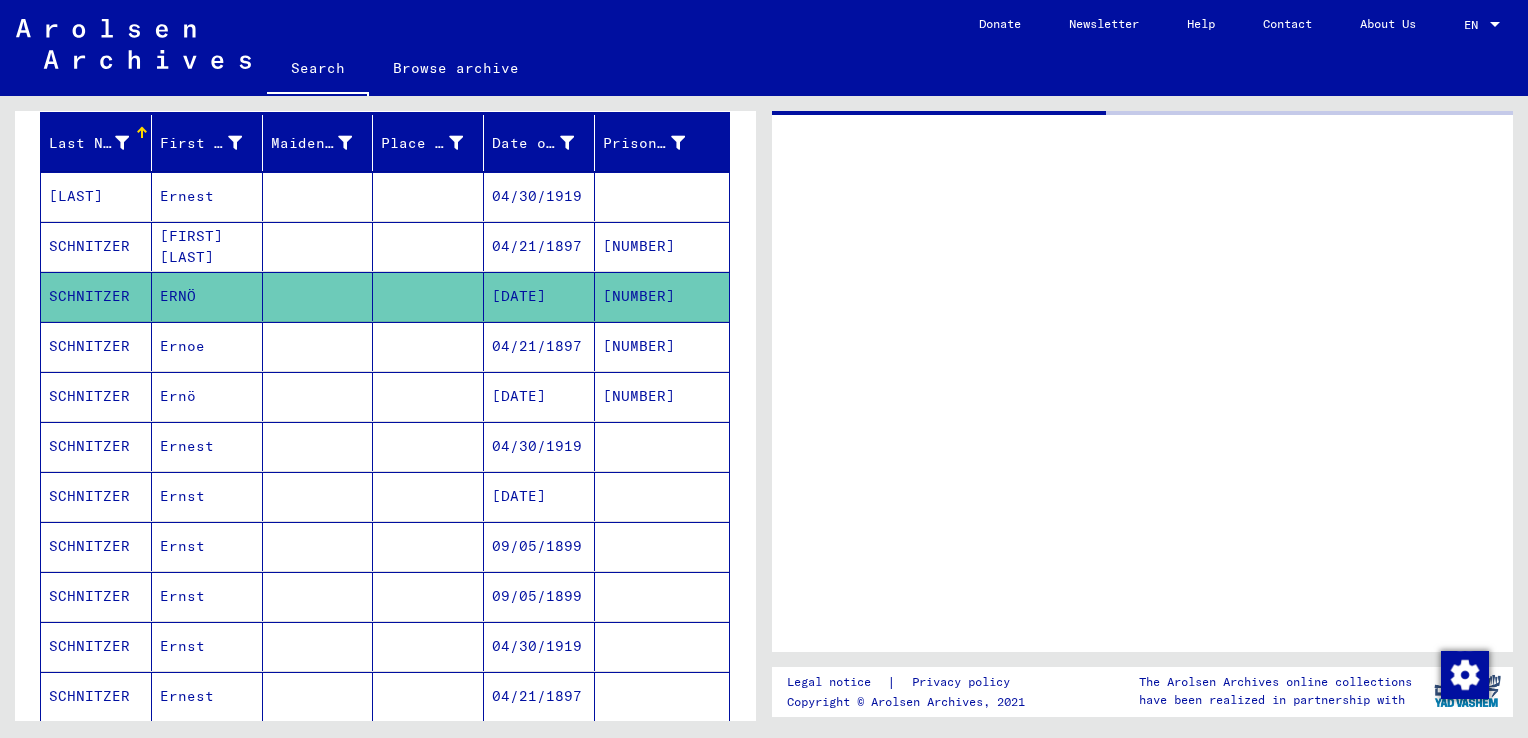 scroll, scrollTop: 0, scrollLeft: 0, axis: both 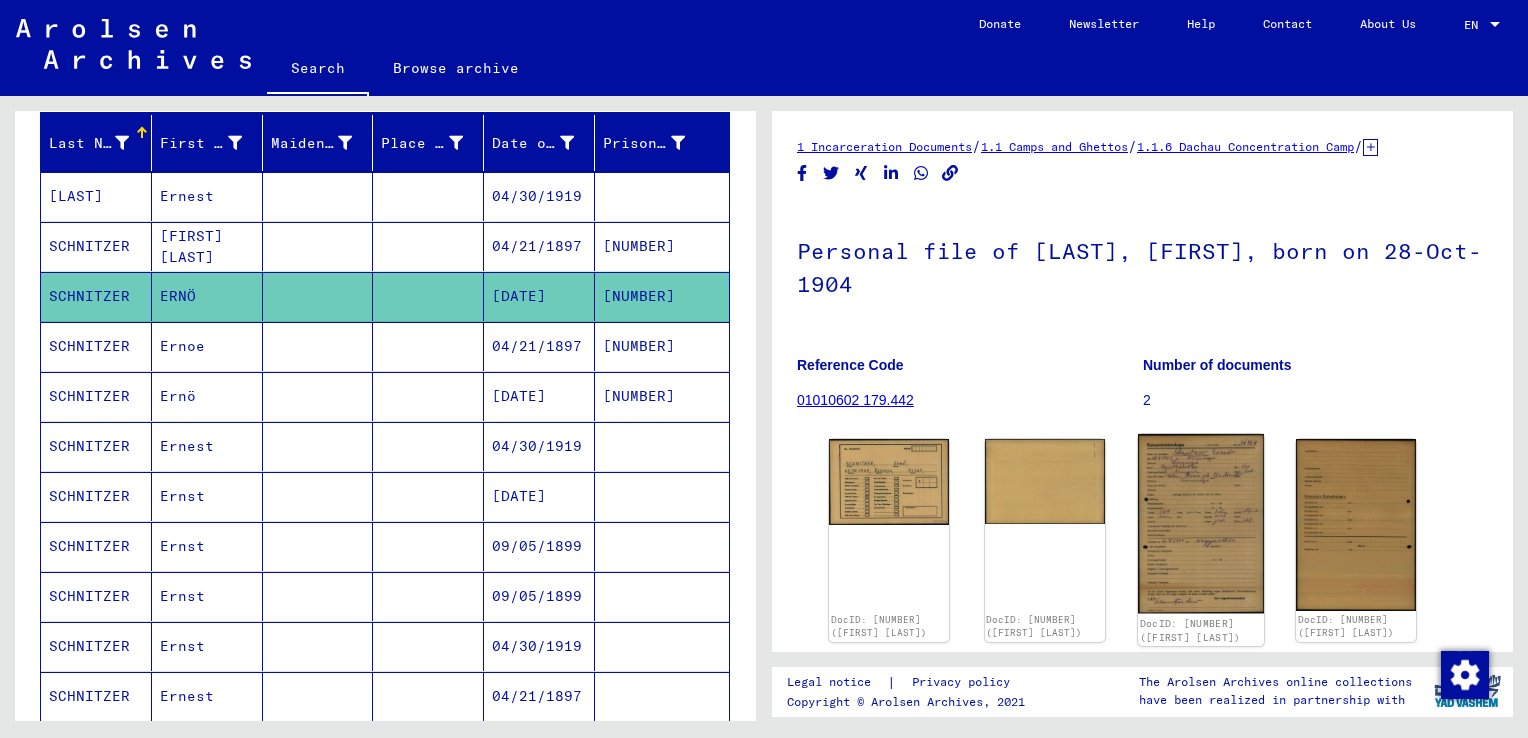 click 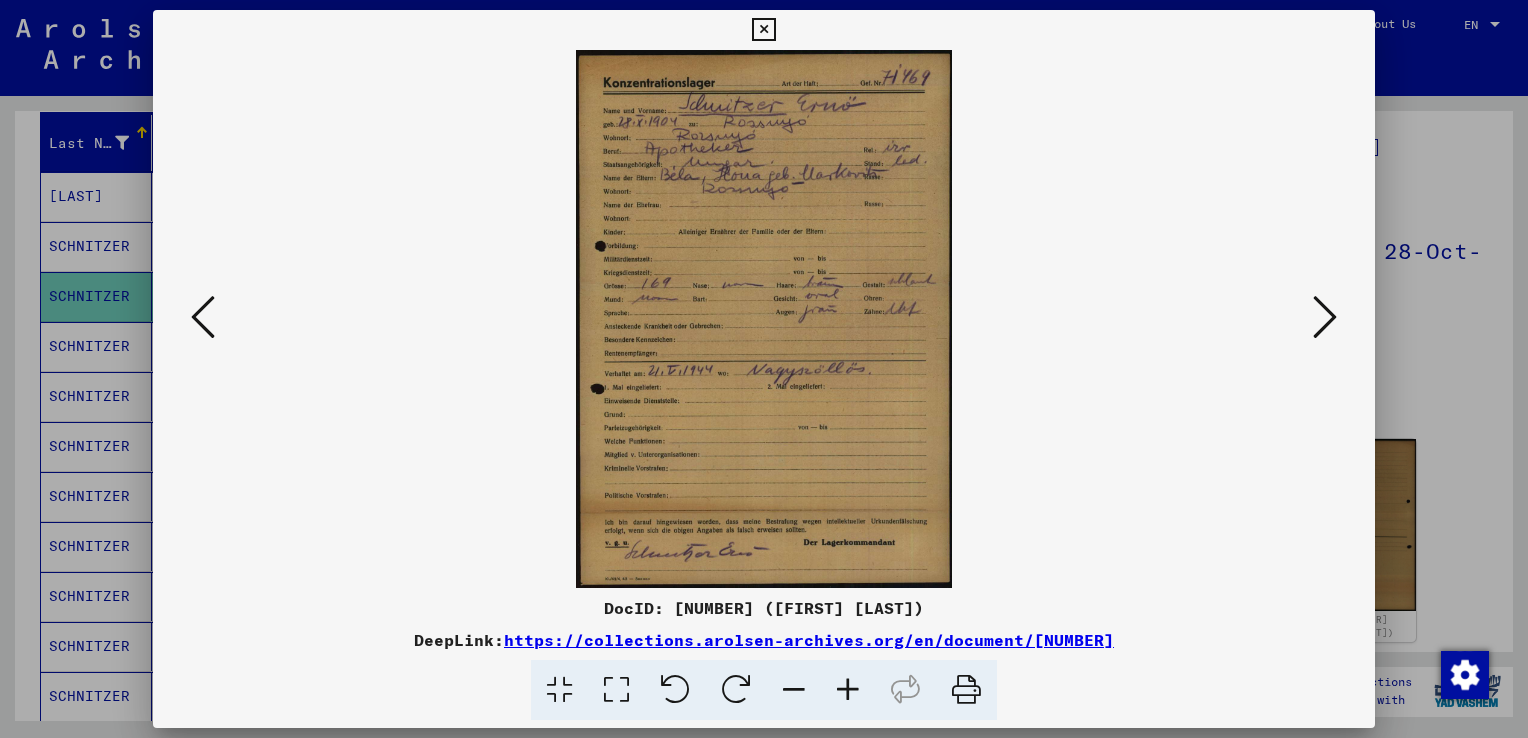 click at bounding box center (763, 30) 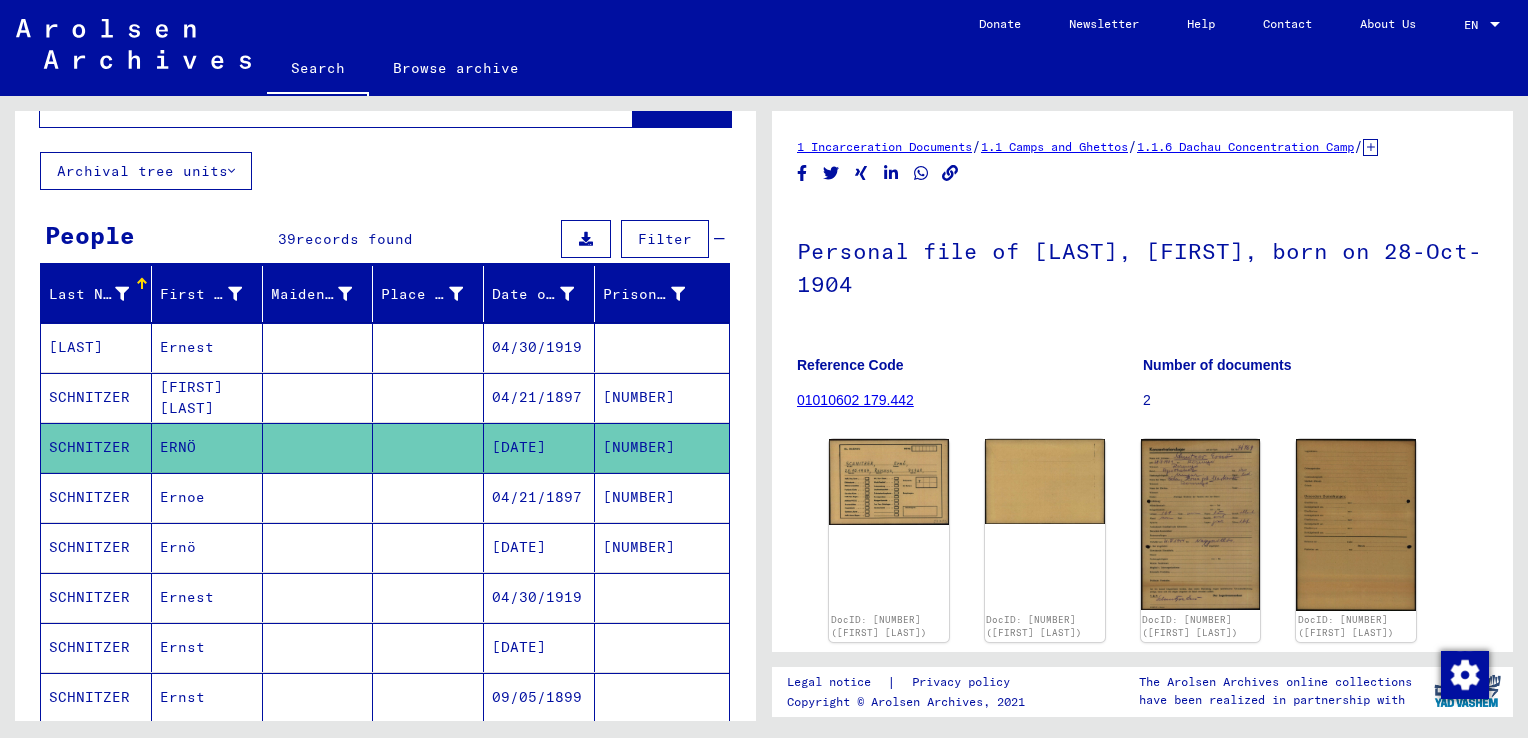 scroll, scrollTop: 0, scrollLeft: 0, axis: both 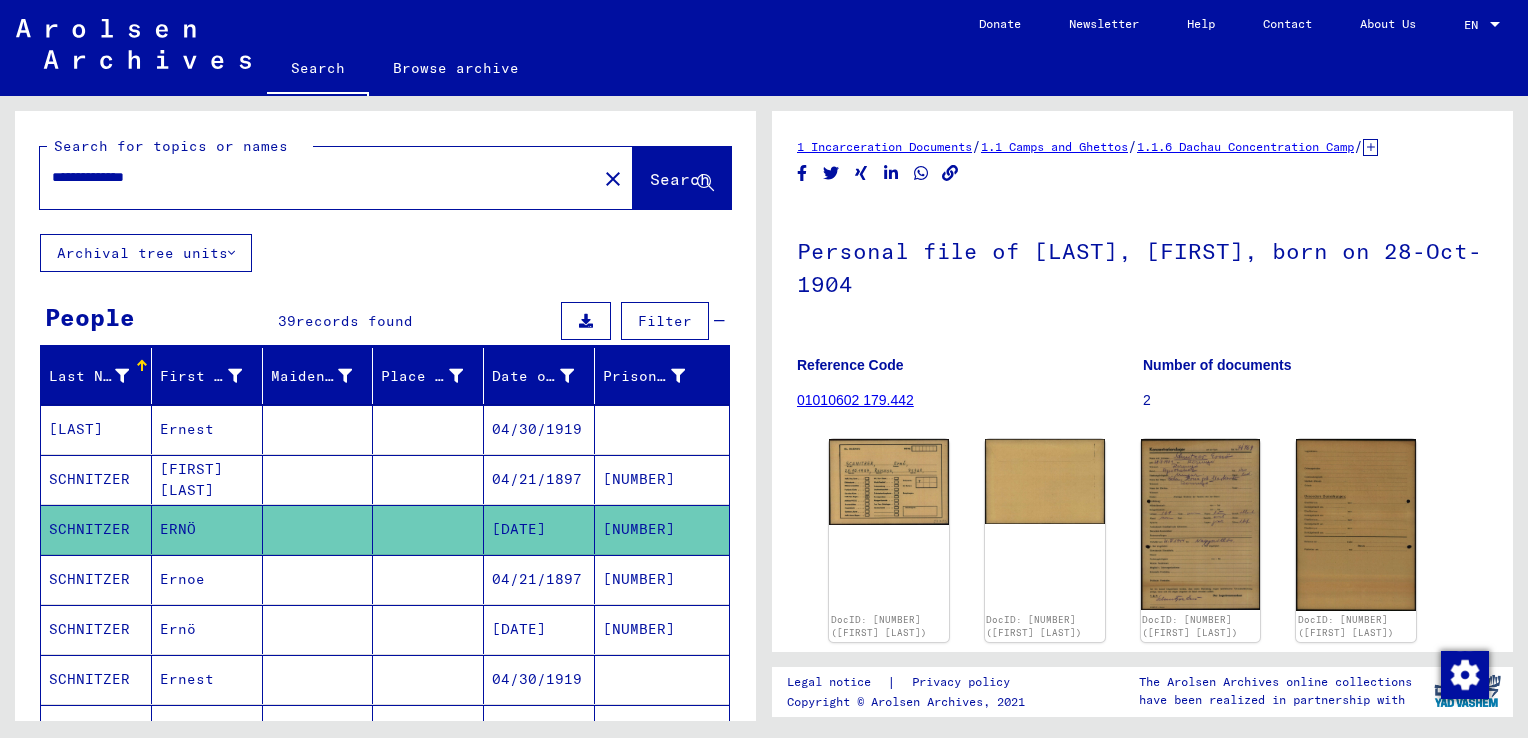 click on "**********" 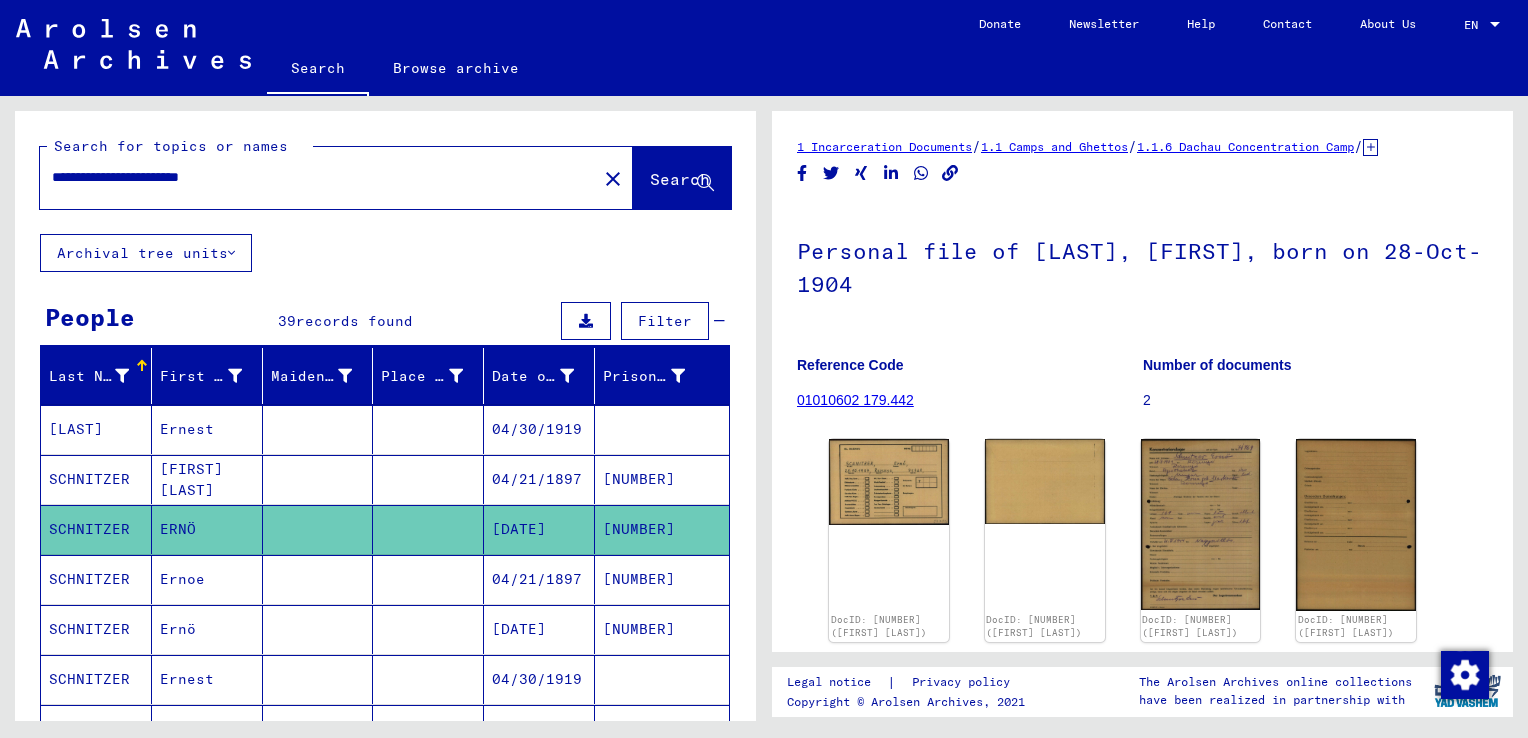 click on "**********" at bounding box center [318, 177] 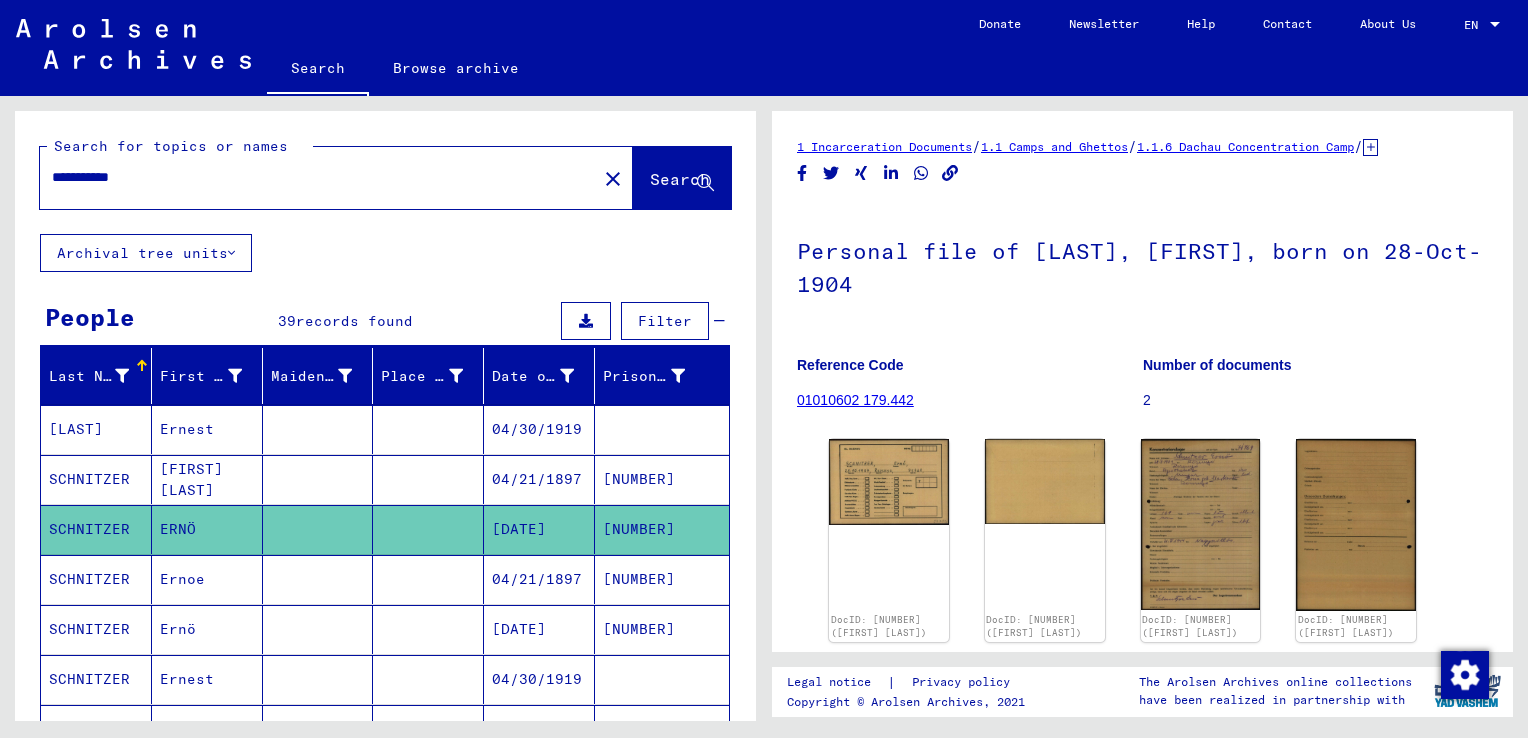 click on "**********" at bounding box center (318, 177) 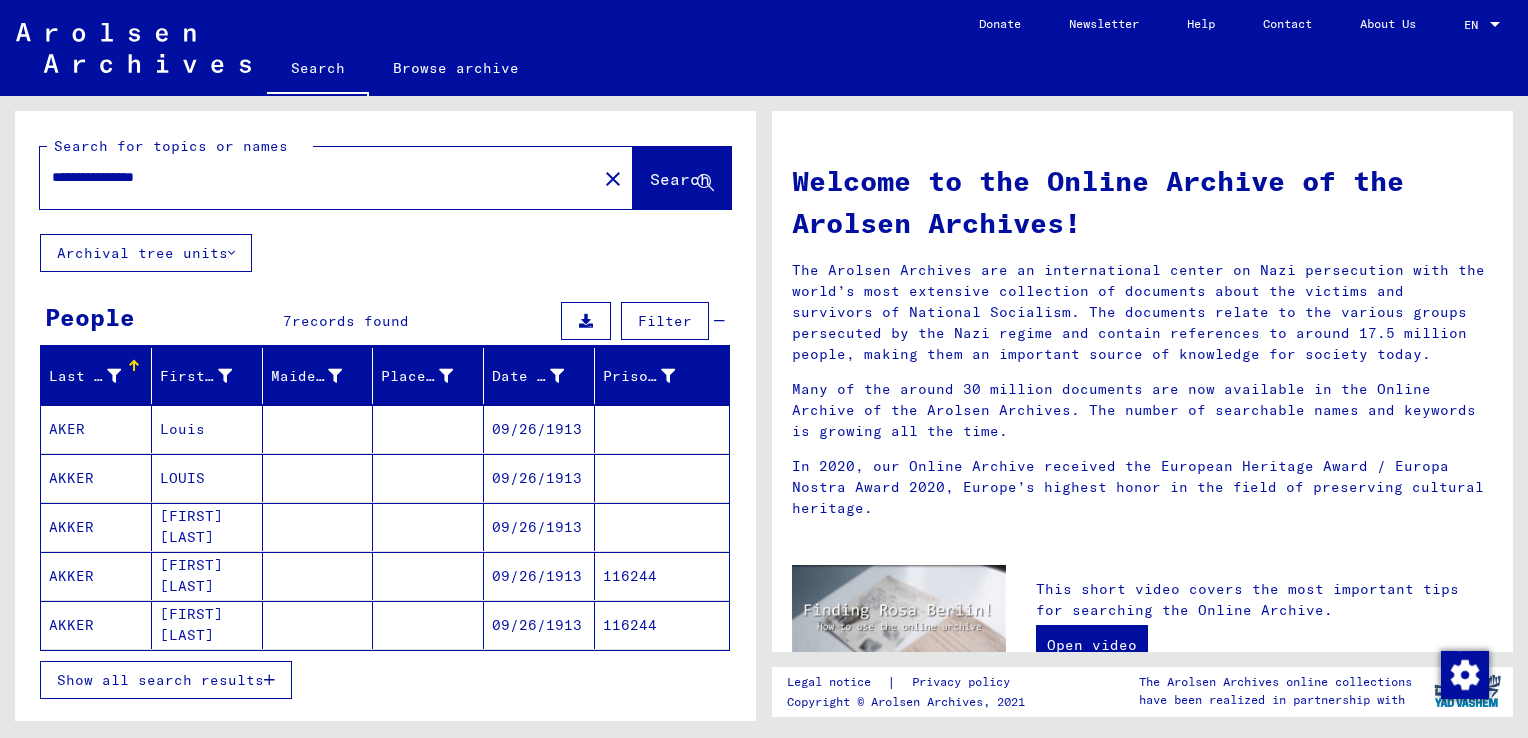 click on "Louis" at bounding box center [207, 478] 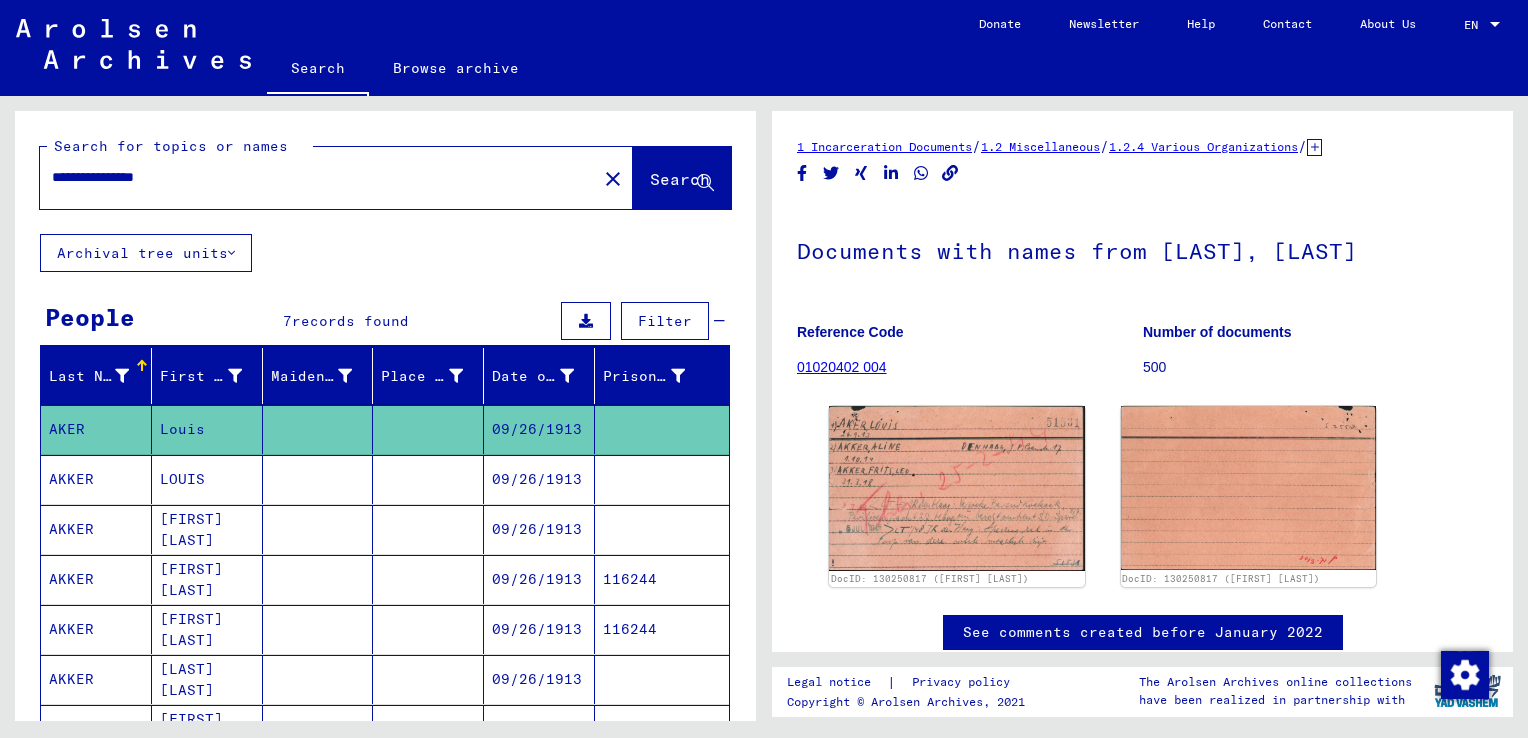 scroll, scrollTop: 0, scrollLeft: 0, axis: both 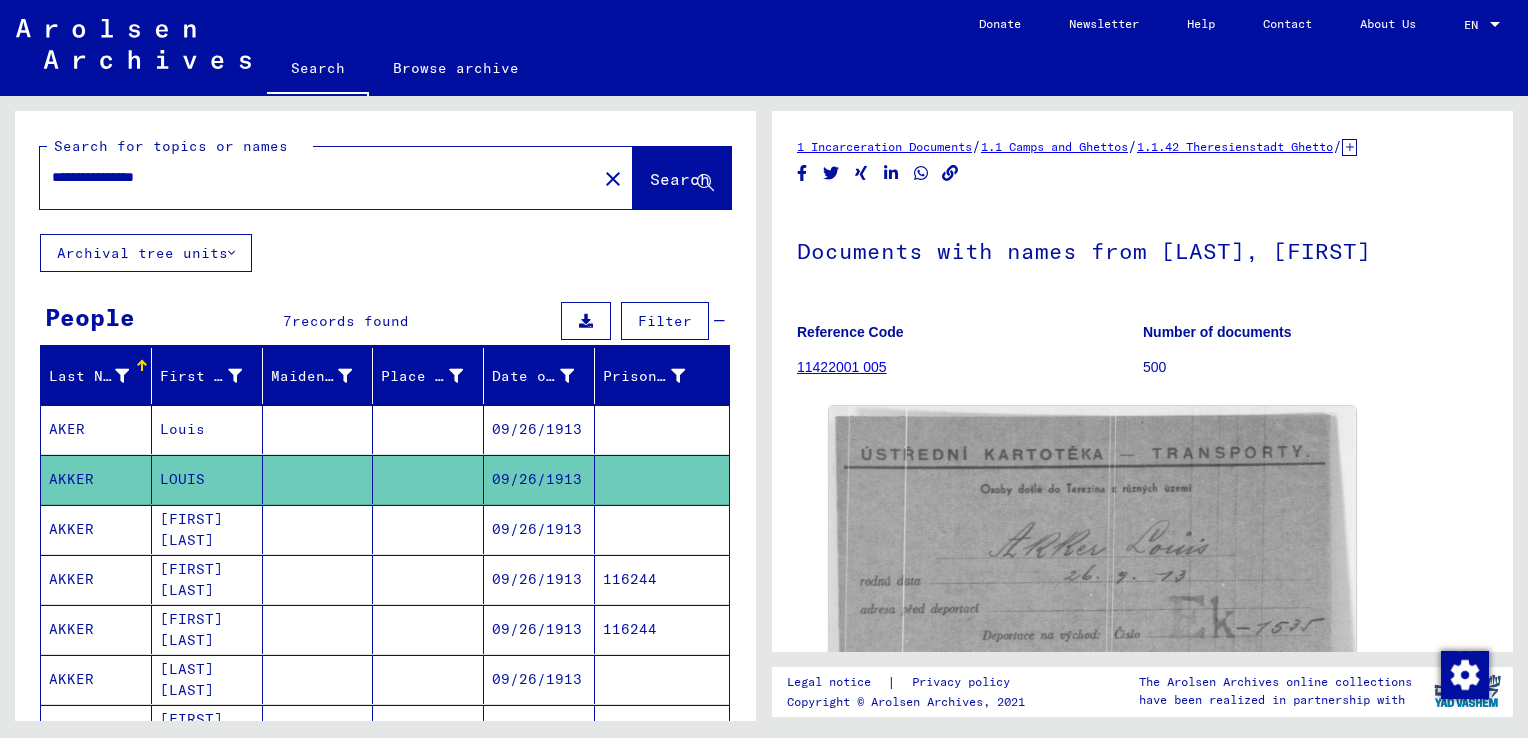 click on "09/26/1913" at bounding box center (539, 579) 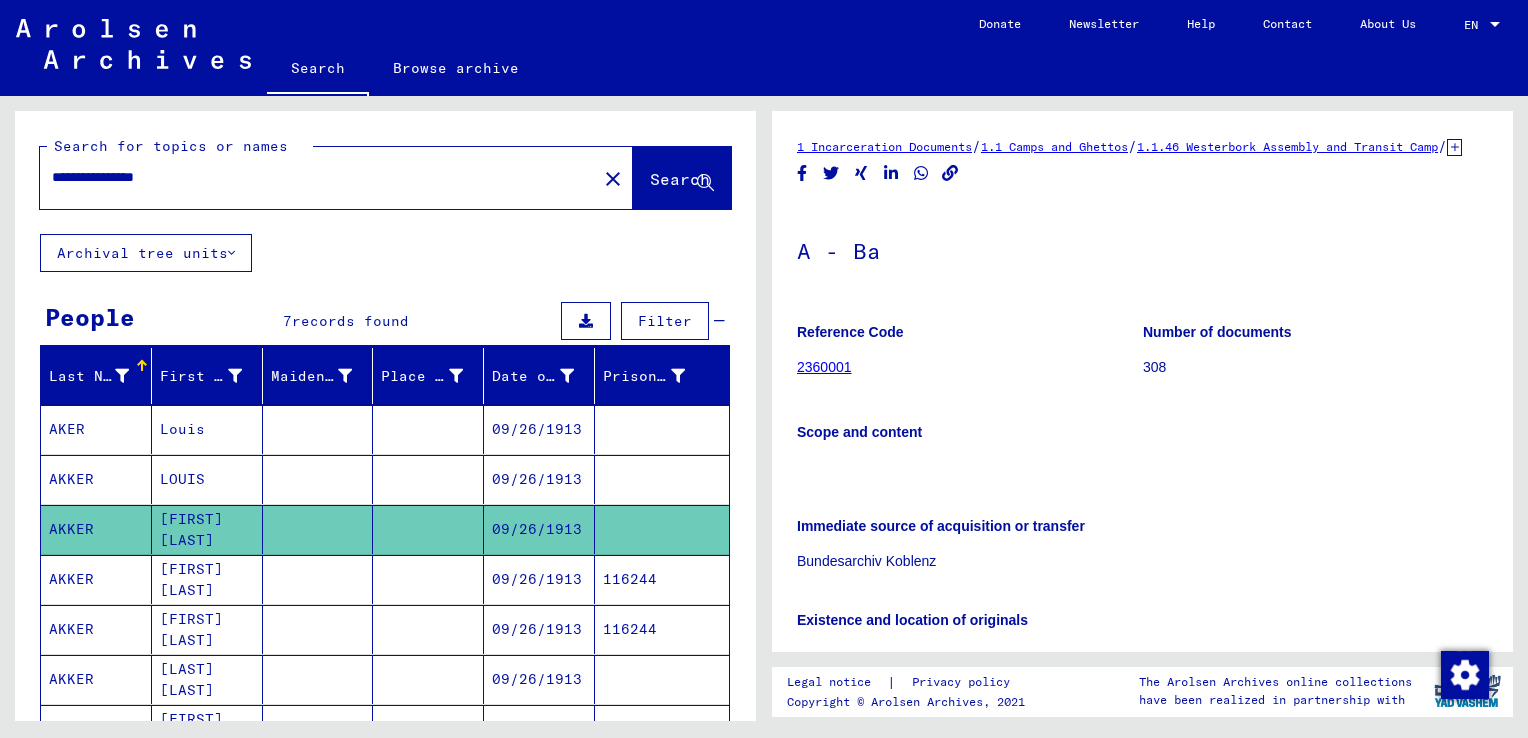 scroll, scrollTop: 0, scrollLeft: 0, axis: both 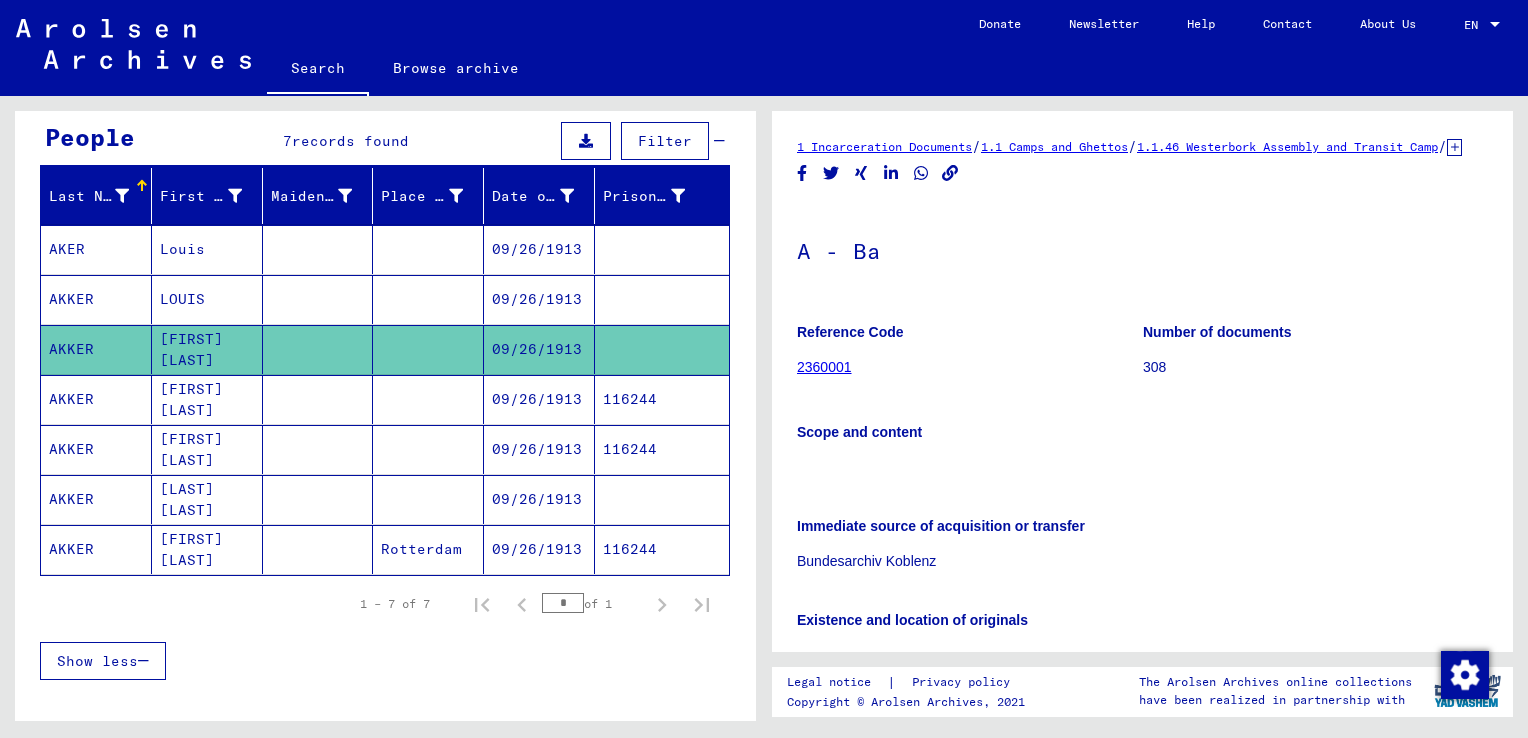 click on "09/26/1913" at bounding box center (539, 549) 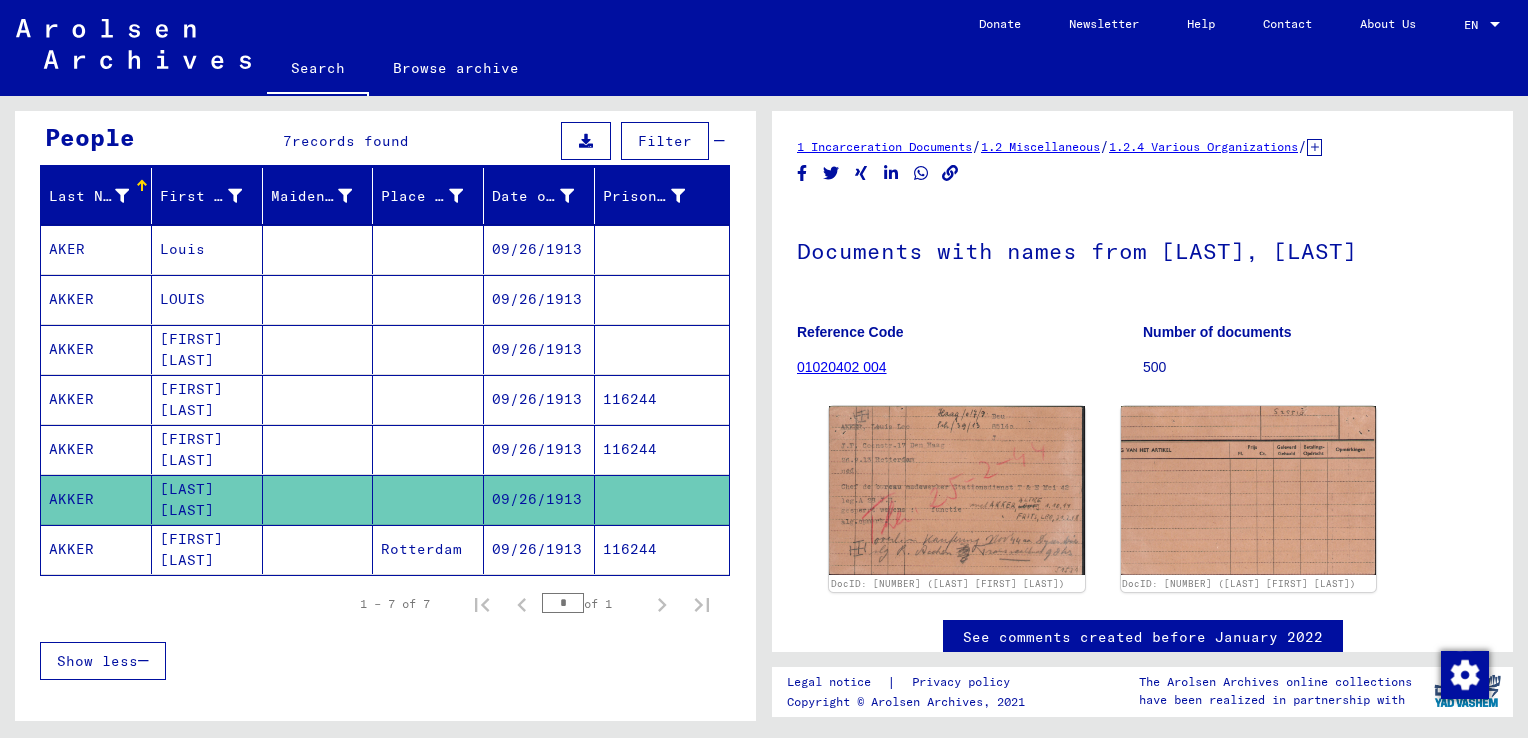 scroll, scrollTop: 0, scrollLeft: 0, axis: both 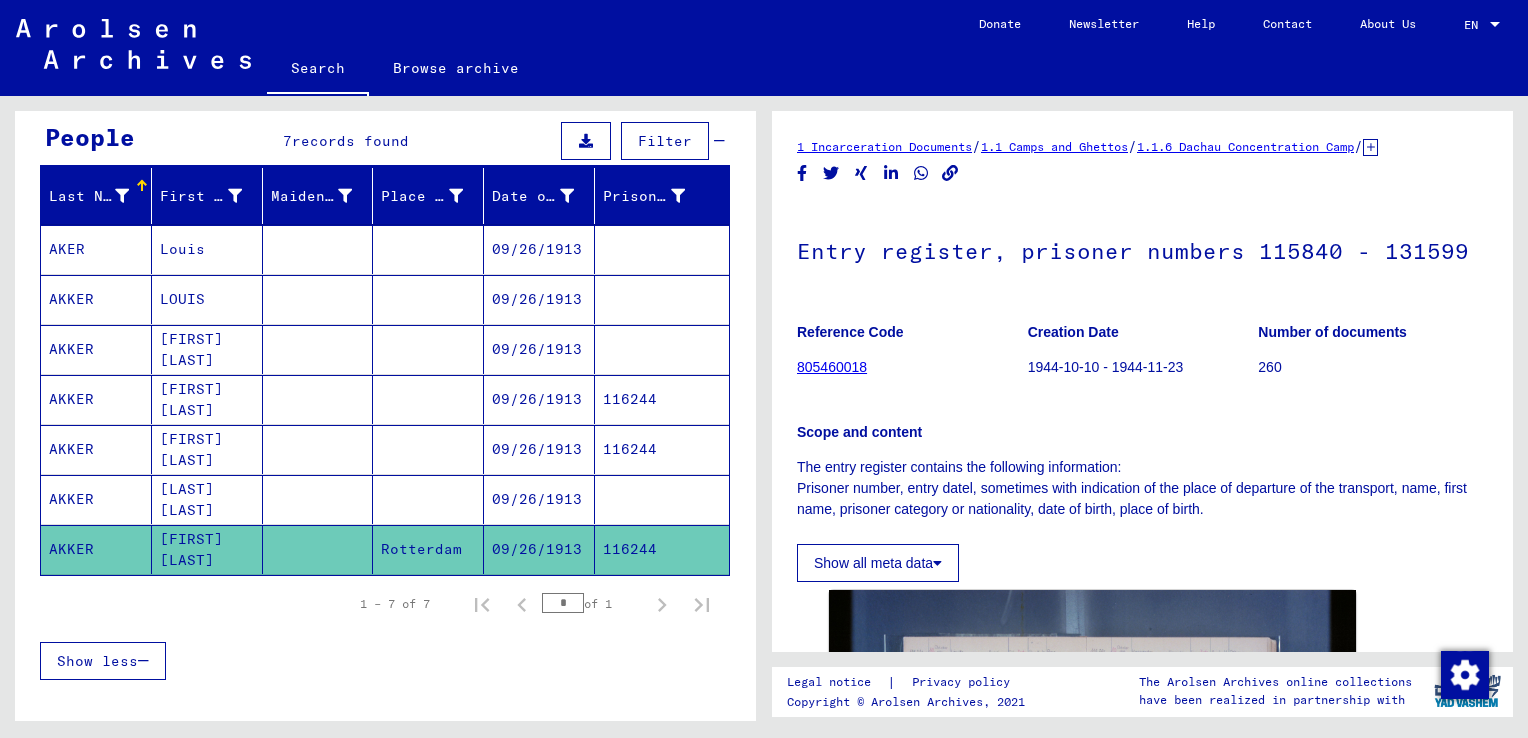 click on "09/26/1913" at bounding box center (539, 499) 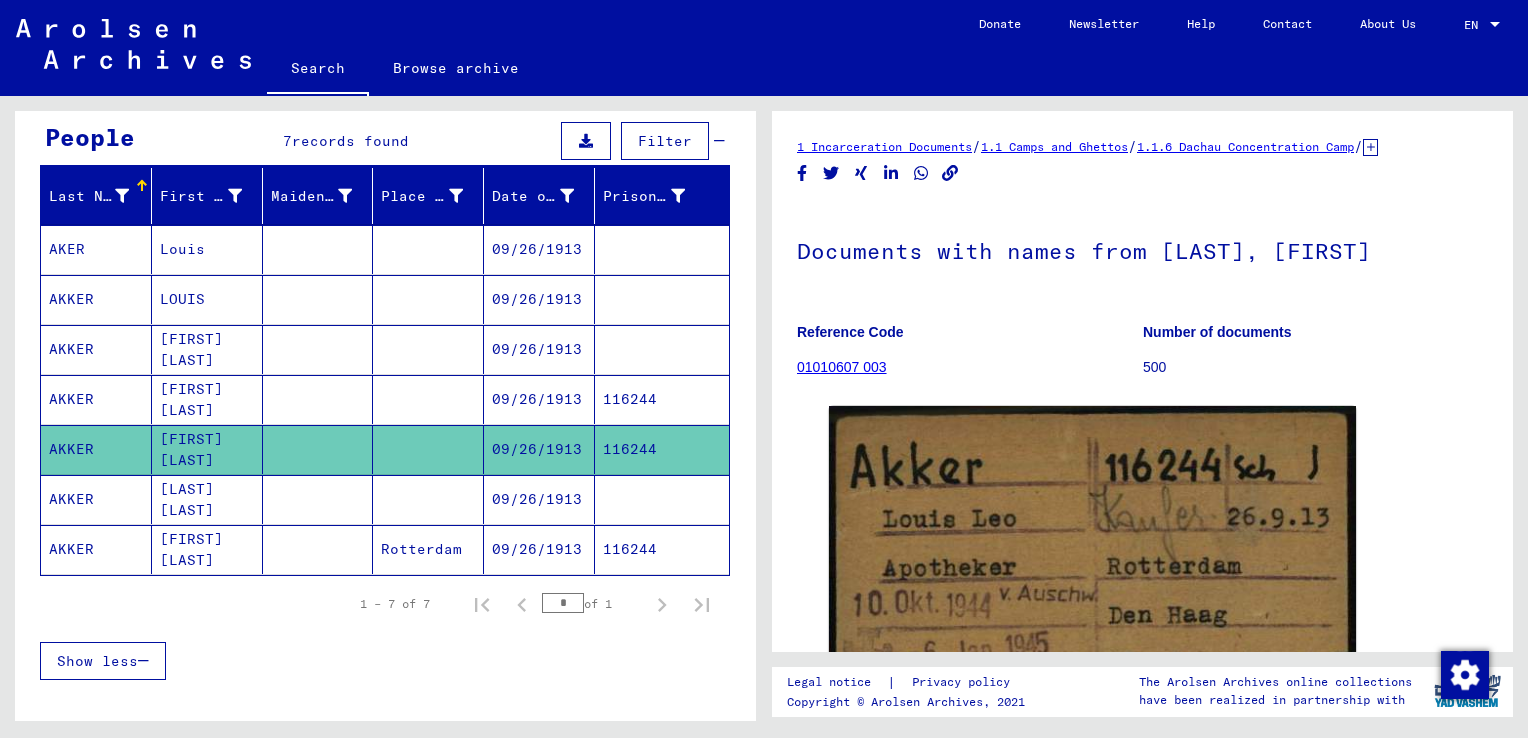 scroll, scrollTop: 0, scrollLeft: 0, axis: both 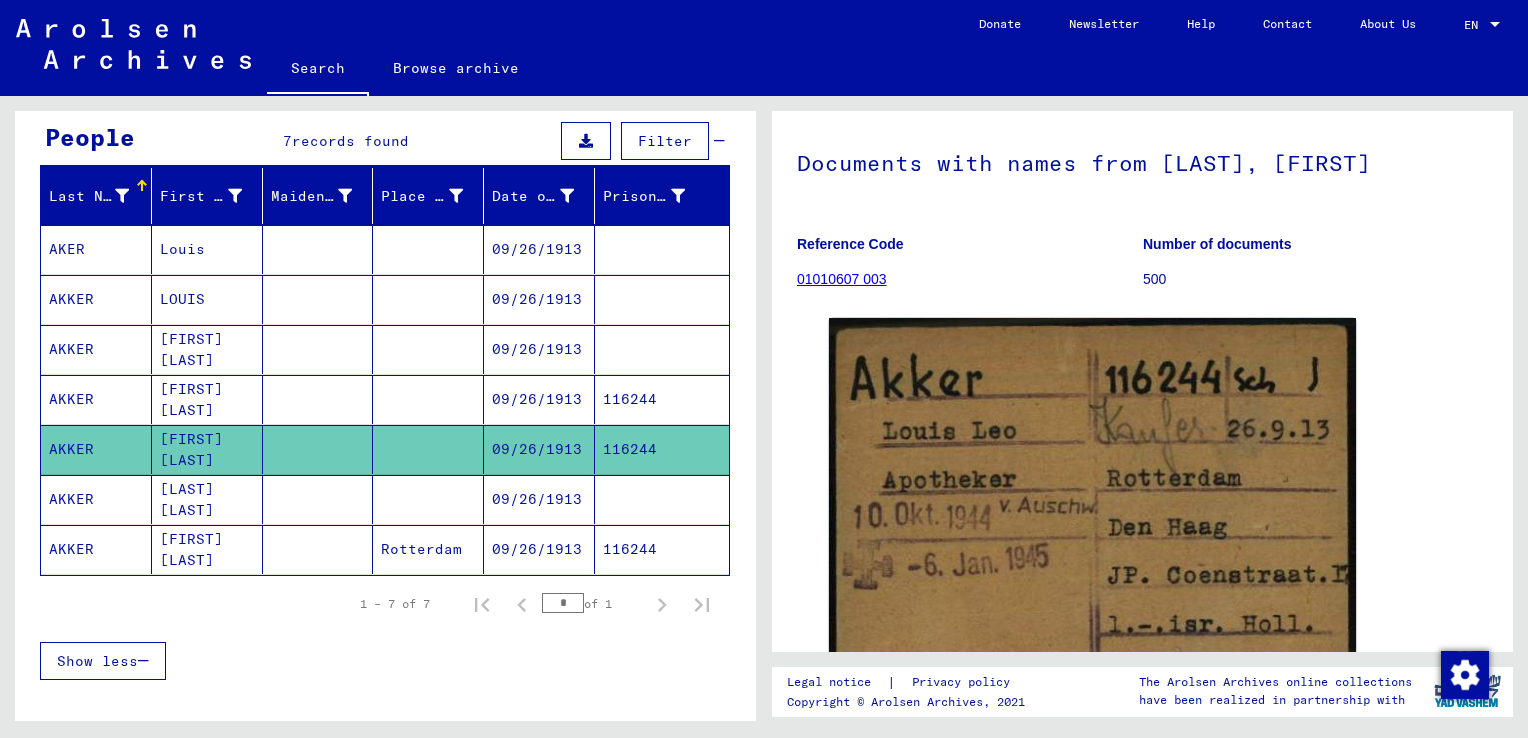 click on "09/26/1913" at bounding box center [539, 449] 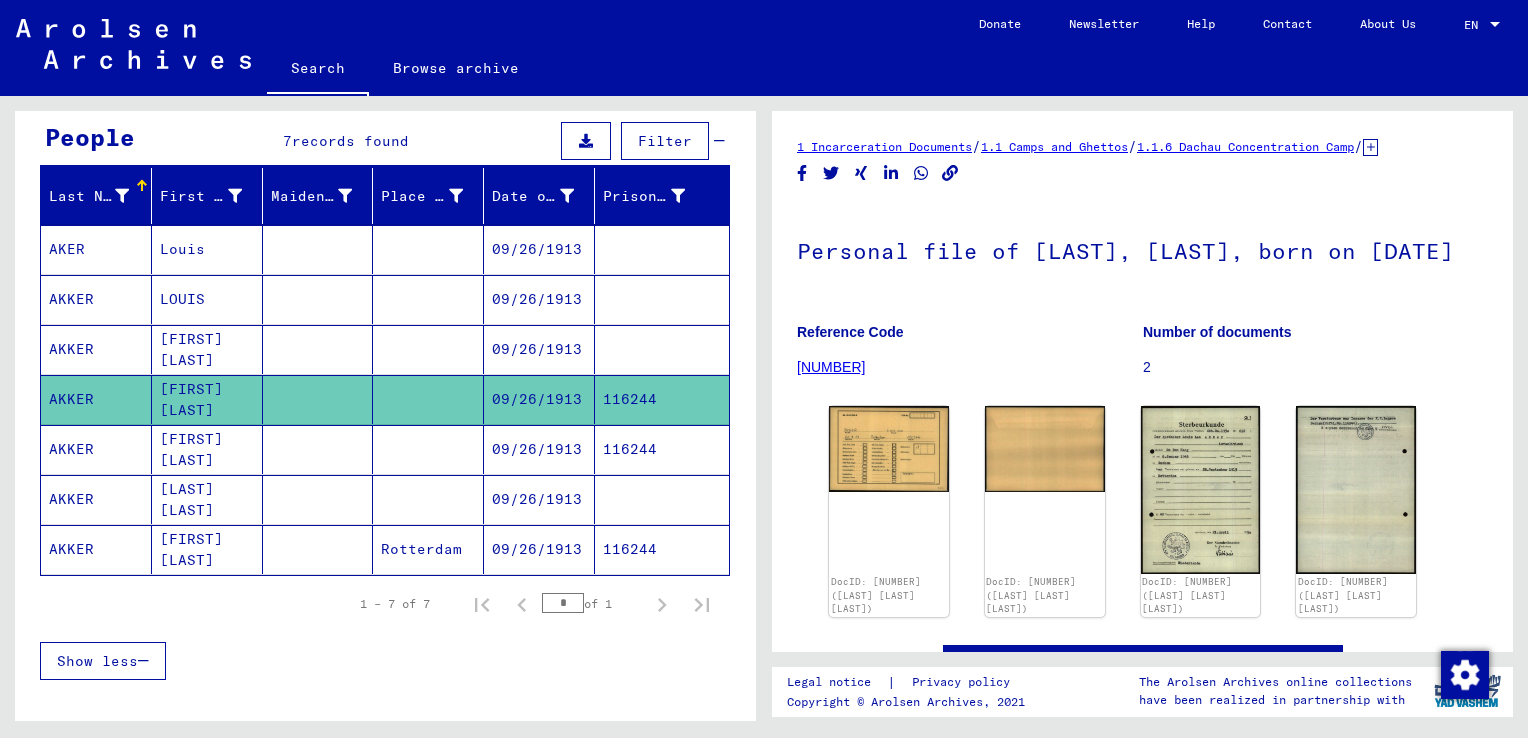 scroll, scrollTop: 0, scrollLeft: 0, axis: both 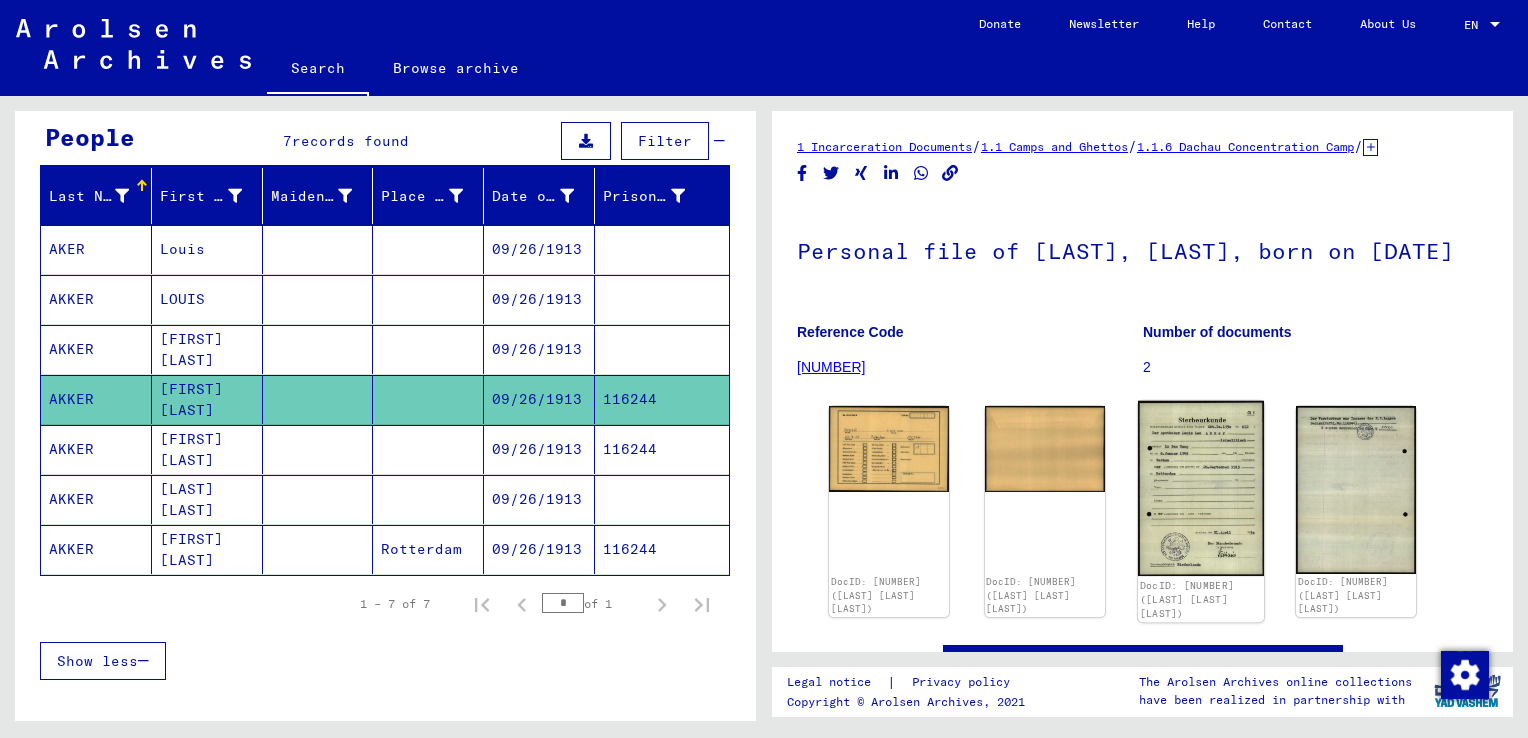 click 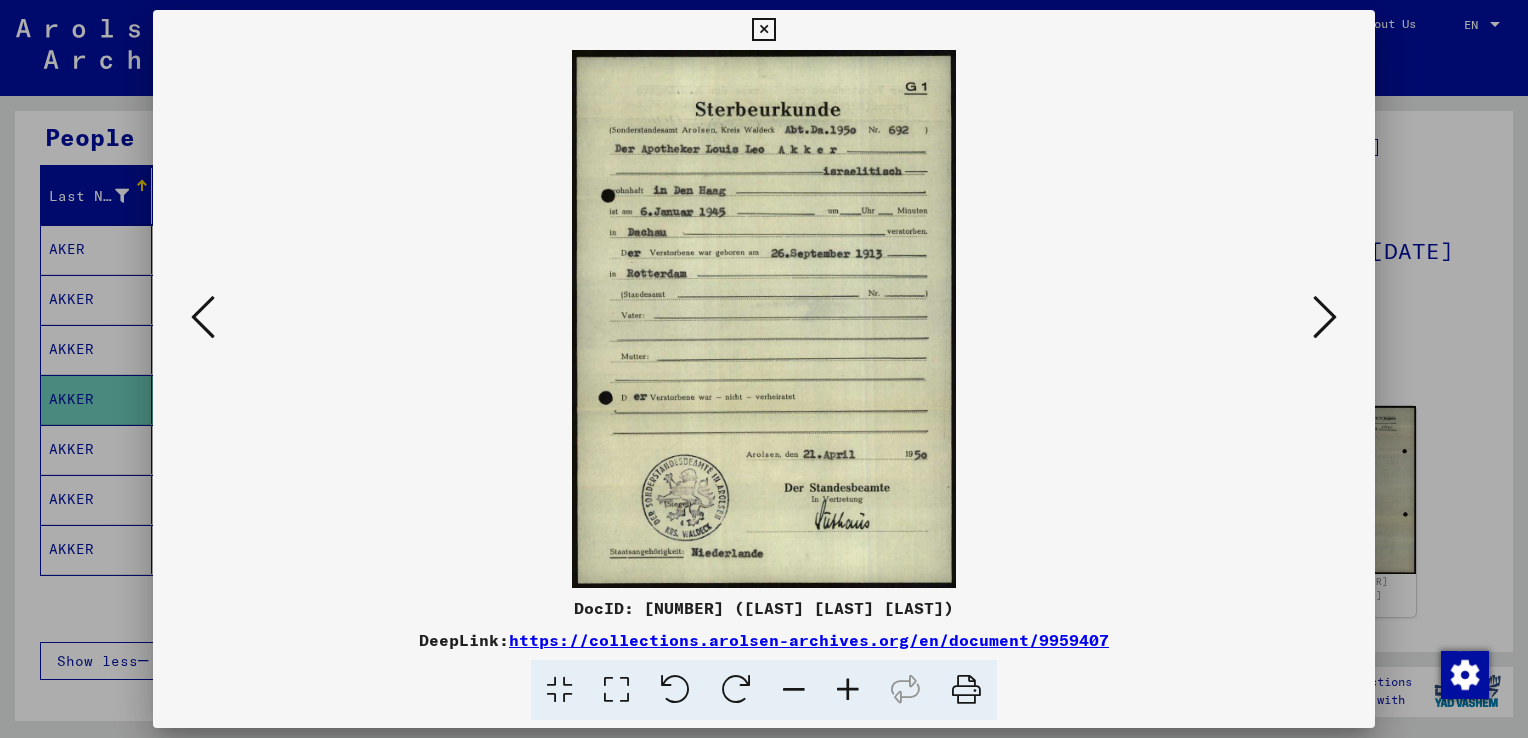 click at bounding box center (763, 30) 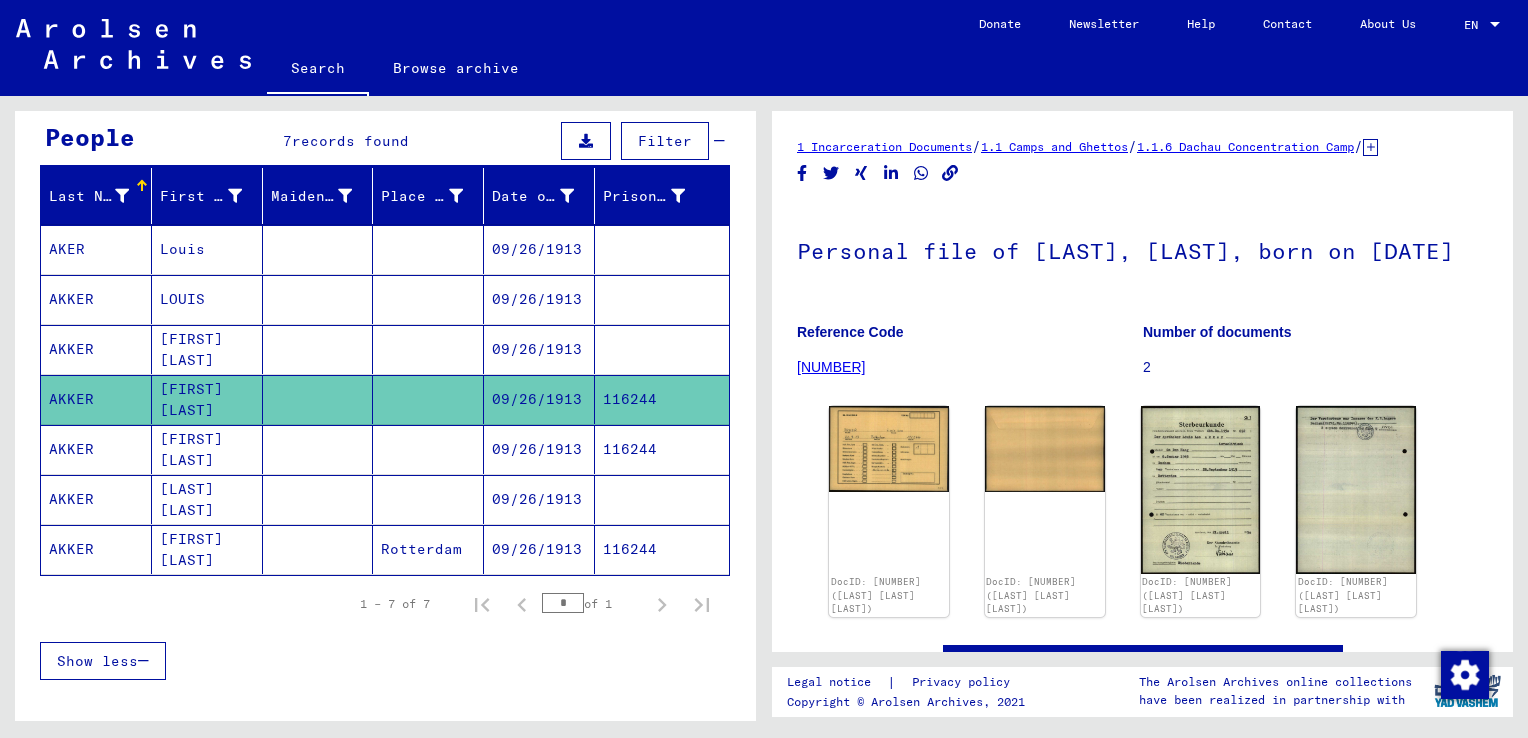 click on "09/26/1913" at bounding box center (539, 399) 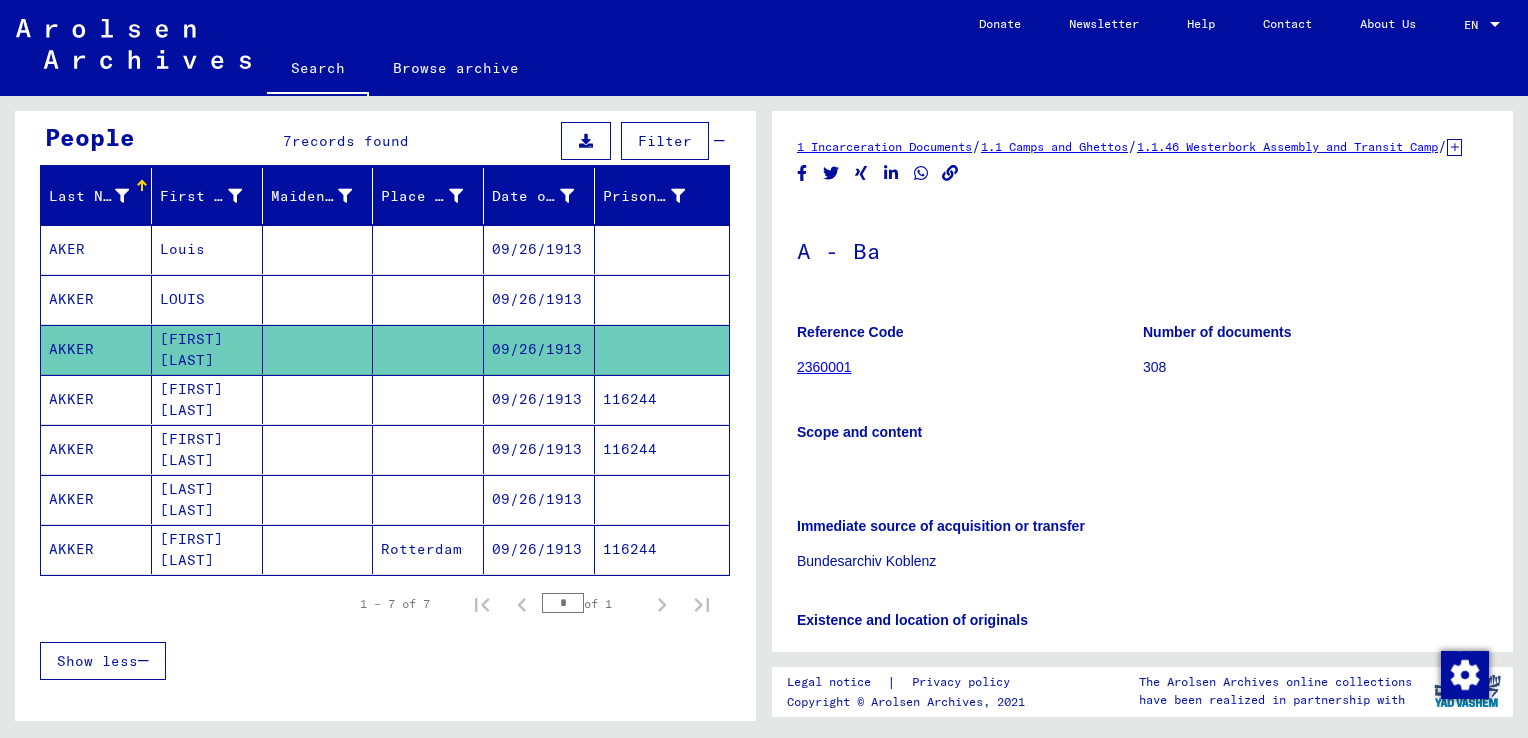 scroll, scrollTop: 0, scrollLeft: 0, axis: both 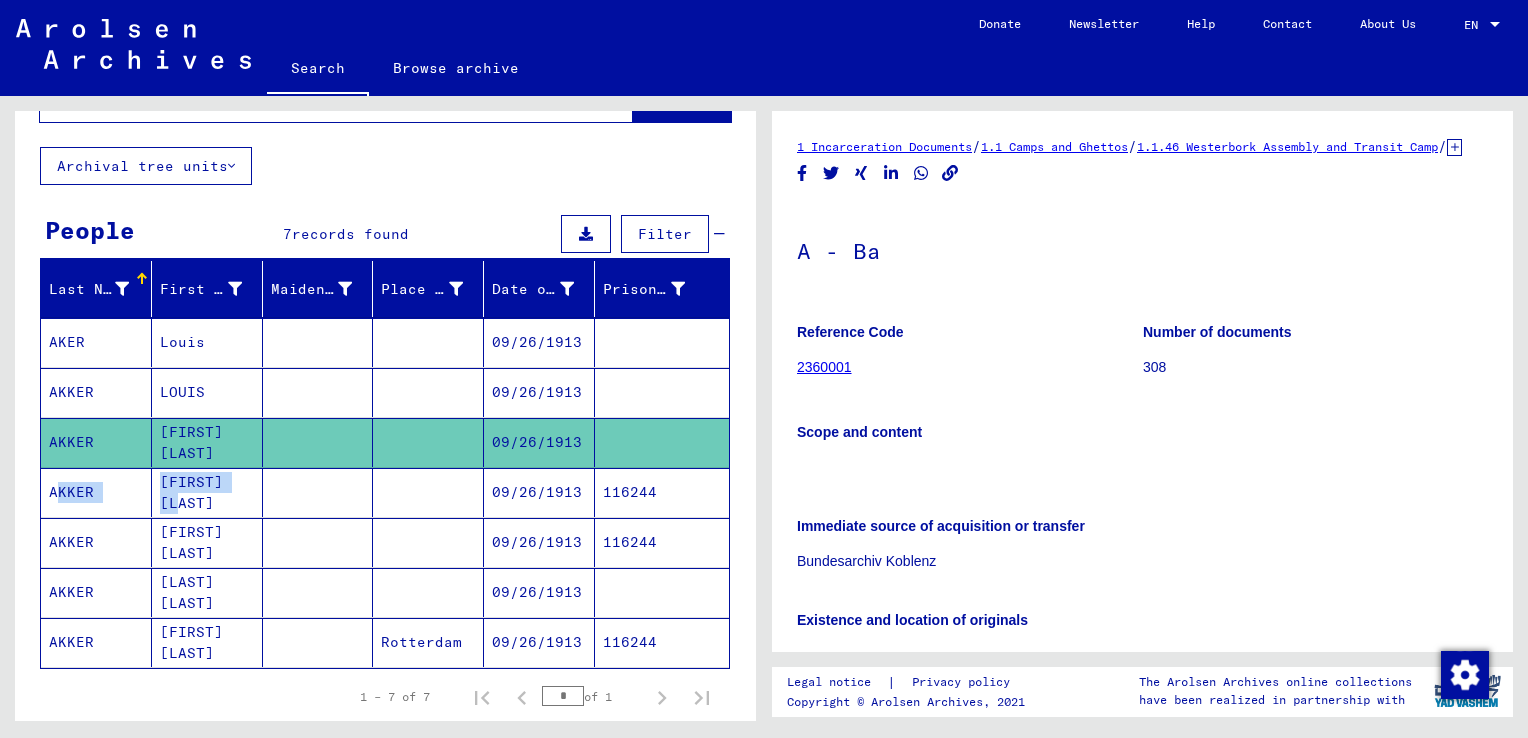 drag, startPoint x: 52, startPoint y: 486, endPoint x: 244, endPoint y: 486, distance: 192 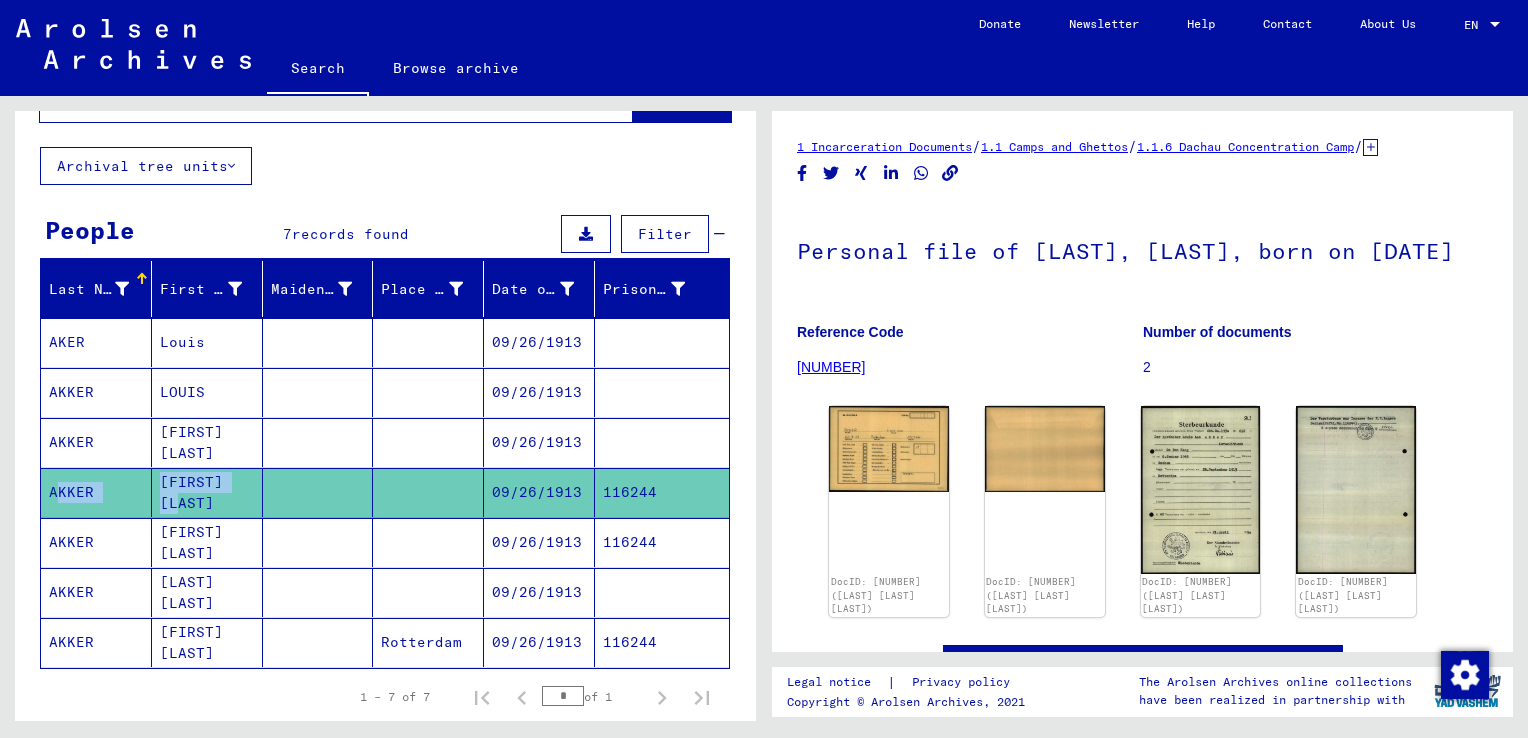 scroll, scrollTop: 0, scrollLeft: 0, axis: both 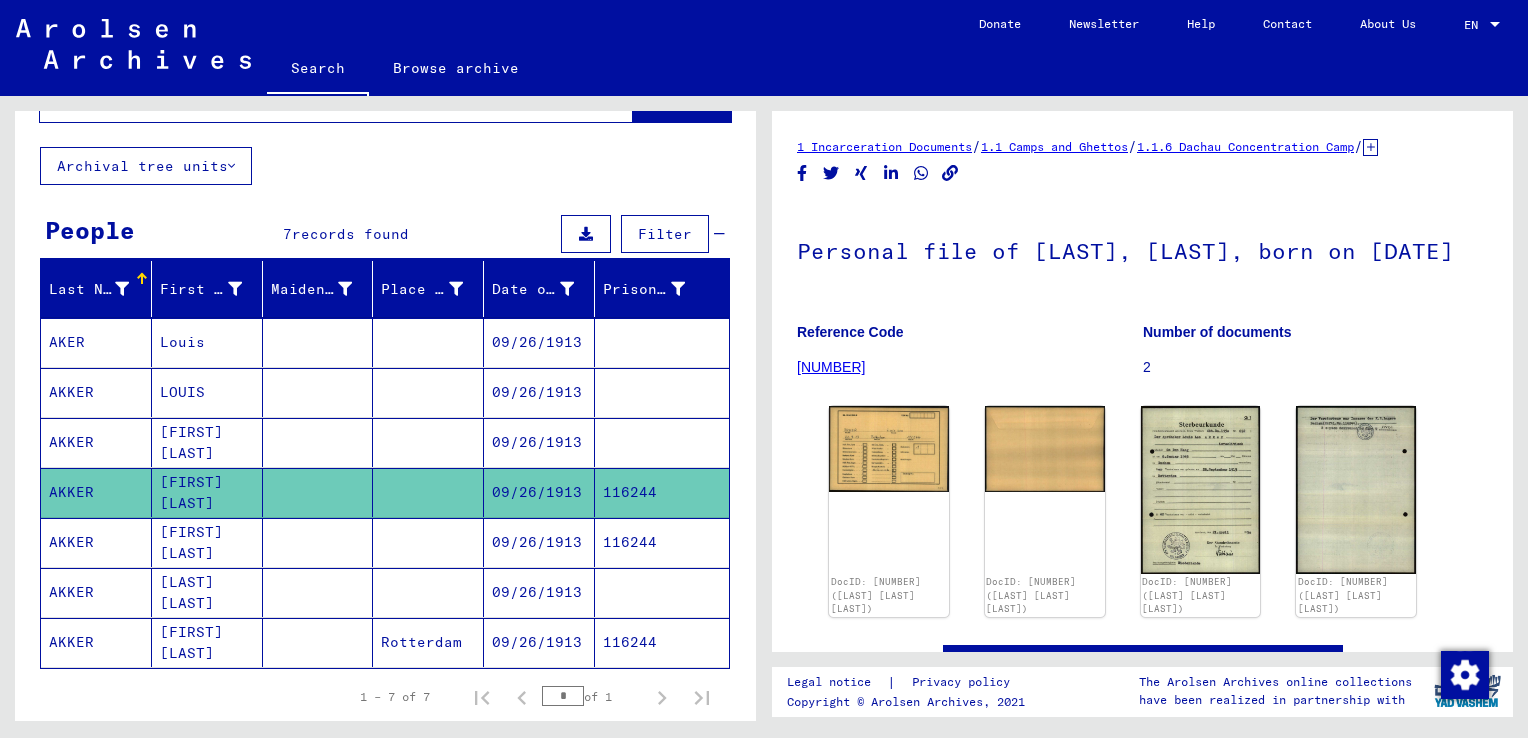 click on "**********" 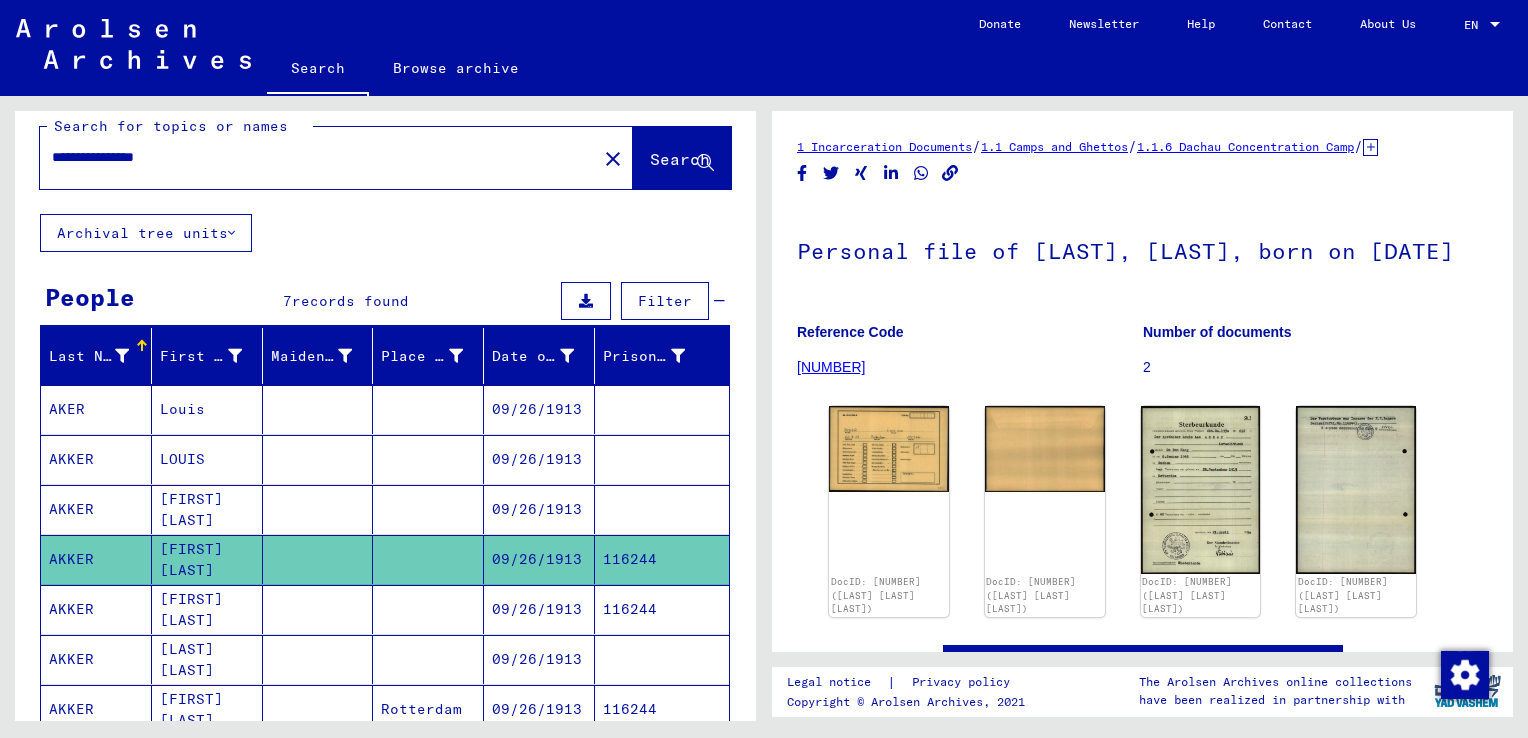 scroll, scrollTop: 0, scrollLeft: 0, axis: both 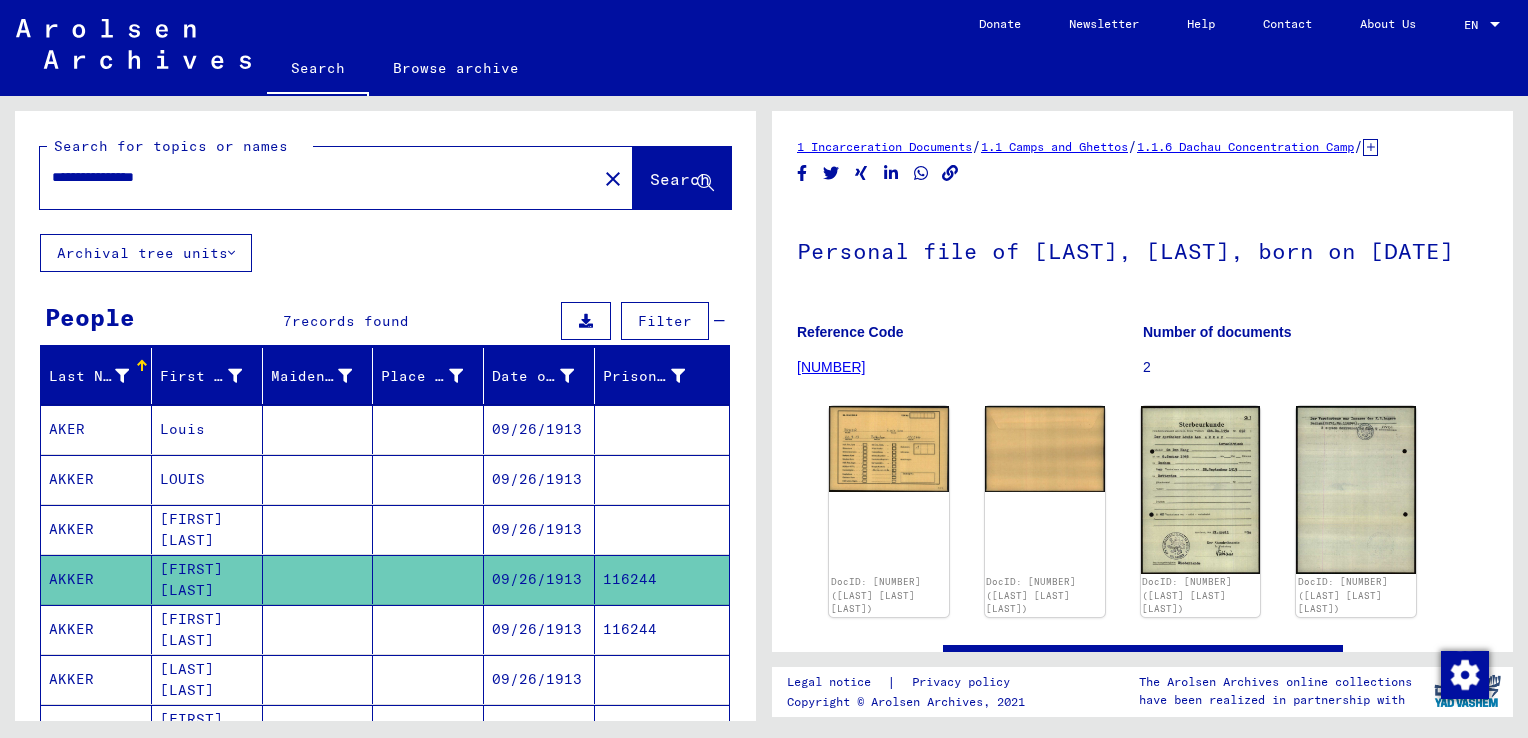click on "**********" at bounding box center [318, 177] 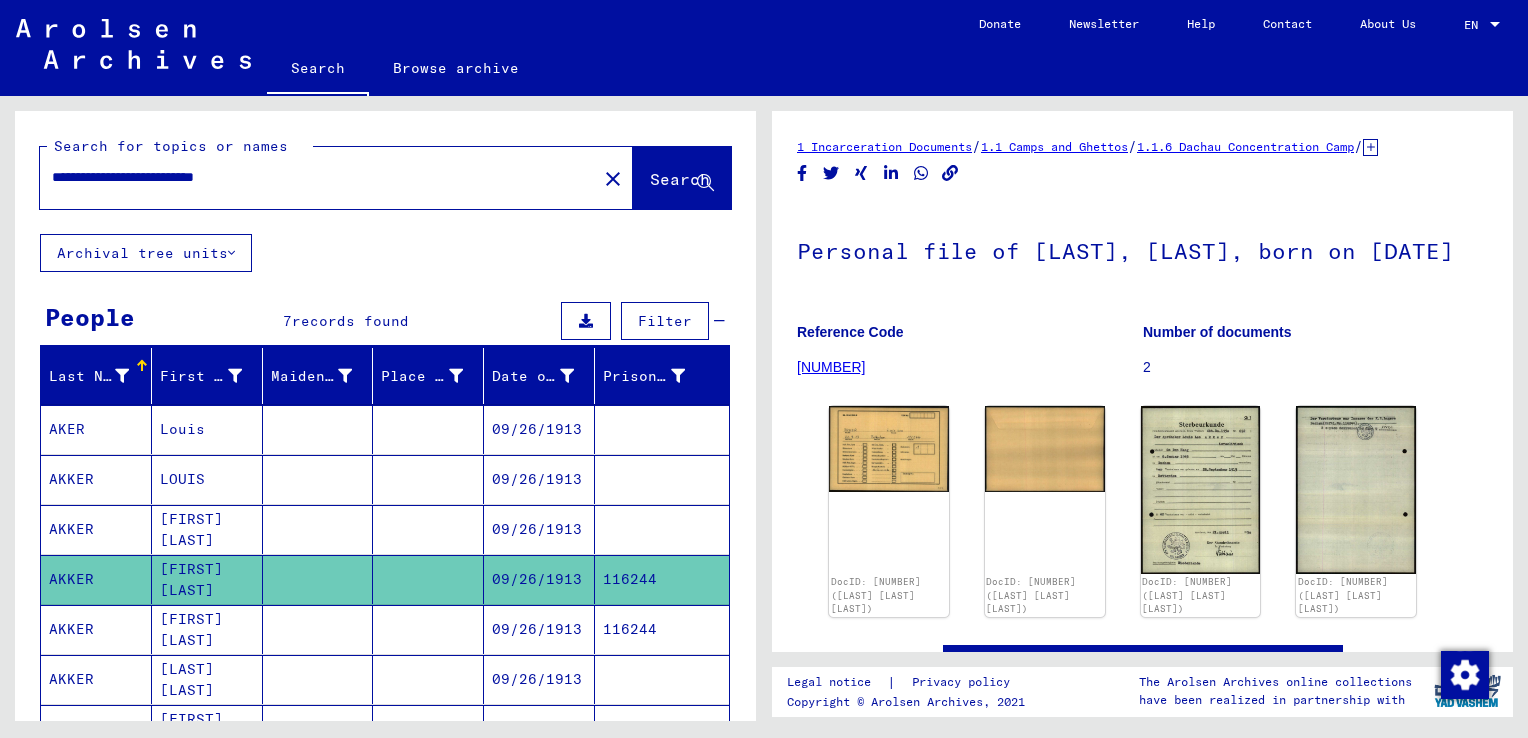 click on "**********" at bounding box center [318, 177] 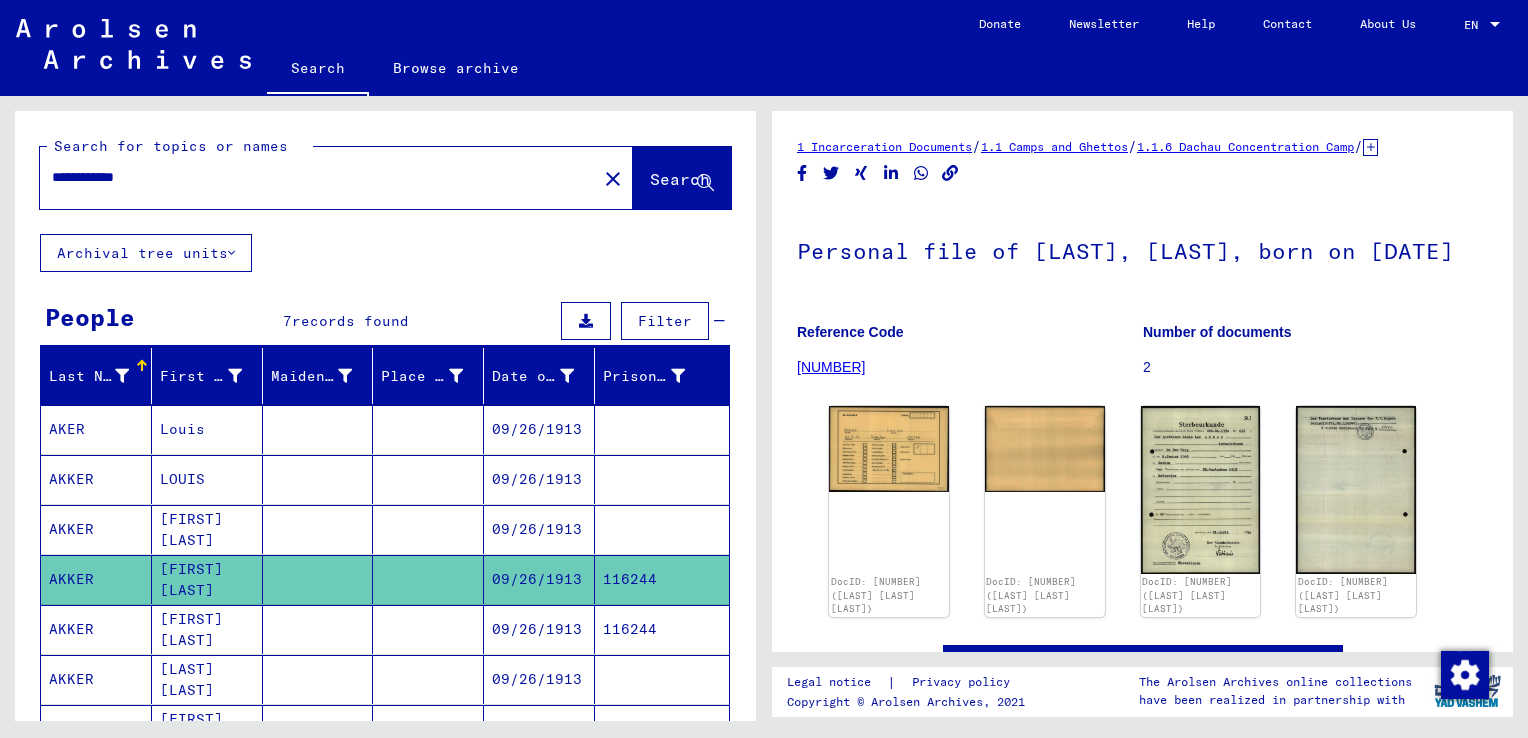 click on "**********" at bounding box center [318, 177] 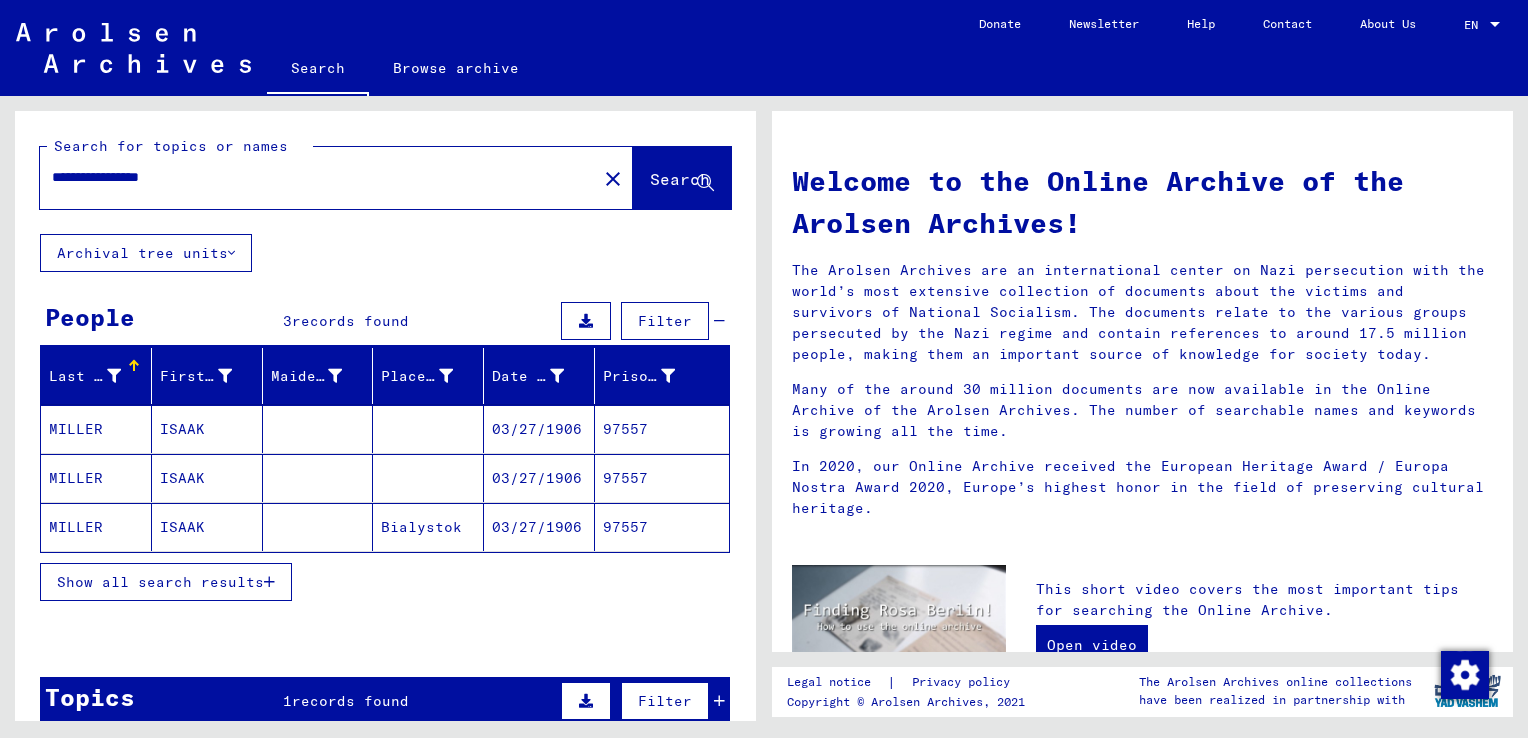click on "ISAAK" at bounding box center [207, 478] 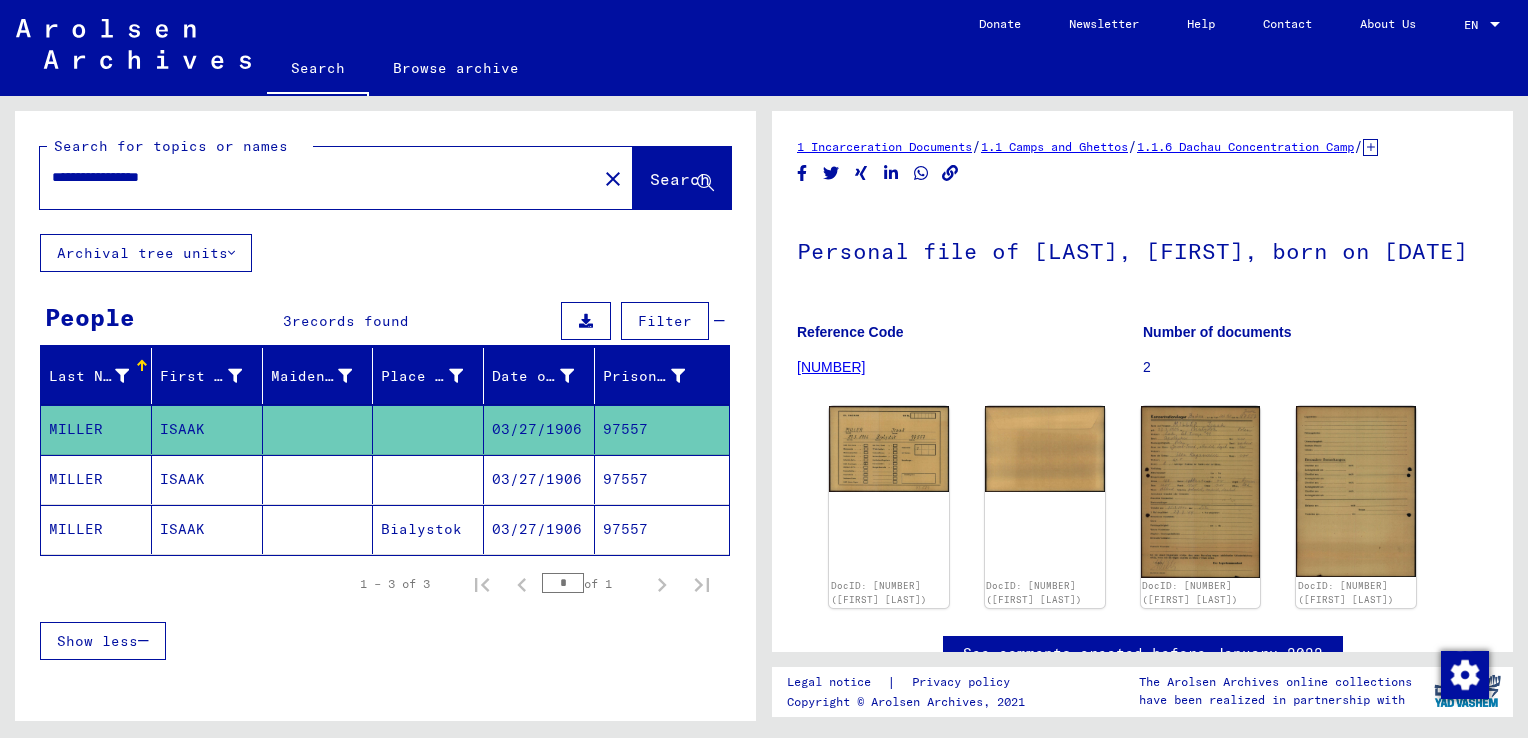 click on "ISAAK" at bounding box center [207, 529] 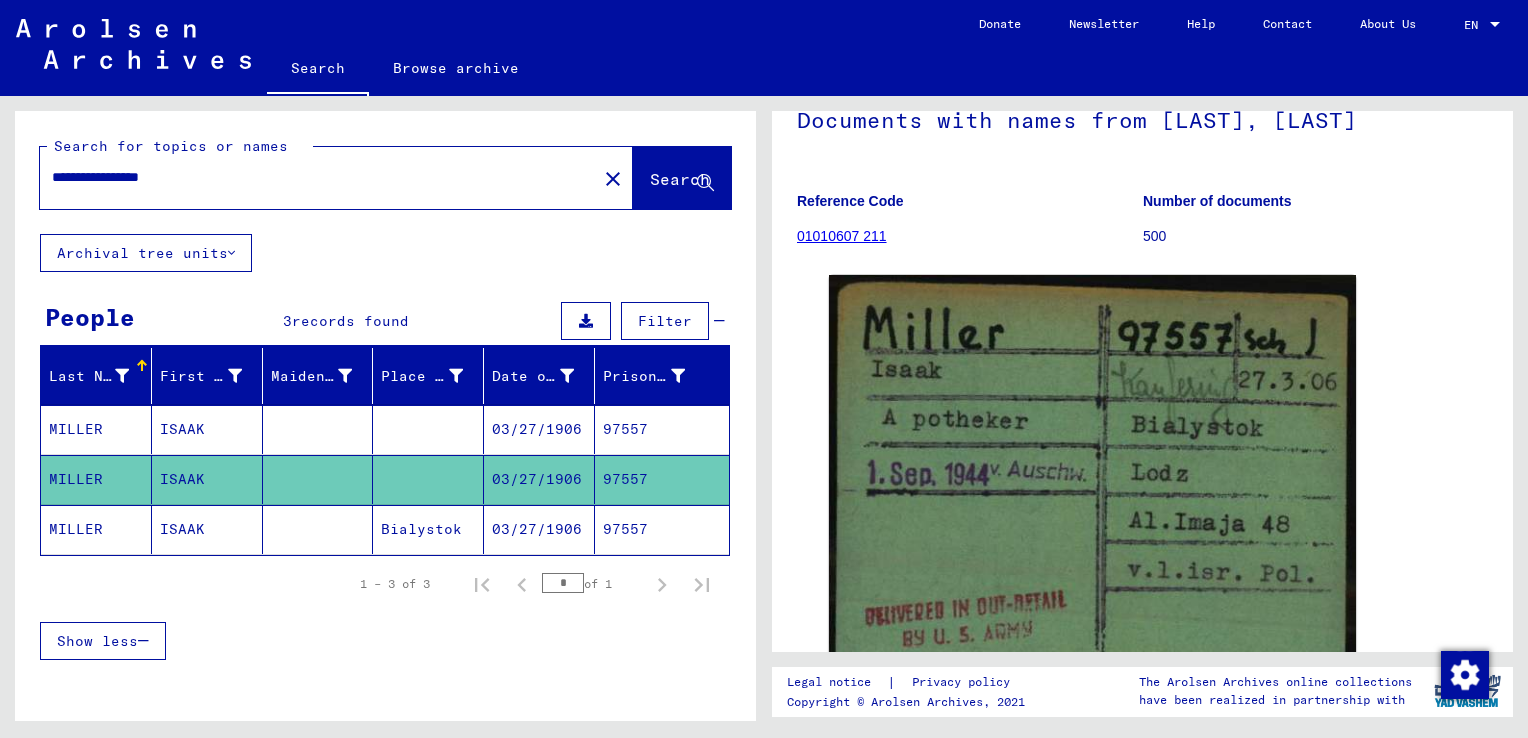 scroll, scrollTop: 164, scrollLeft: 0, axis: vertical 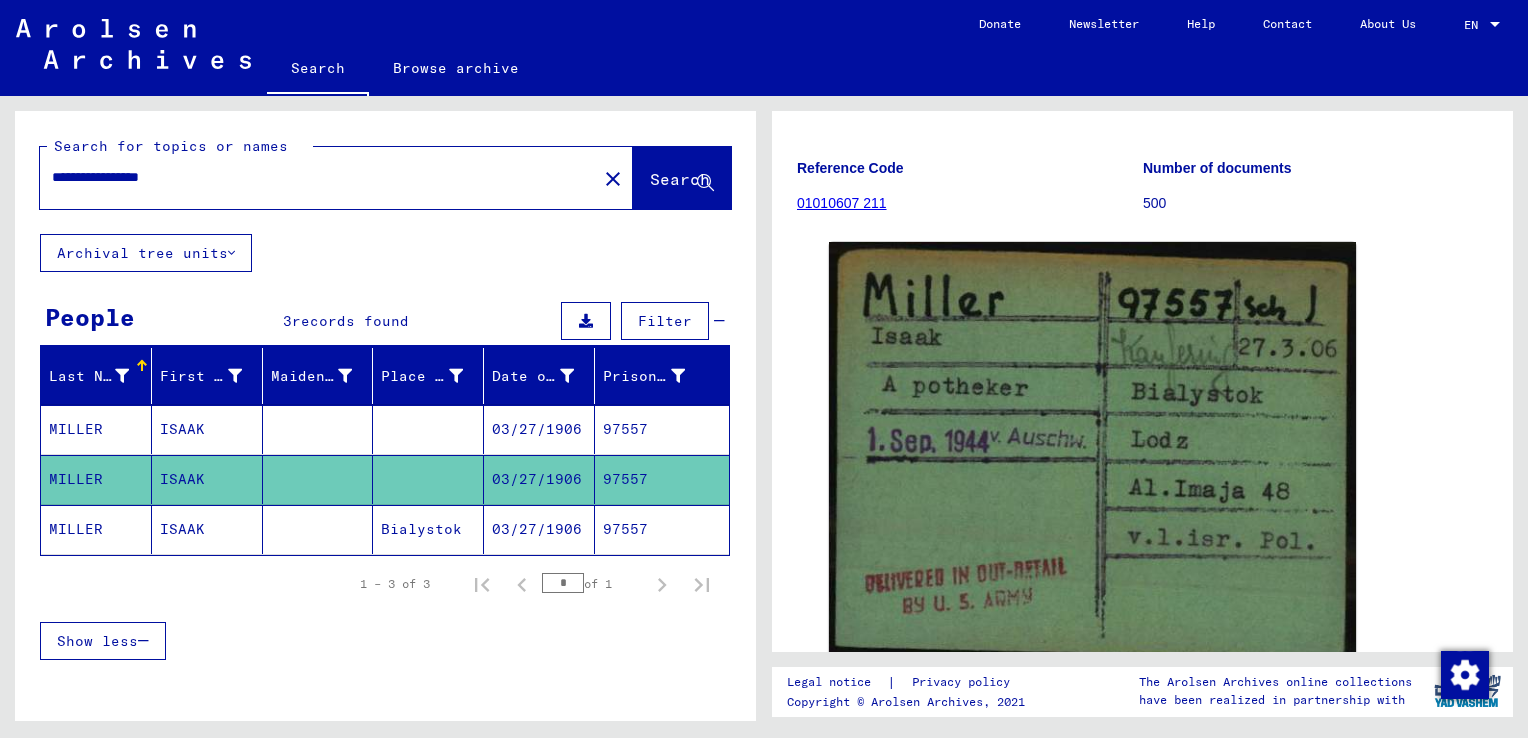 click on "Bialystok" 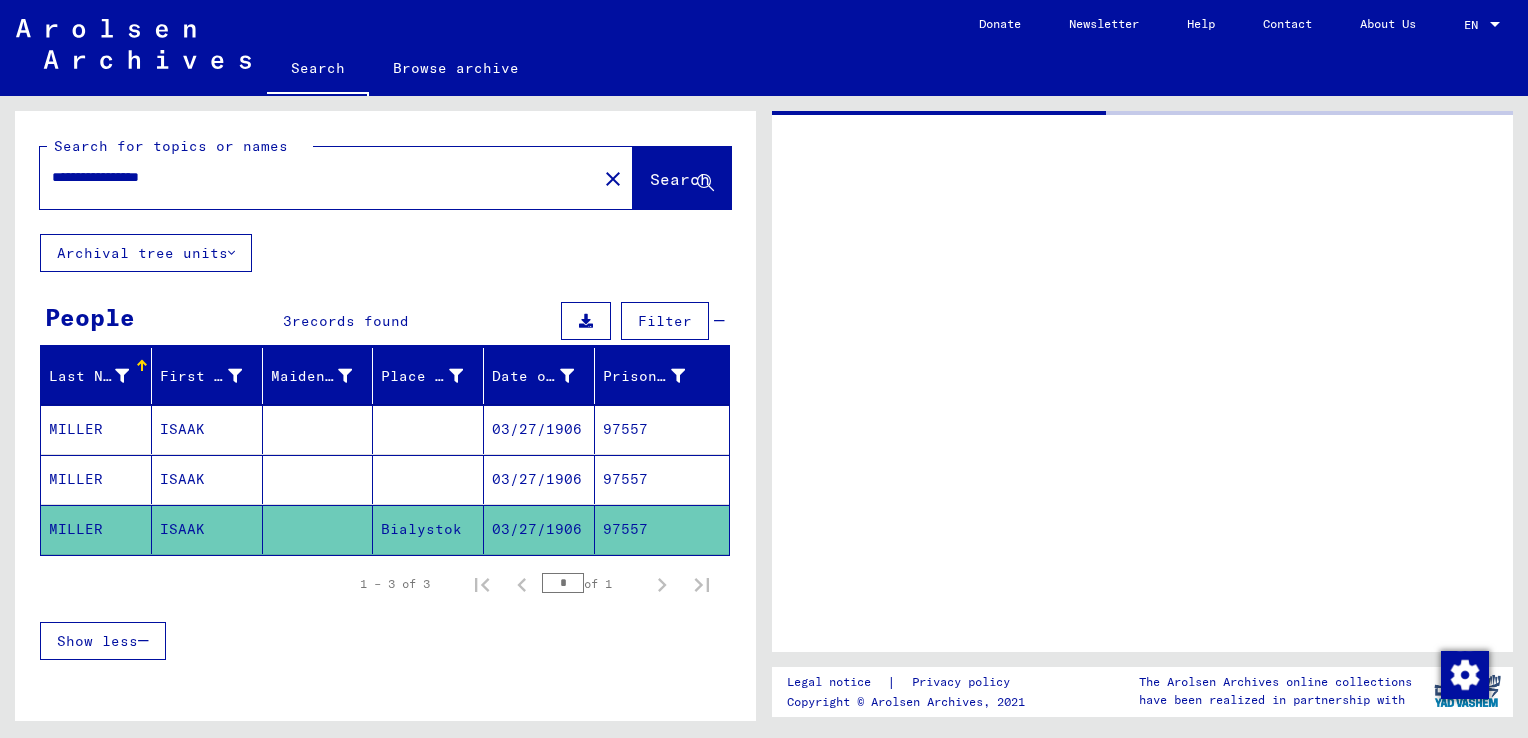 scroll, scrollTop: 0, scrollLeft: 0, axis: both 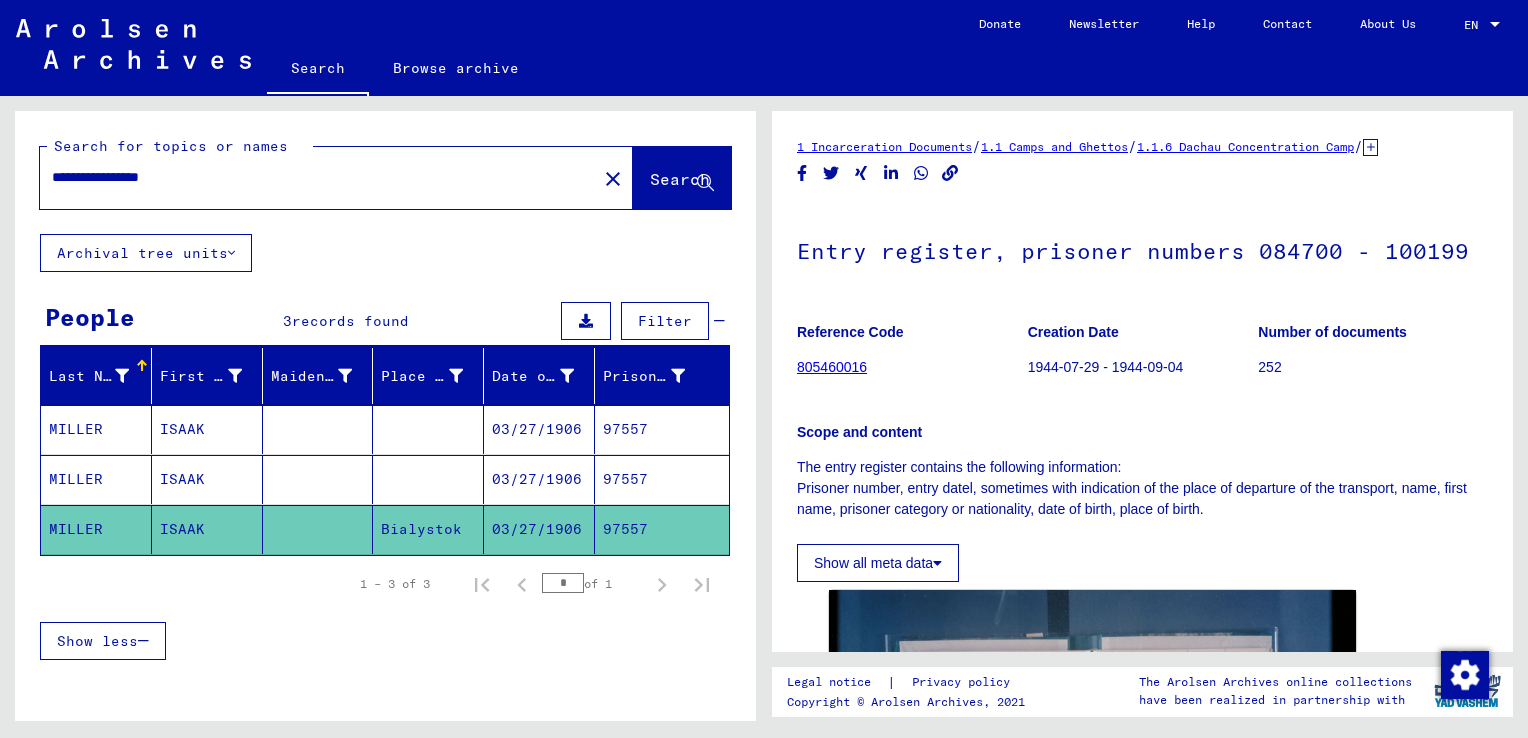 click at bounding box center (318, 479) 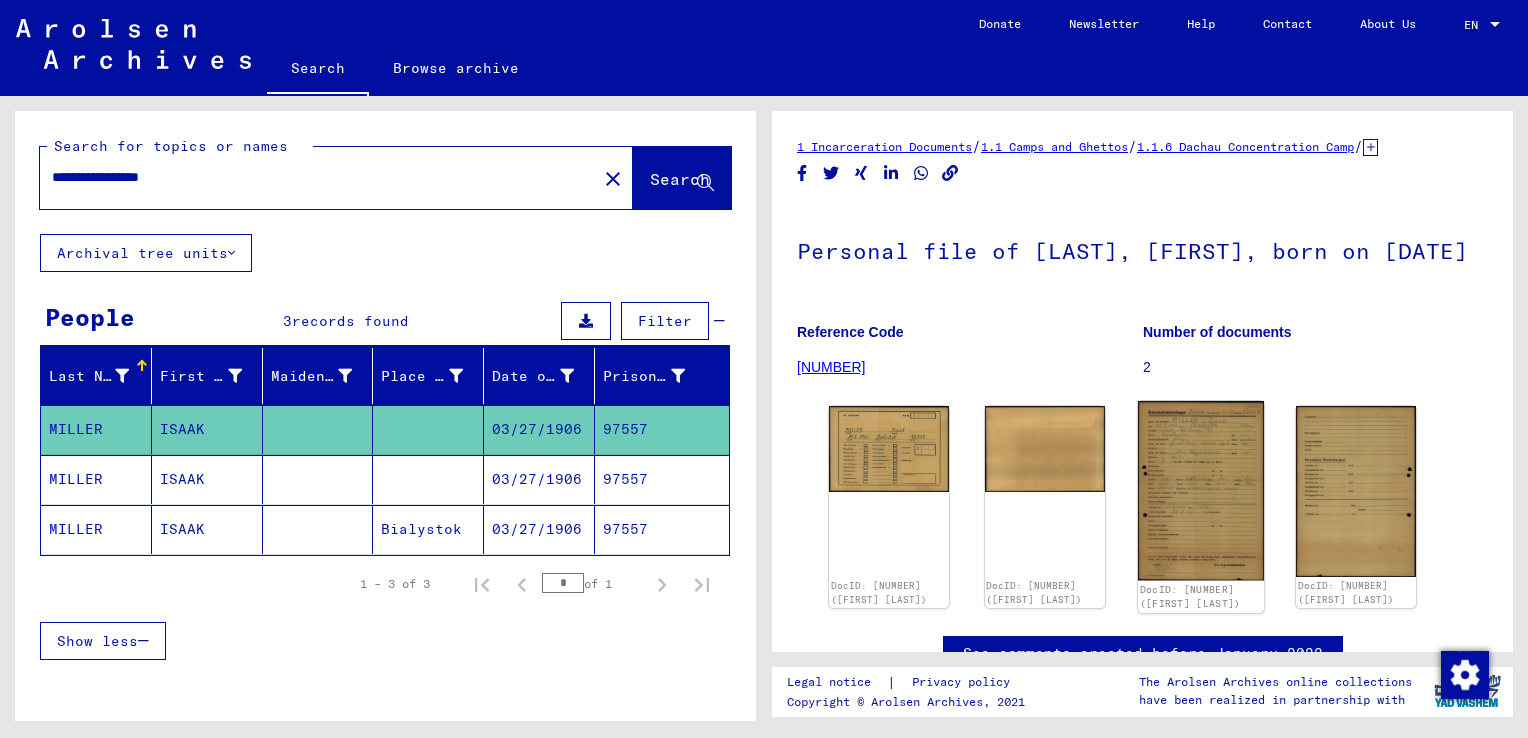 click 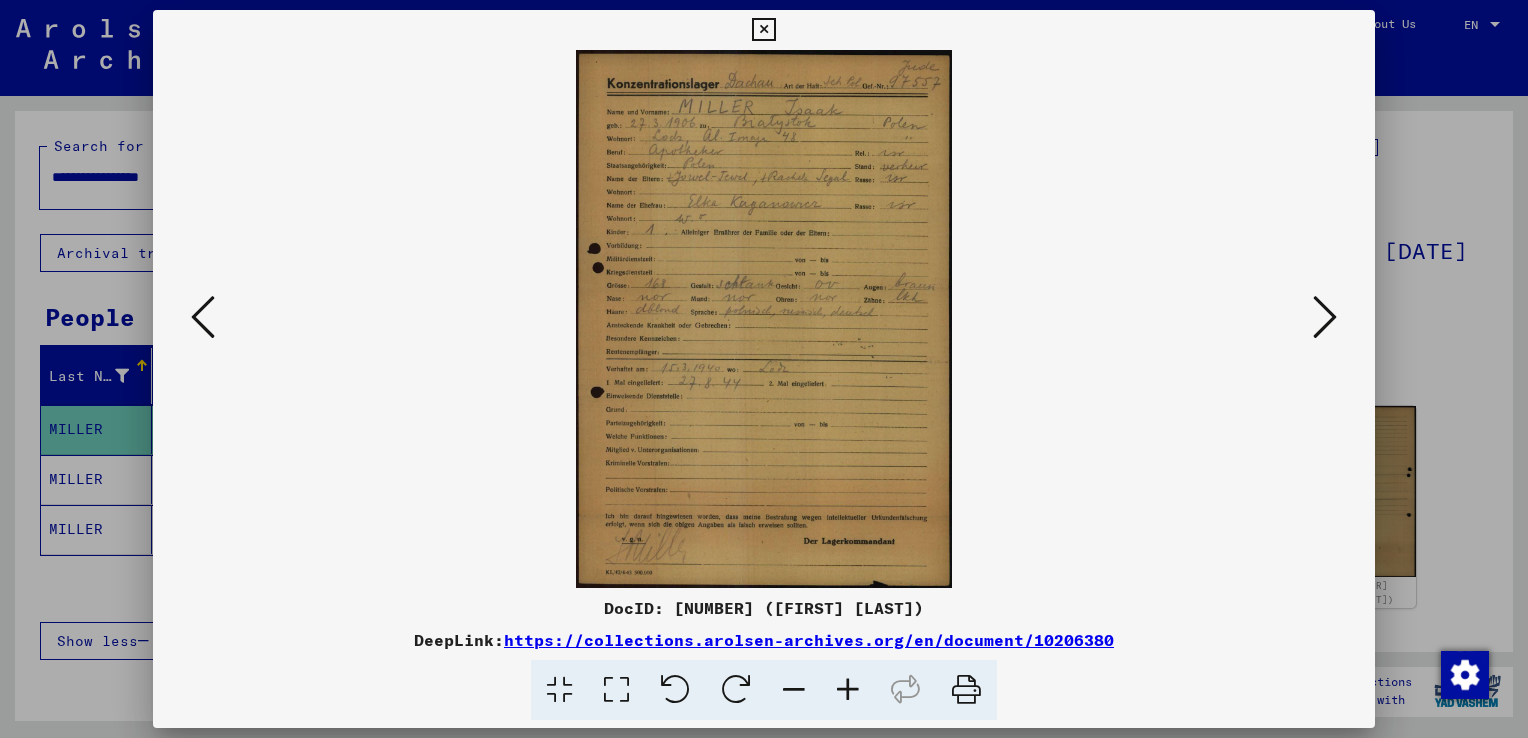 click at bounding box center [848, 690] 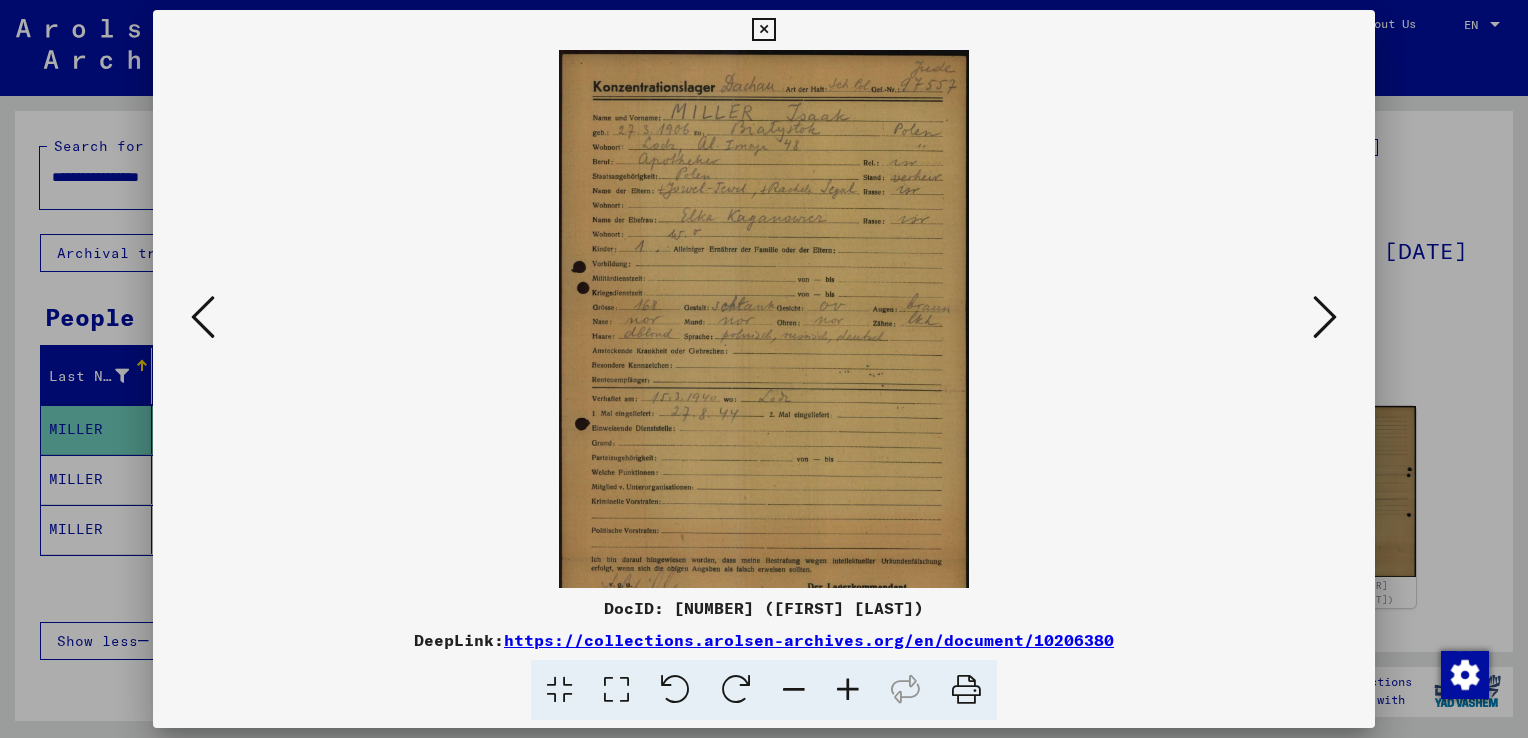 click at bounding box center (848, 690) 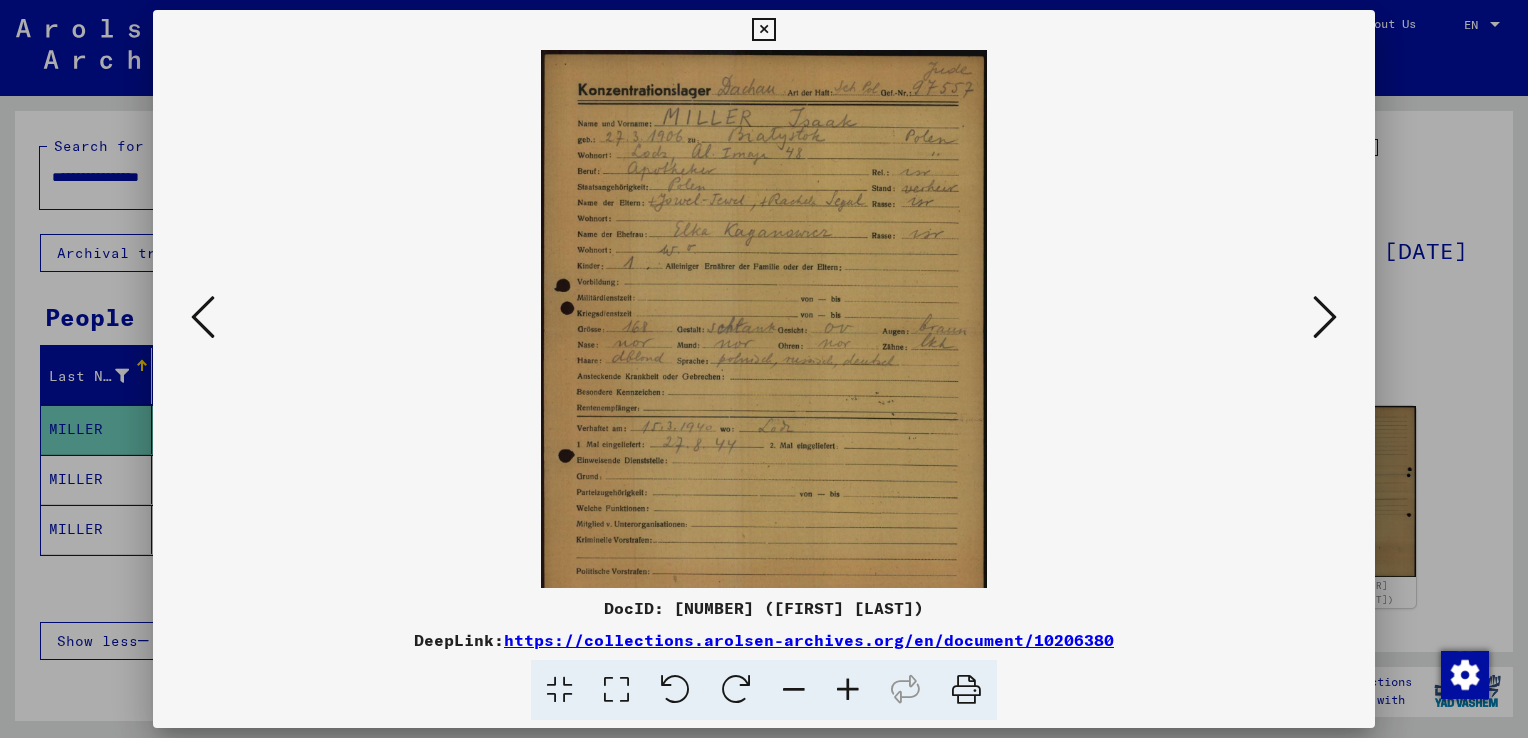 click at bounding box center (848, 690) 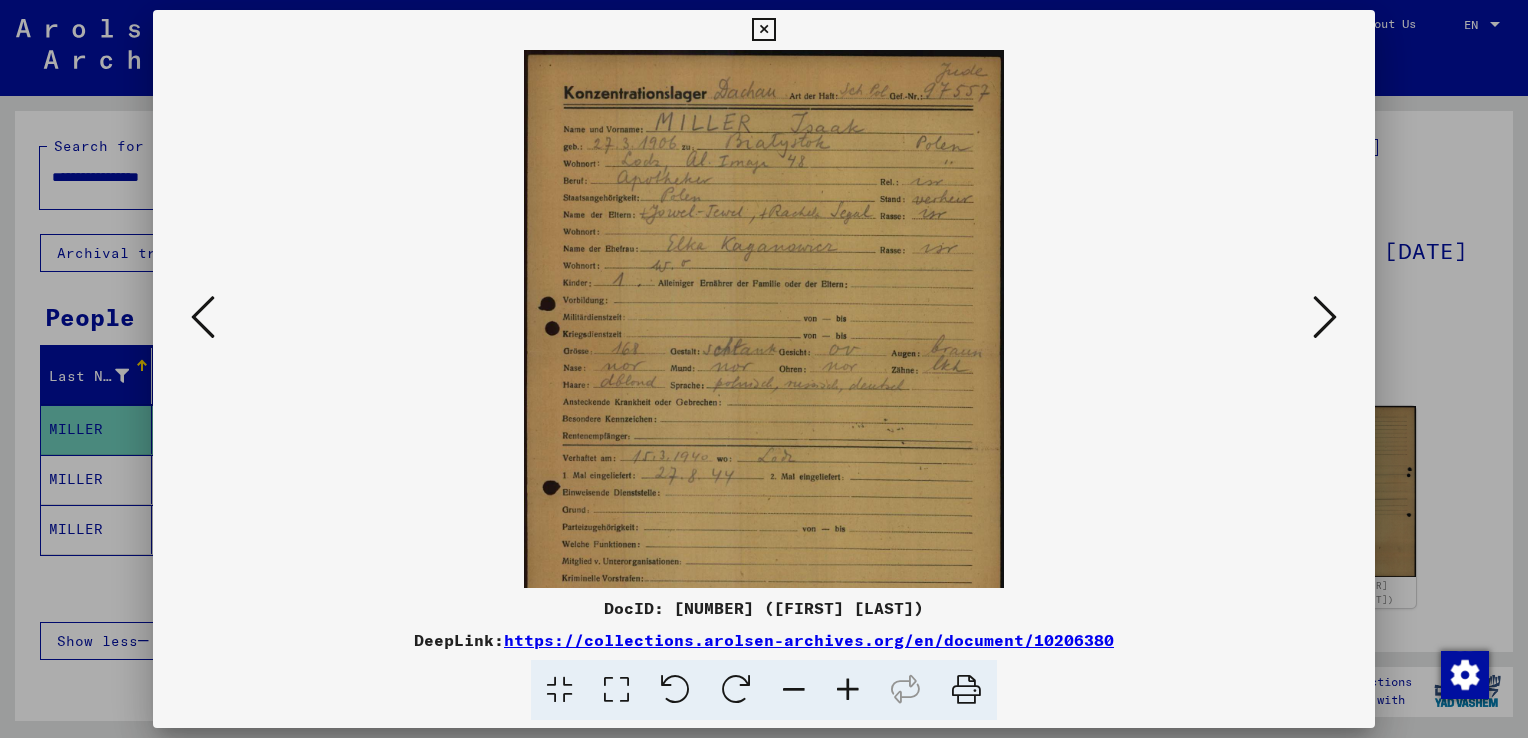 click at bounding box center [848, 690] 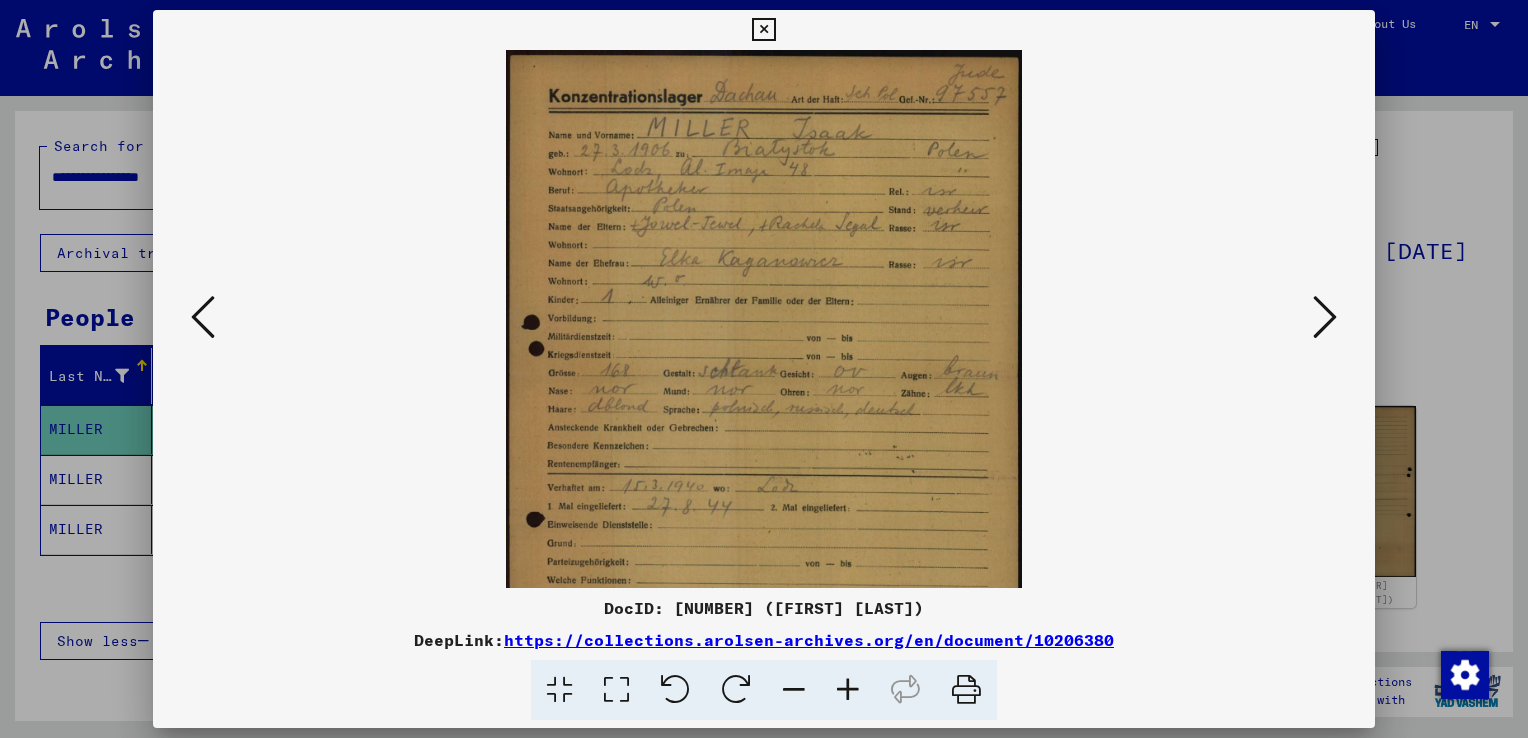 click at bounding box center (848, 690) 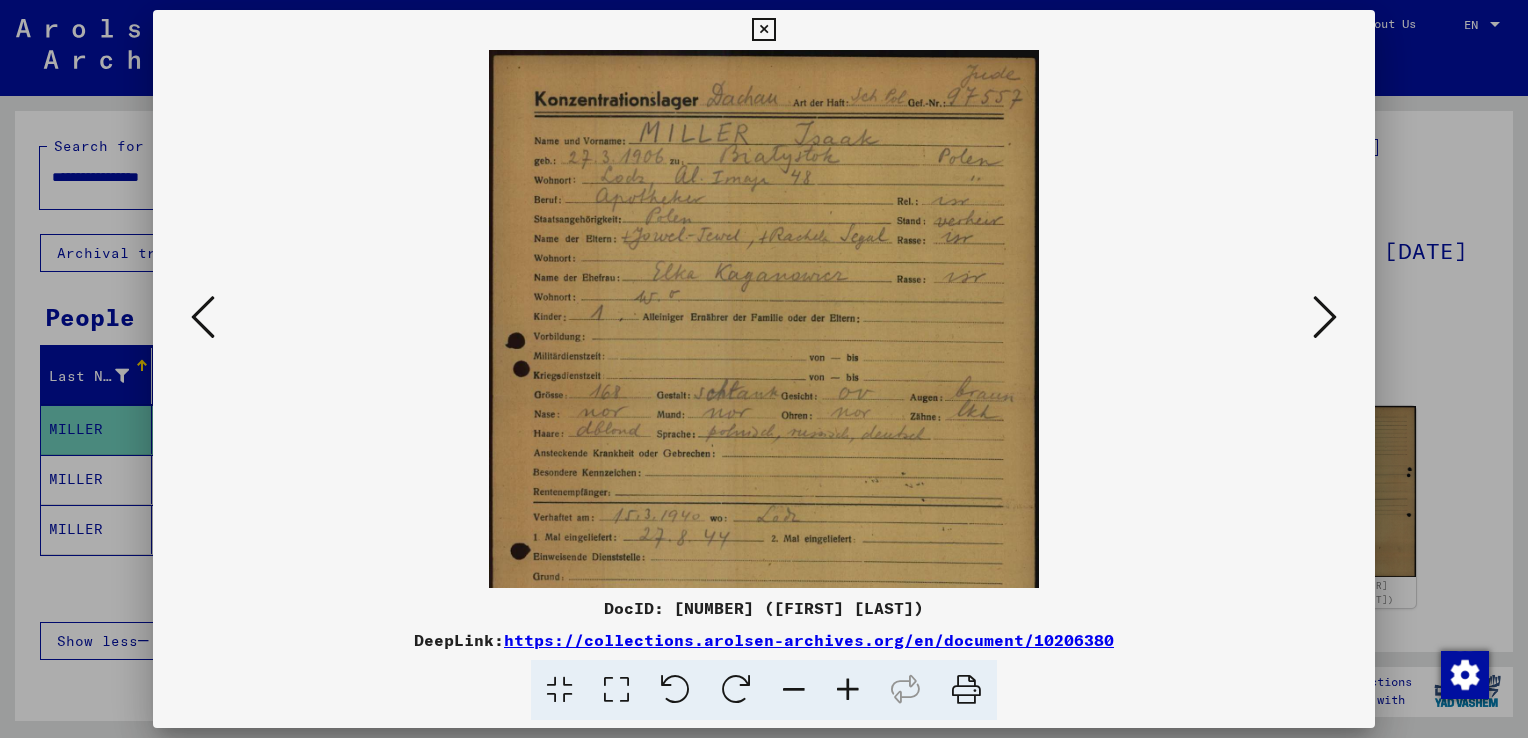 click at bounding box center [848, 690] 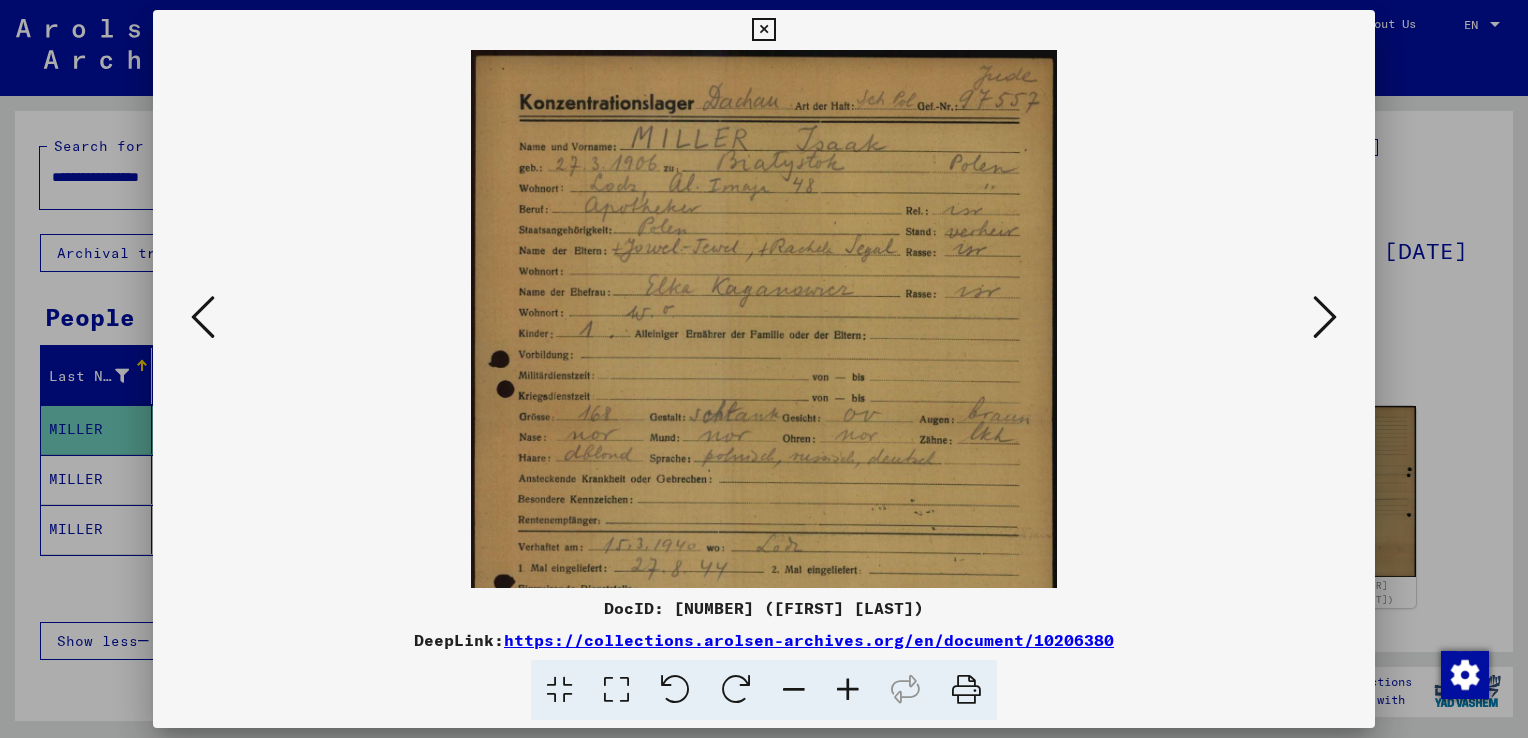 click at bounding box center [848, 690] 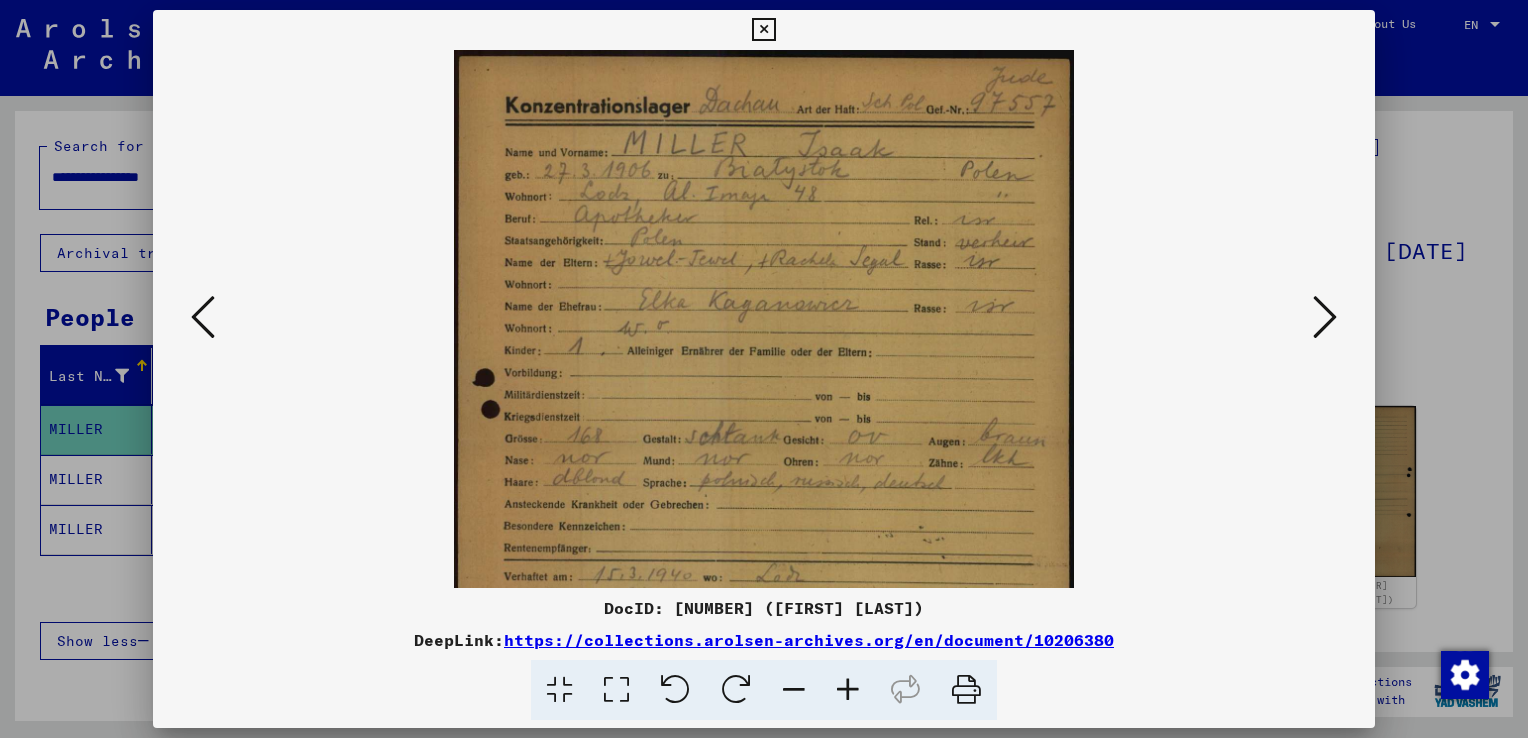 click at bounding box center [848, 690] 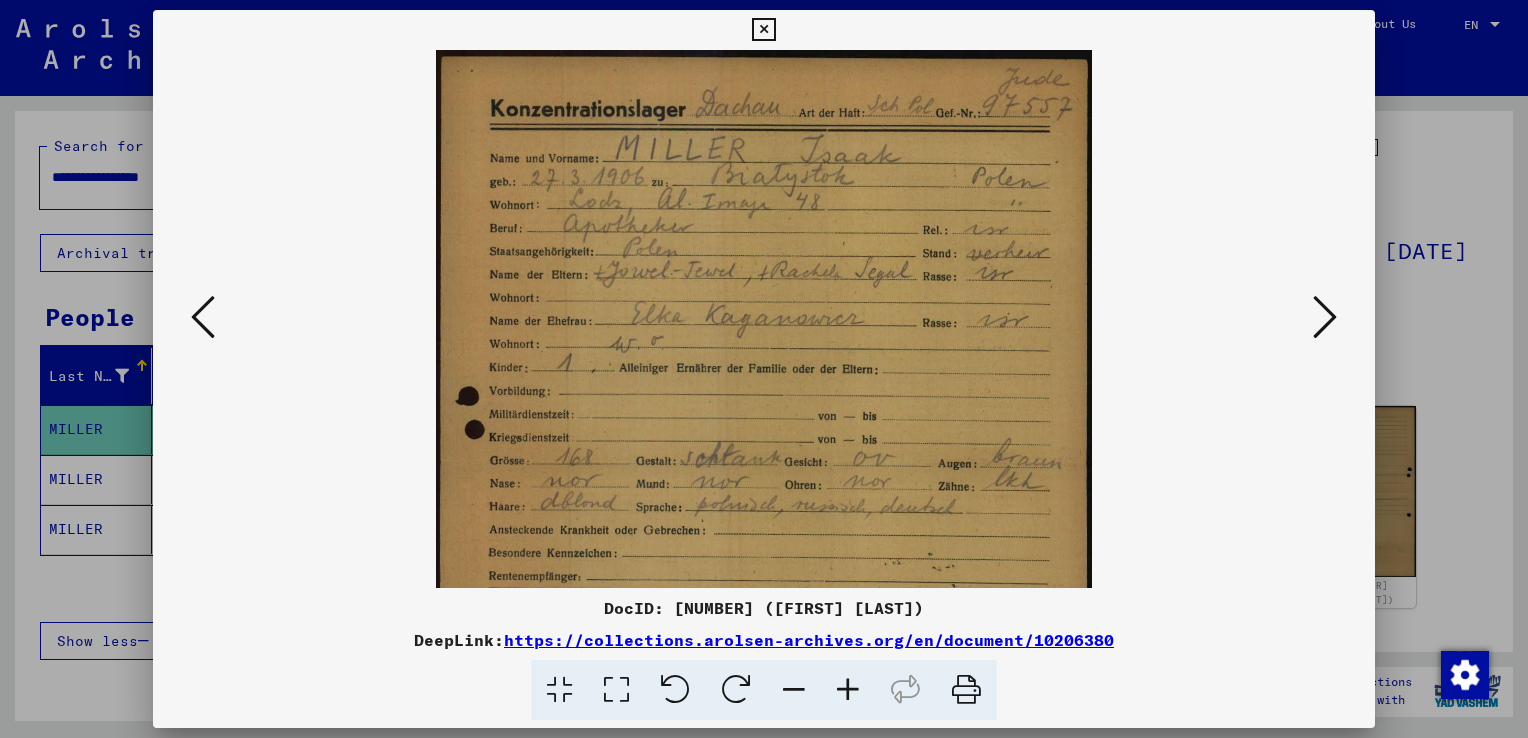 click at bounding box center (848, 690) 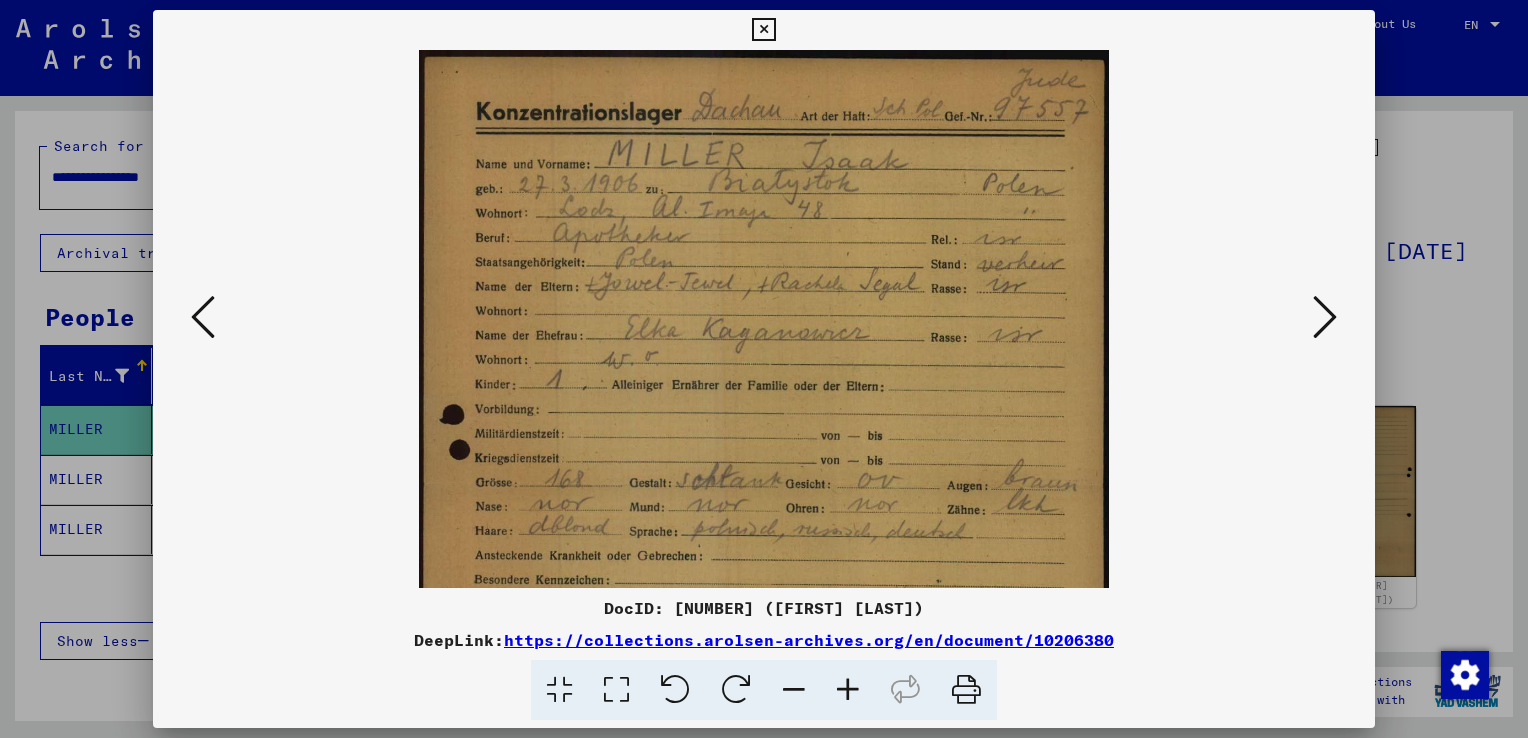 click at bounding box center (848, 690) 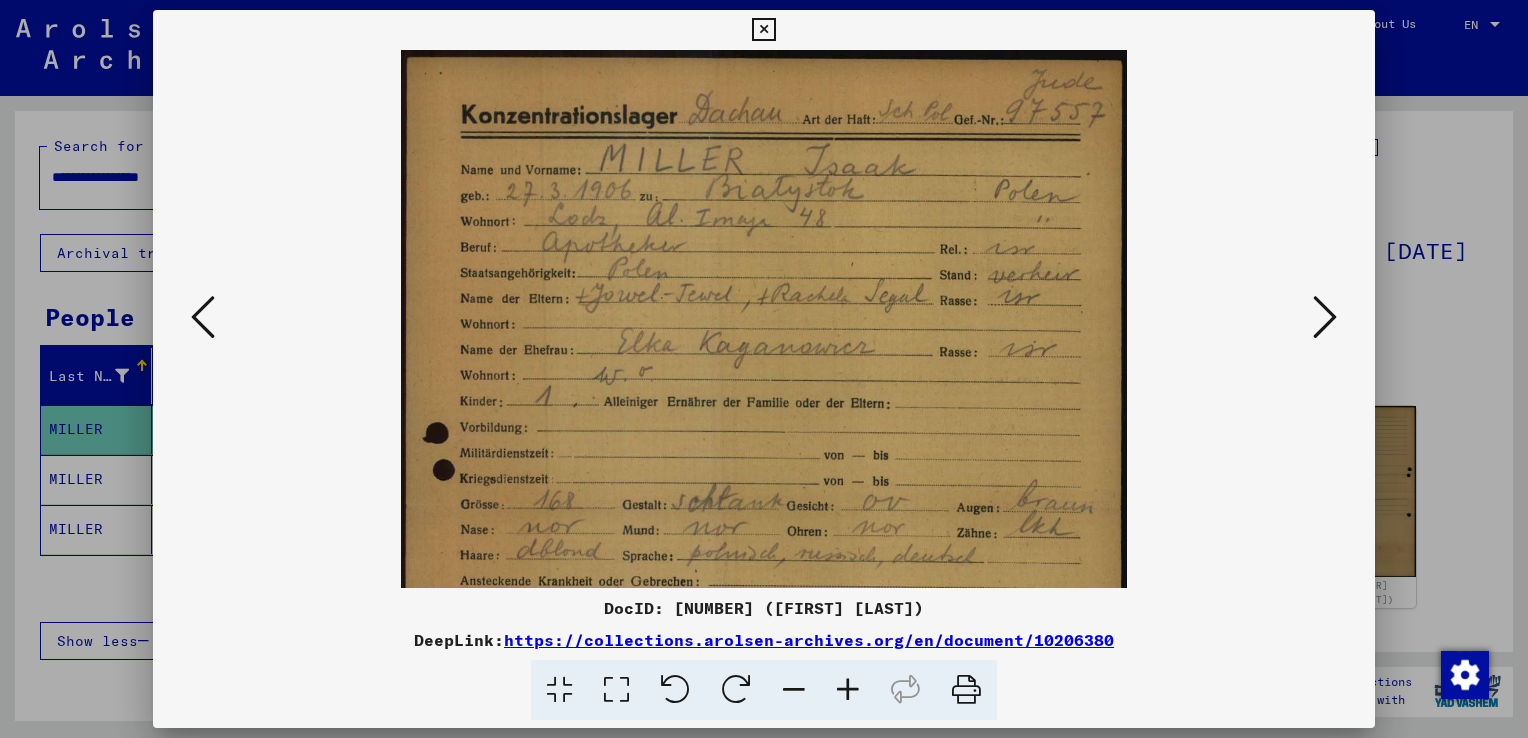 click at bounding box center (848, 690) 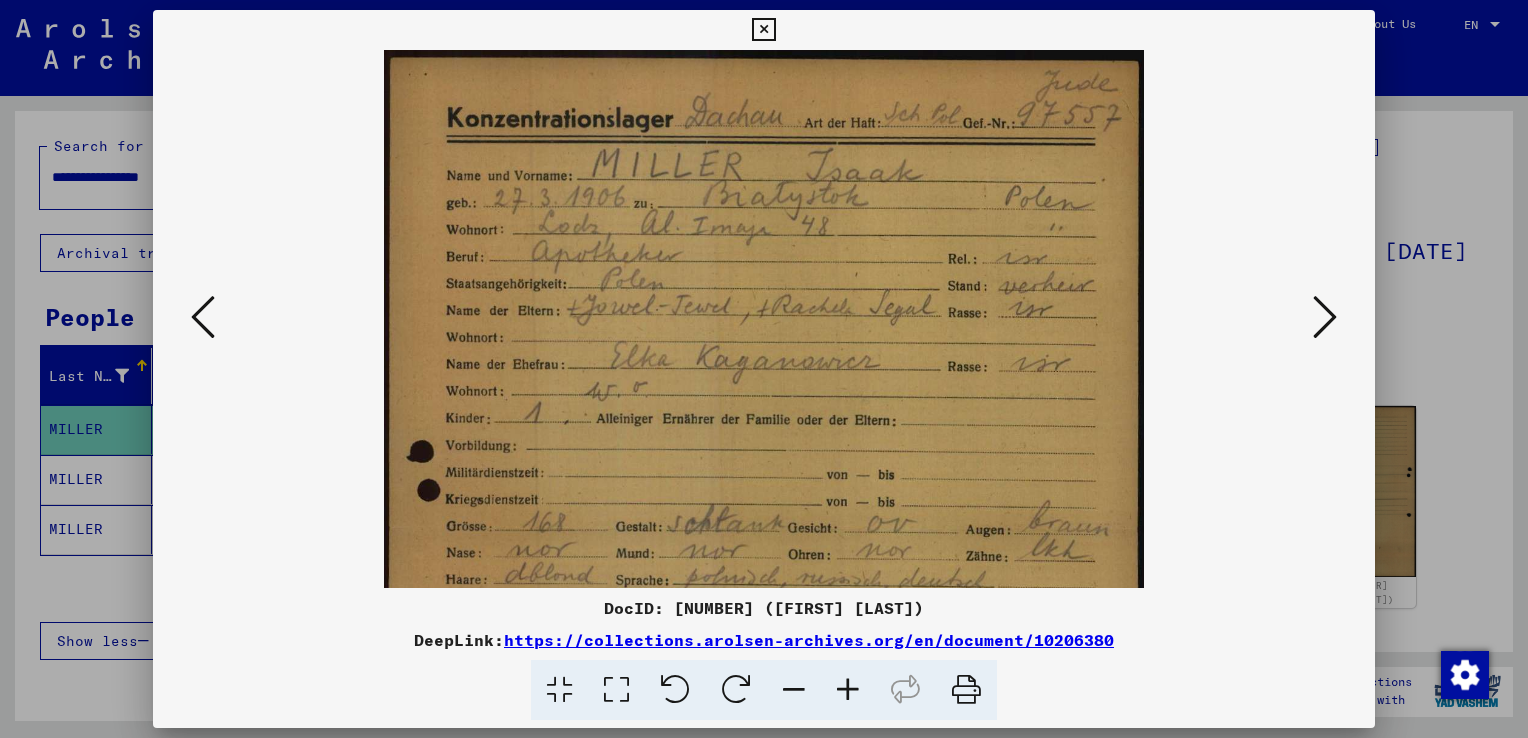 click at bounding box center (848, 690) 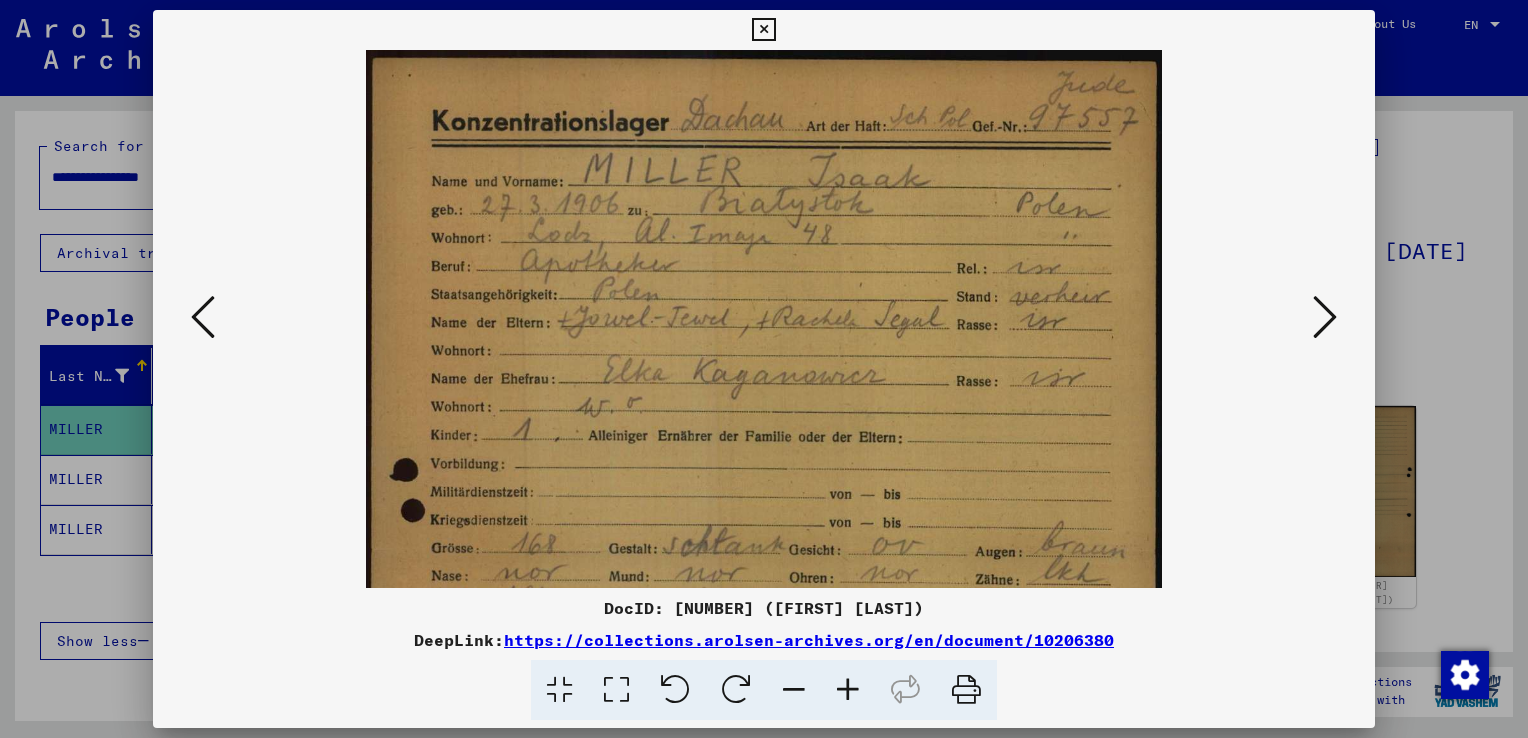 click at bounding box center [764, 319] 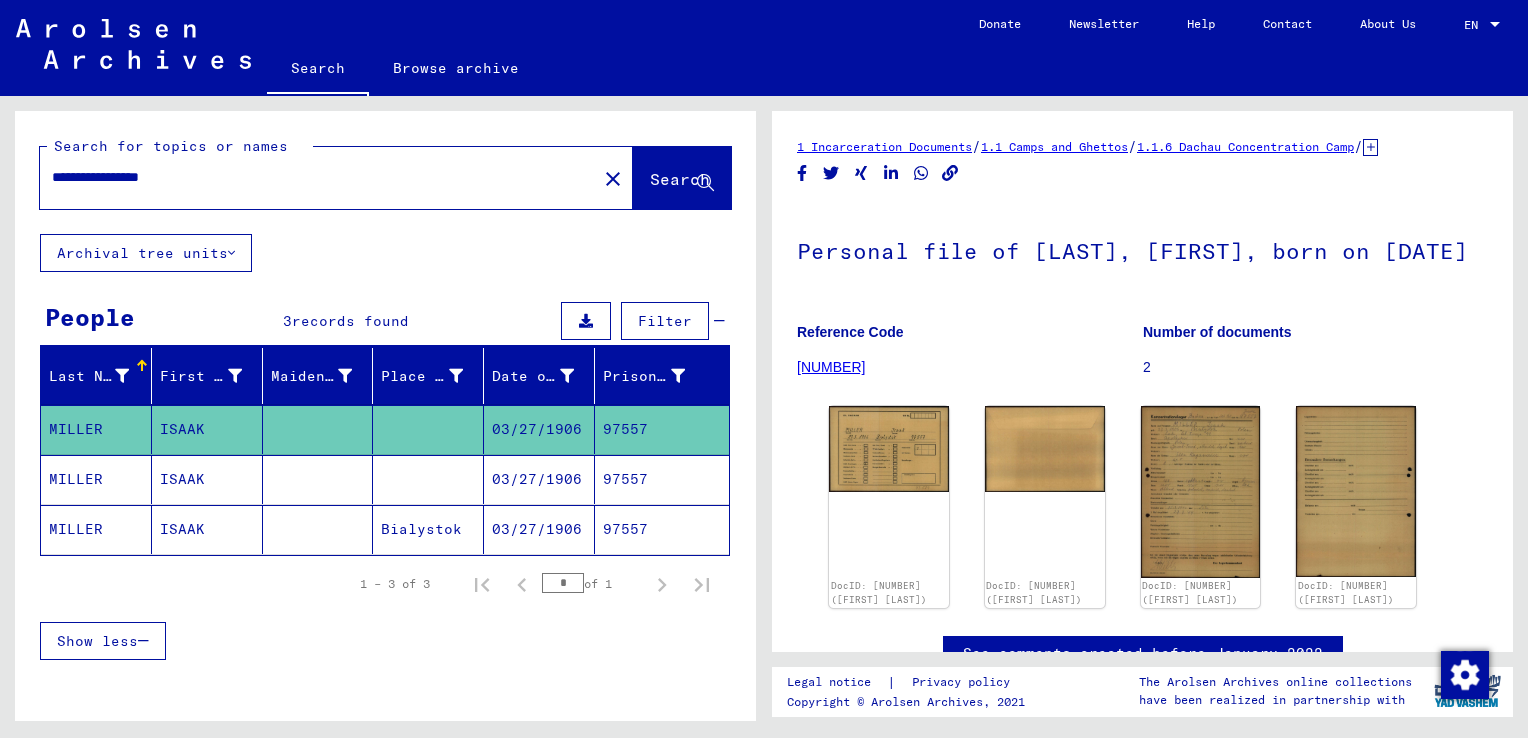 click on "**********" at bounding box center [318, 177] 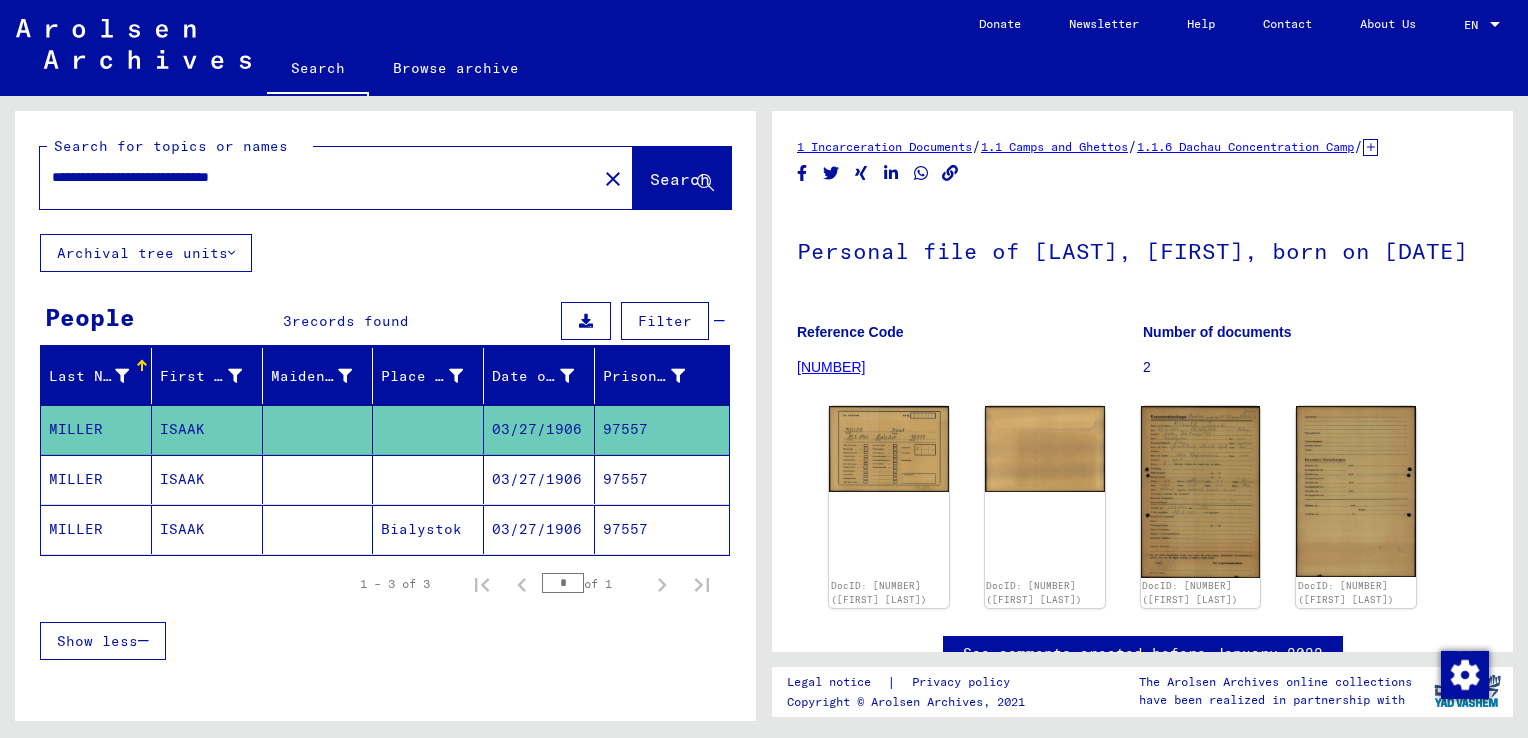click on "**********" at bounding box center (318, 177) 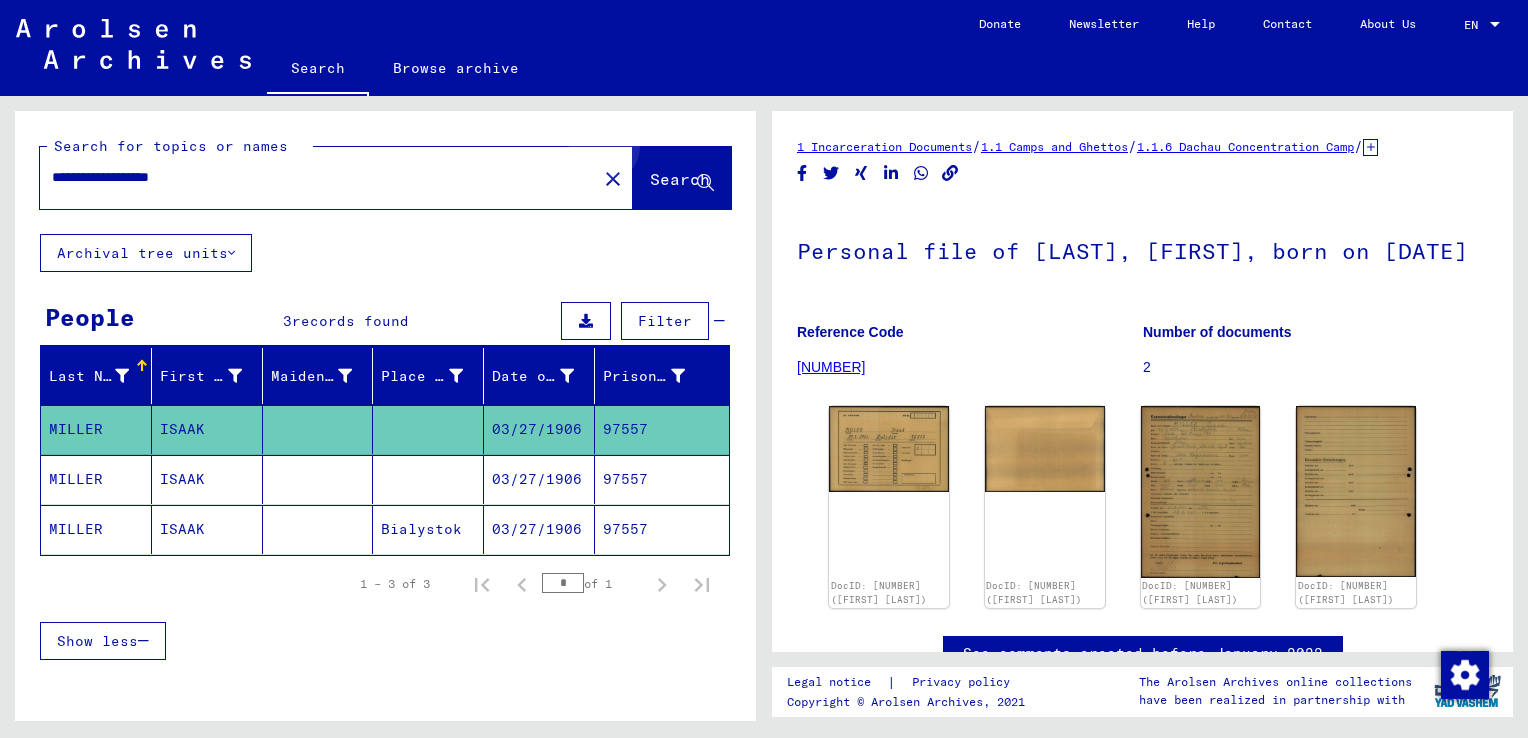 click on "Search" 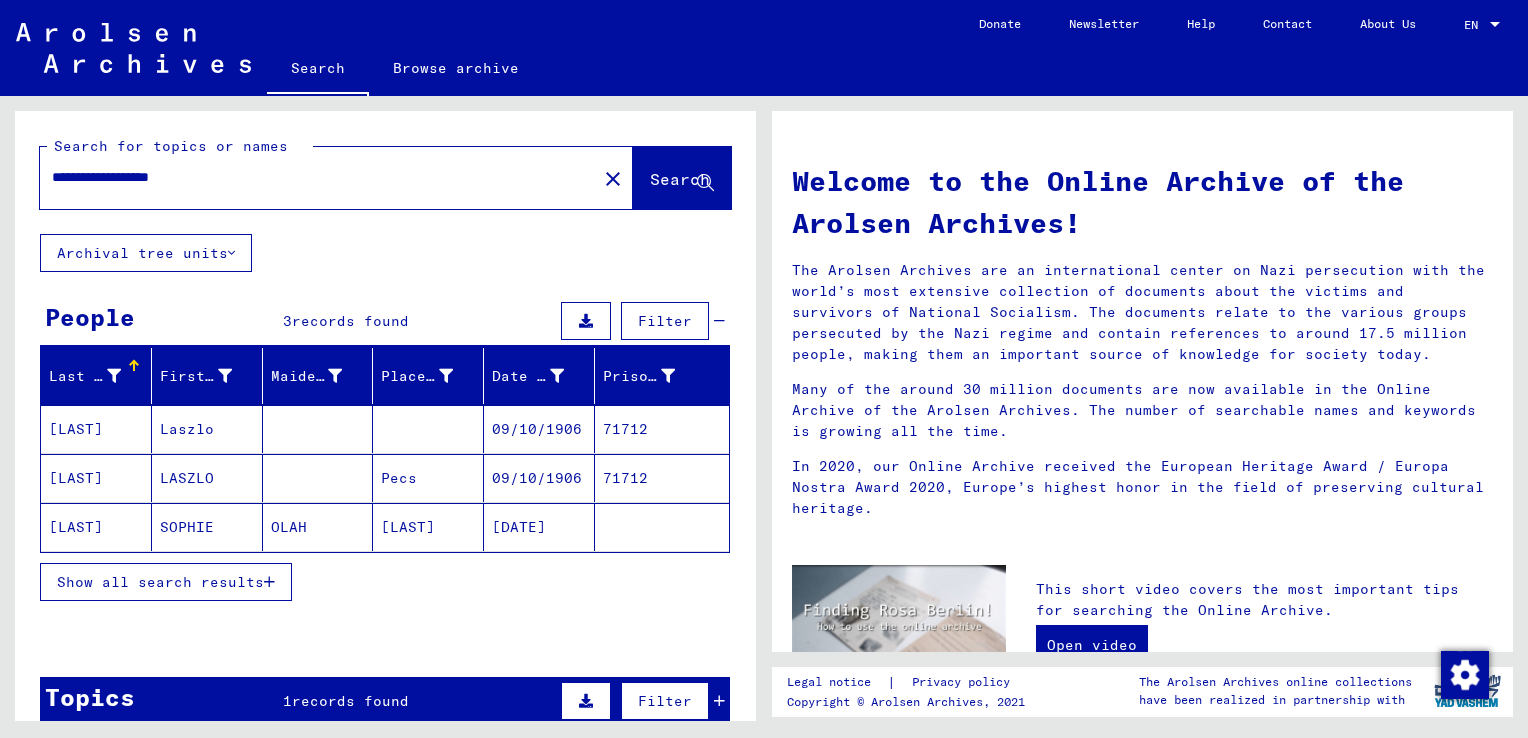 click on "Laszlo" at bounding box center (207, 478) 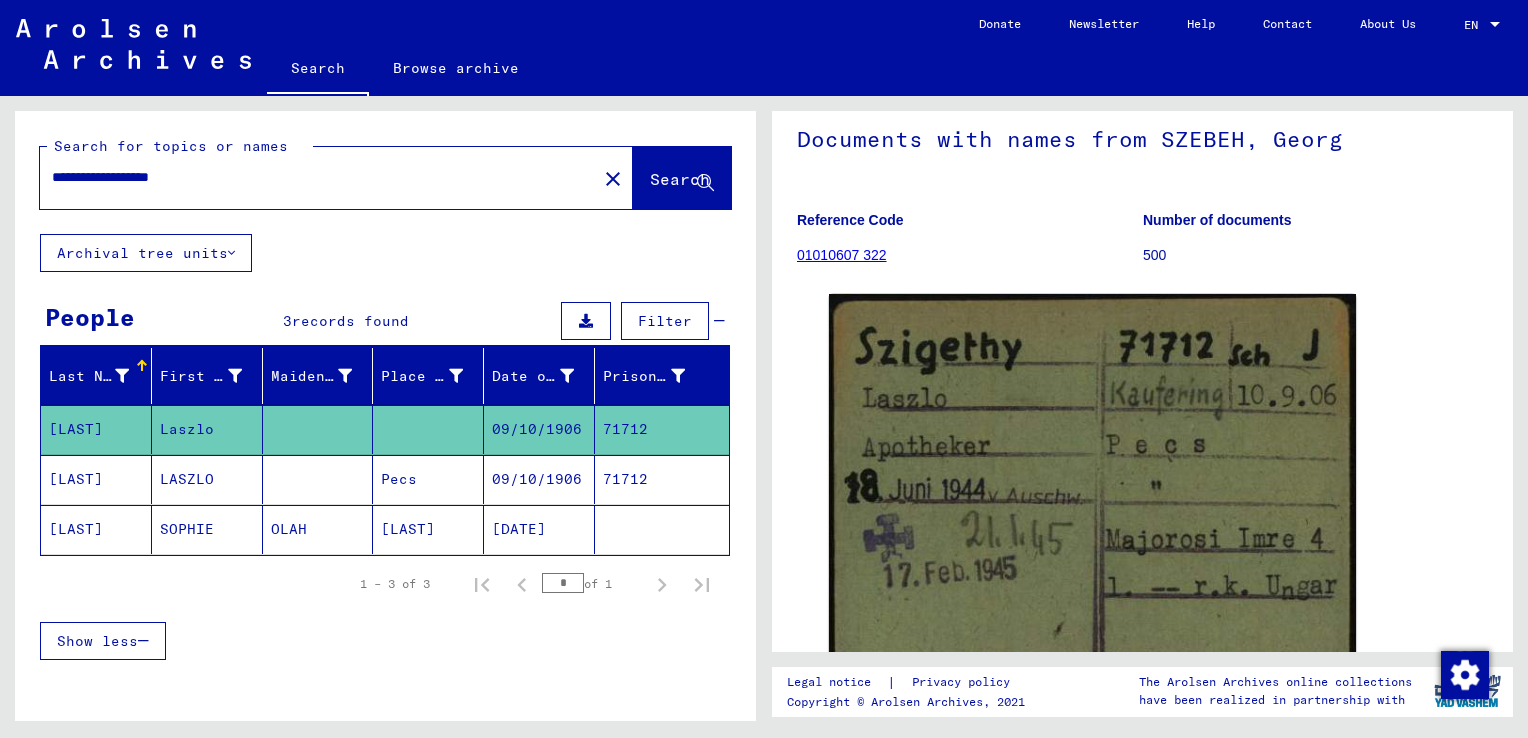 scroll, scrollTop: 117, scrollLeft: 0, axis: vertical 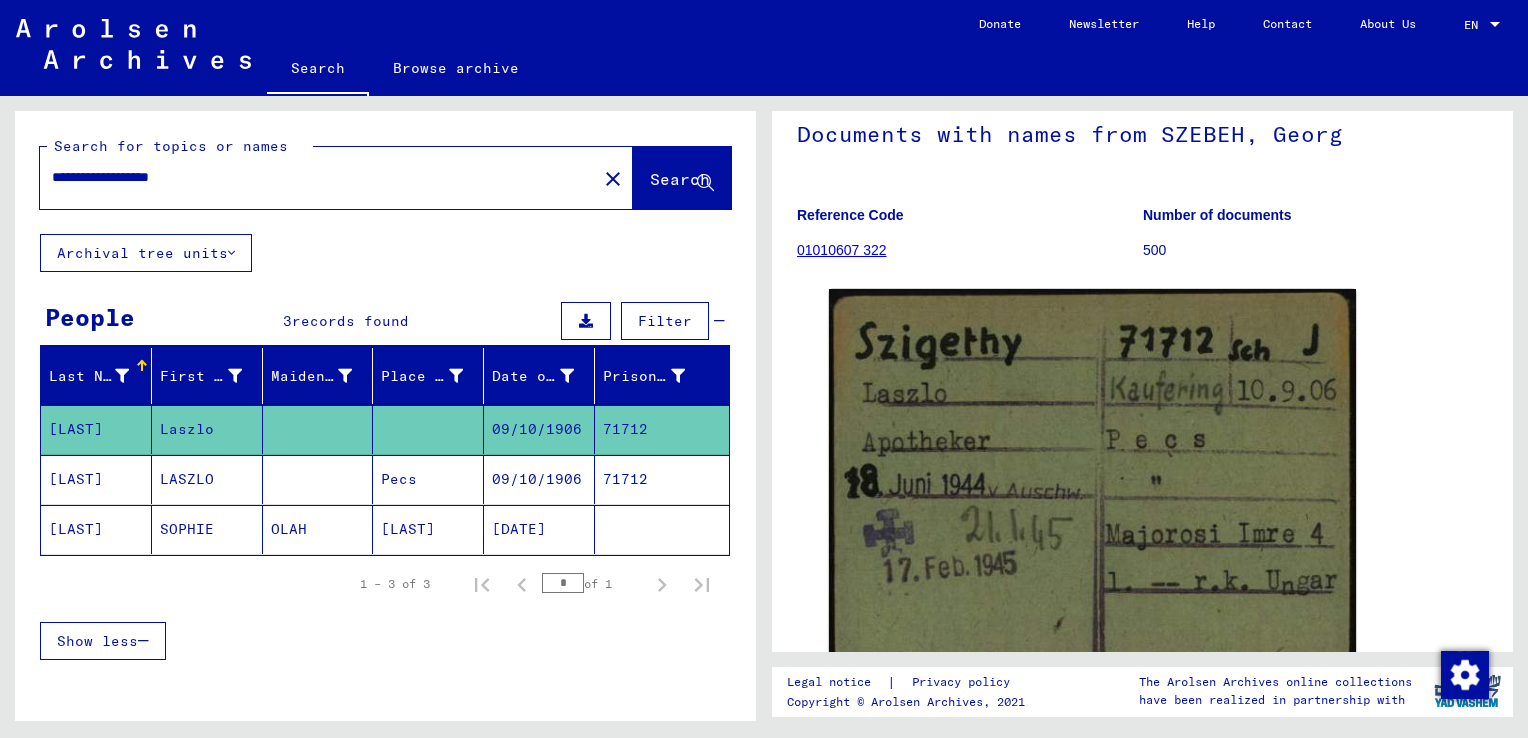 click on "Pecs" at bounding box center [428, 529] 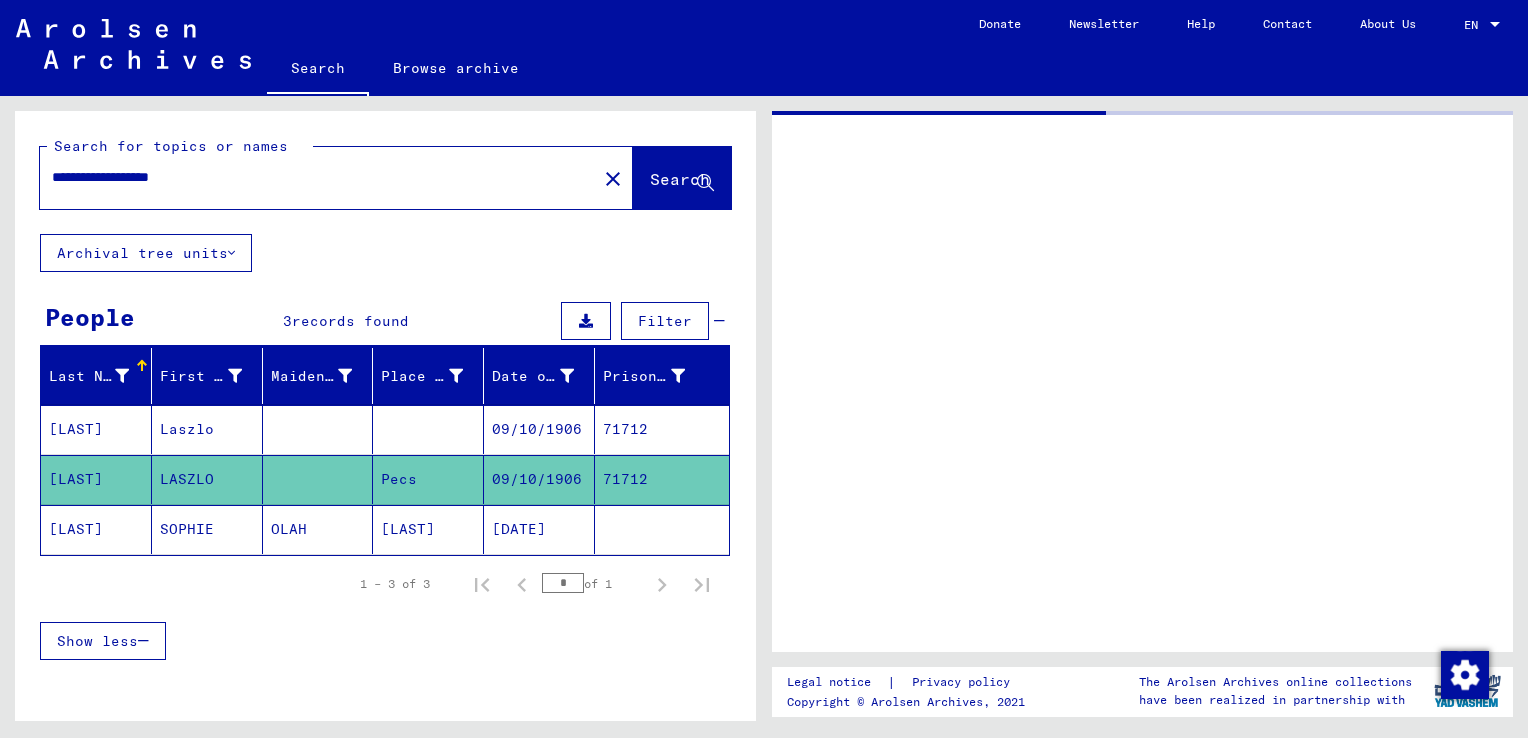 scroll, scrollTop: 0, scrollLeft: 0, axis: both 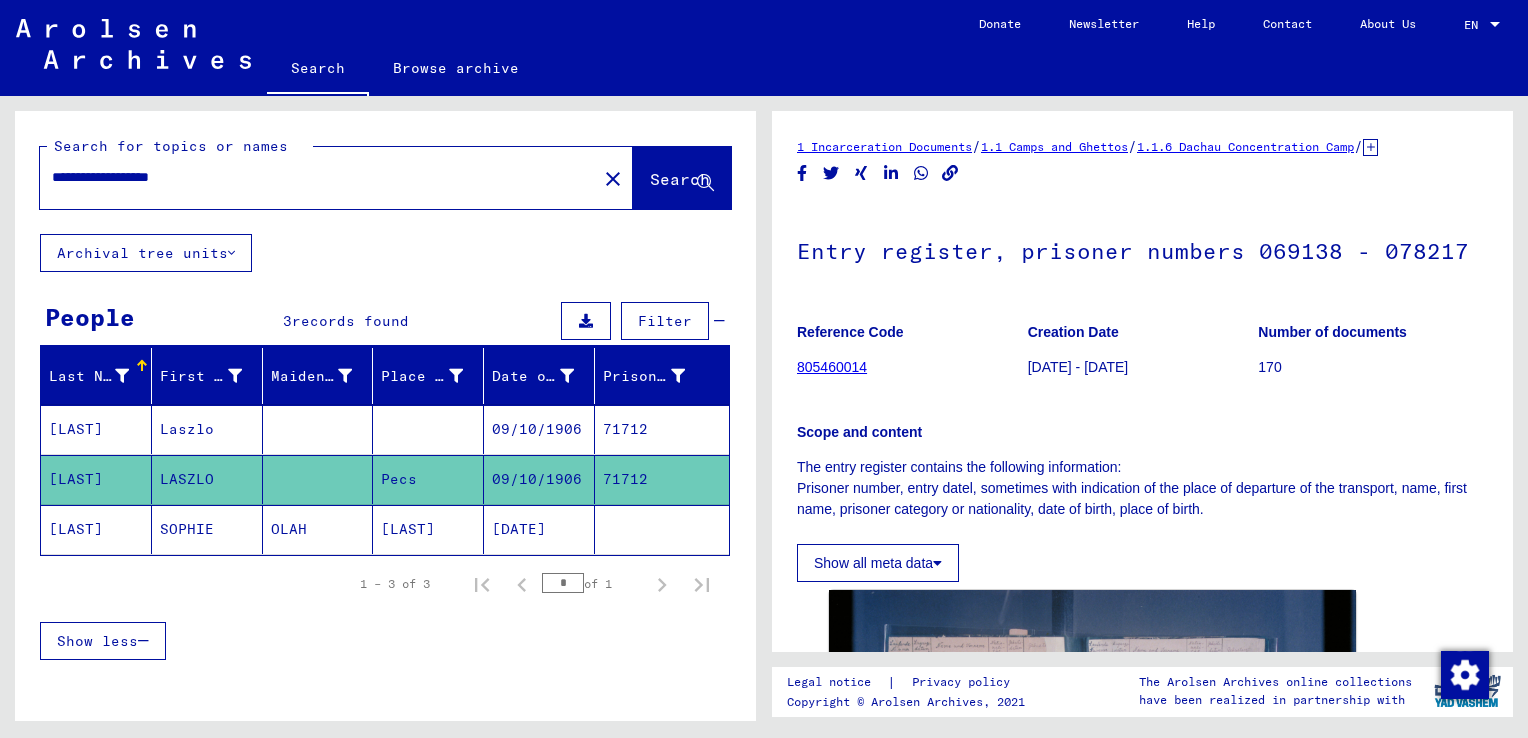 click at bounding box center (428, 479) 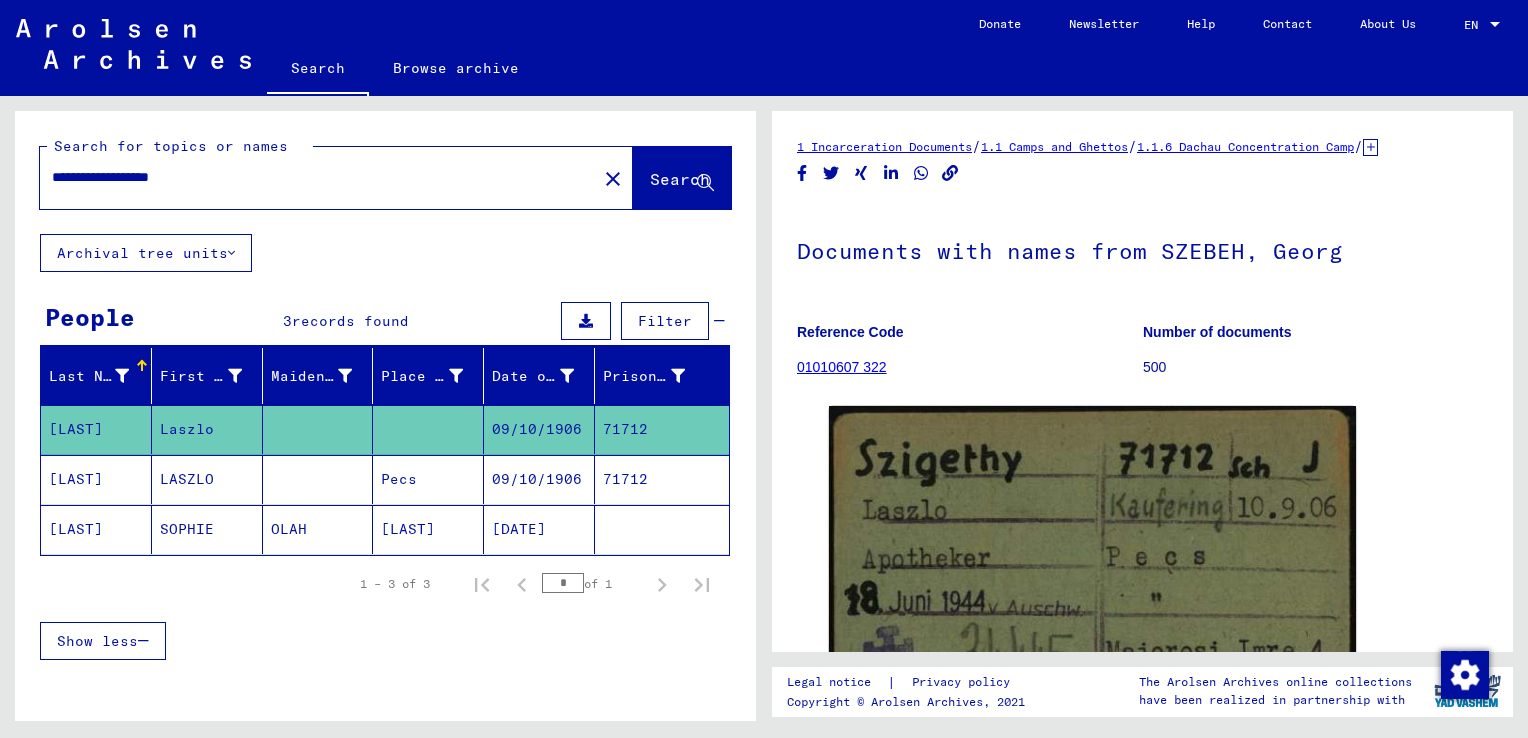 click on "Pecs" at bounding box center (428, 529) 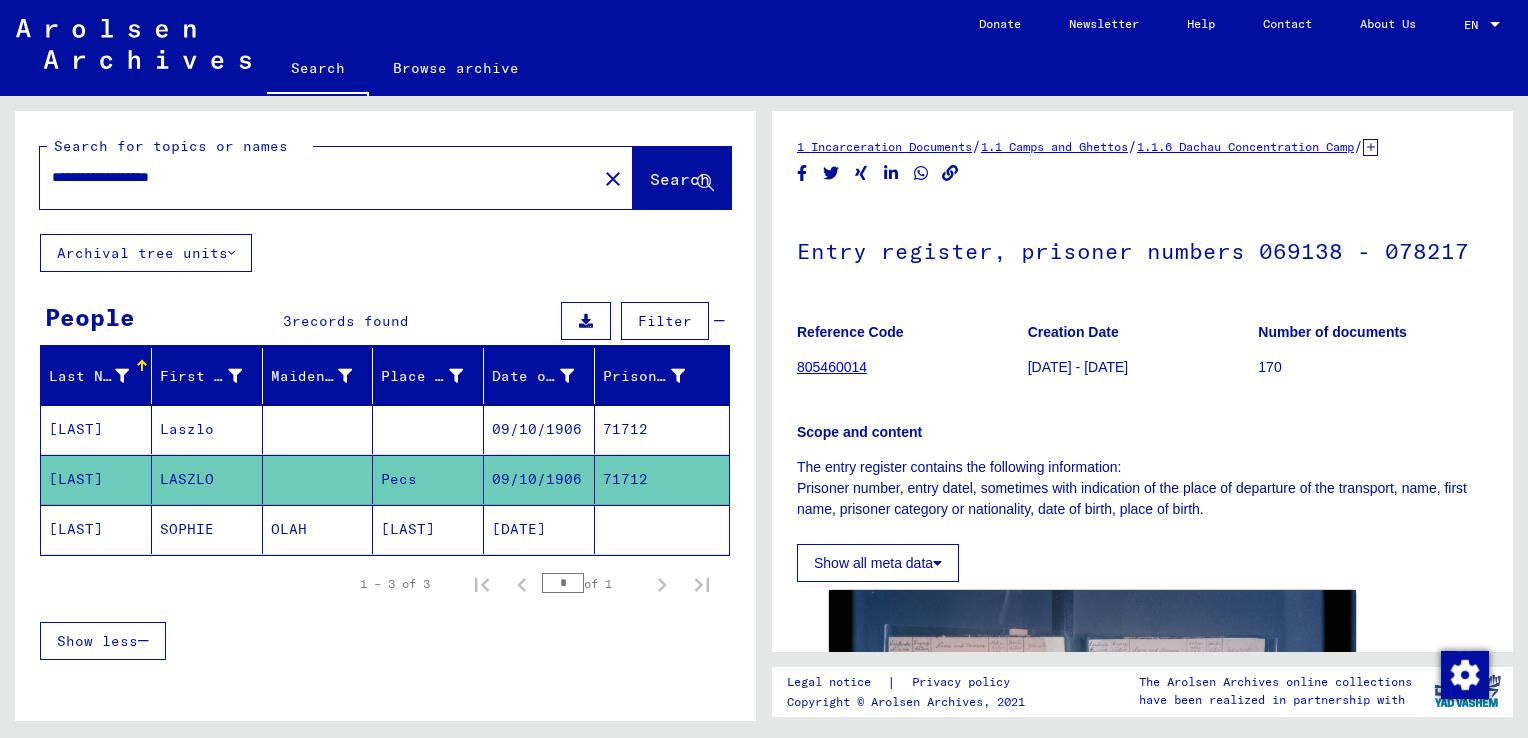 click at bounding box center [428, 479] 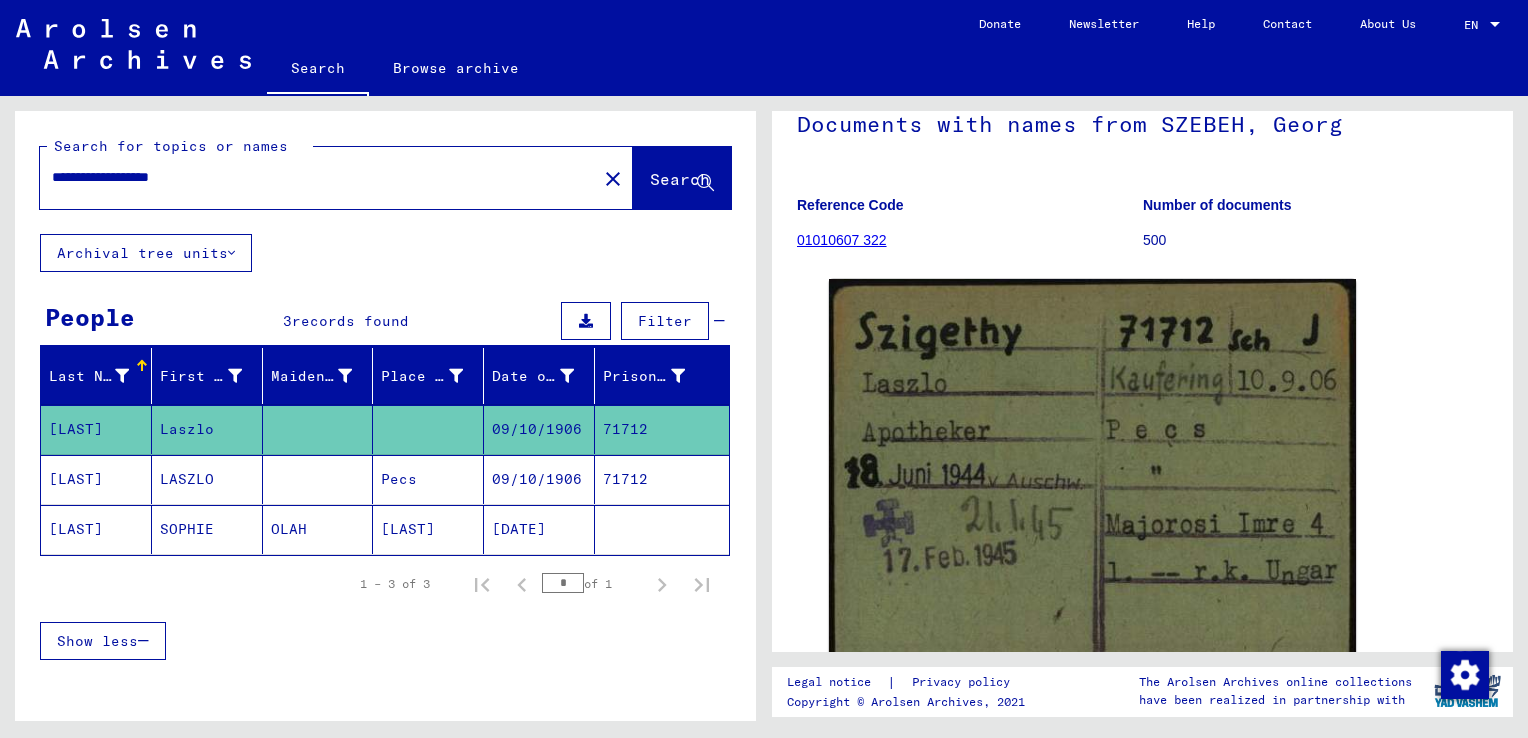 scroll, scrollTop: 138, scrollLeft: 0, axis: vertical 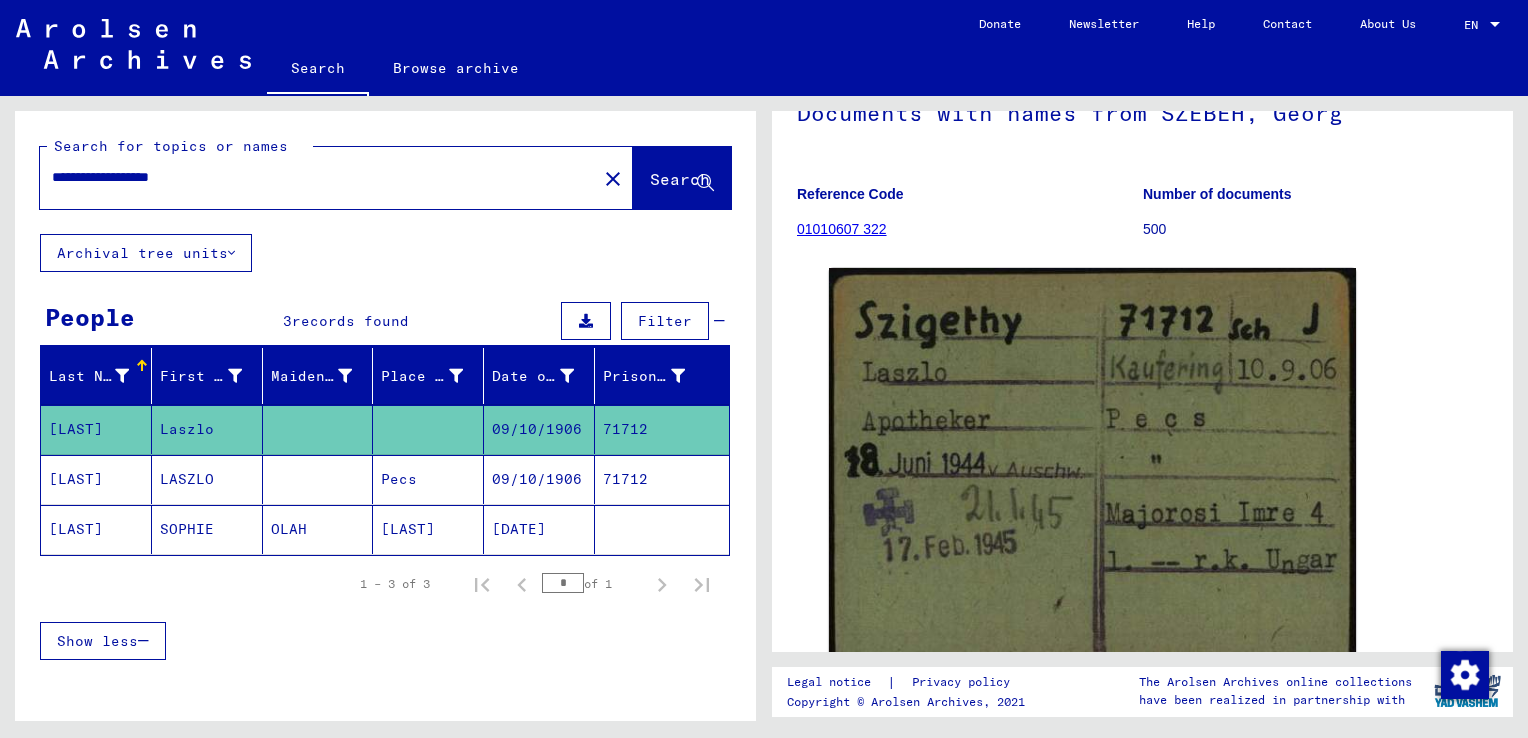 click on "09/10/1906" at bounding box center (539, 529) 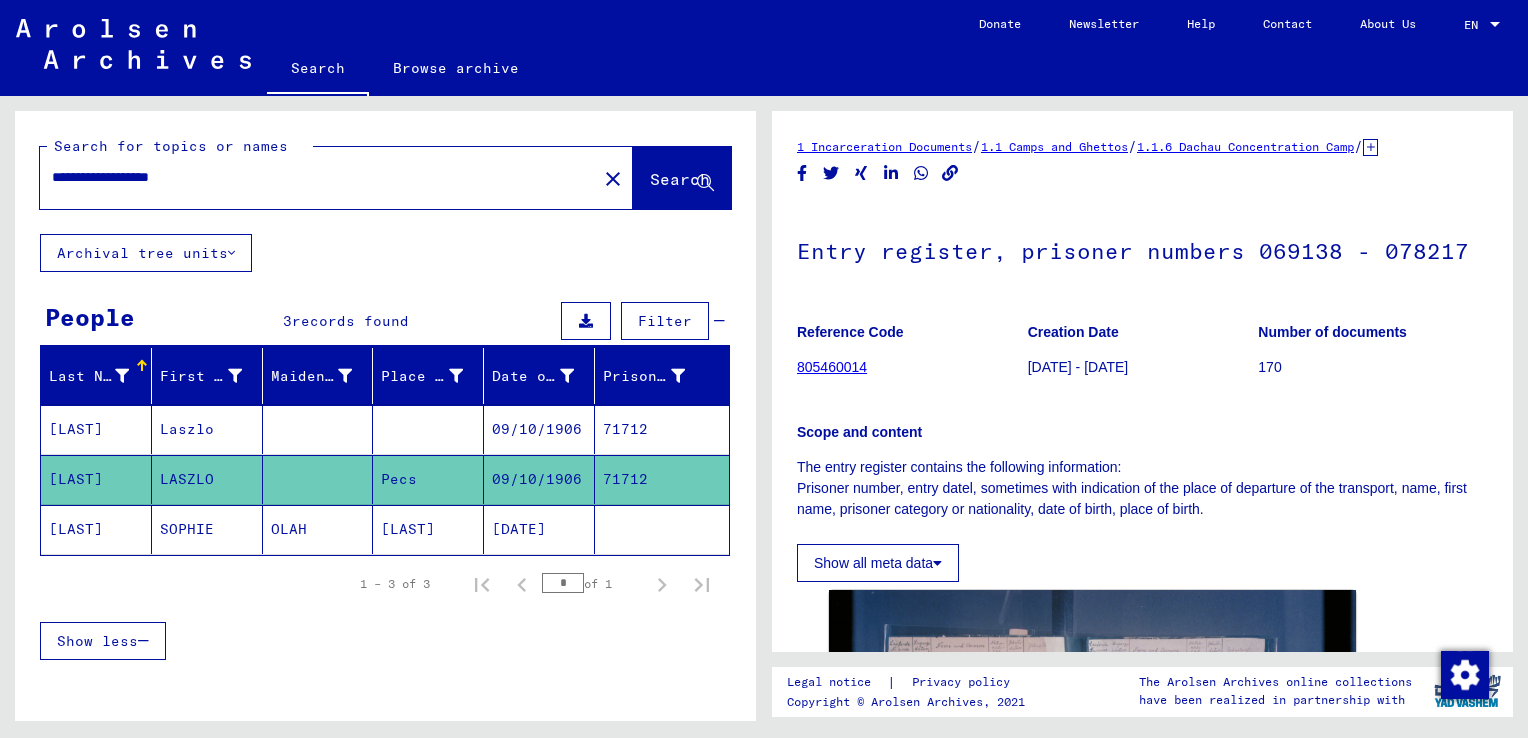 click at bounding box center [428, 479] 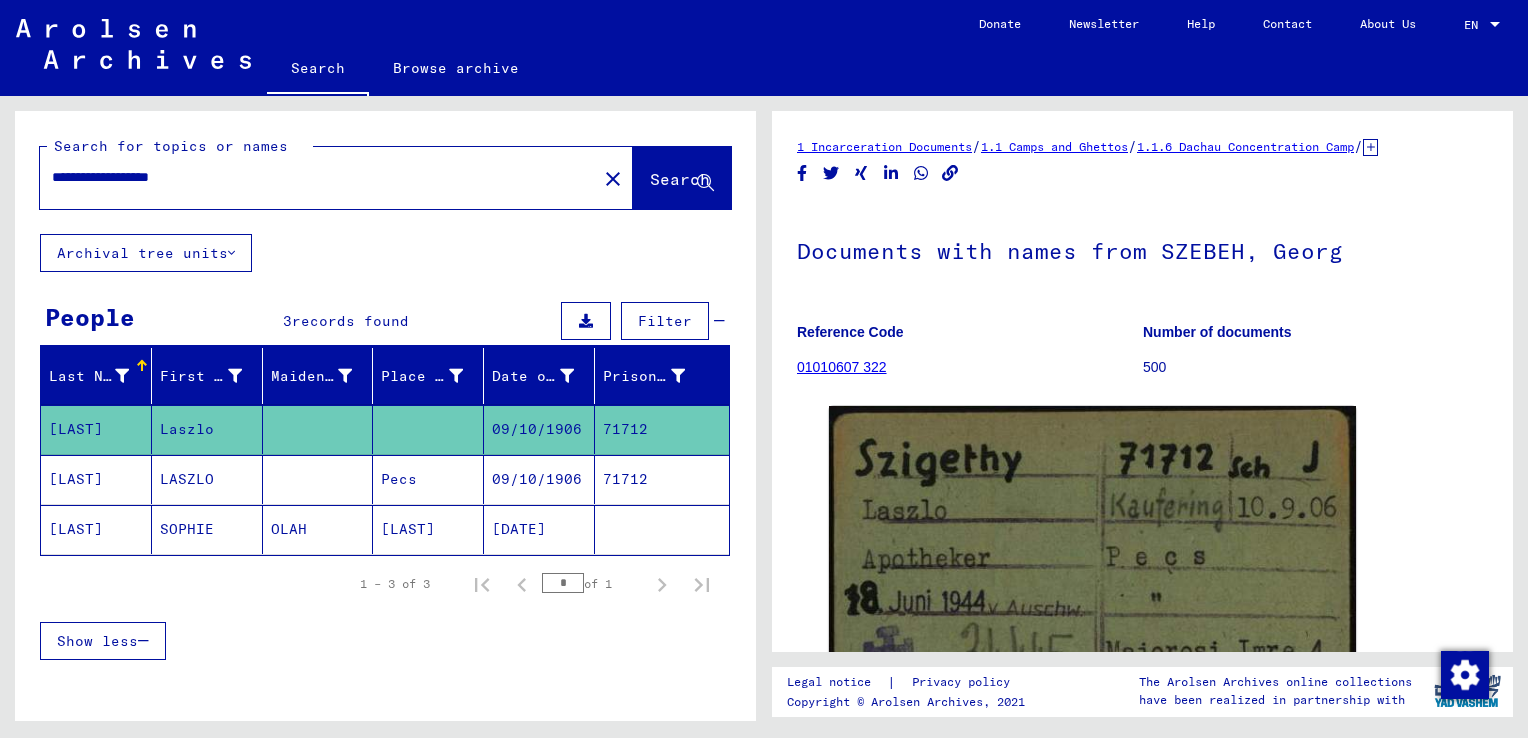 click on "**********" at bounding box center [318, 177] 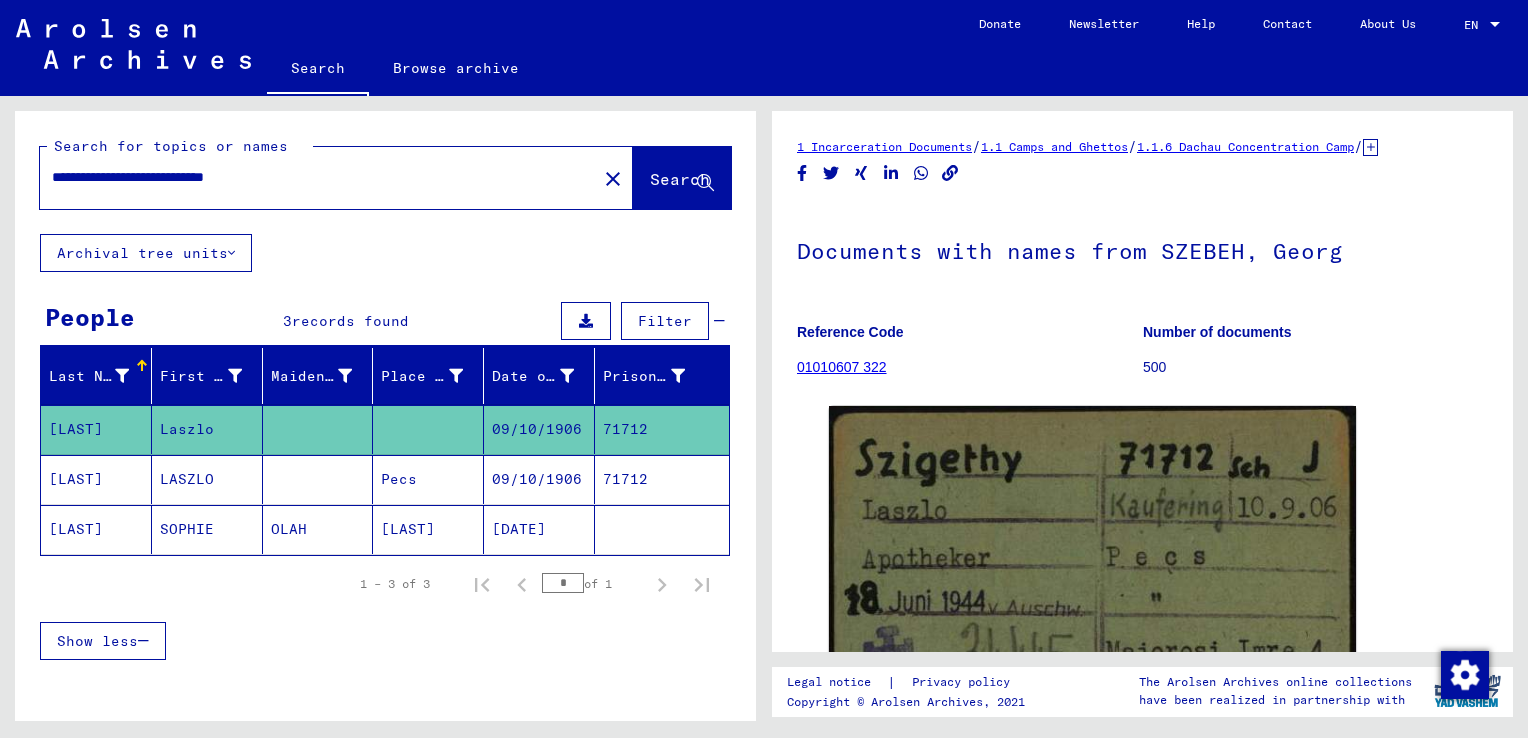 click on "**********" at bounding box center [318, 177] 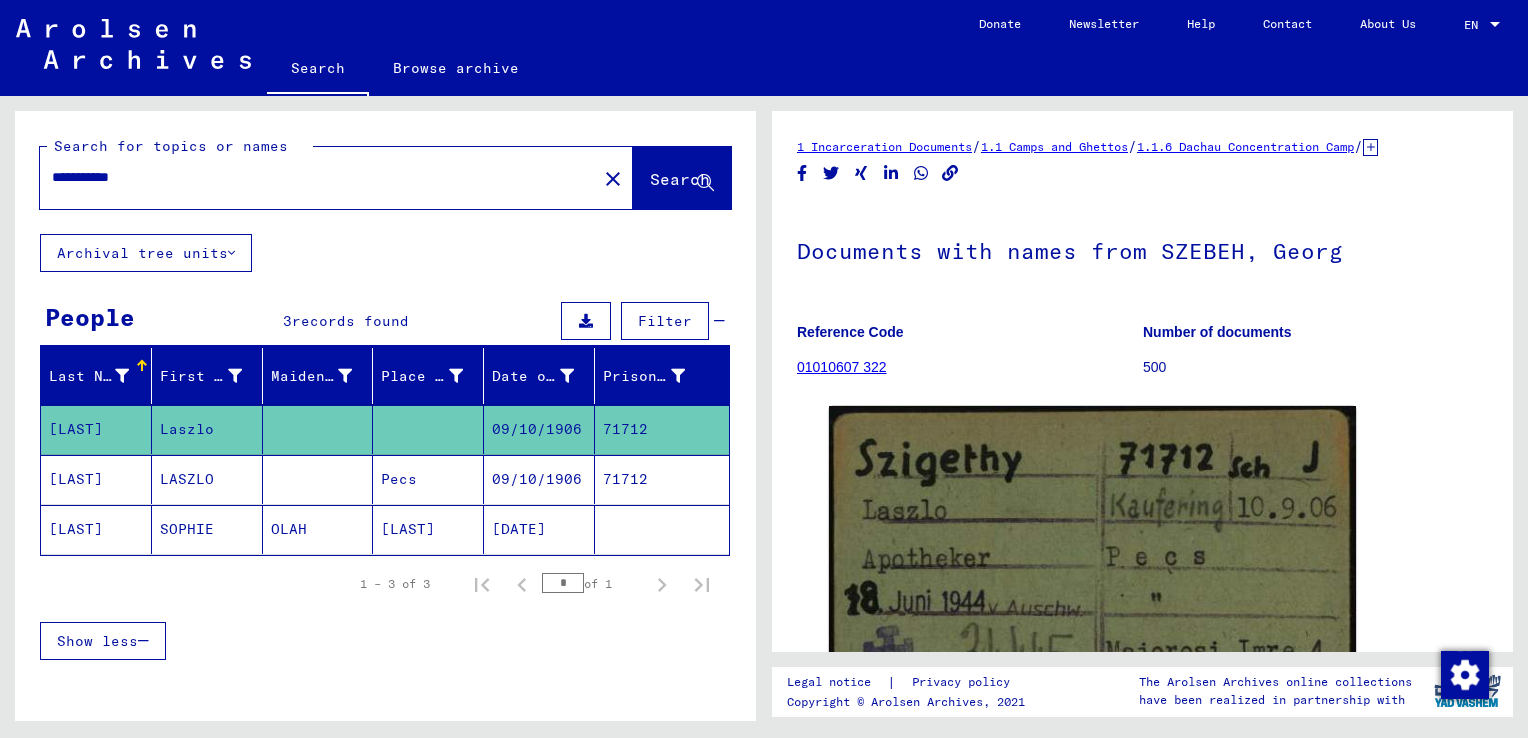 click on "**********" at bounding box center [318, 177] 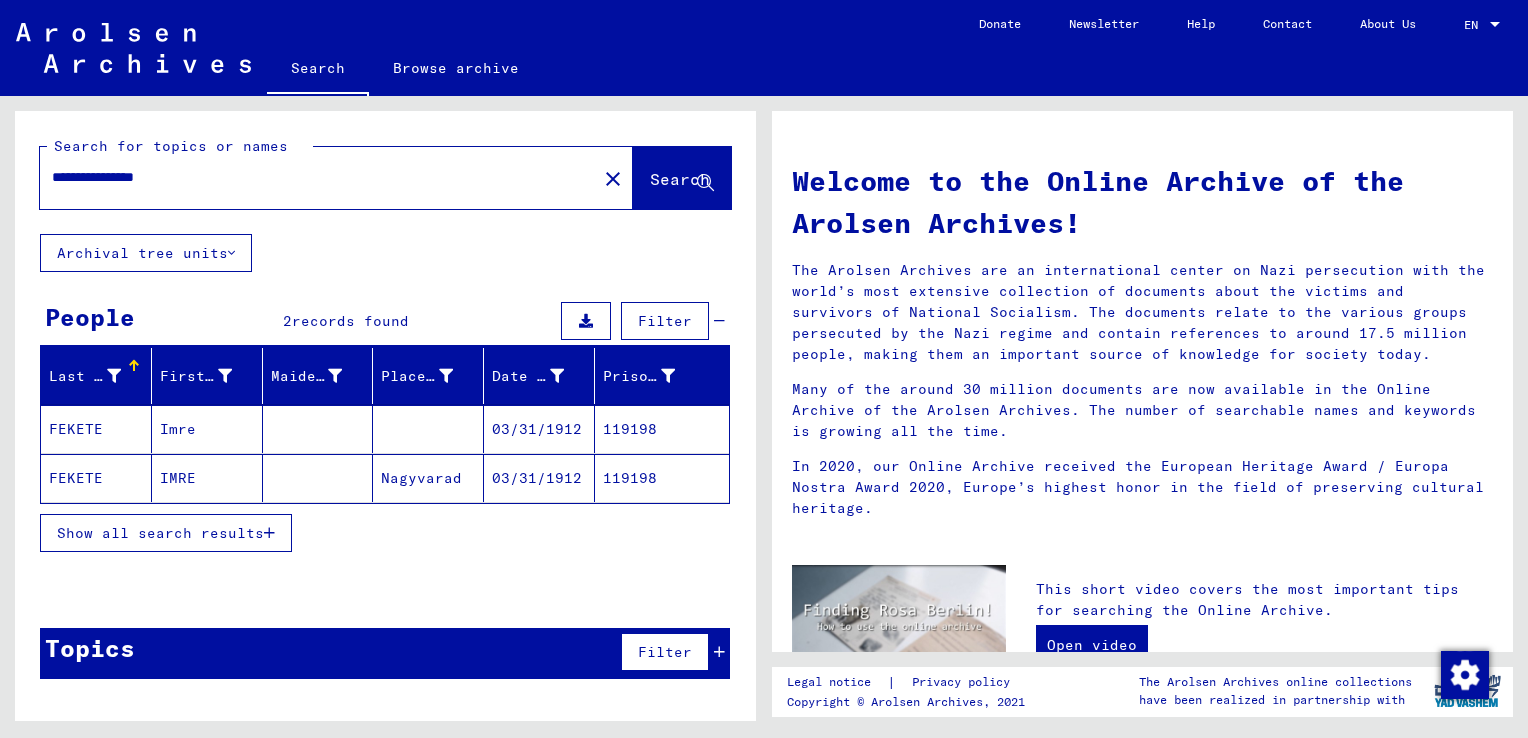 click on "FEKETE" at bounding box center [96, 478] 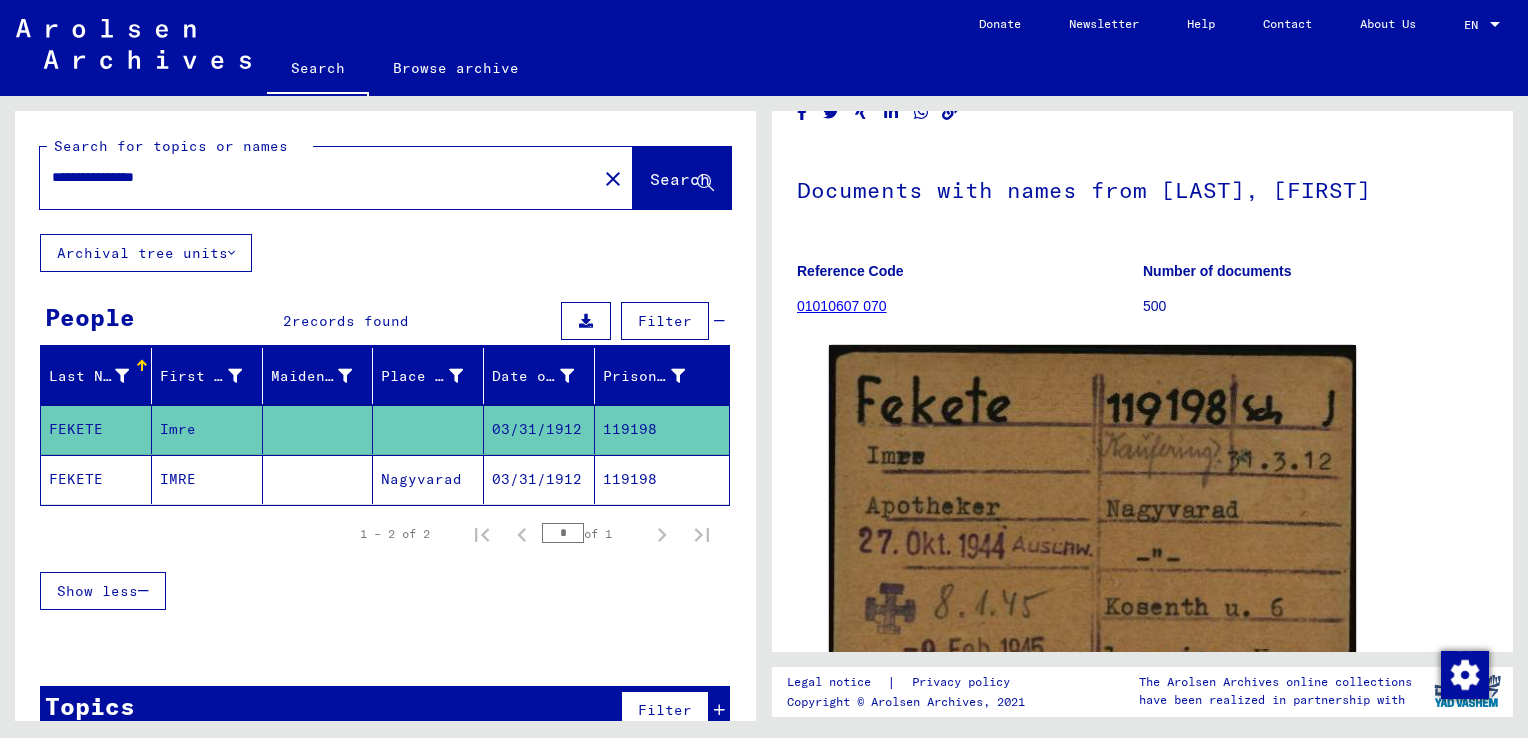 scroll, scrollTop: 94, scrollLeft: 0, axis: vertical 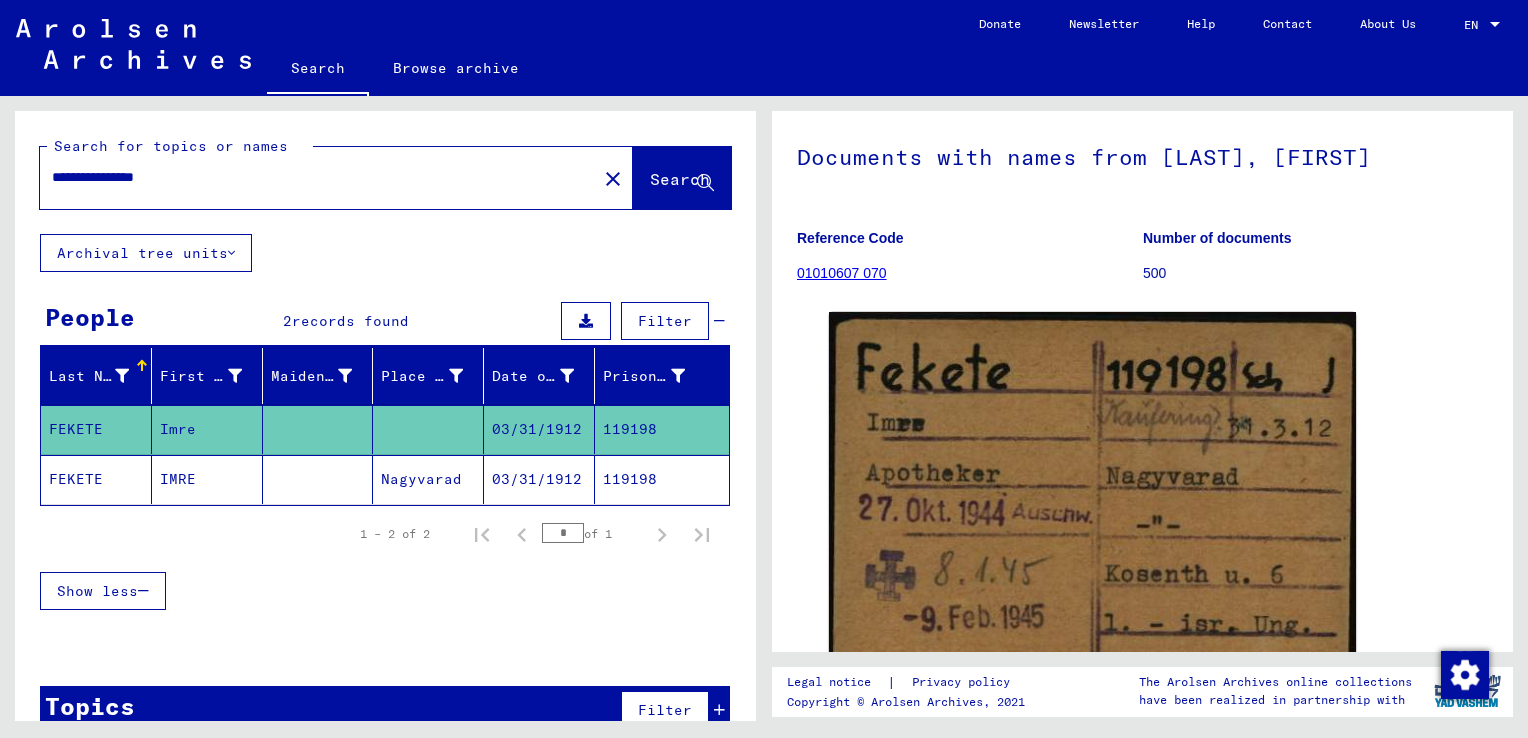 click on "Nagyvarad" 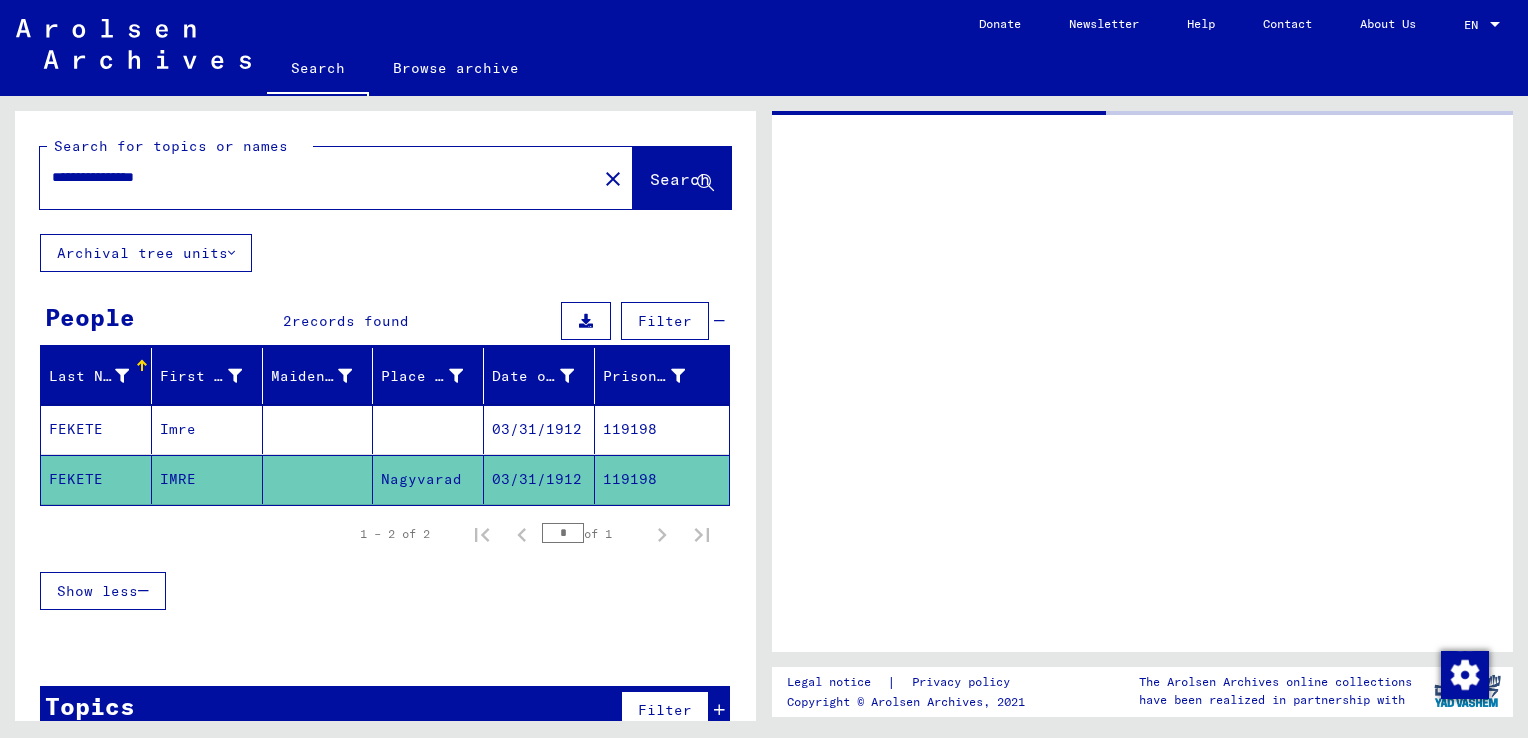 scroll, scrollTop: 0, scrollLeft: 0, axis: both 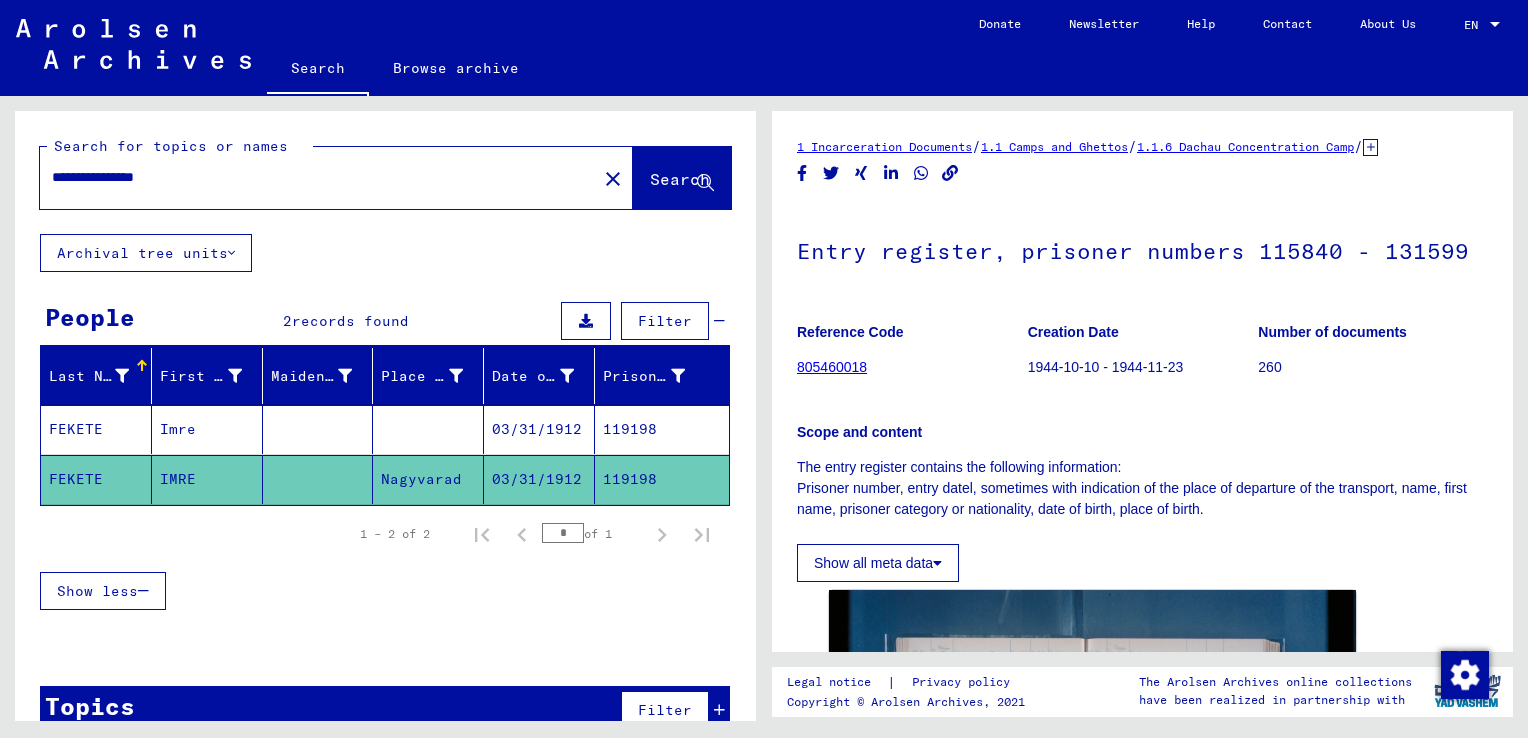 click at bounding box center [318, 479] 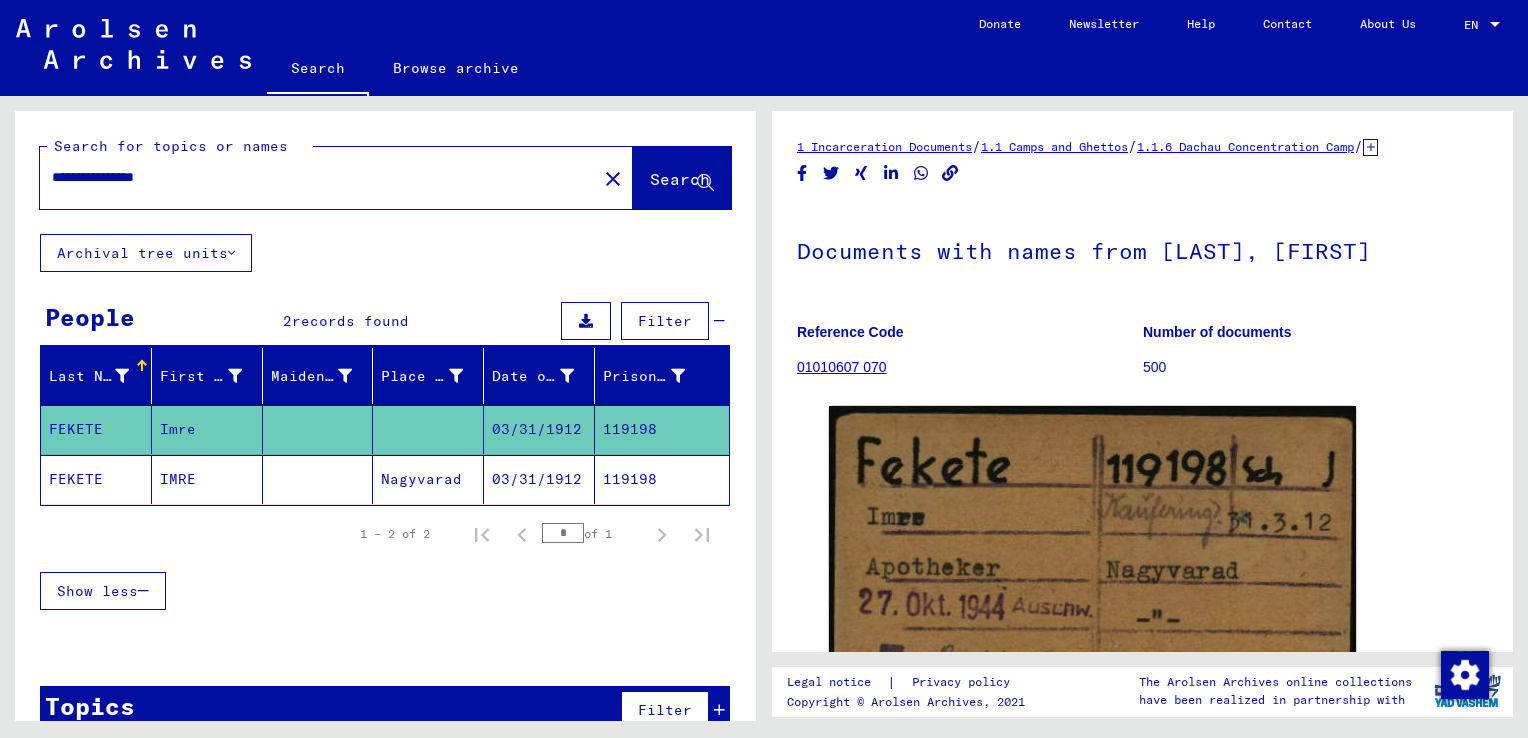 click on "**********" at bounding box center (318, 177) 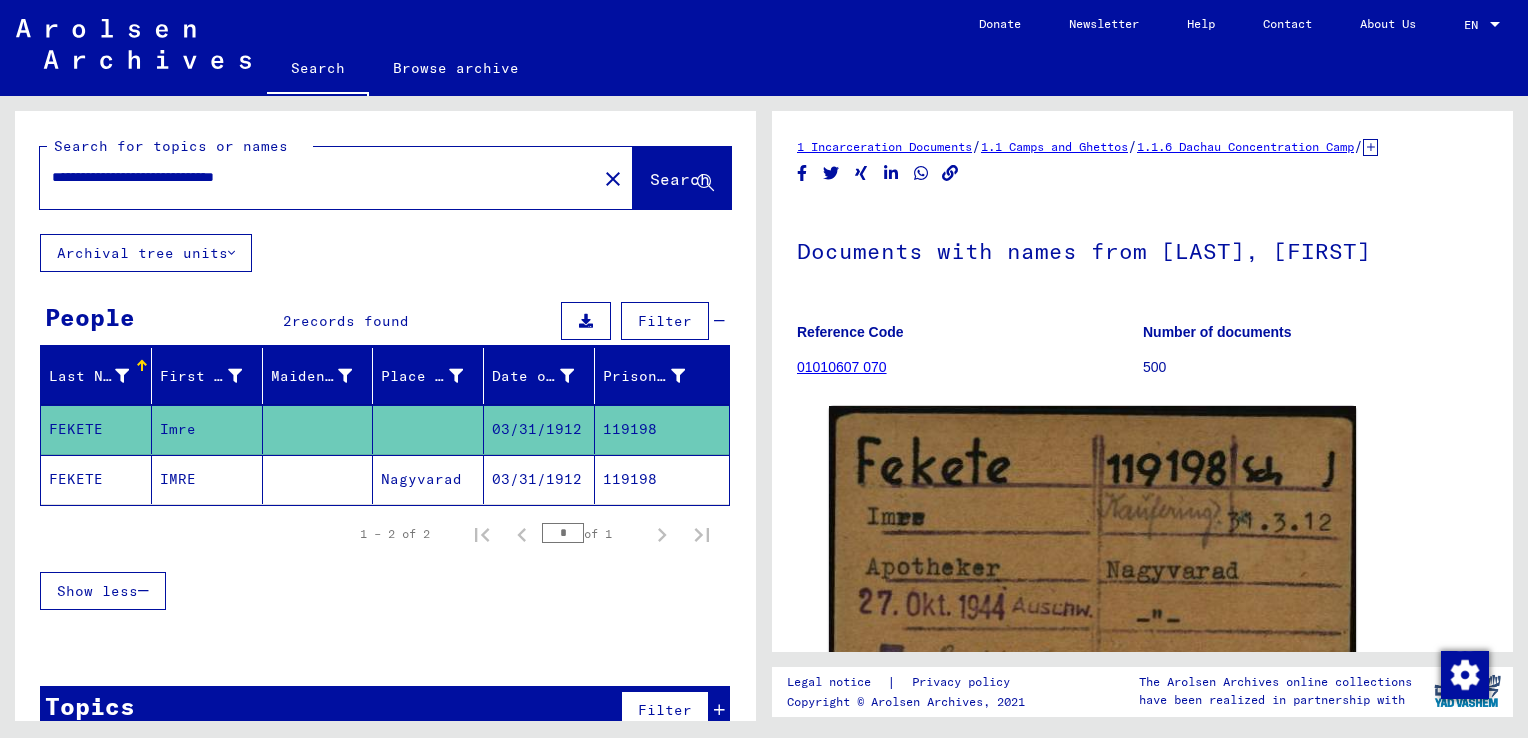 click on "**********" at bounding box center [318, 177] 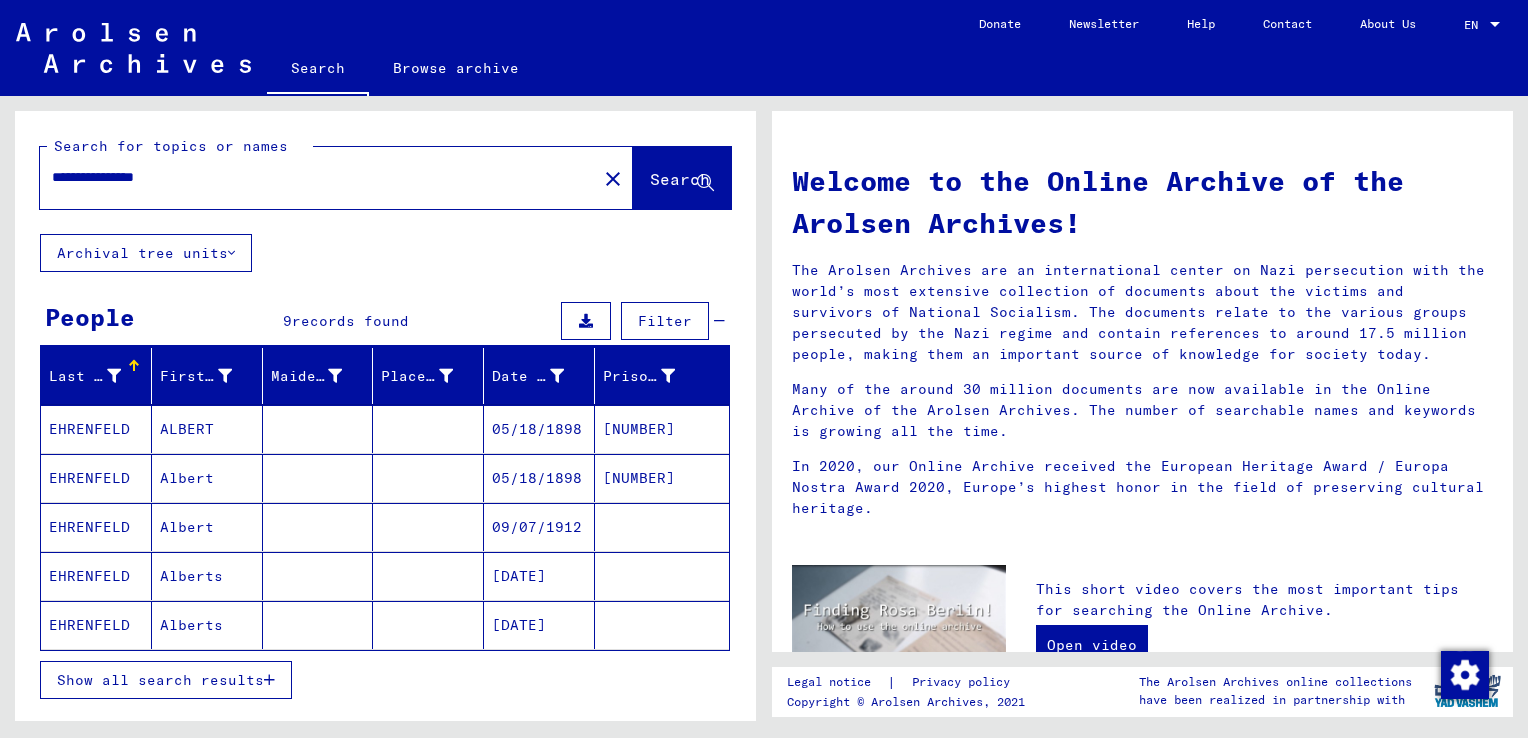 click on "ALBERT" at bounding box center [207, 478] 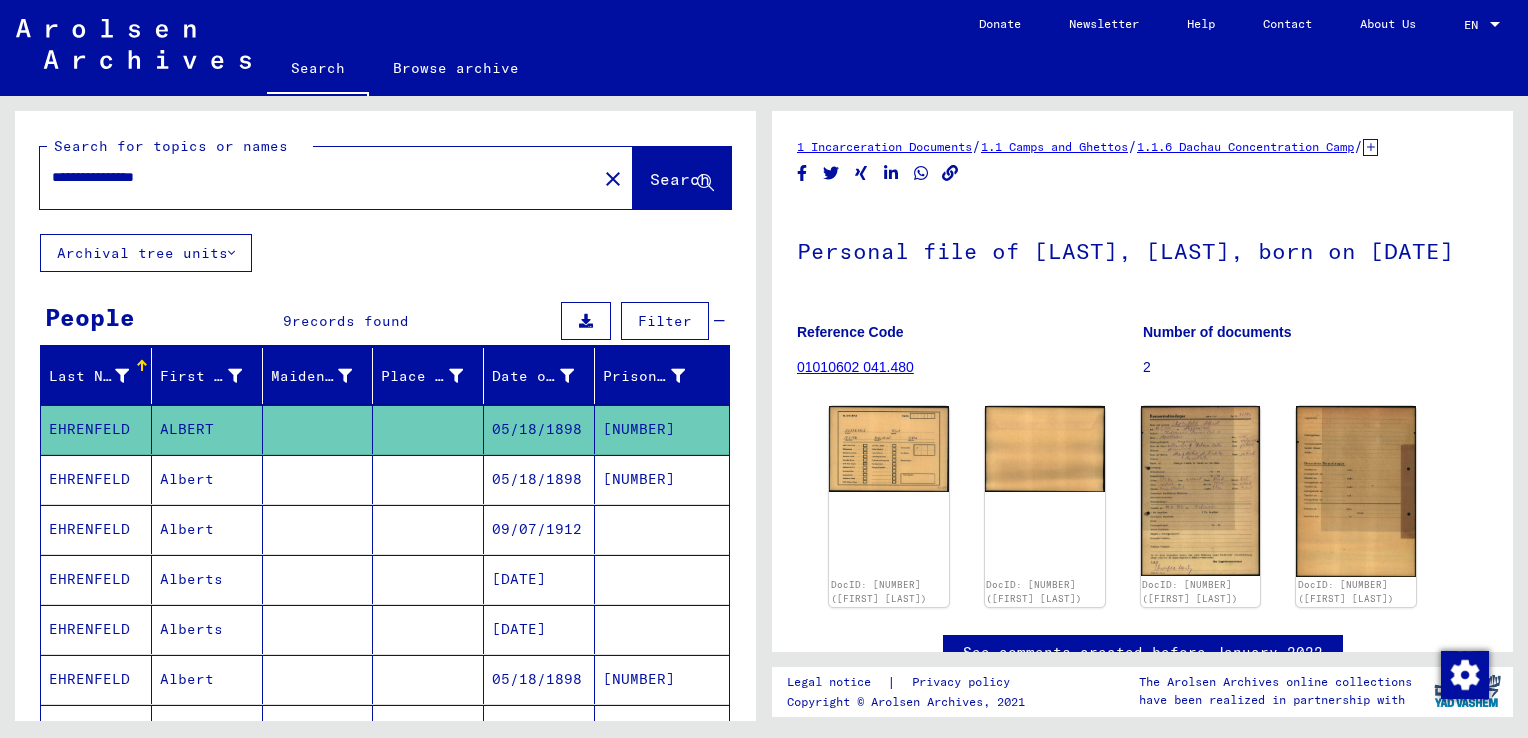 click on "05/18/1898" at bounding box center (539, 529) 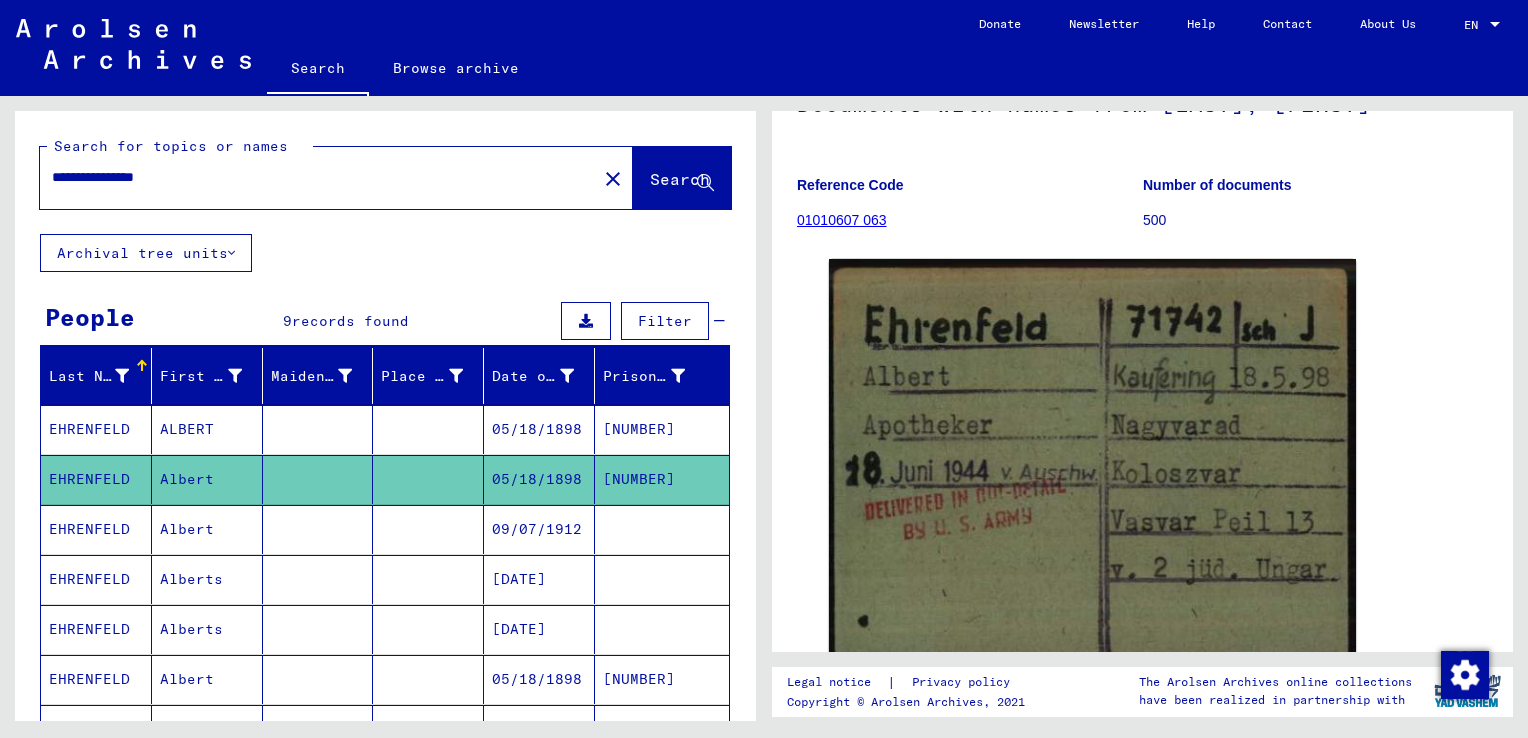 scroll, scrollTop: 158, scrollLeft: 0, axis: vertical 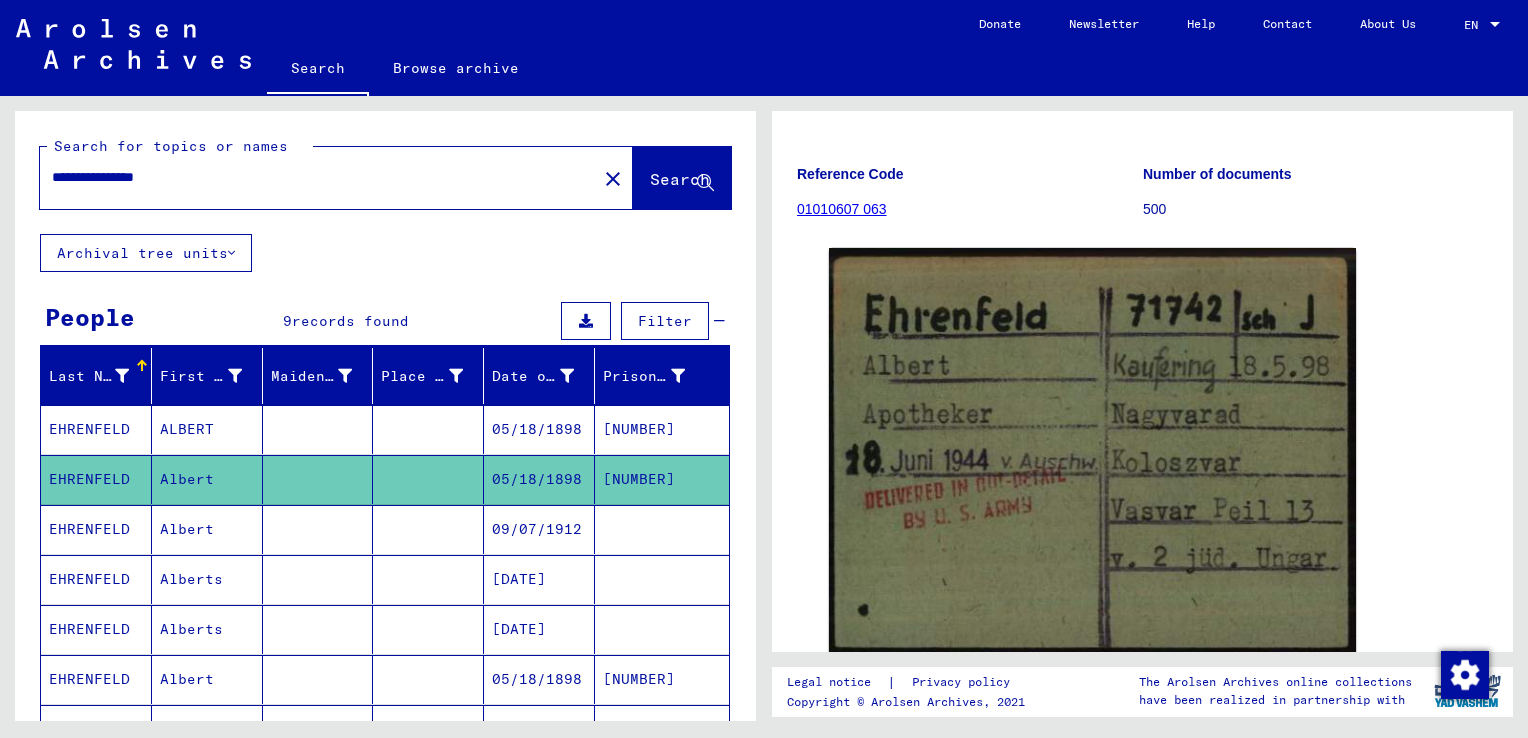 click on "05/18/1898" at bounding box center (539, 479) 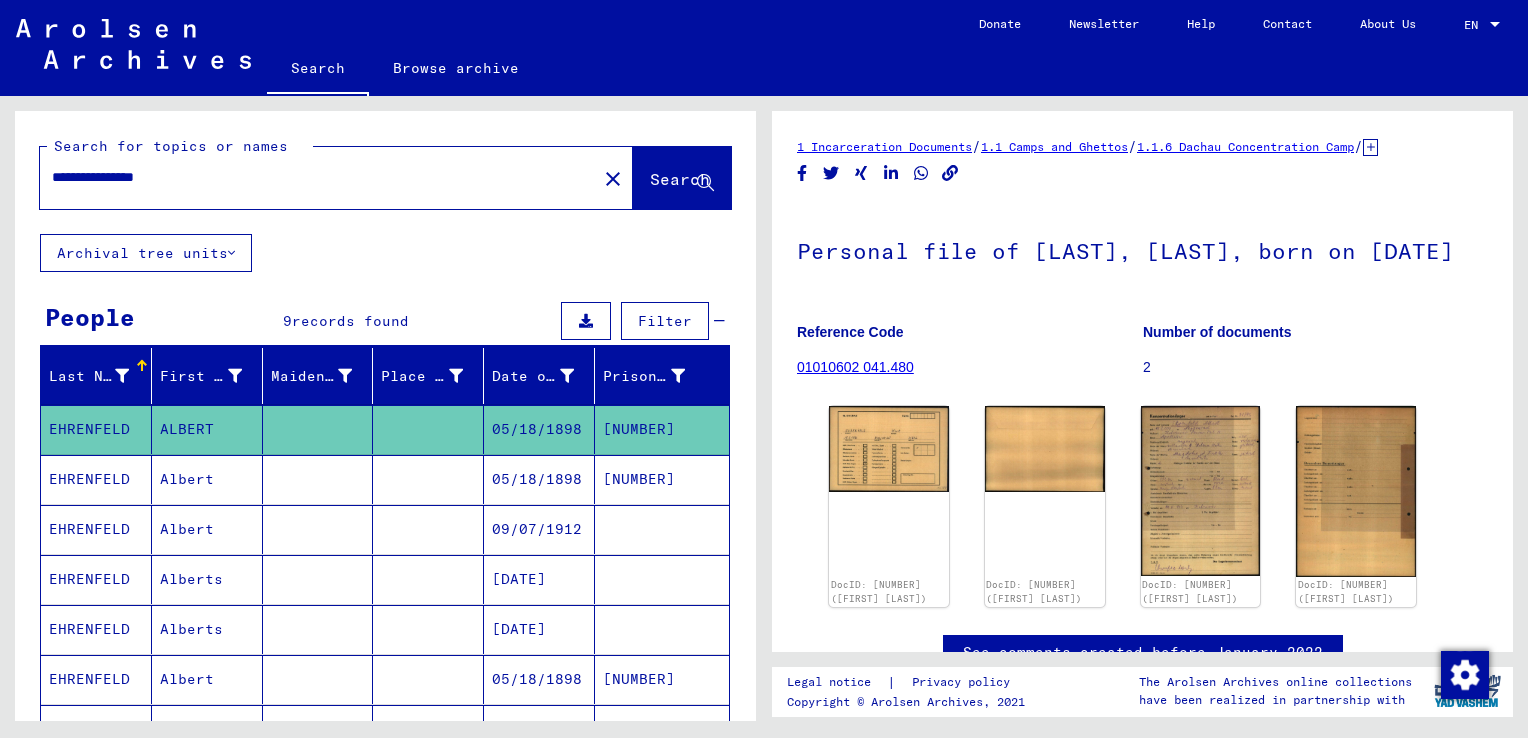 click on "05/18/1898" at bounding box center (539, 529) 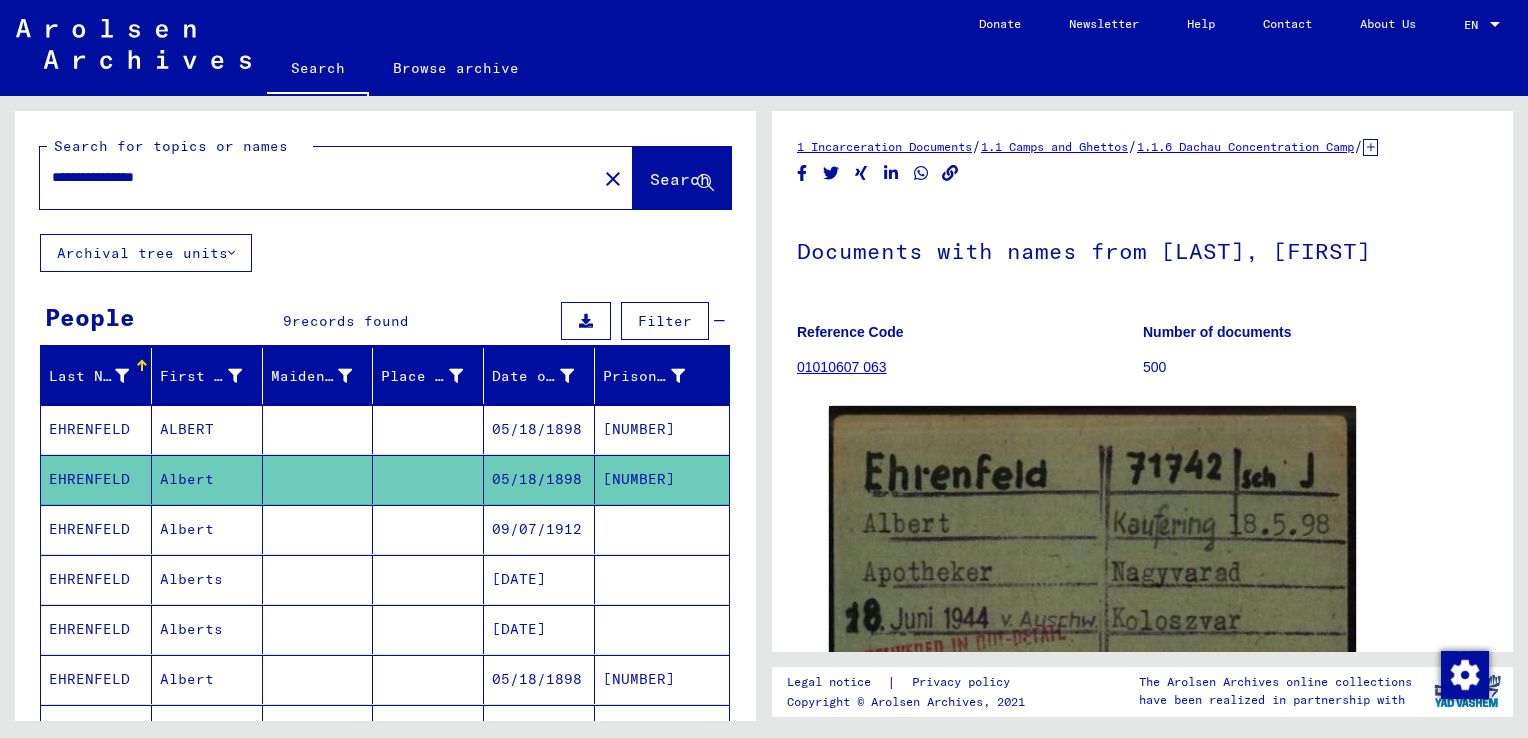 click on "05/18/1898" at bounding box center [539, 479] 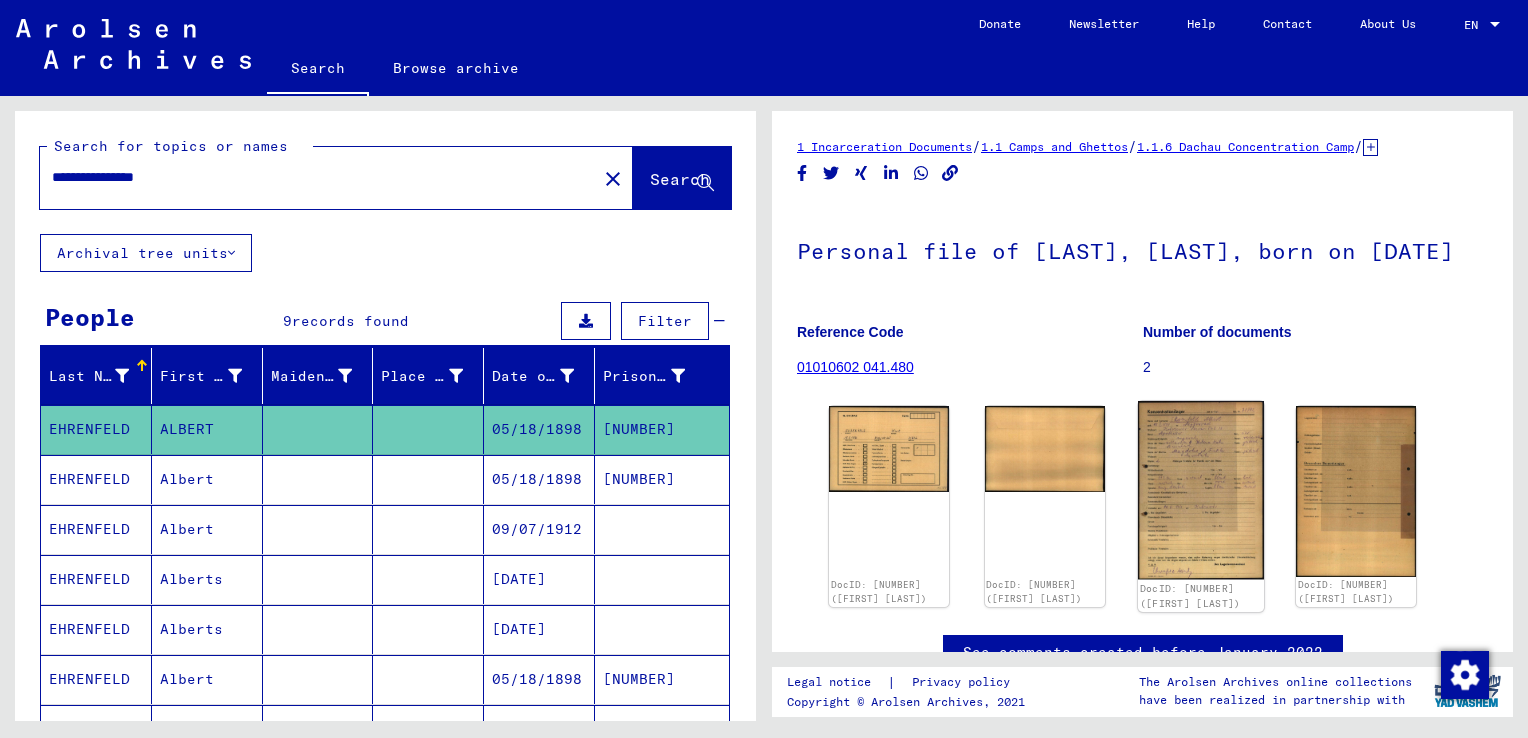 click 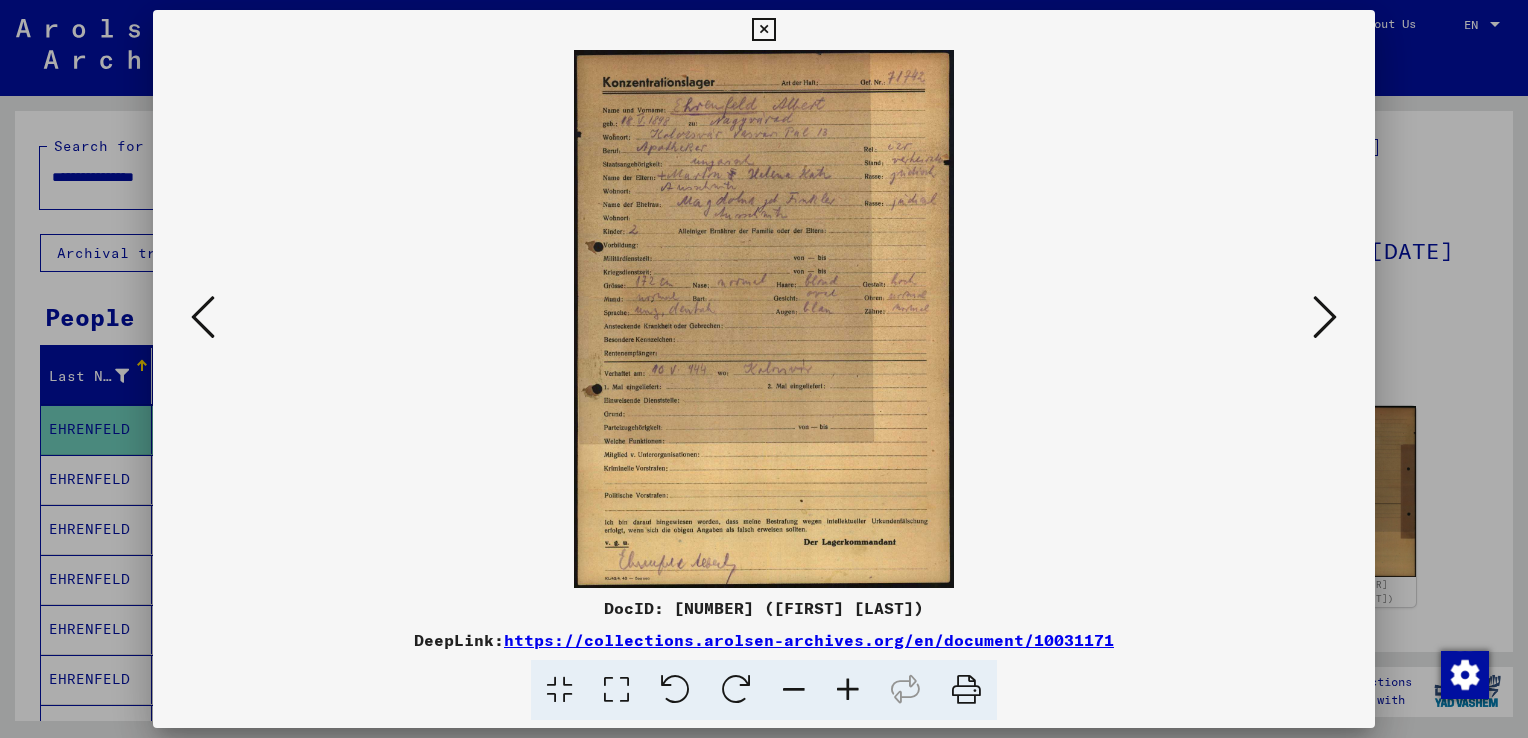 click at bounding box center [848, 690] 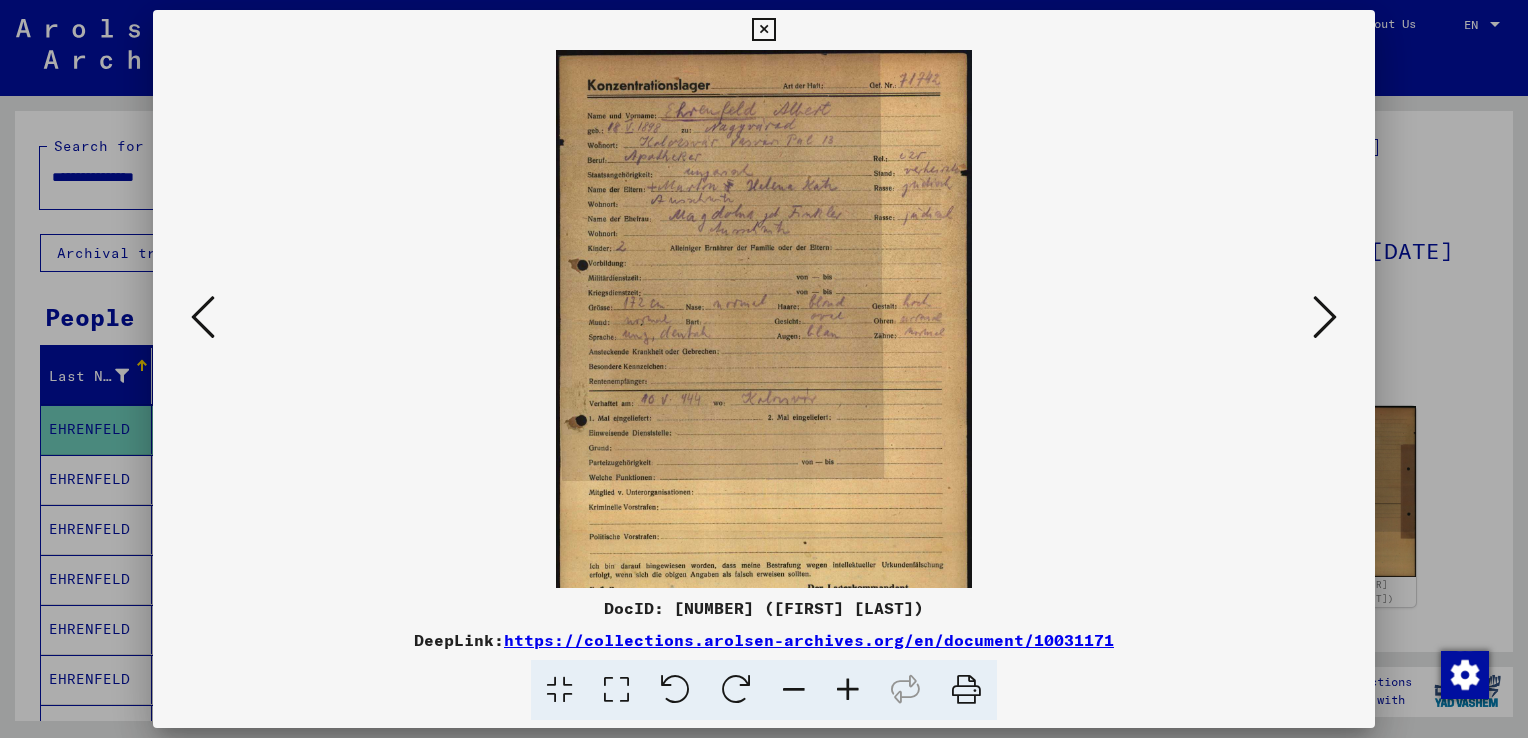 click at bounding box center (848, 690) 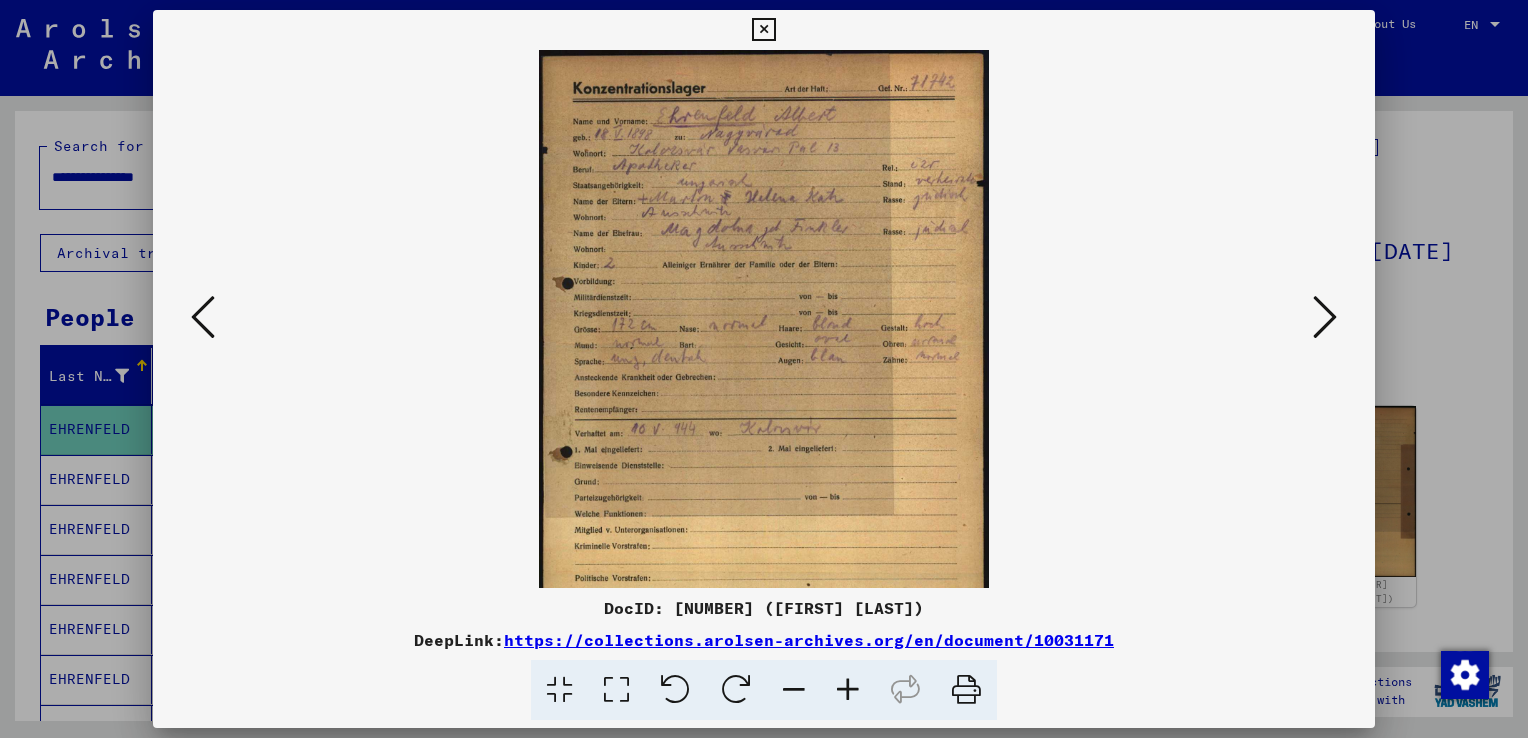 click at bounding box center (848, 690) 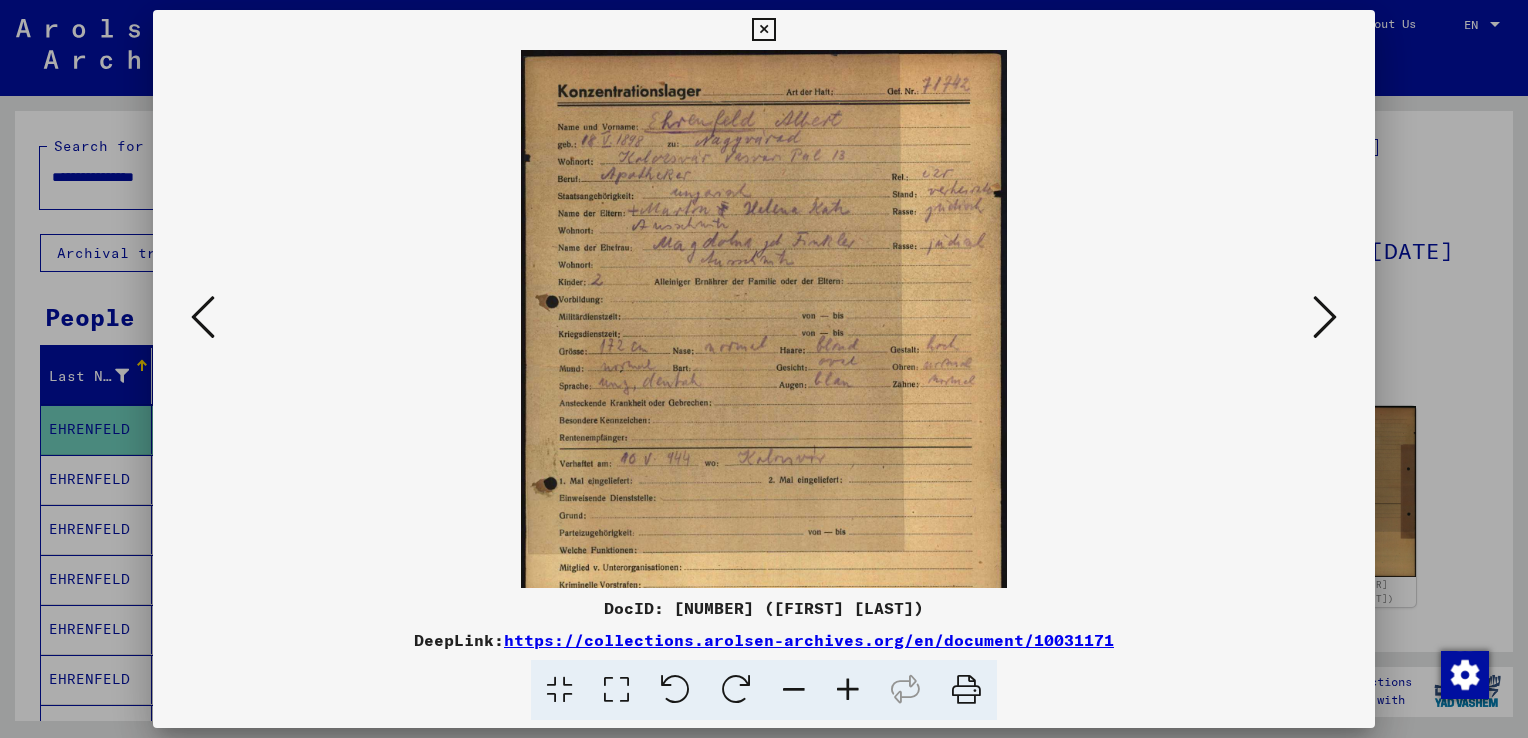 click at bounding box center [848, 690] 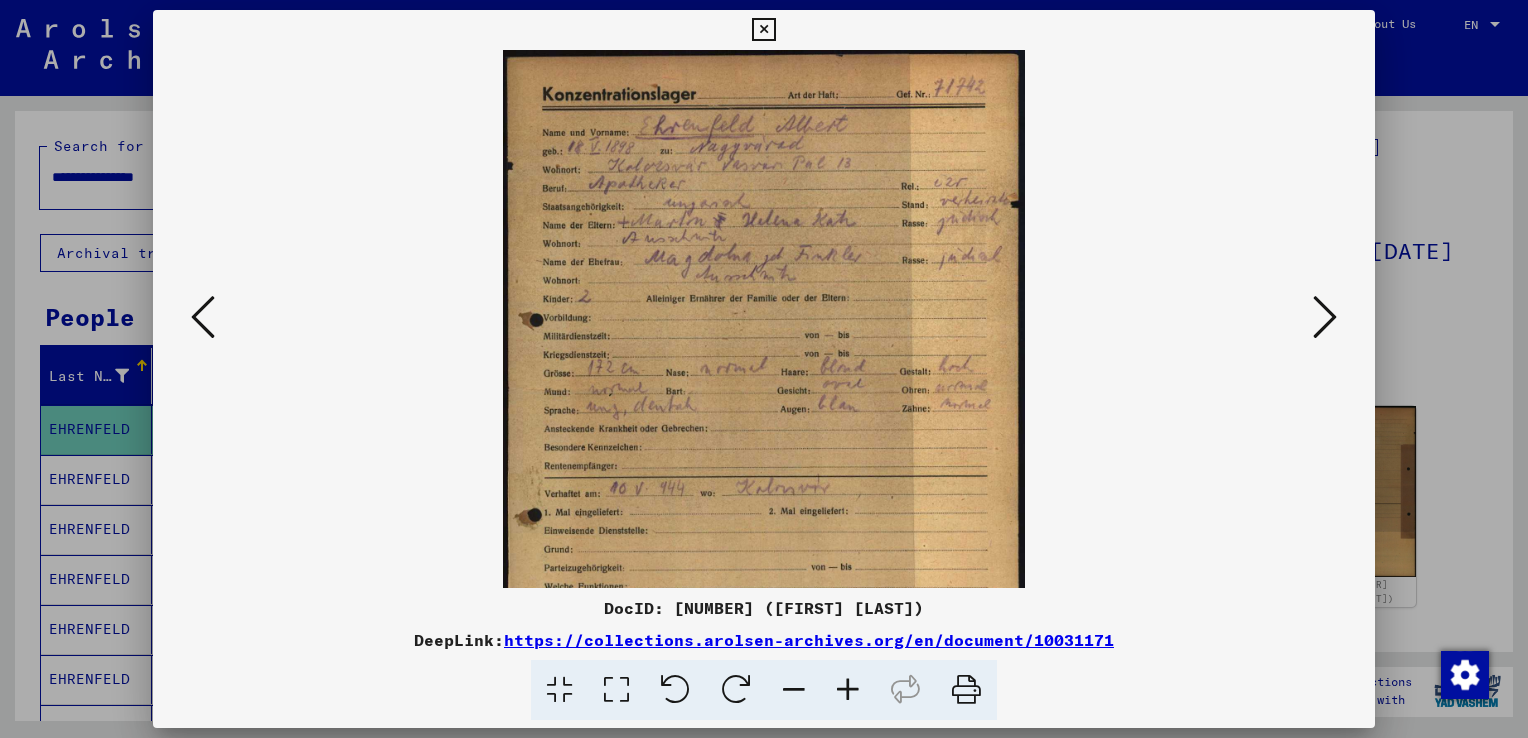 click at bounding box center (848, 690) 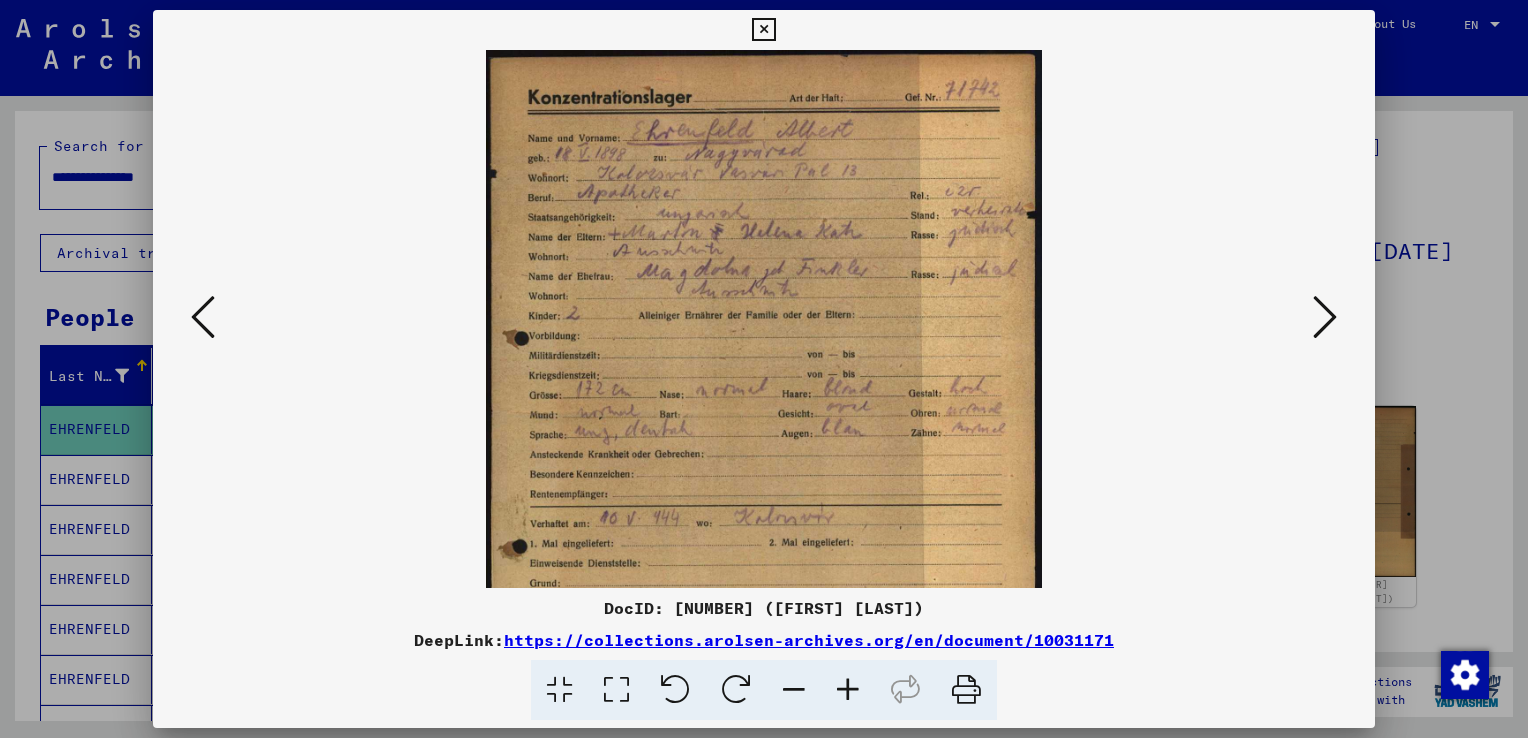 click at bounding box center [848, 690] 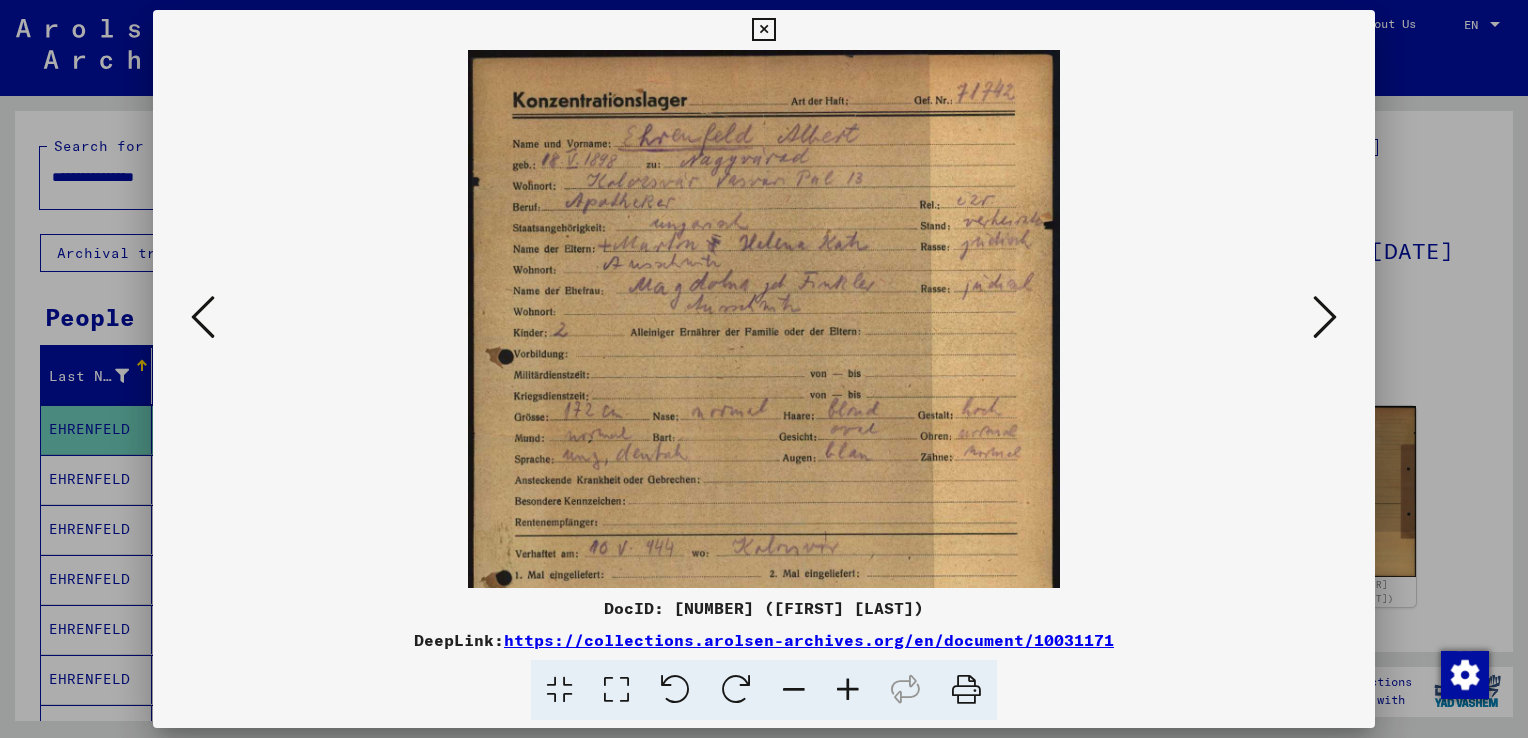 click at bounding box center [848, 690] 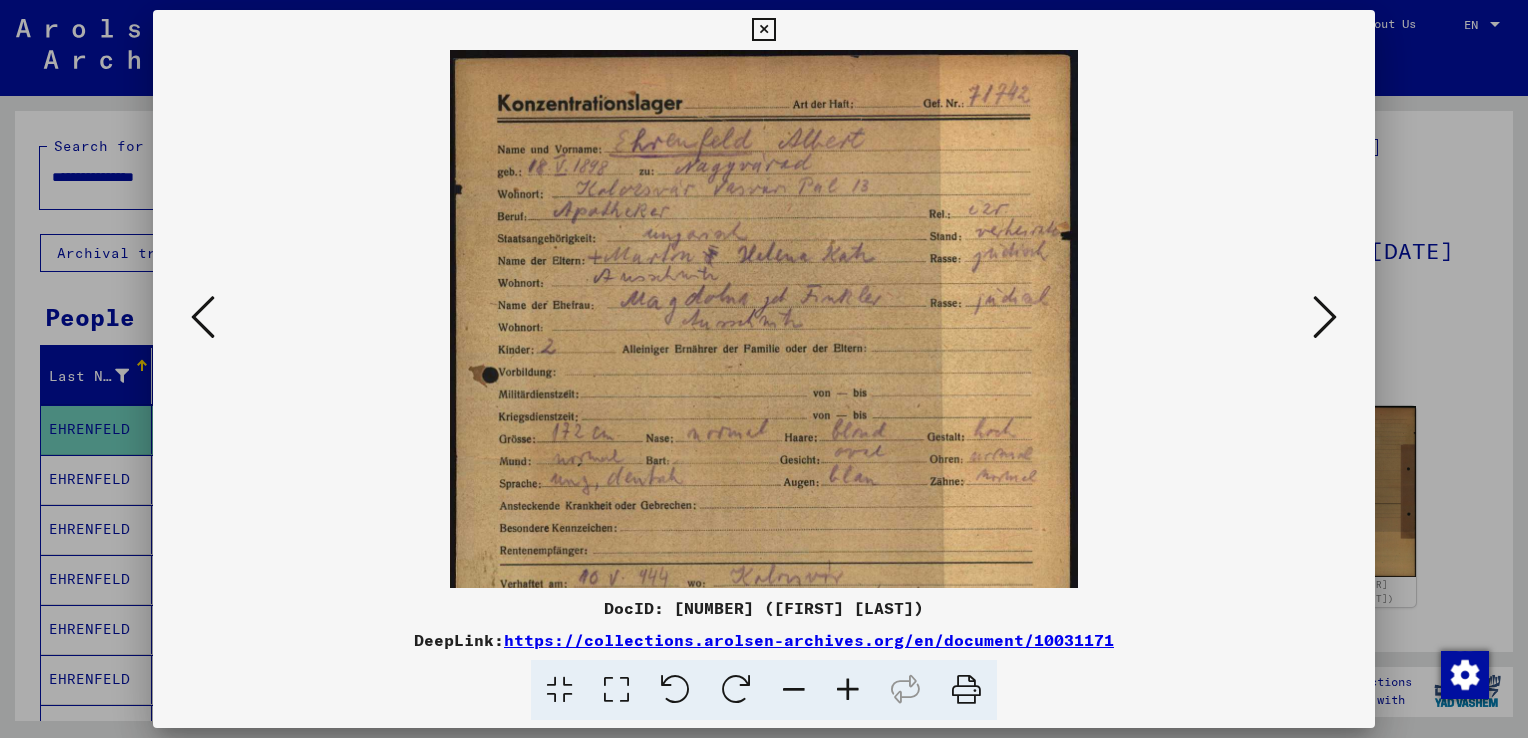 click at bounding box center (763, 30) 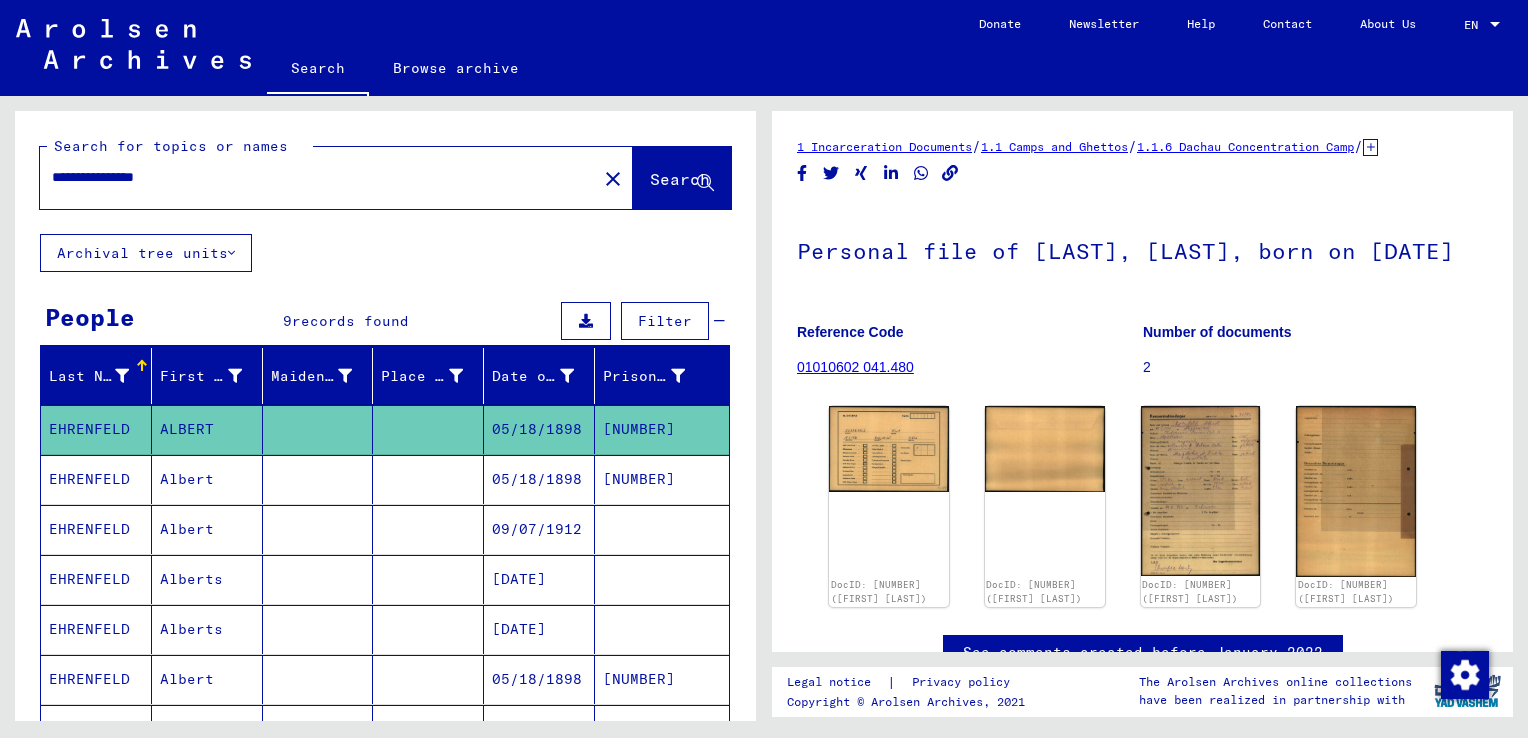 click on "**********" at bounding box center (318, 177) 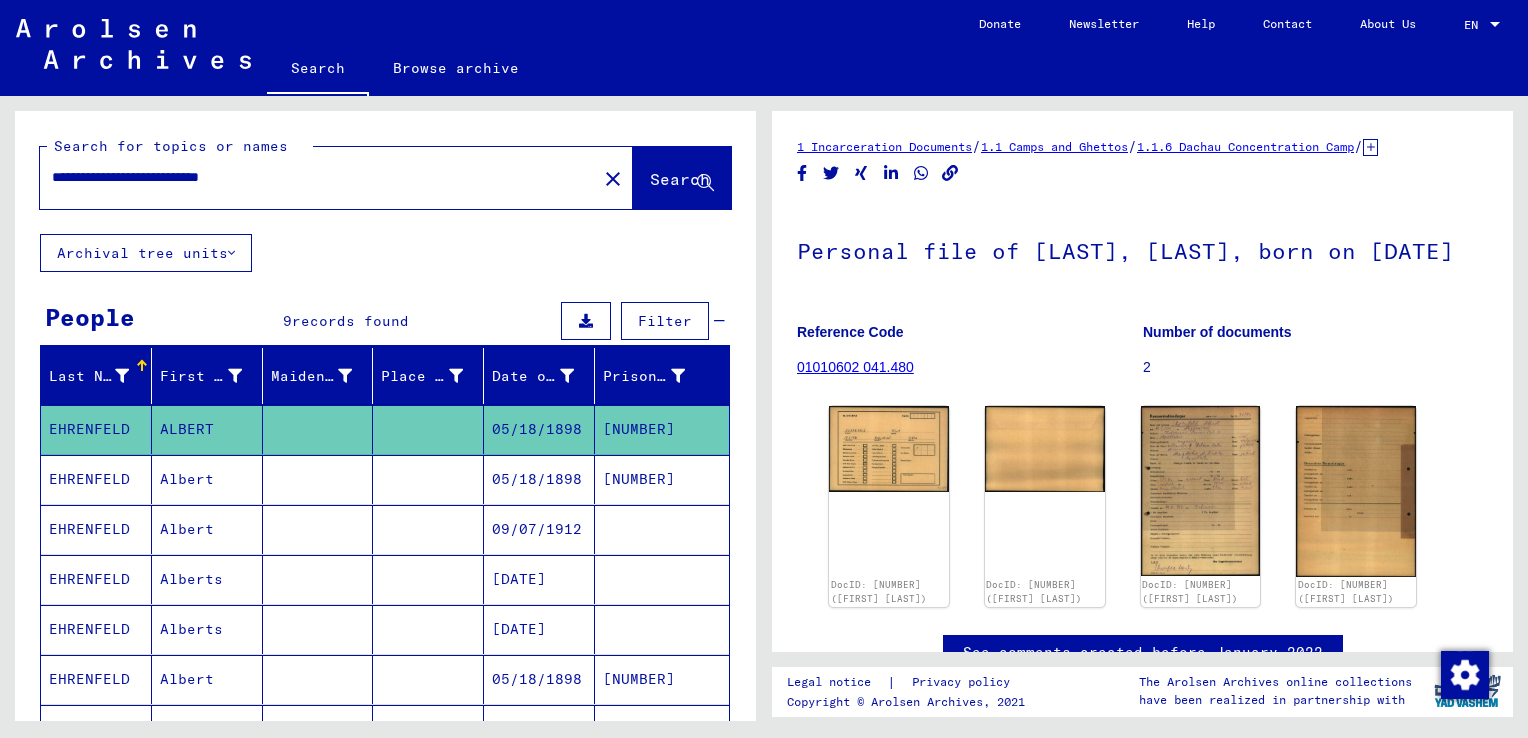 click on "**********" at bounding box center [318, 177] 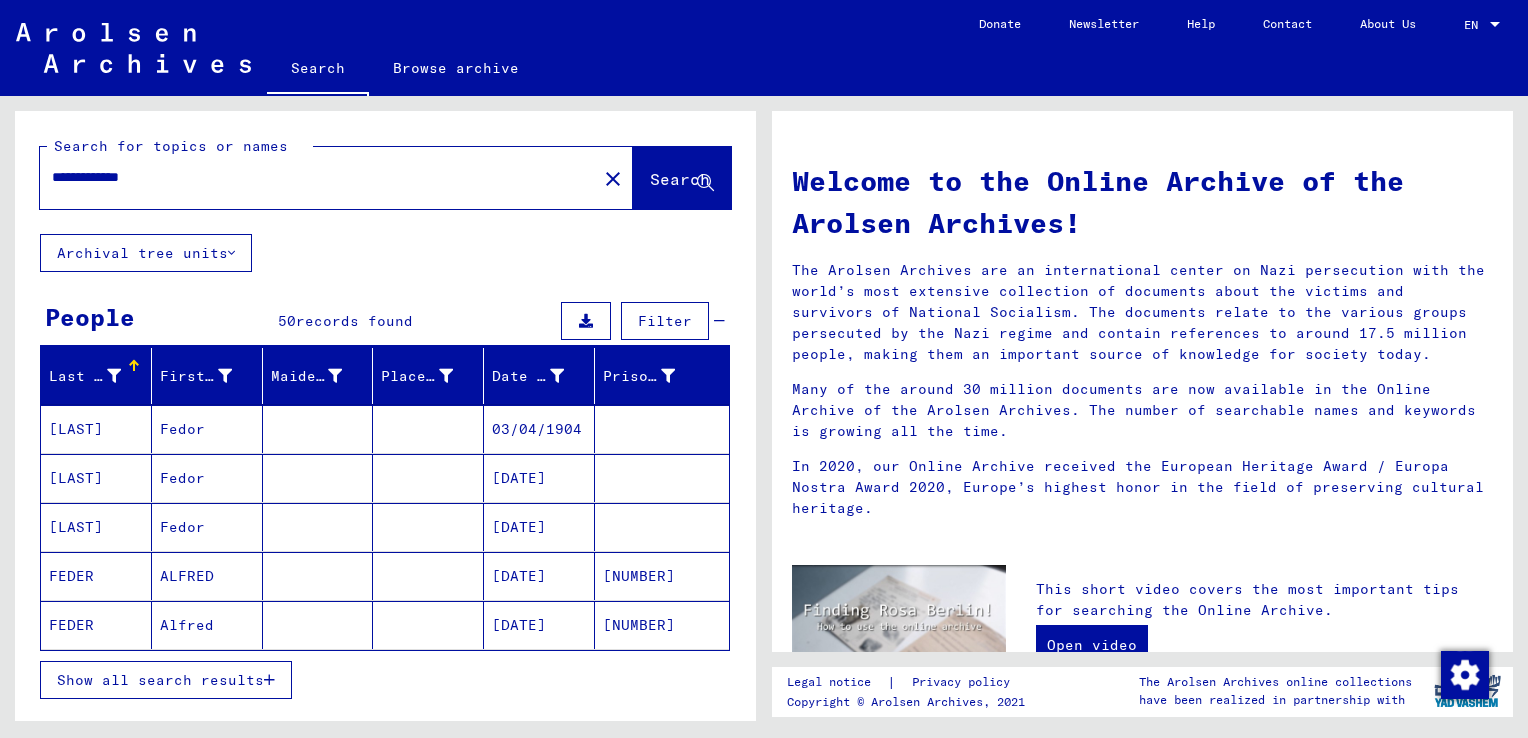click on "ALFRED" at bounding box center (207, 625) 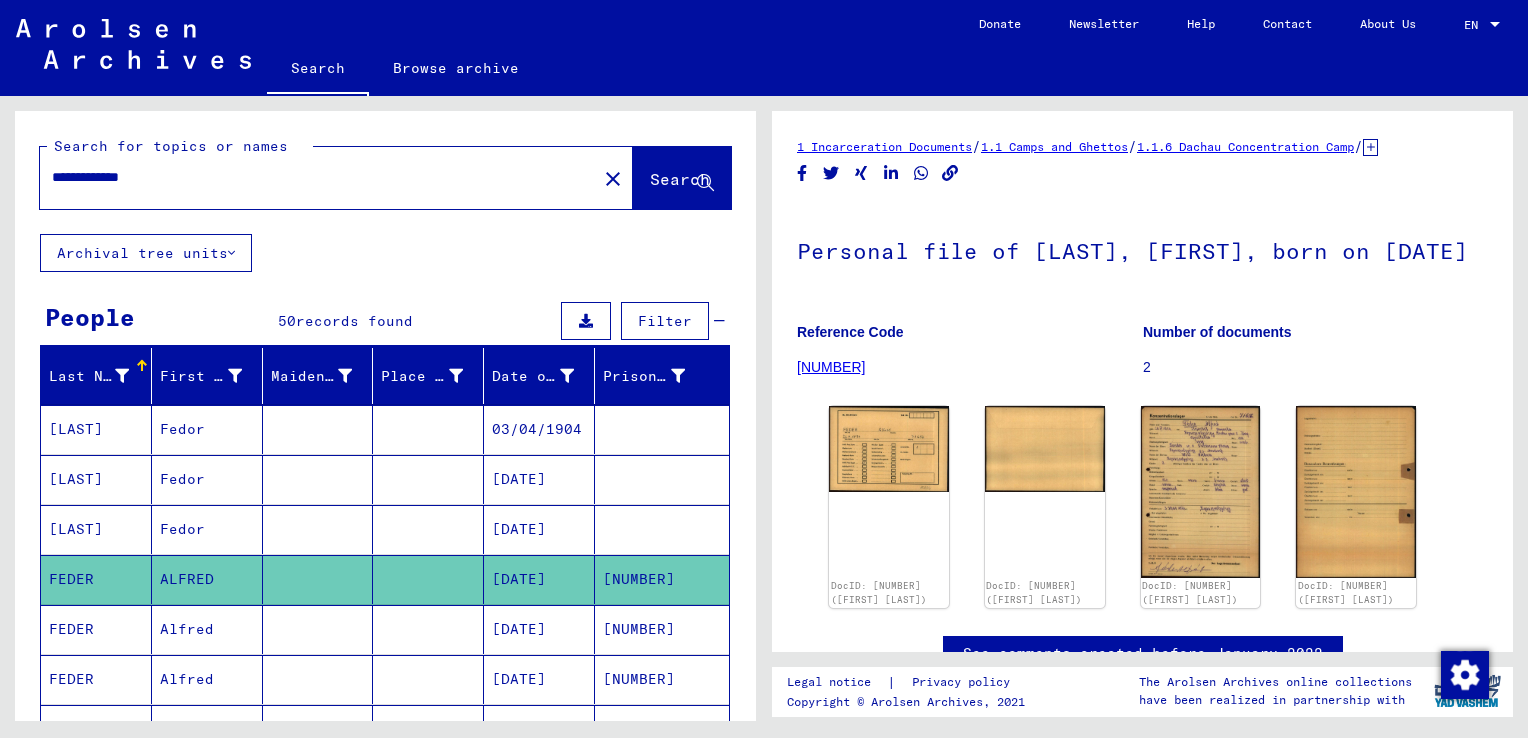 click on "[DATE]" at bounding box center (539, 679) 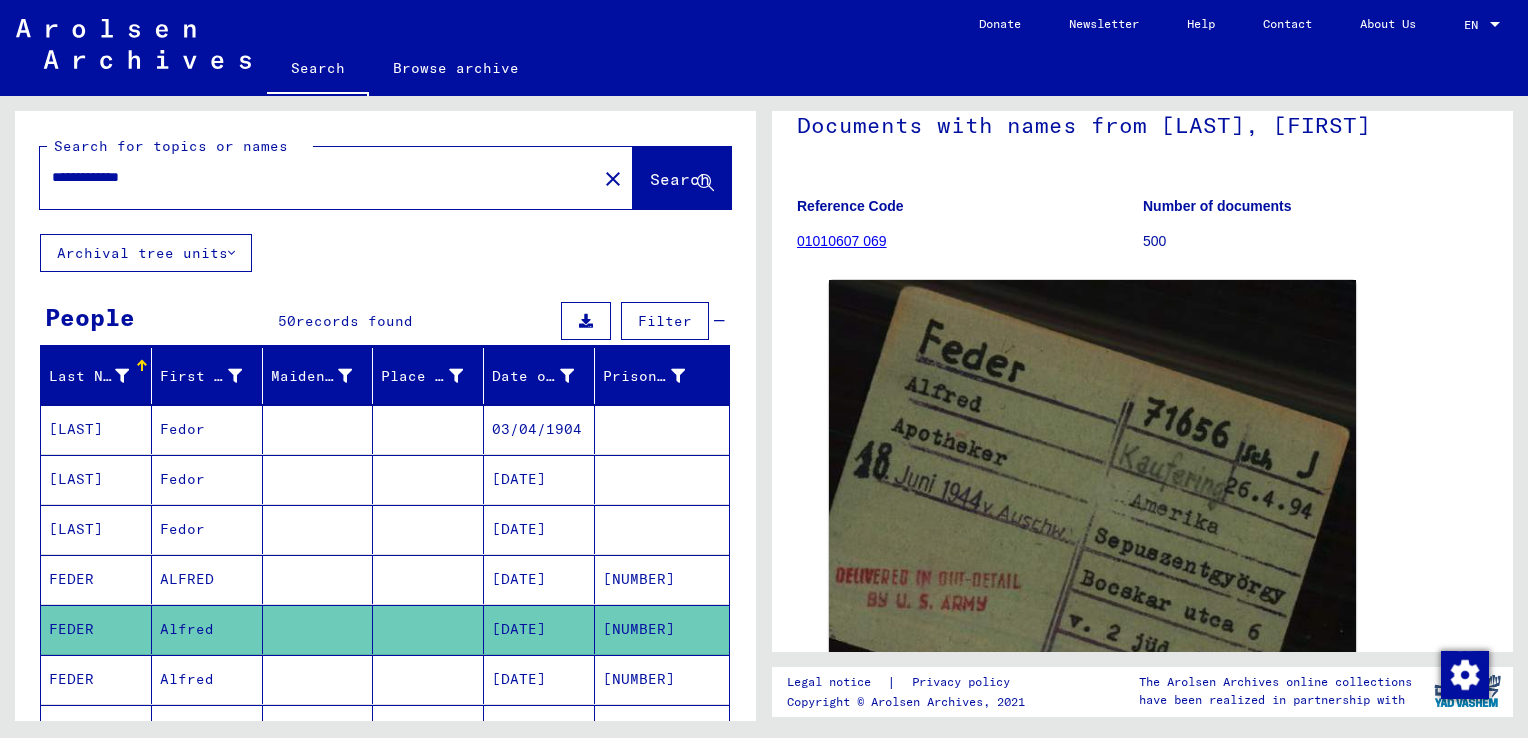 scroll, scrollTop: 137, scrollLeft: 0, axis: vertical 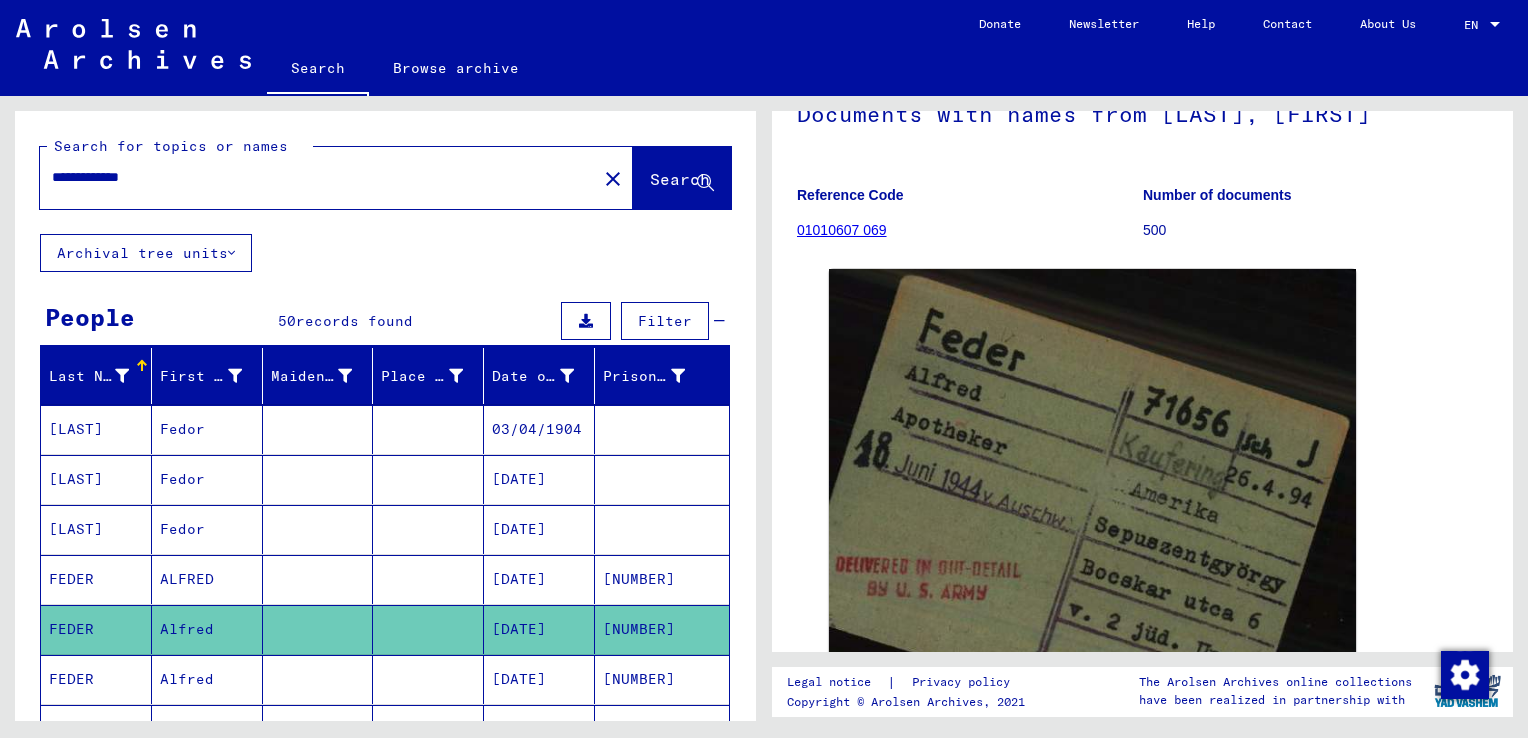 click on "[DATE]" at bounding box center [539, 729] 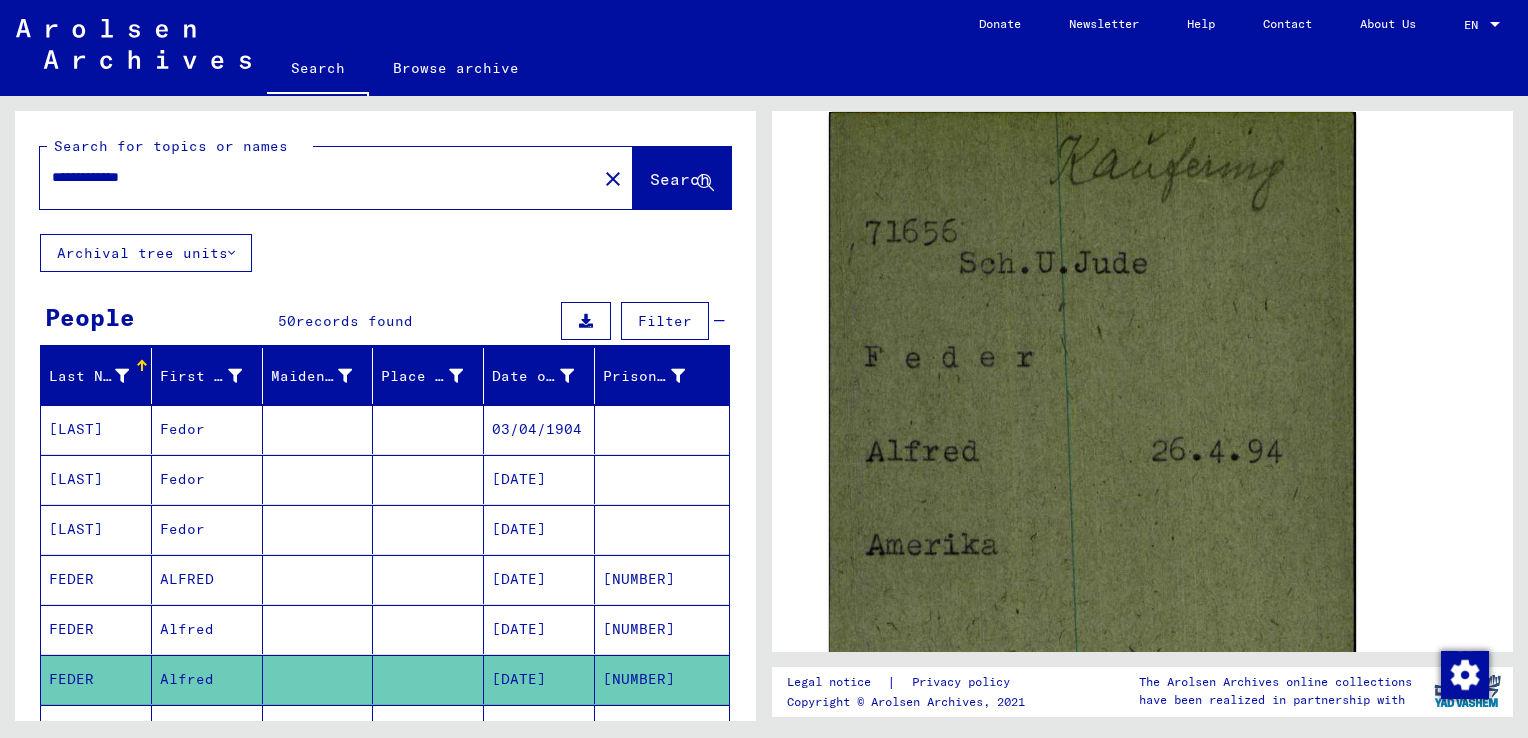 scroll, scrollTop: 473, scrollLeft: 0, axis: vertical 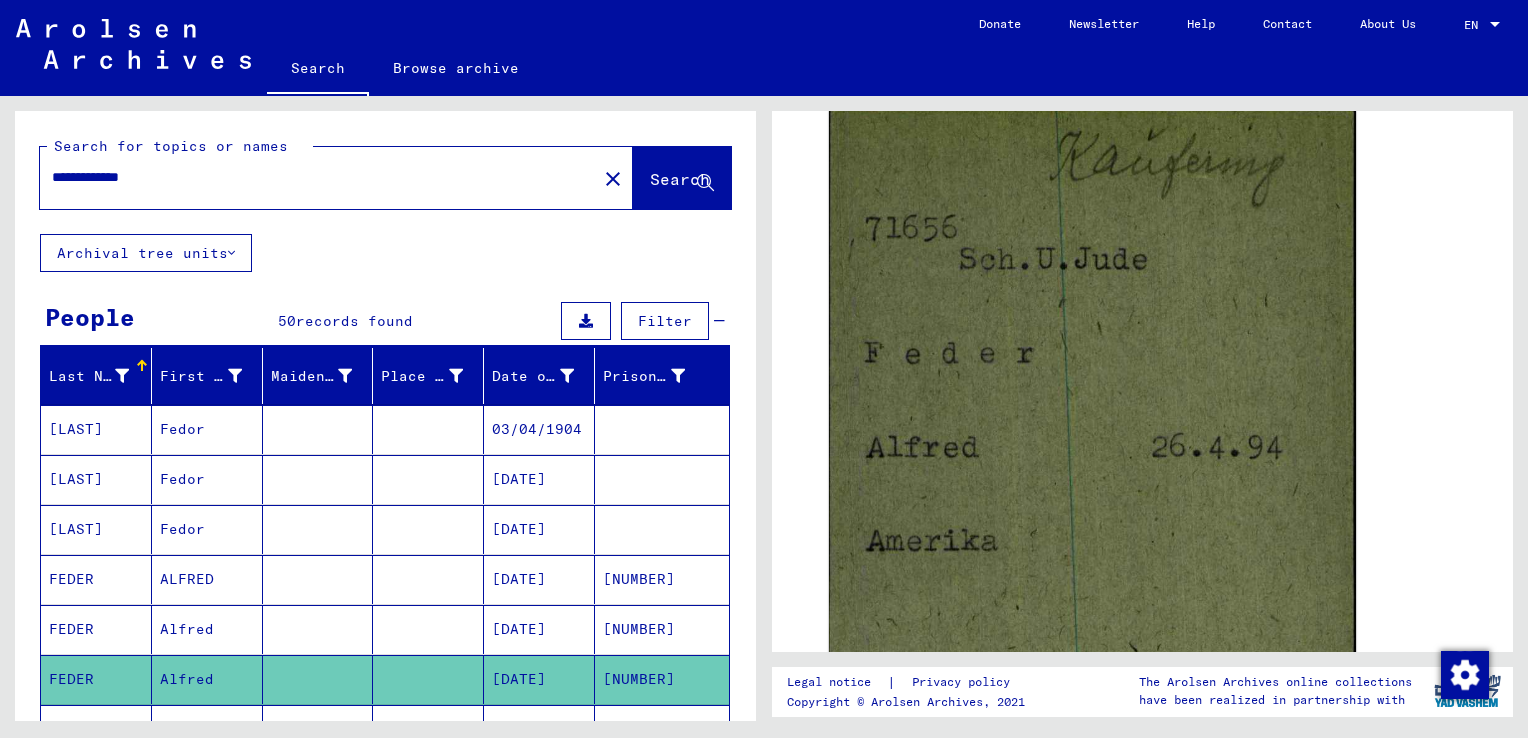 click on "[DATE]" at bounding box center [539, 679] 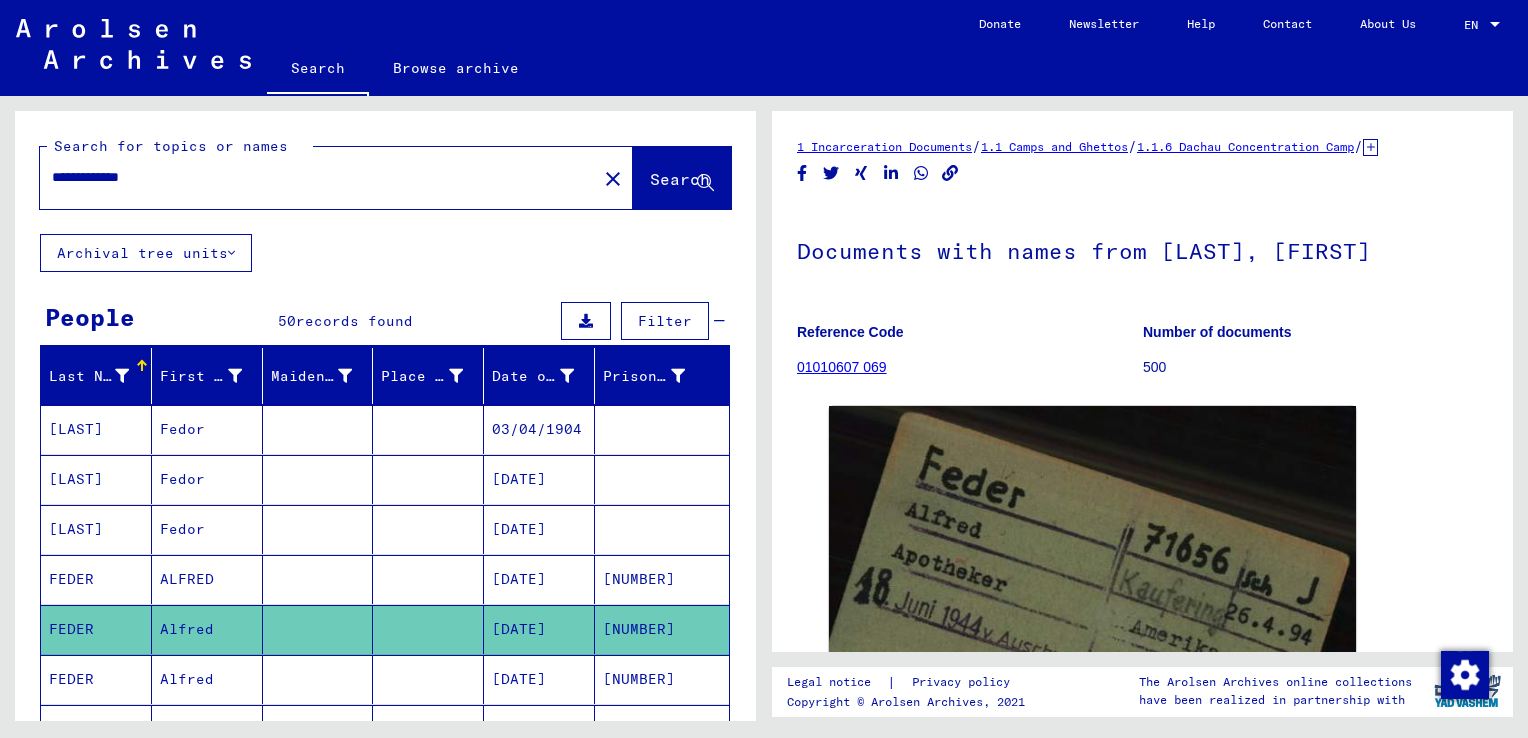 click on "**********" at bounding box center [318, 177] 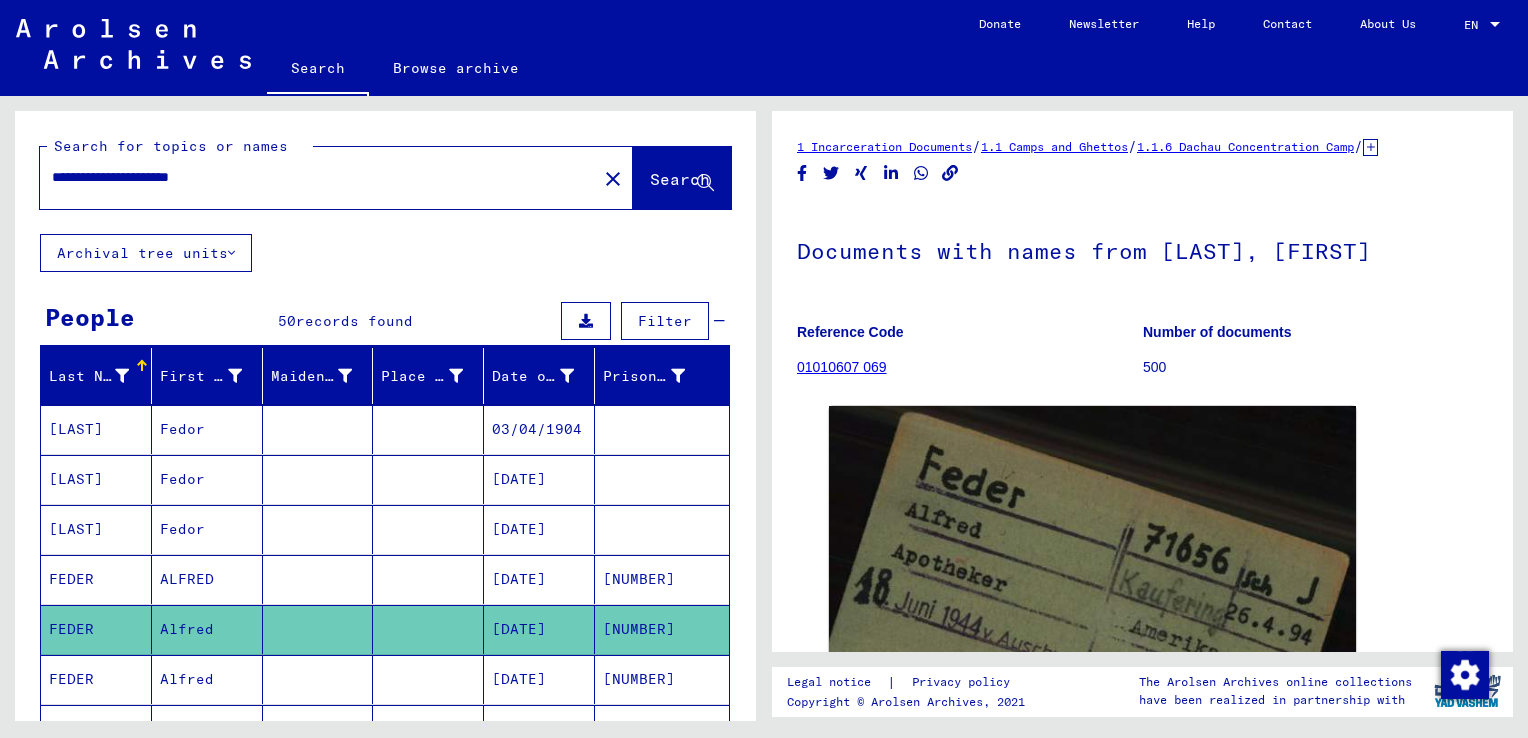 click on "**********" at bounding box center [318, 177] 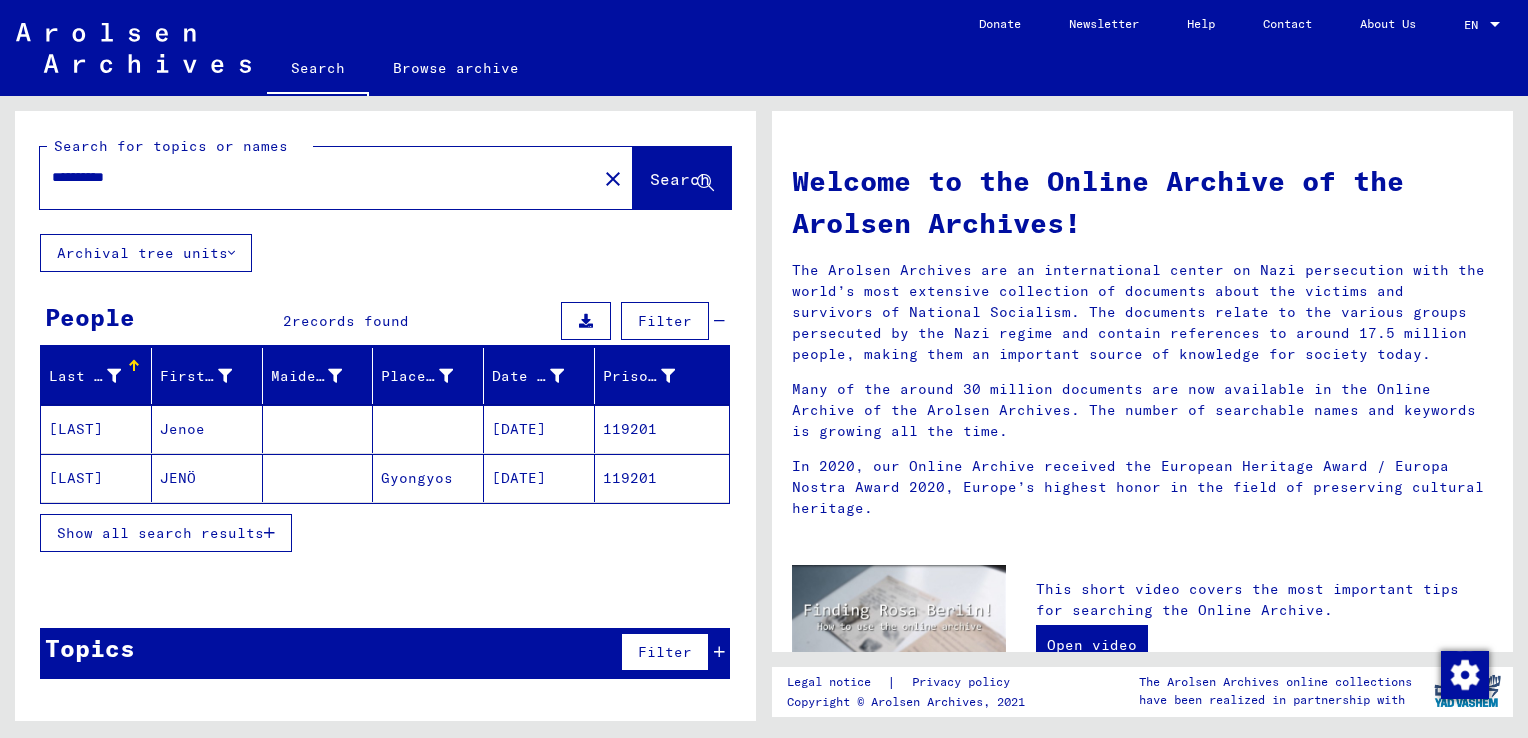 click on "Jenoe" at bounding box center [207, 478] 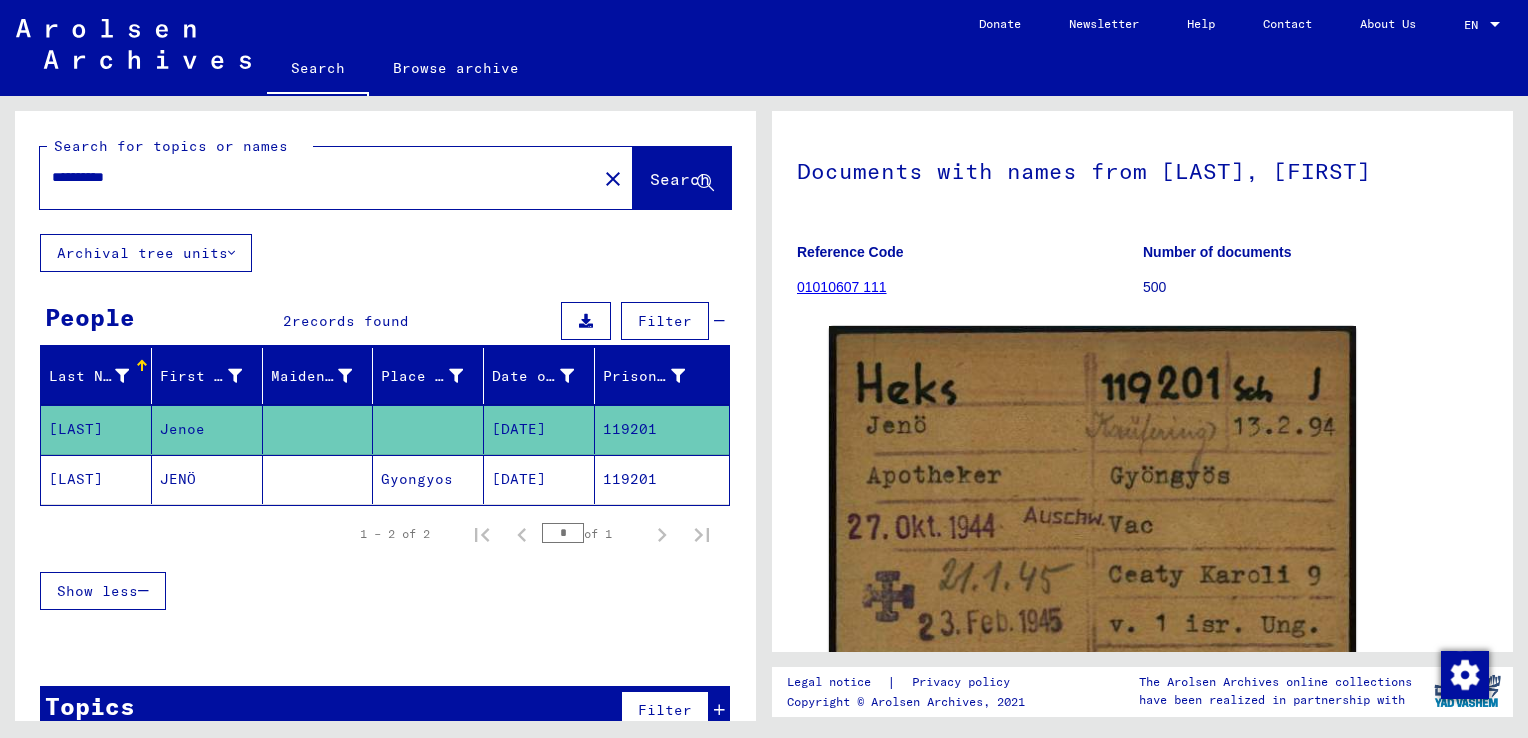 scroll, scrollTop: 87, scrollLeft: 0, axis: vertical 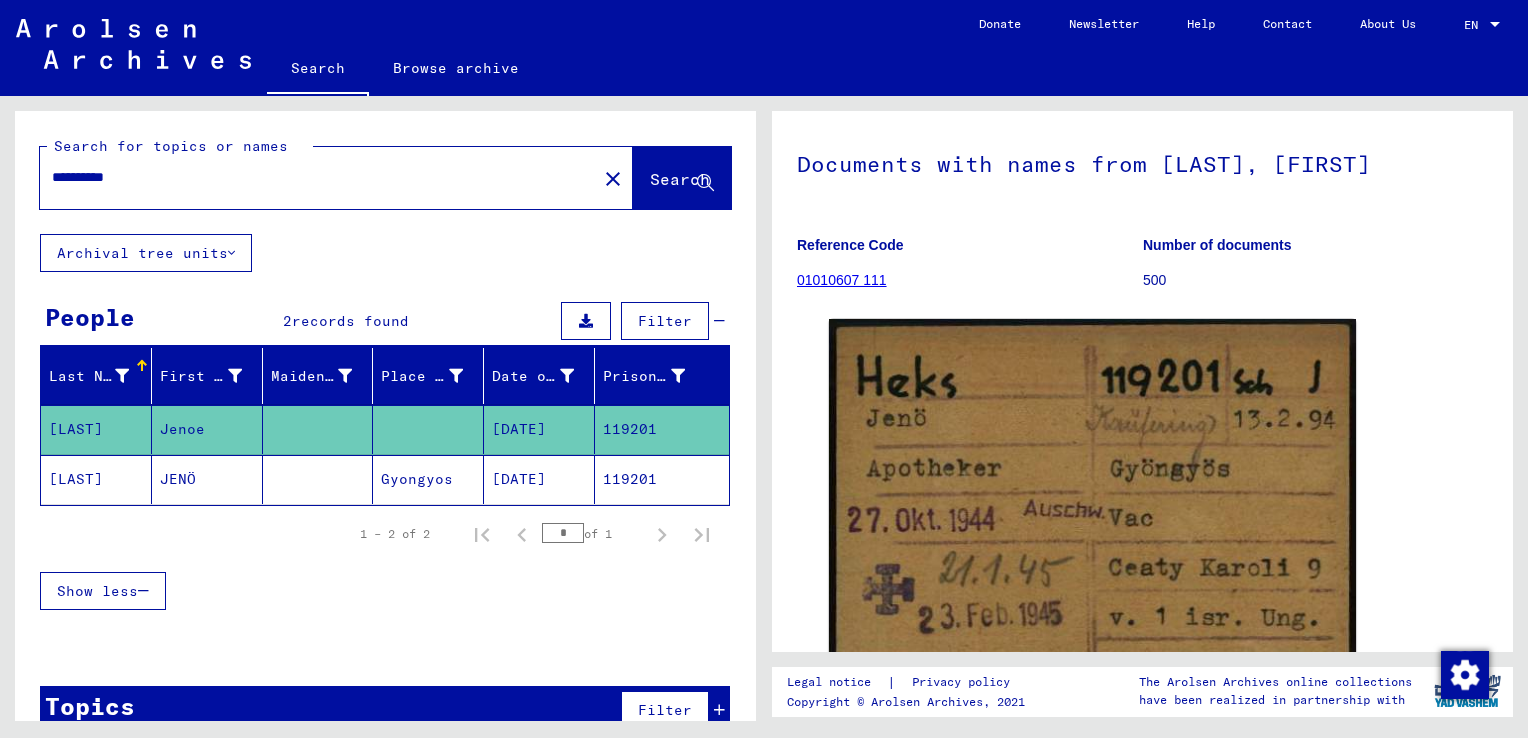 click on "[DATE]" 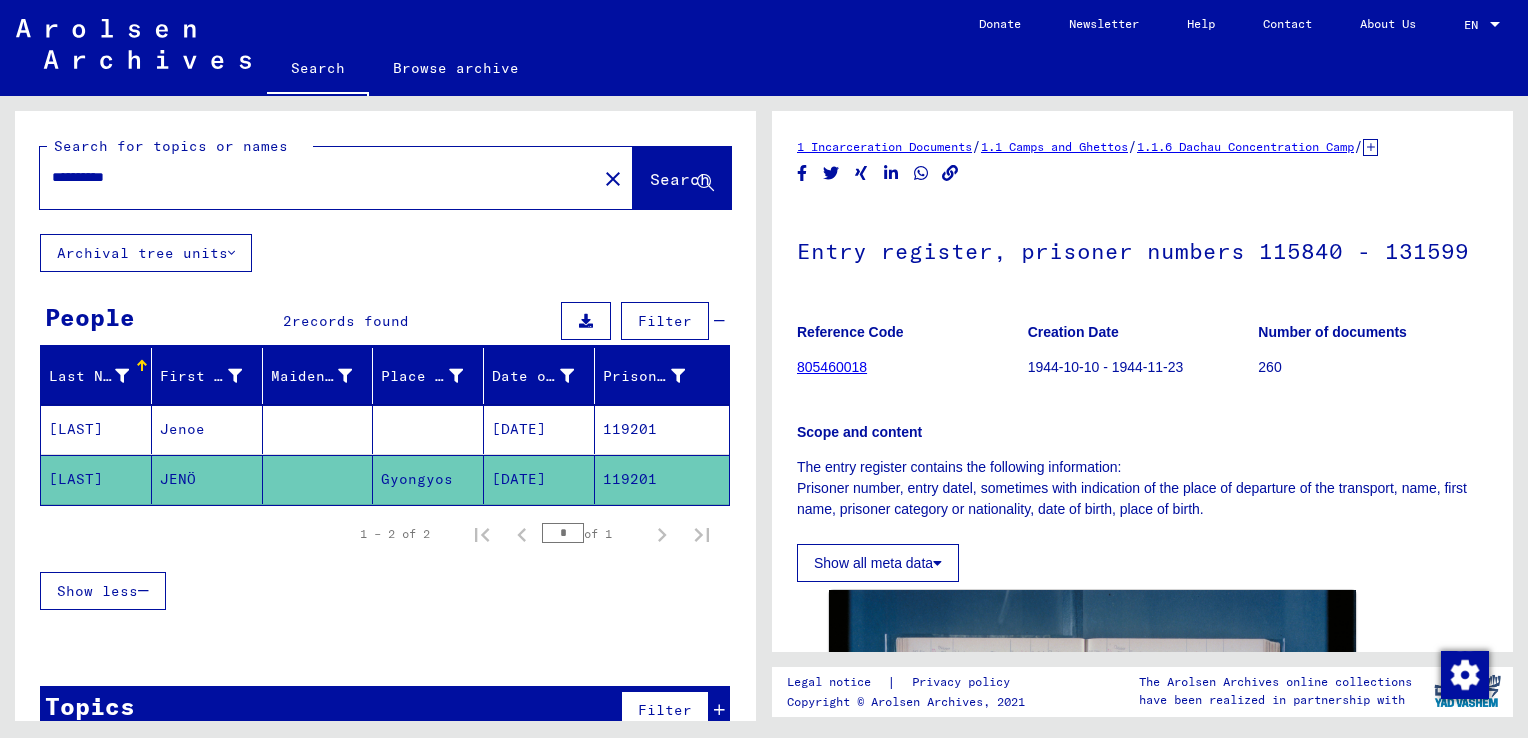 click on "[DATE]" at bounding box center [539, 479] 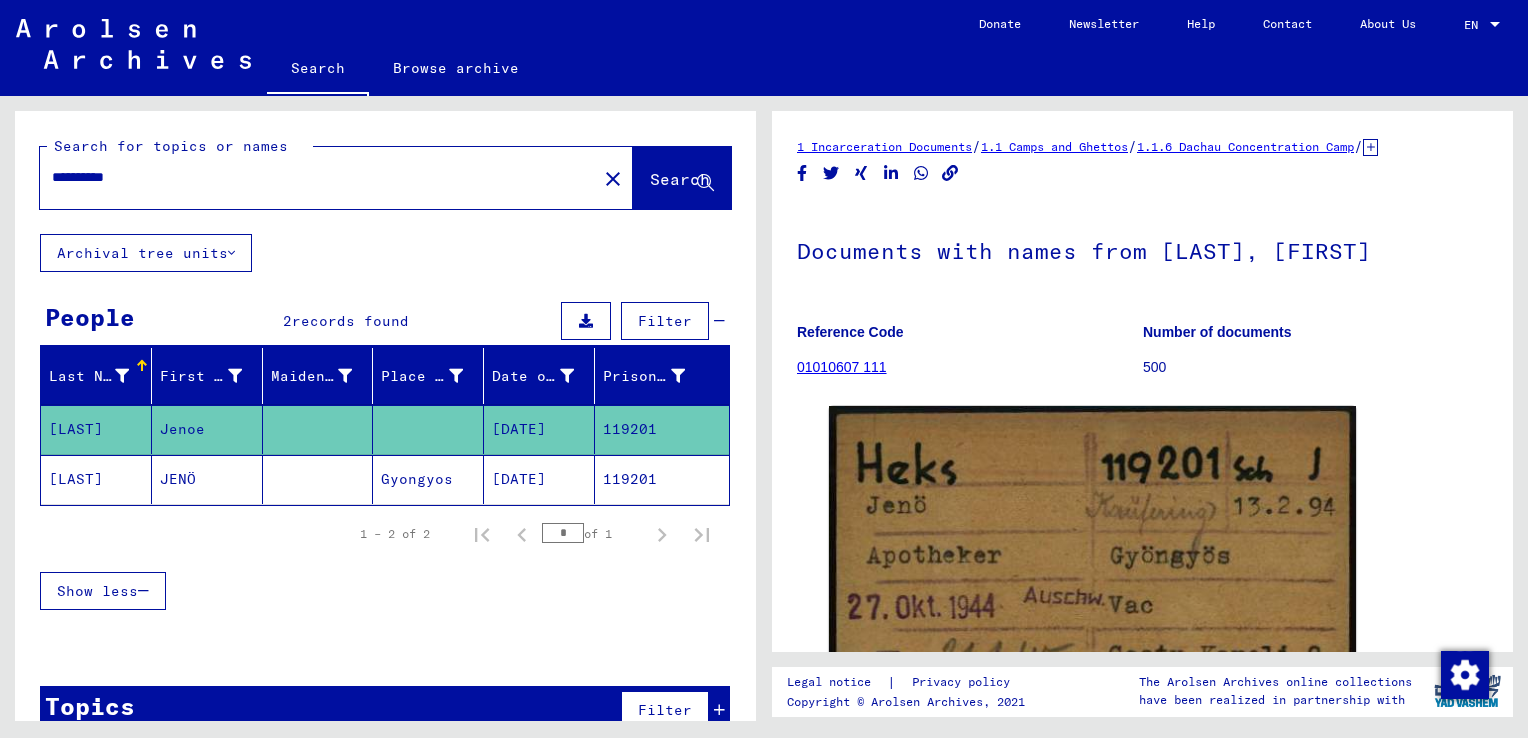 click on "*********" at bounding box center (318, 177) 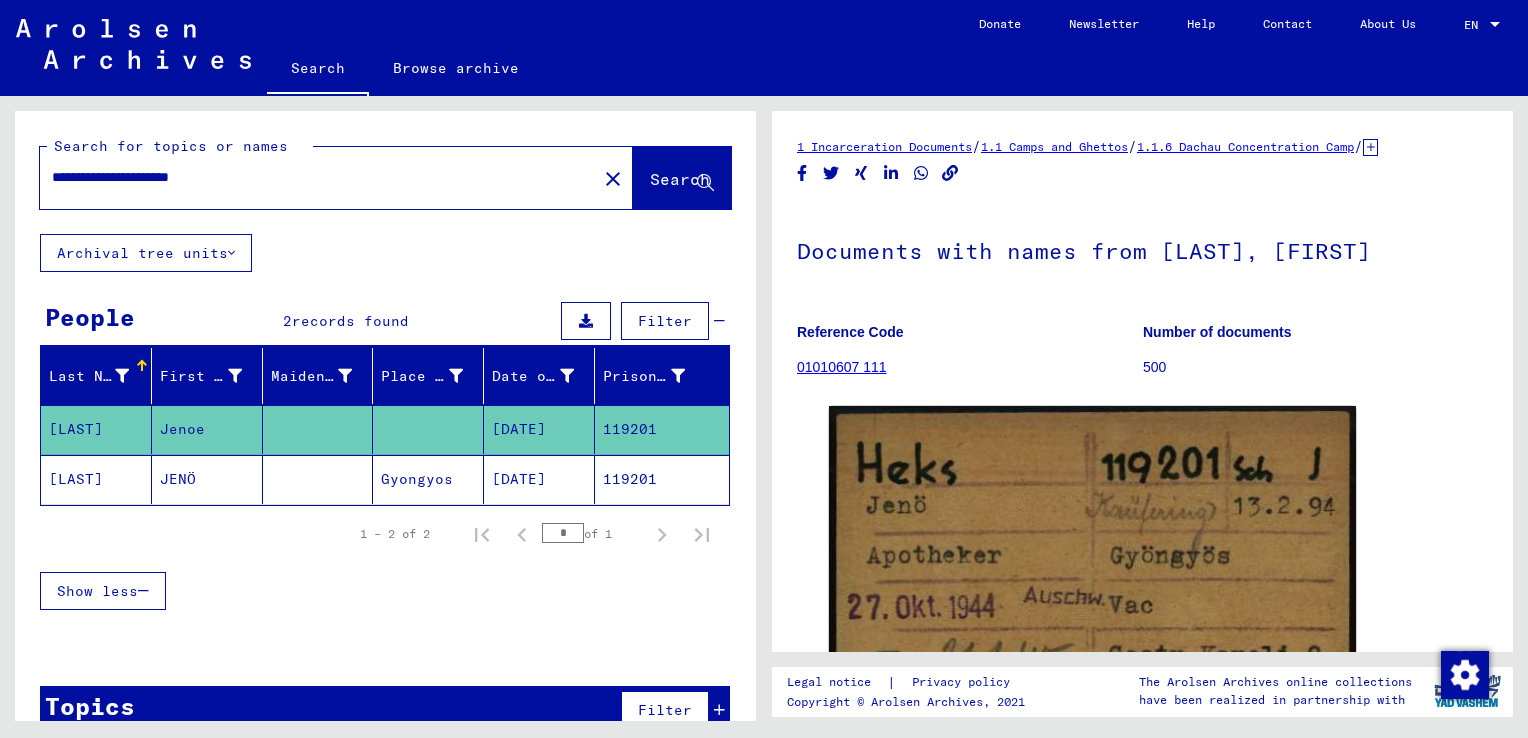 click on "**********" at bounding box center (318, 177) 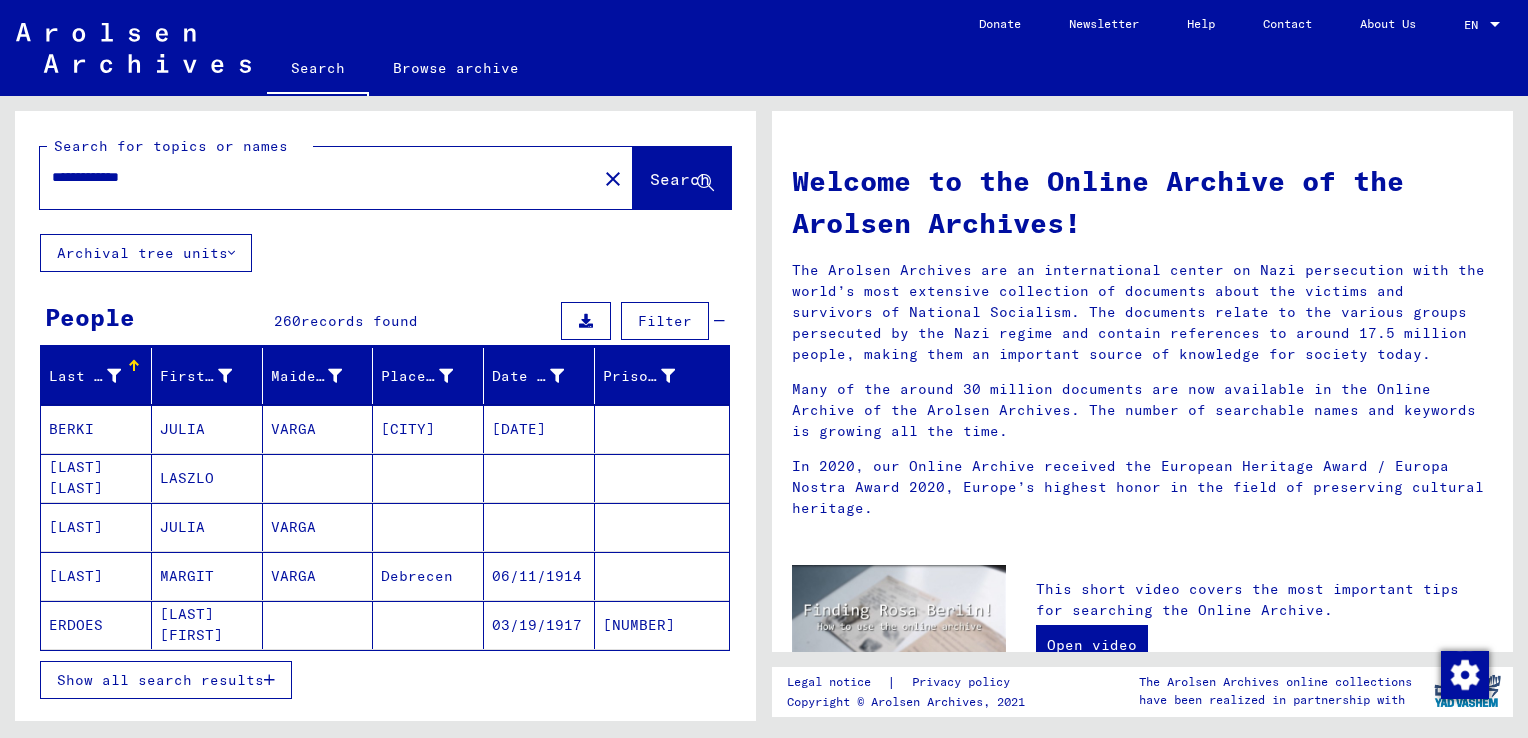 click on "JULIA" at bounding box center (207, 478) 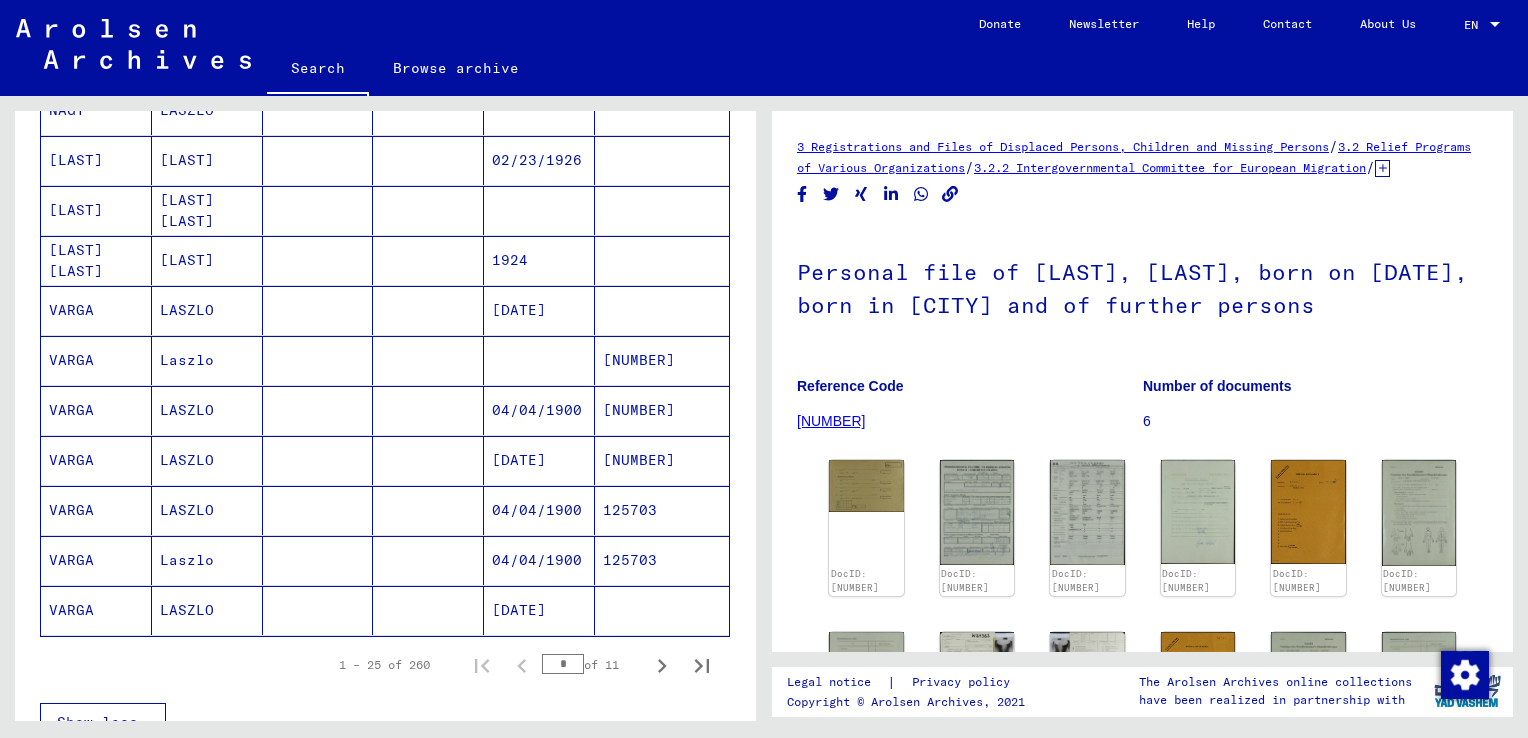 scroll, scrollTop: 1051, scrollLeft: 0, axis: vertical 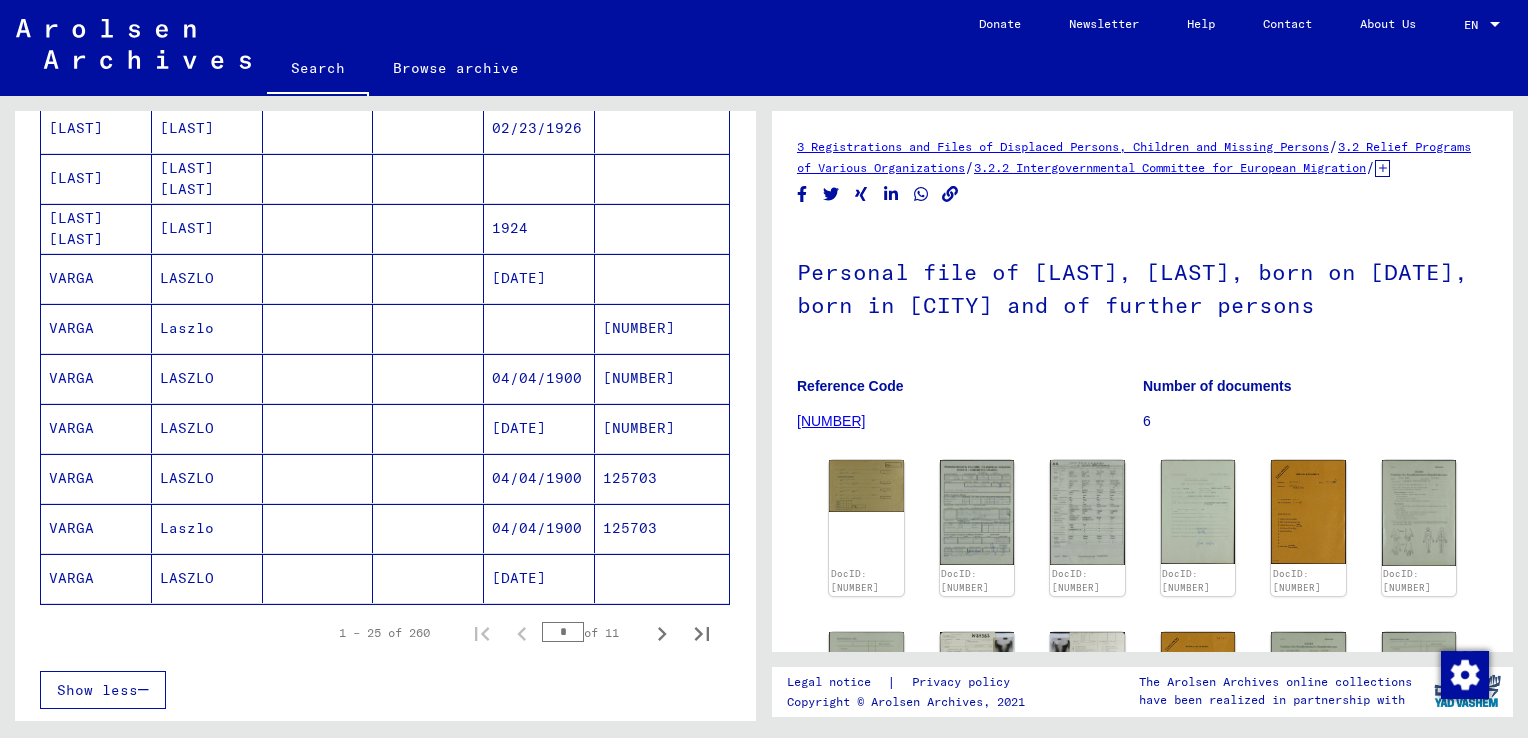 click on "[DATE]" at bounding box center (539, 478) 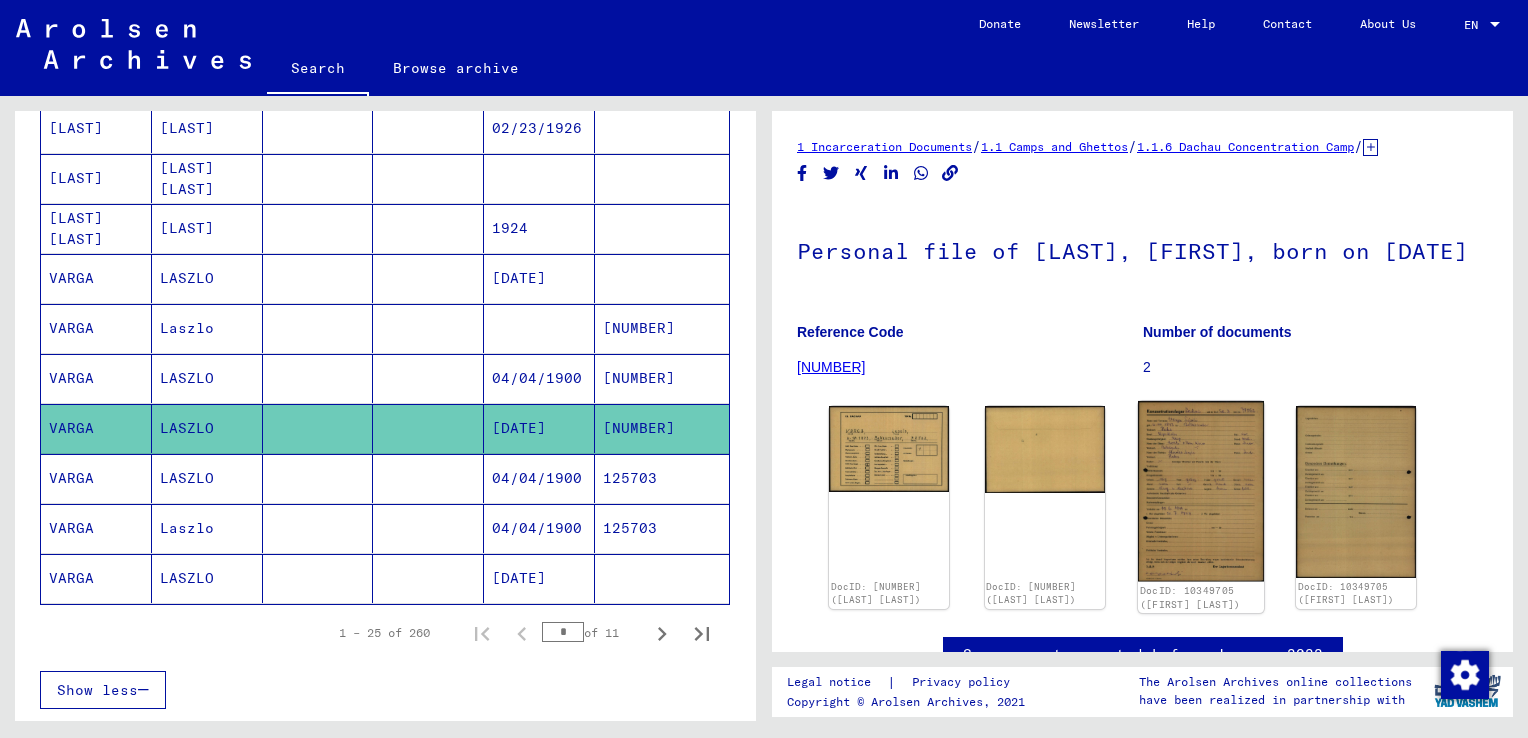 click 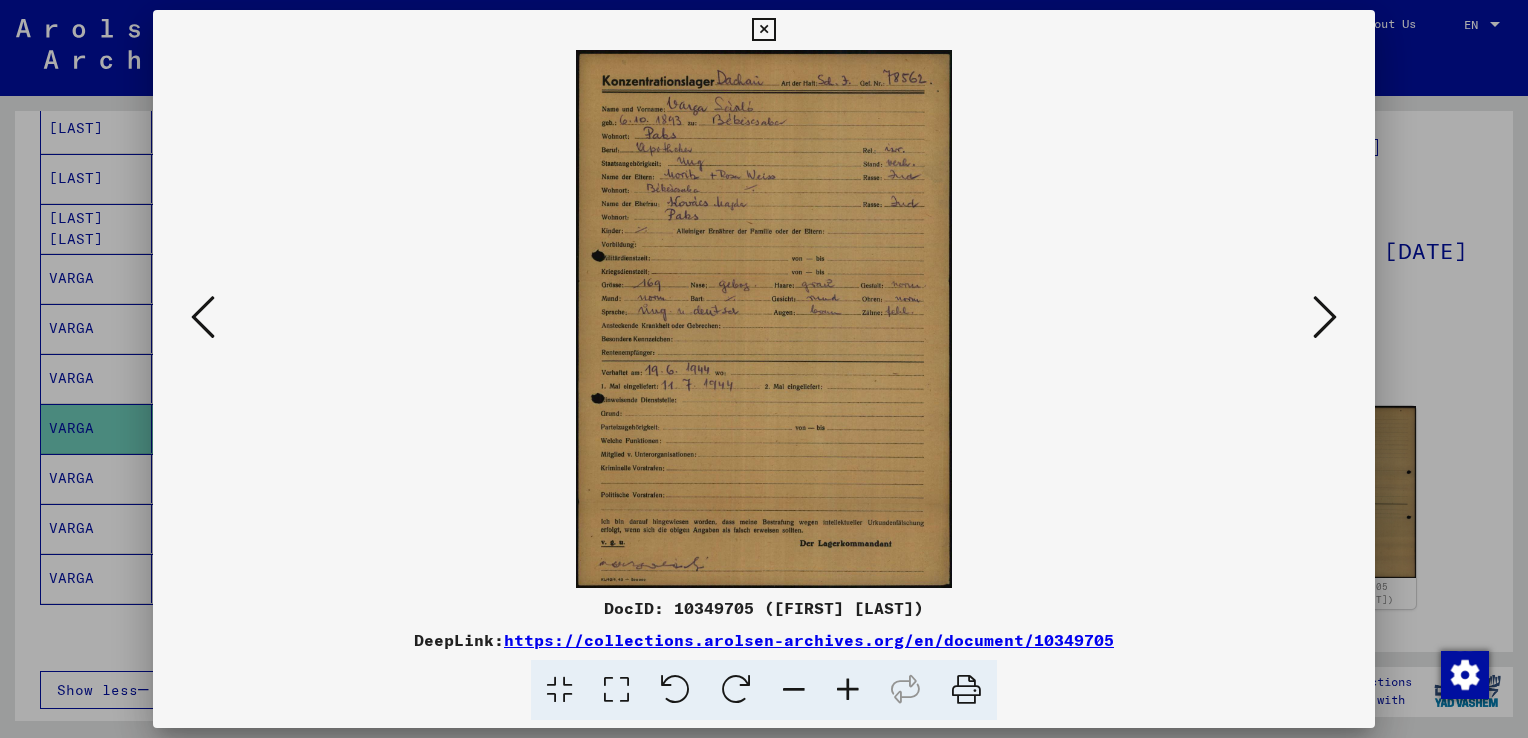 click at bounding box center (763, 30) 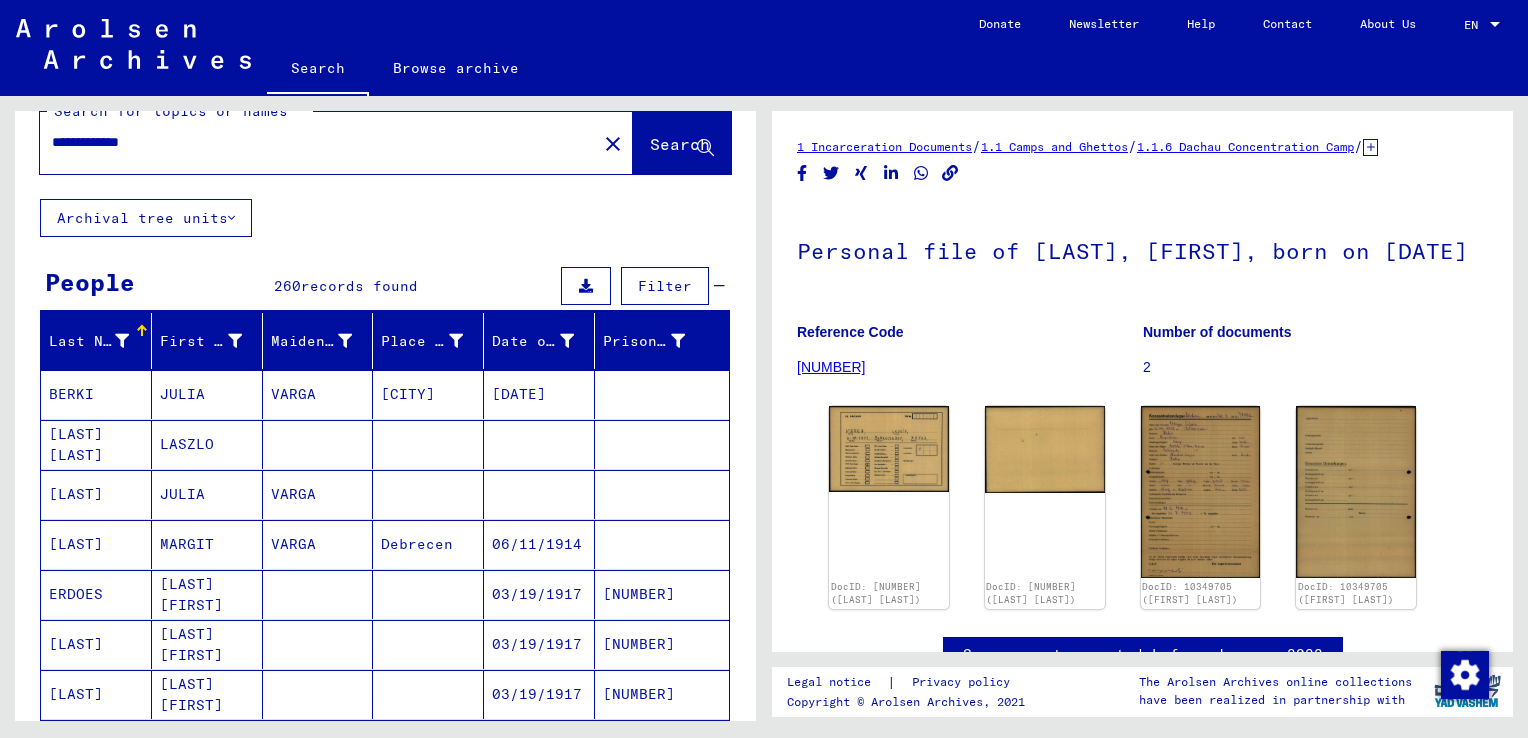 scroll, scrollTop: 0, scrollLeft: 0, axis: both 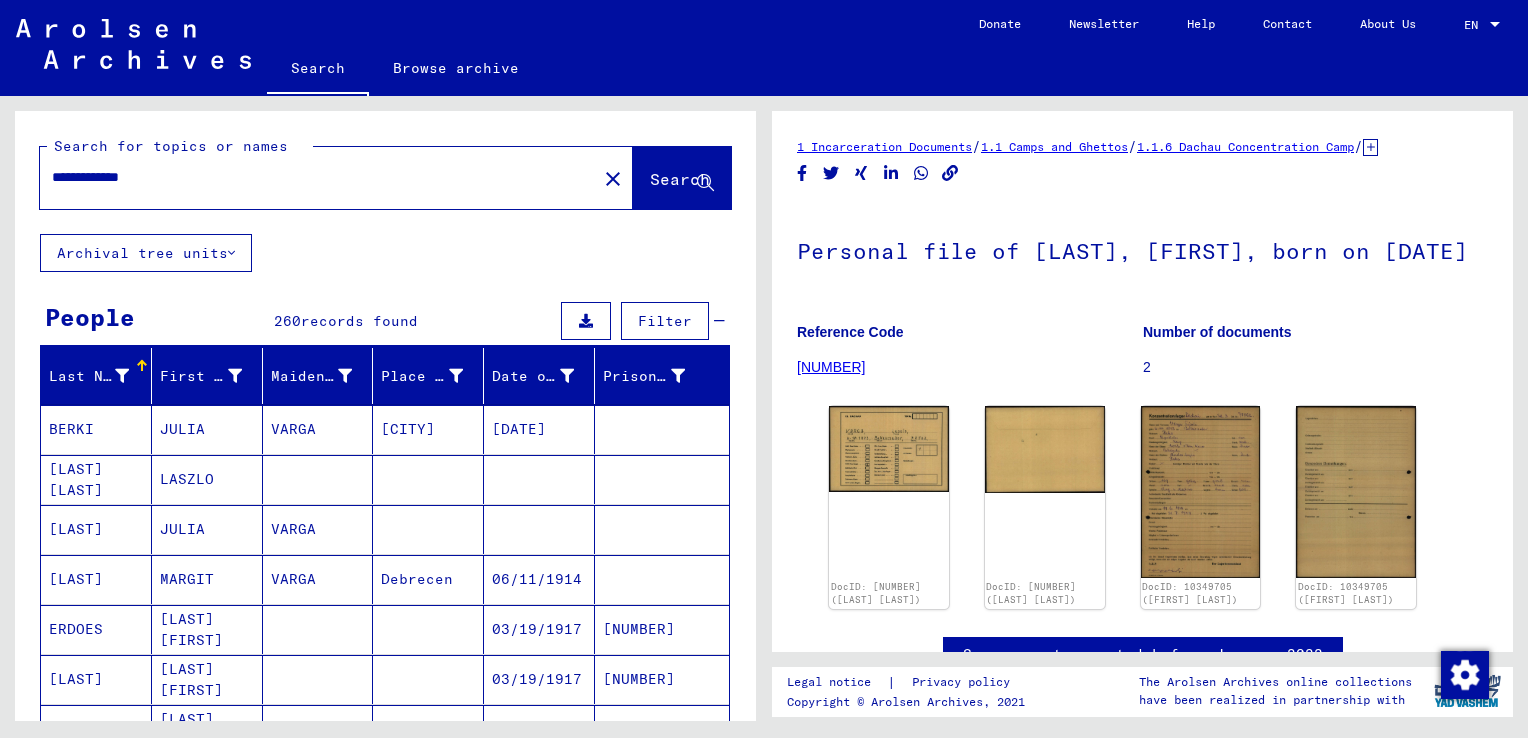 click on "**********" at bounding box center (318, 177) 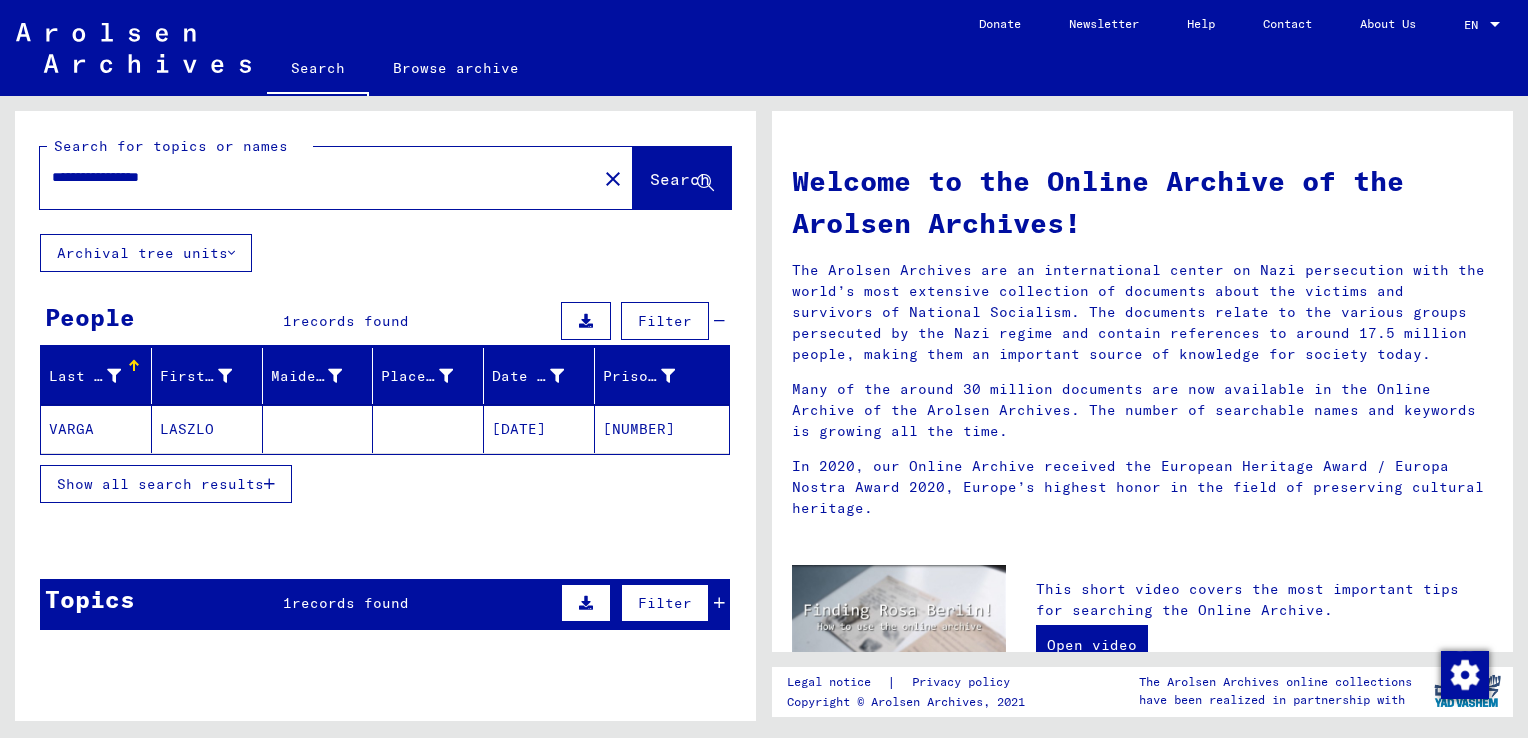 click on "LASZLO" 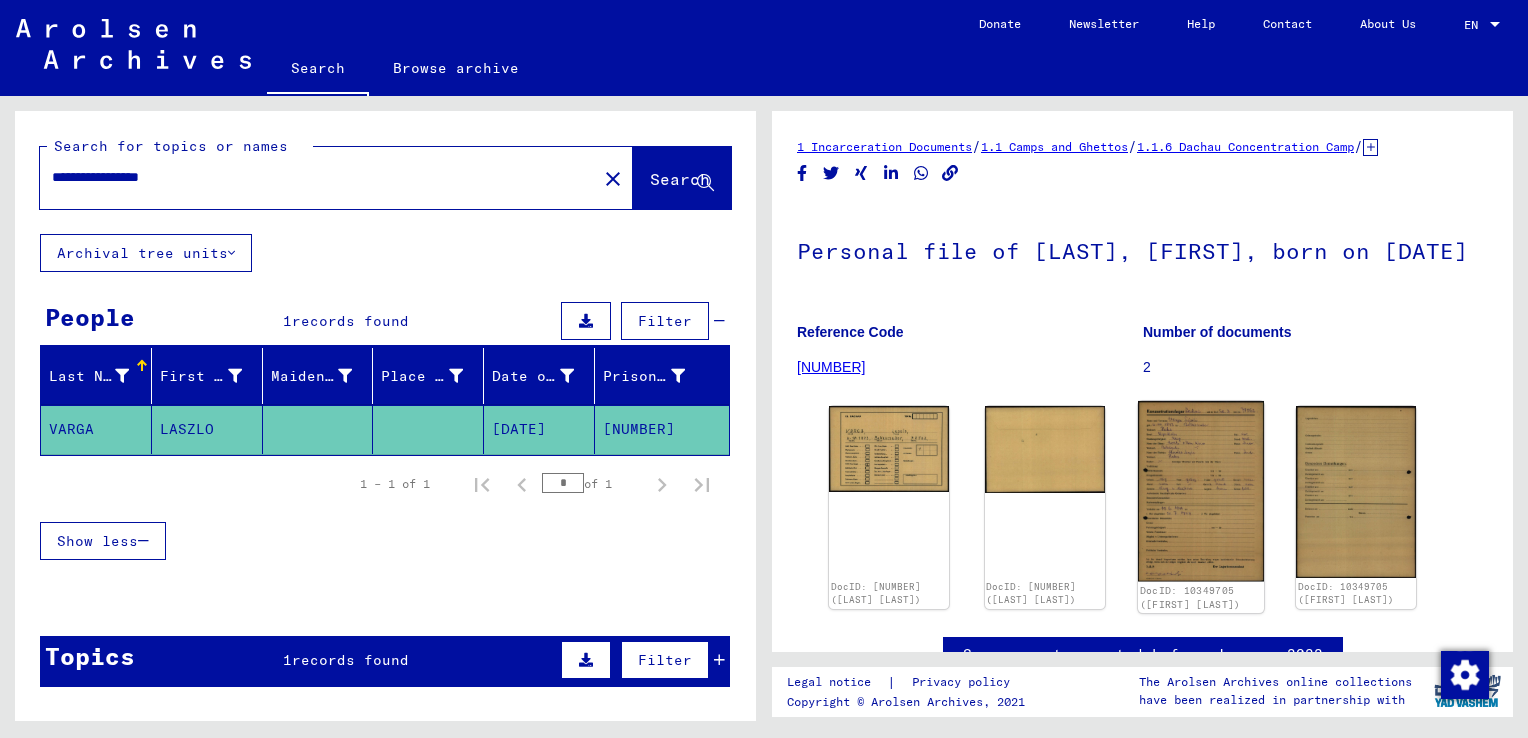 click 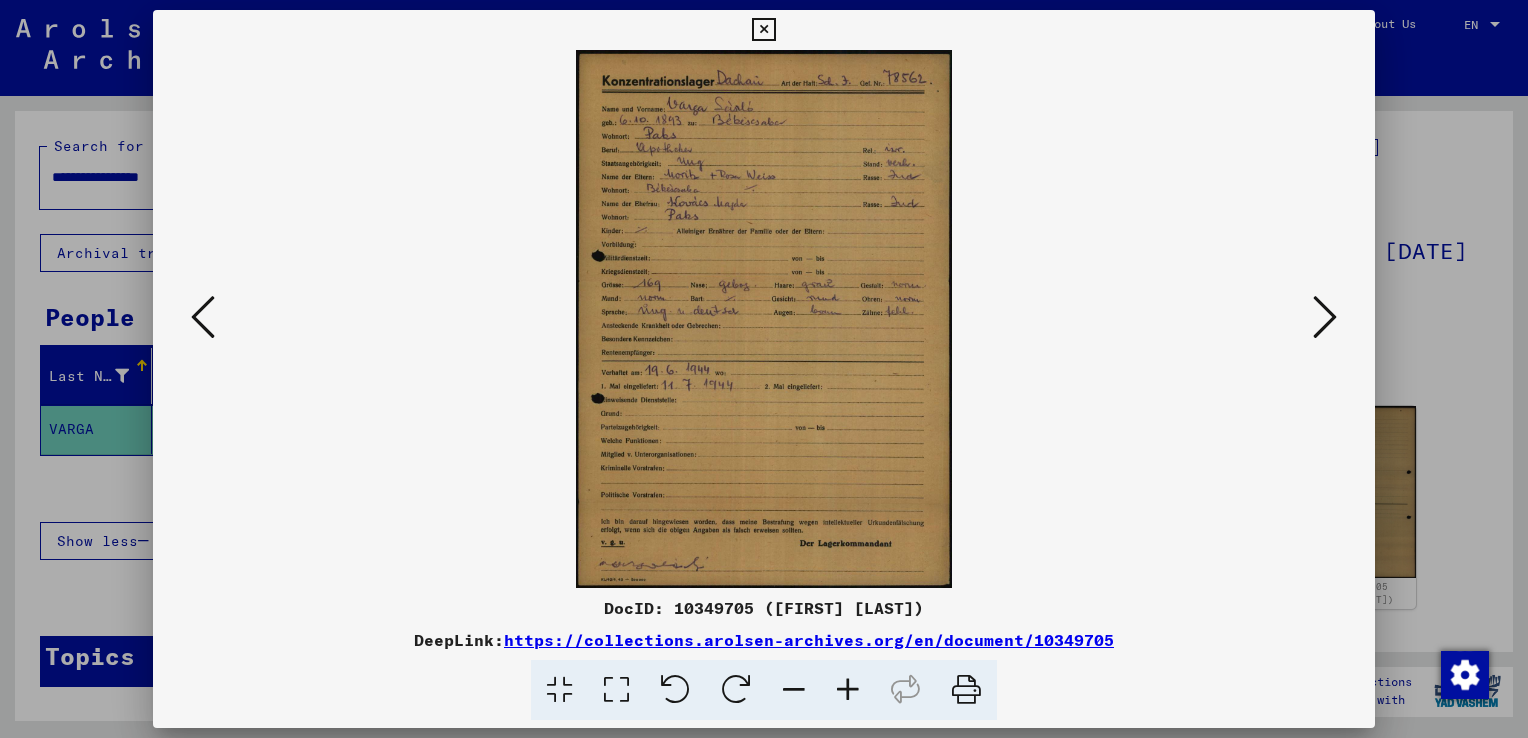 click at bounding box center (763, 30) 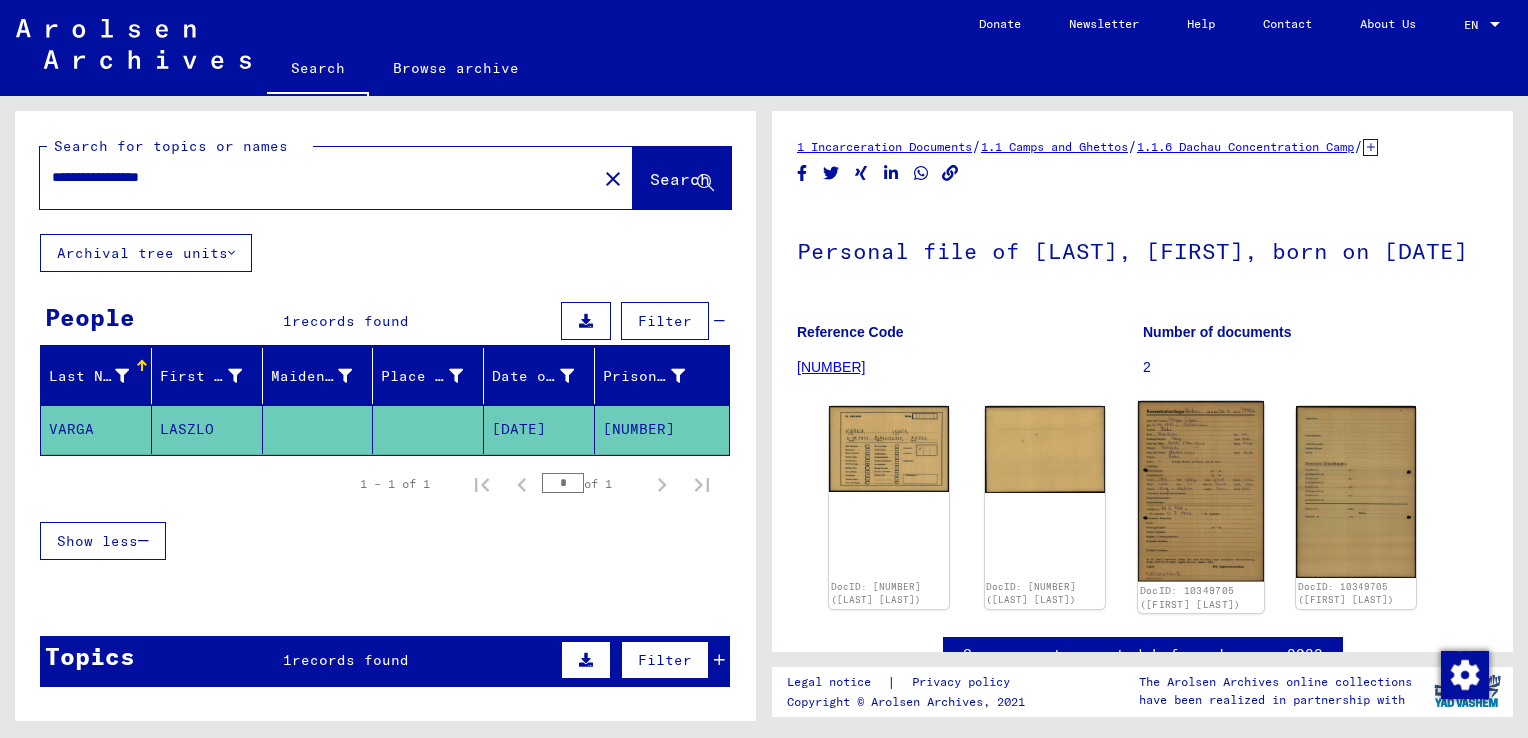 click 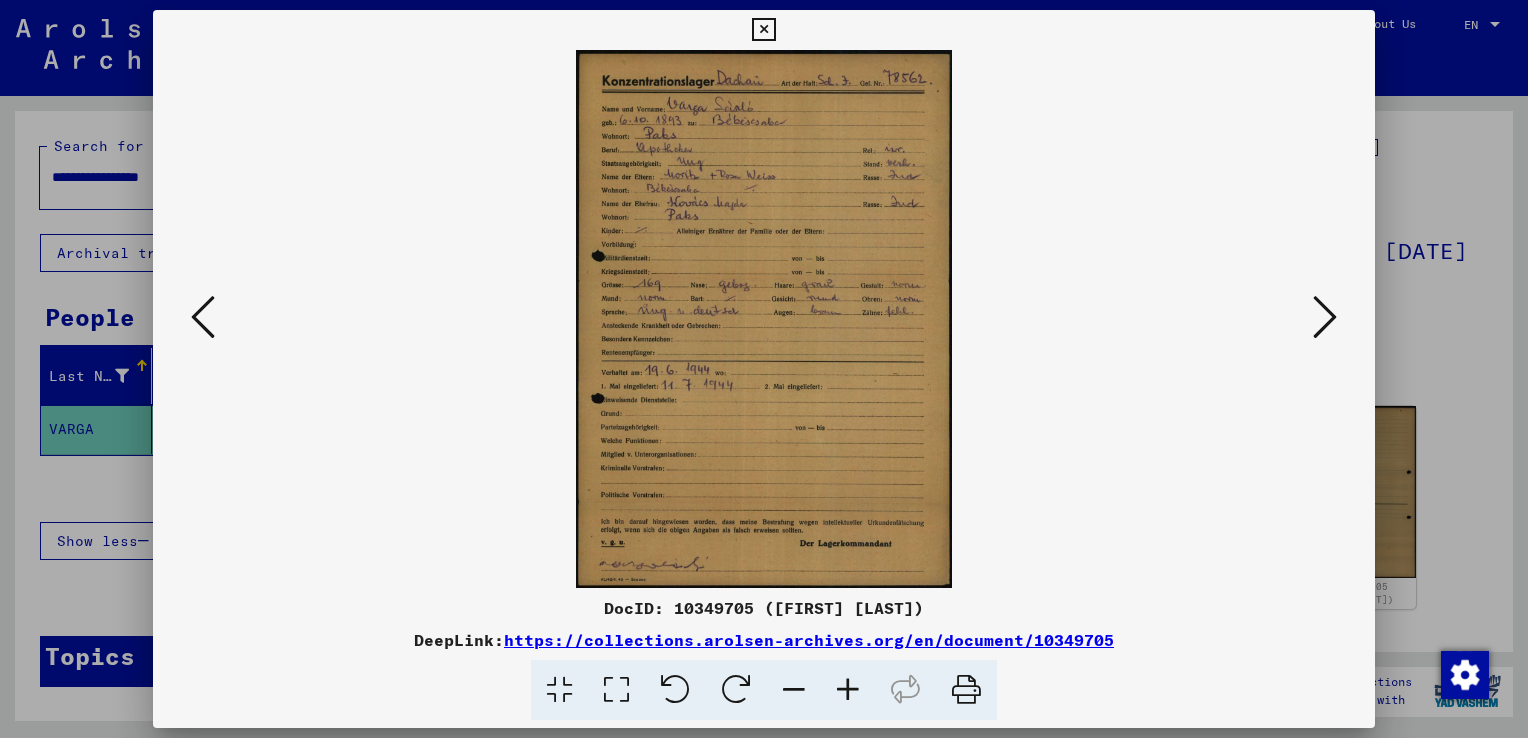click at bounding box center (763, 30) 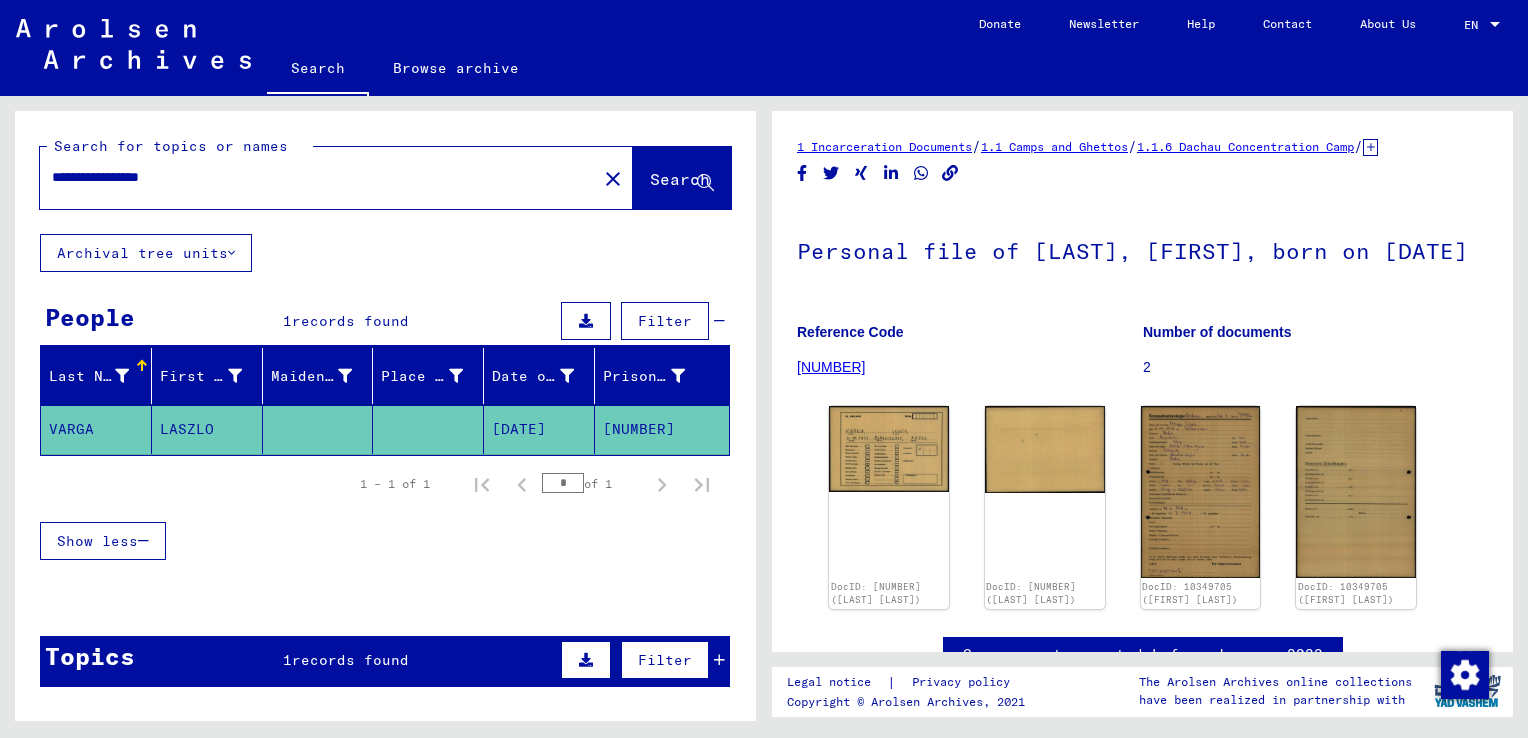 click on "**********" at bounding box center [318, 177] 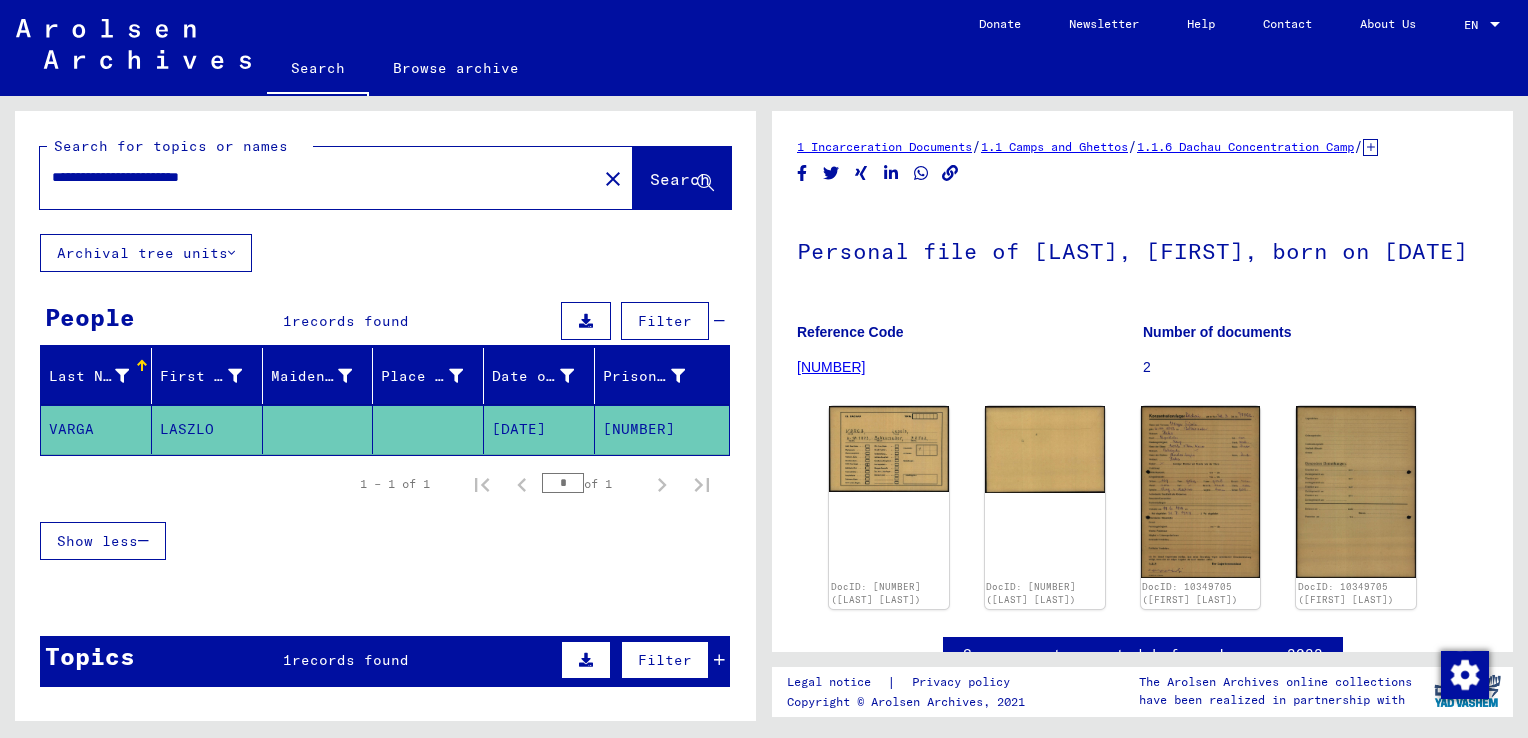 click on "**********" at bounding box center (318, 177) 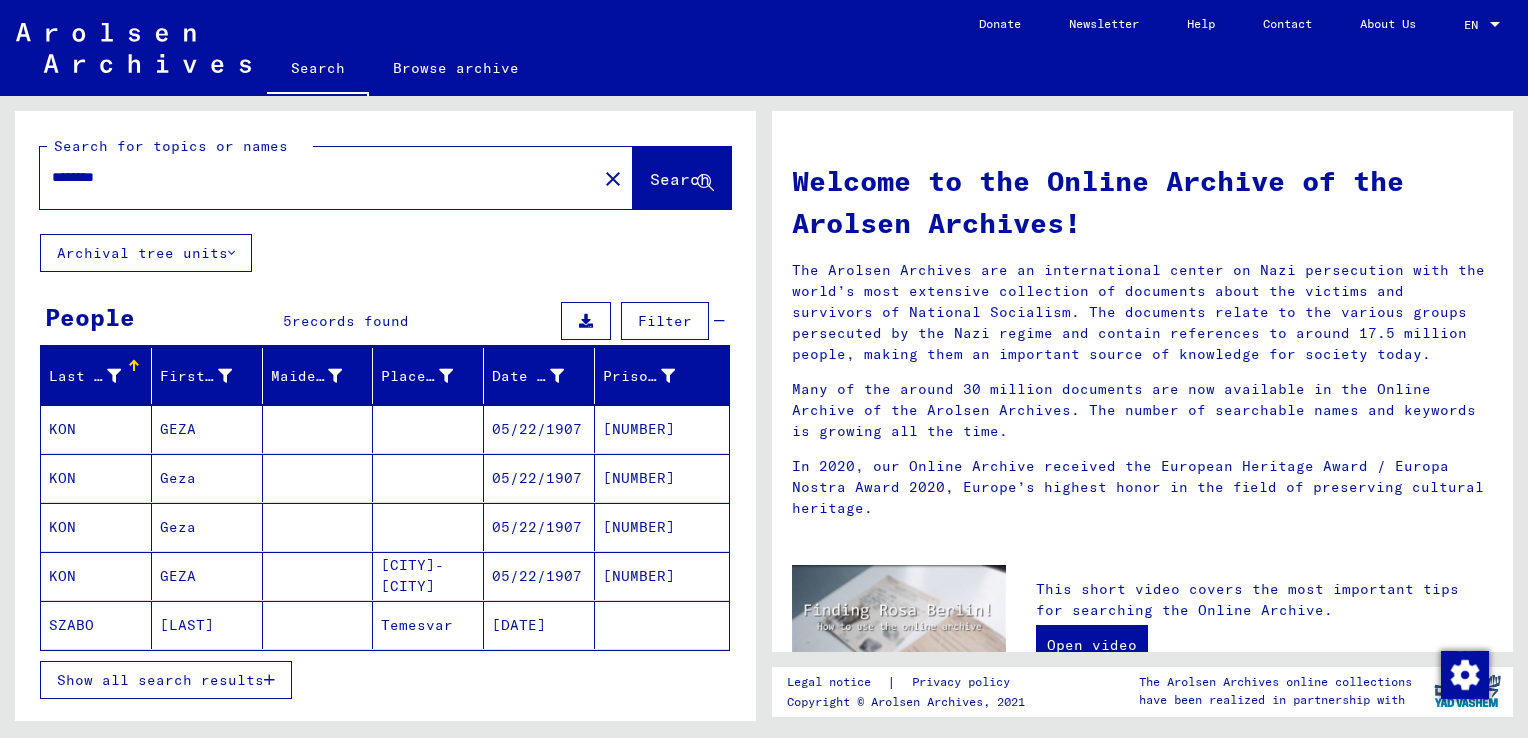click on "GEZA" at bounding box center [207, 478] 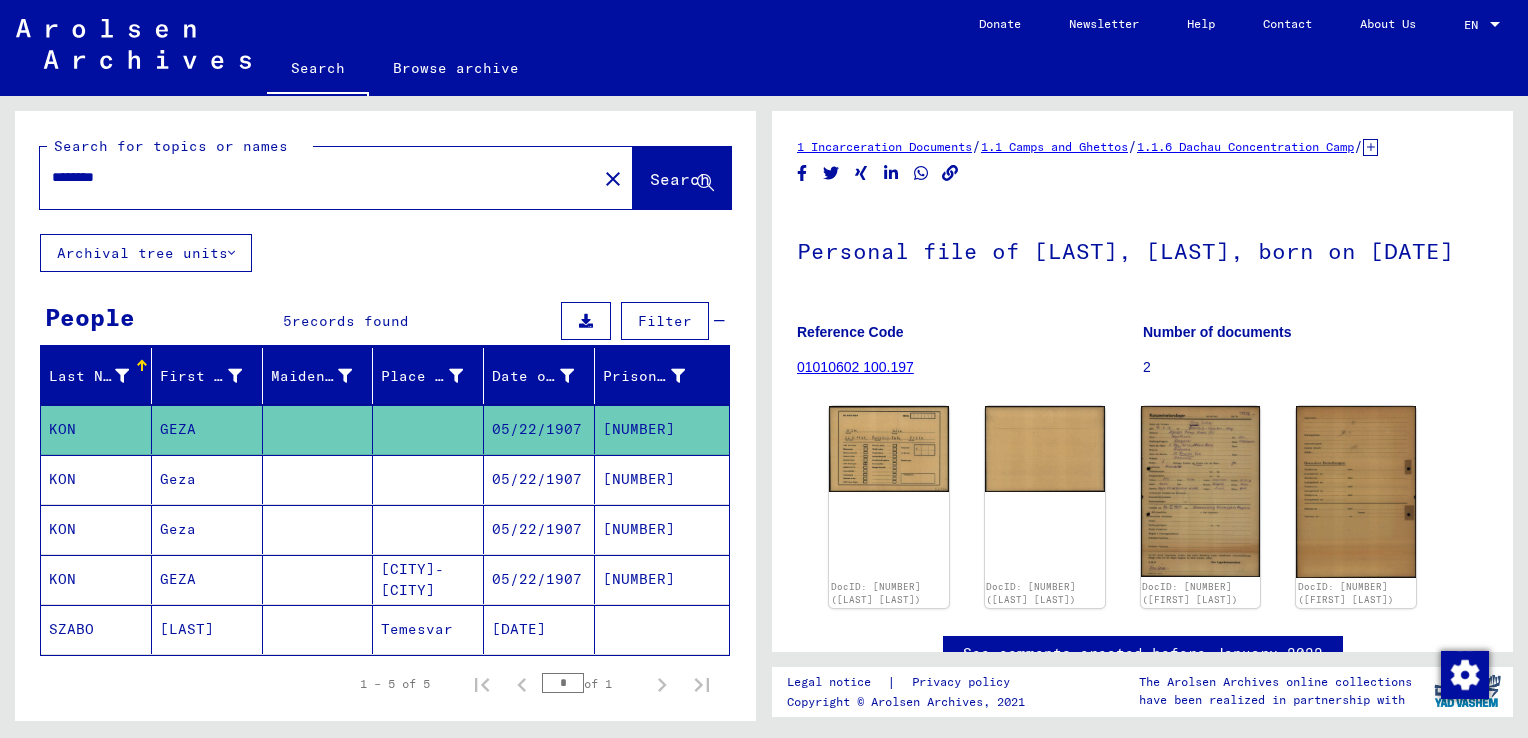click at bounding box center (428, 529) 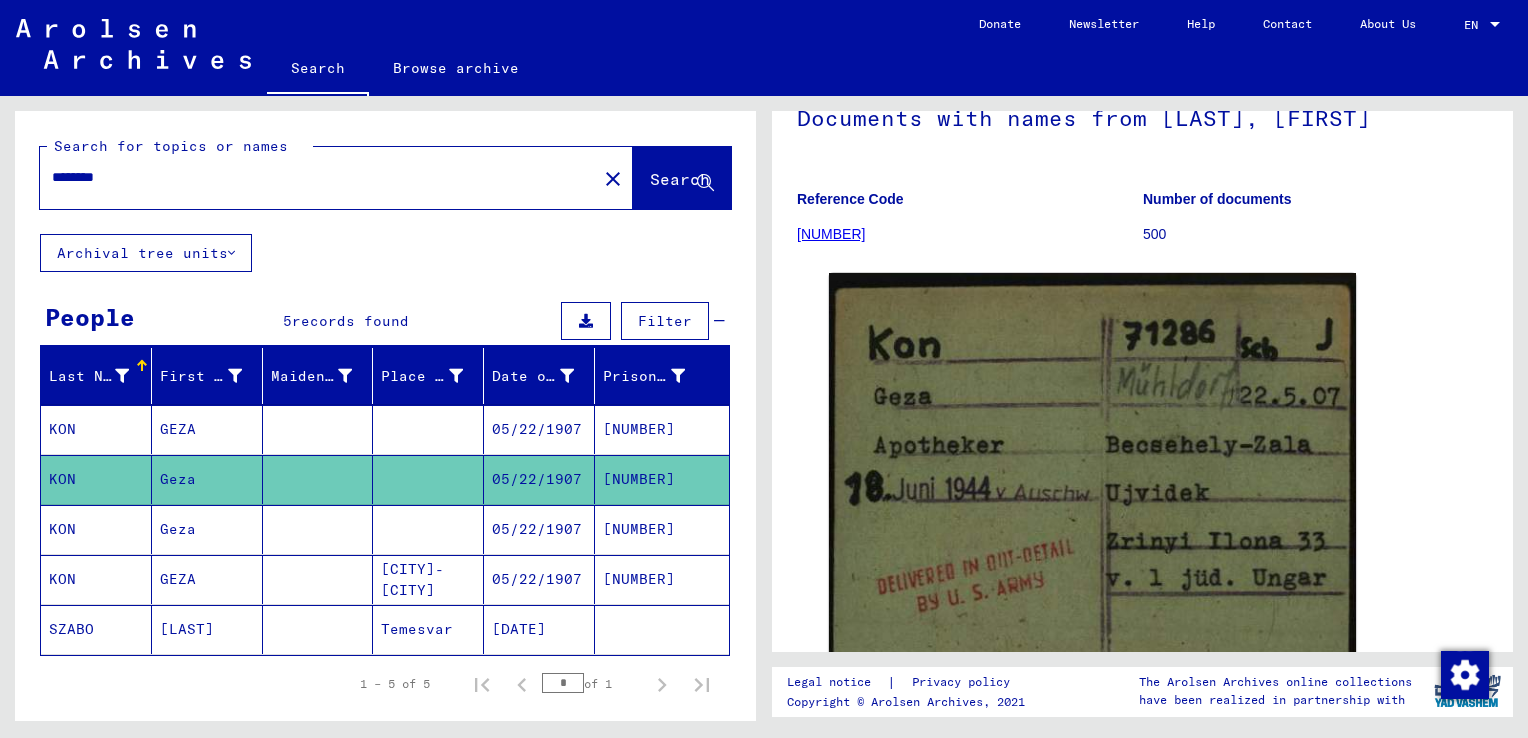 scroll, scrollTop: 140, scrollLeft: 0, axis: vertical 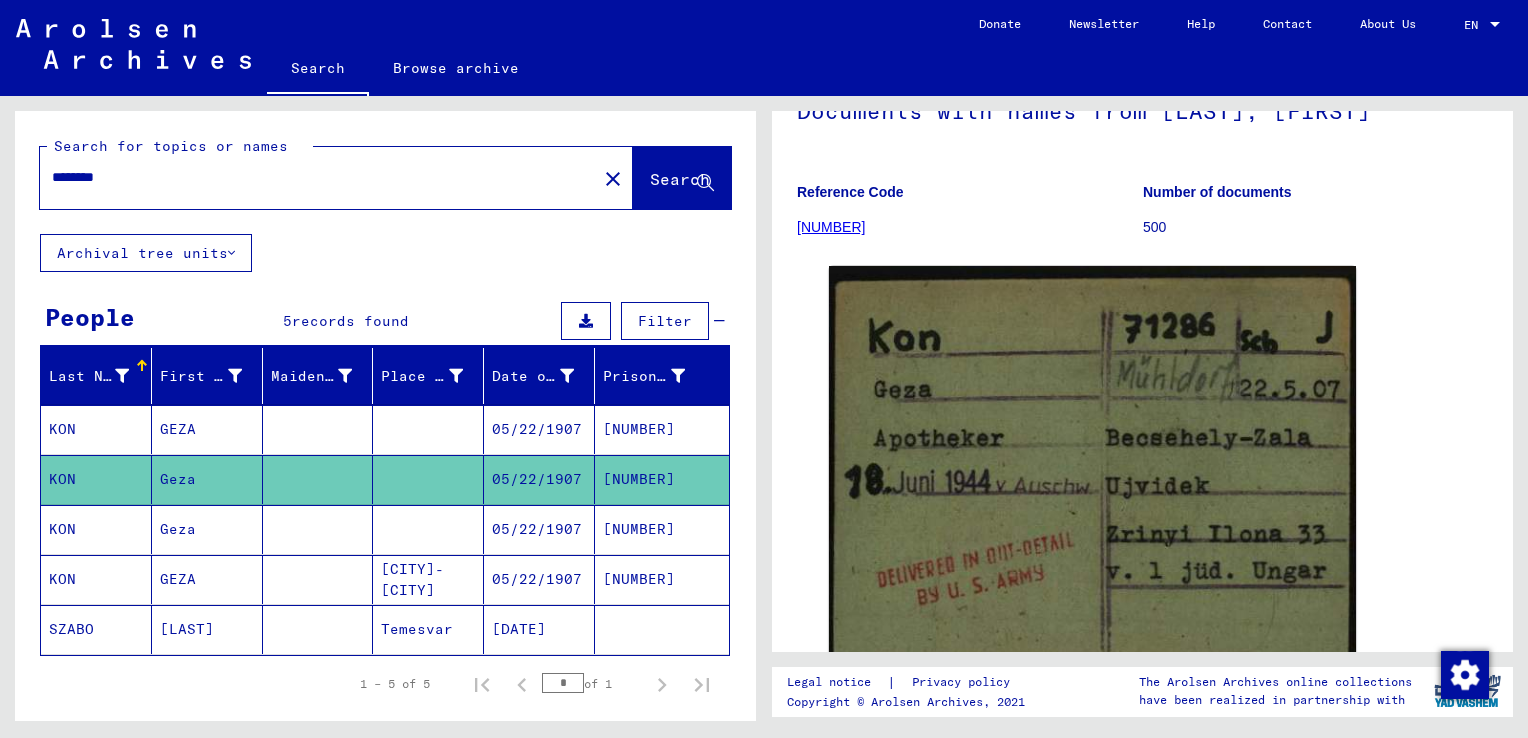 click at bounding box center [428, 579] 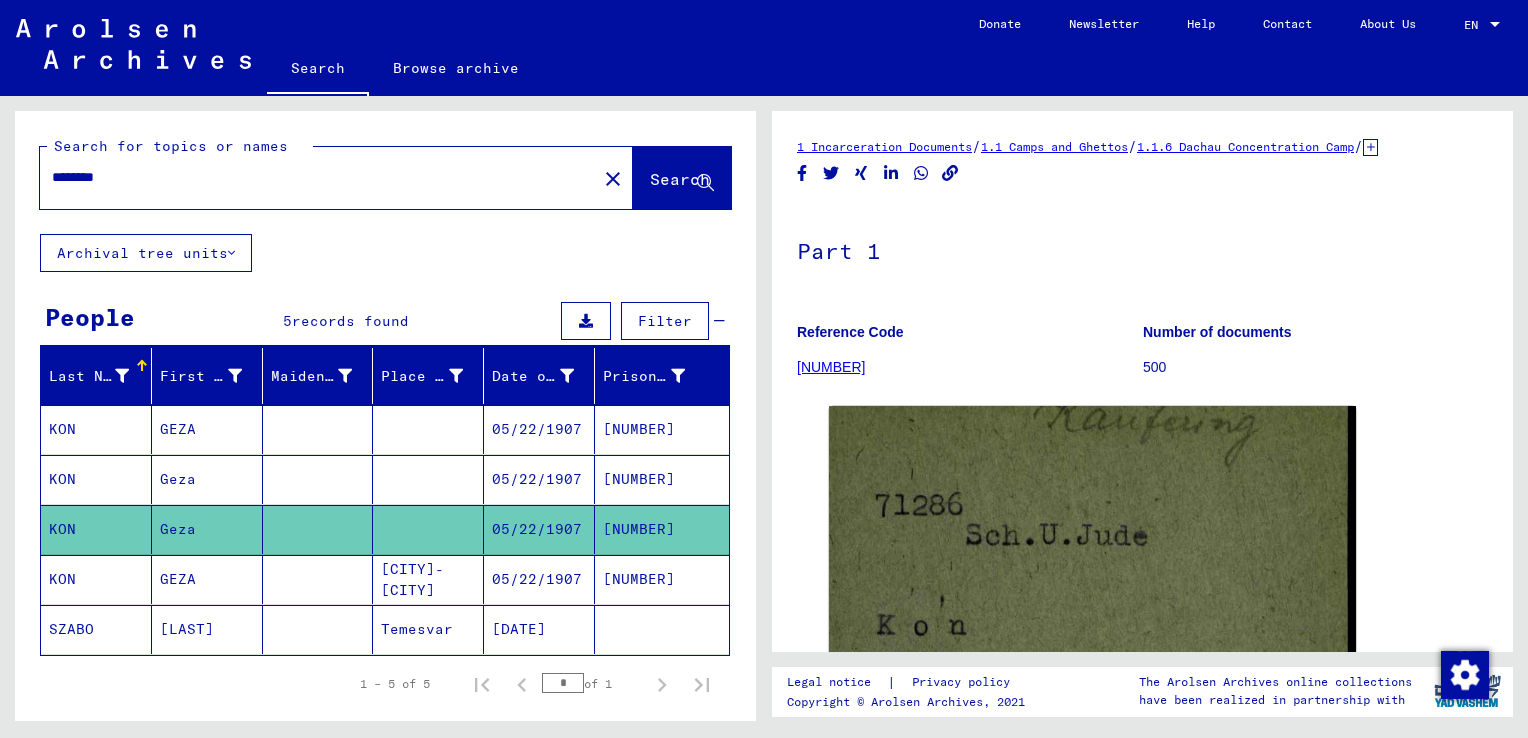click on "05/22/1907" at bounding box center (539, 629) 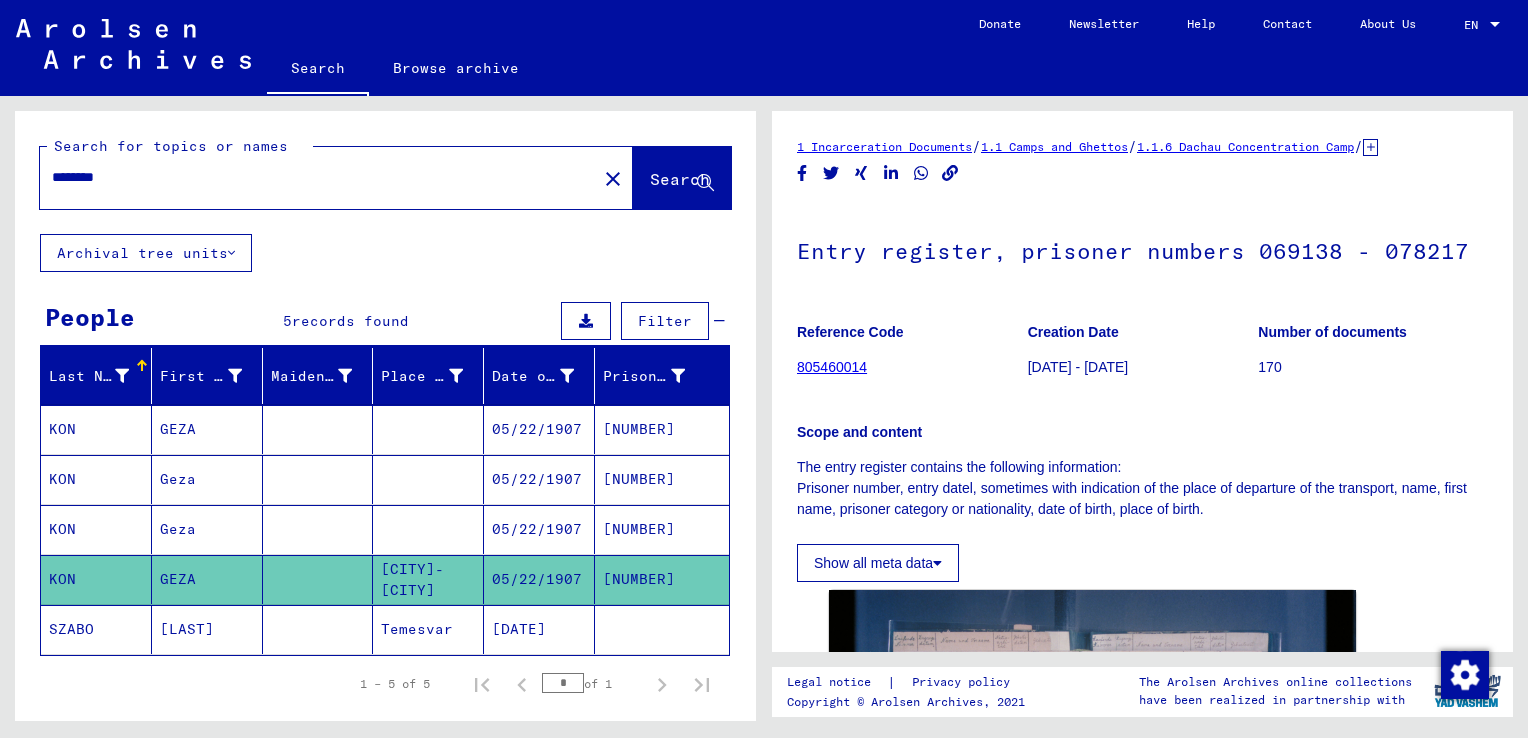click on "05/22/1907" at bounding box center [539, 579] 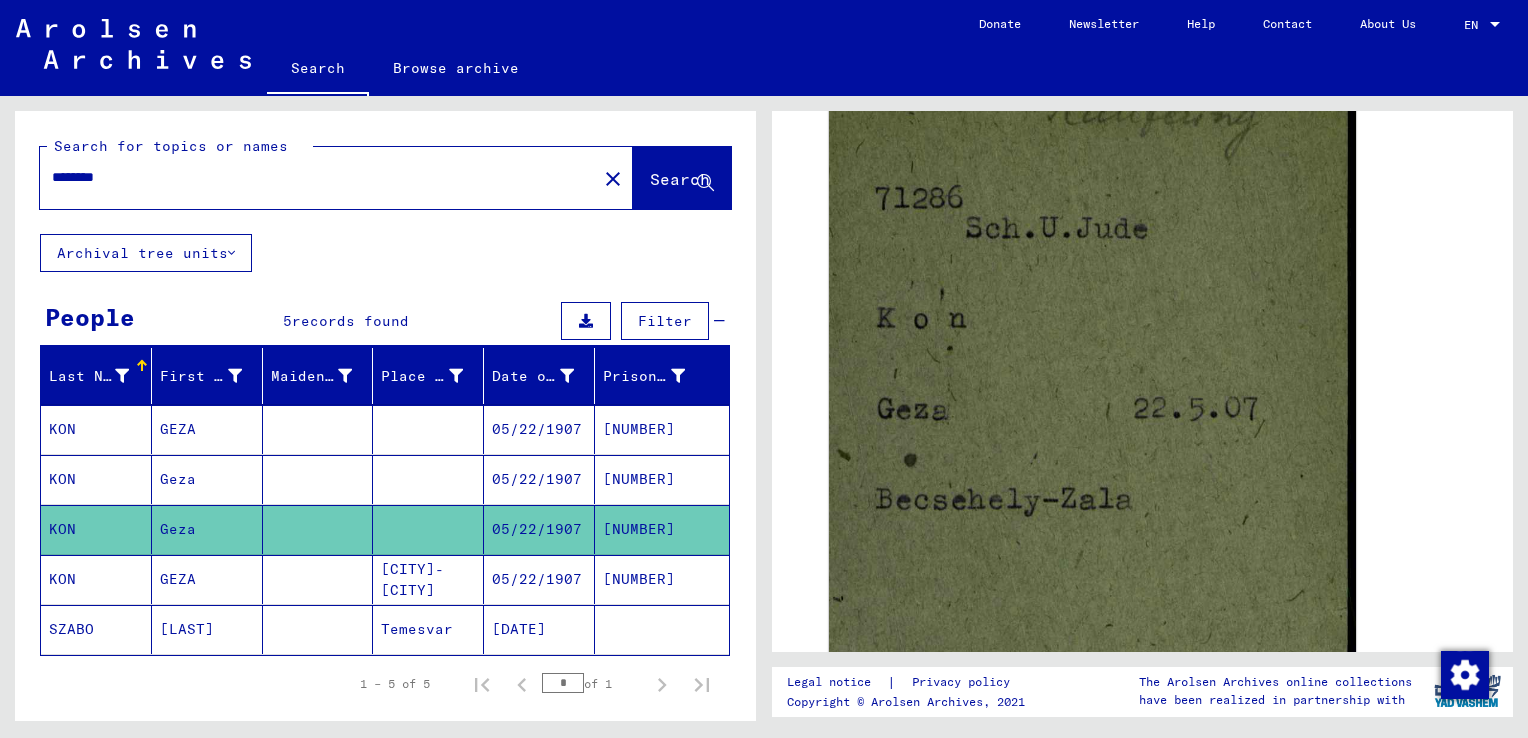 scroll, scrollTop: 317, scrollLeft: 0, axis: vertical 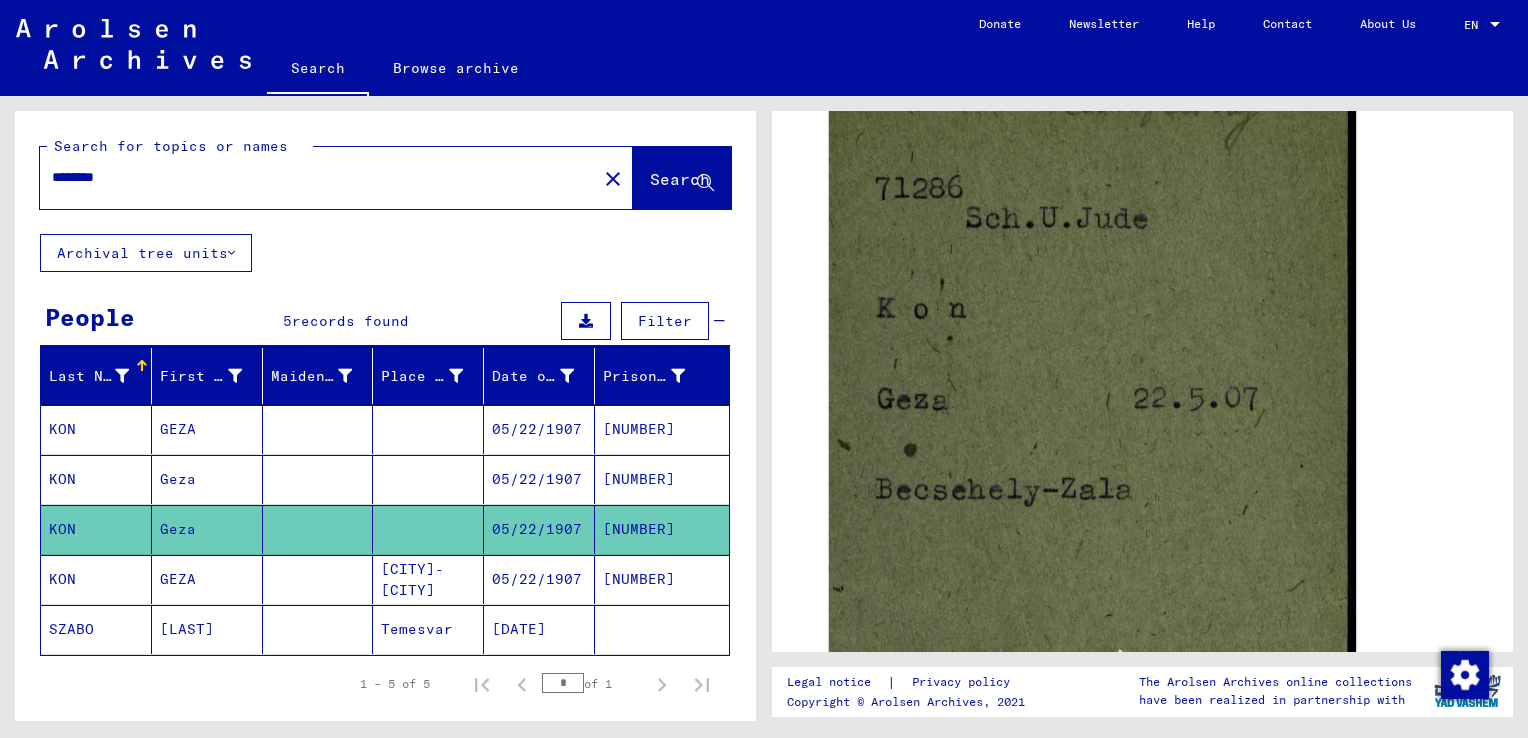 click on "********" at bounding box center [318, 177] 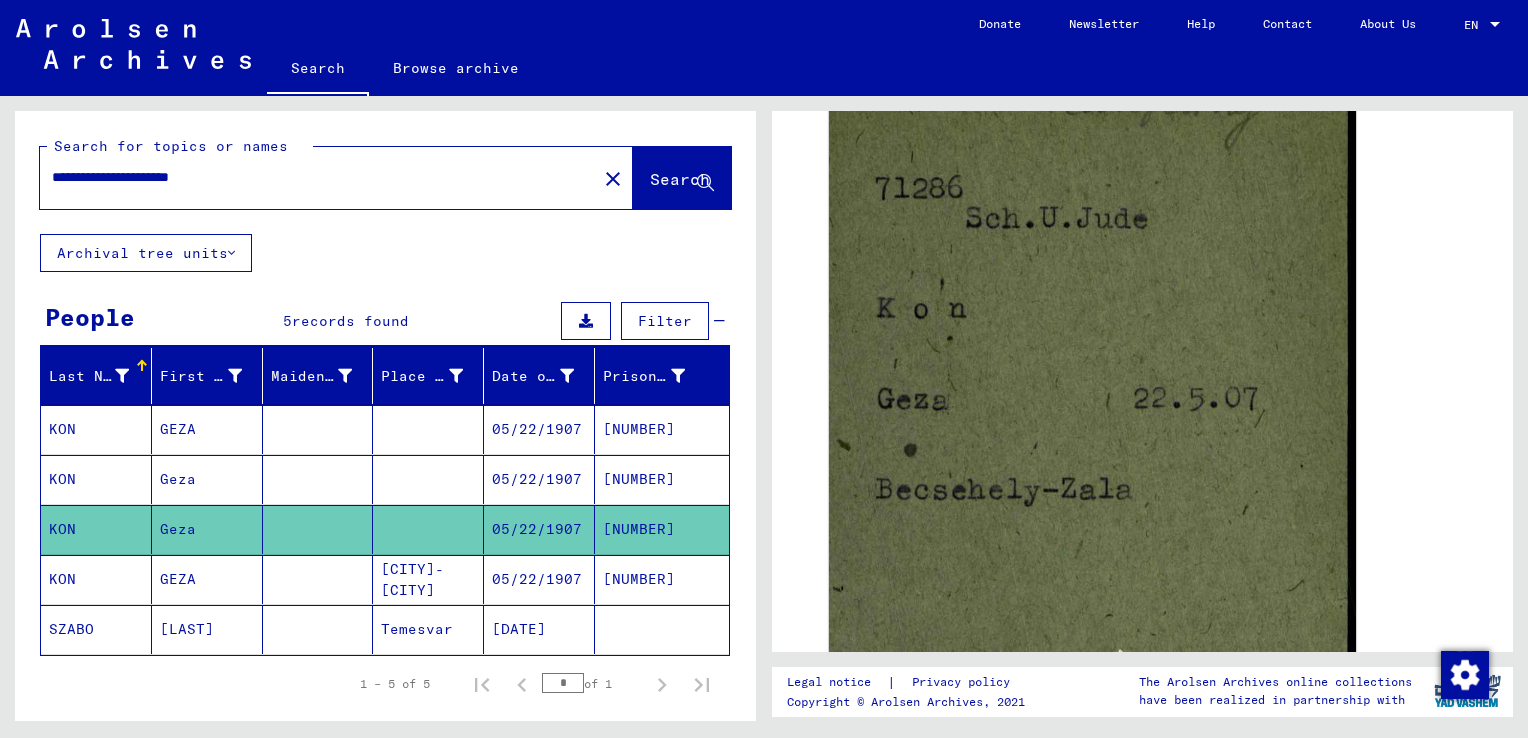 click on "**********" at bounding box center (318, 177) 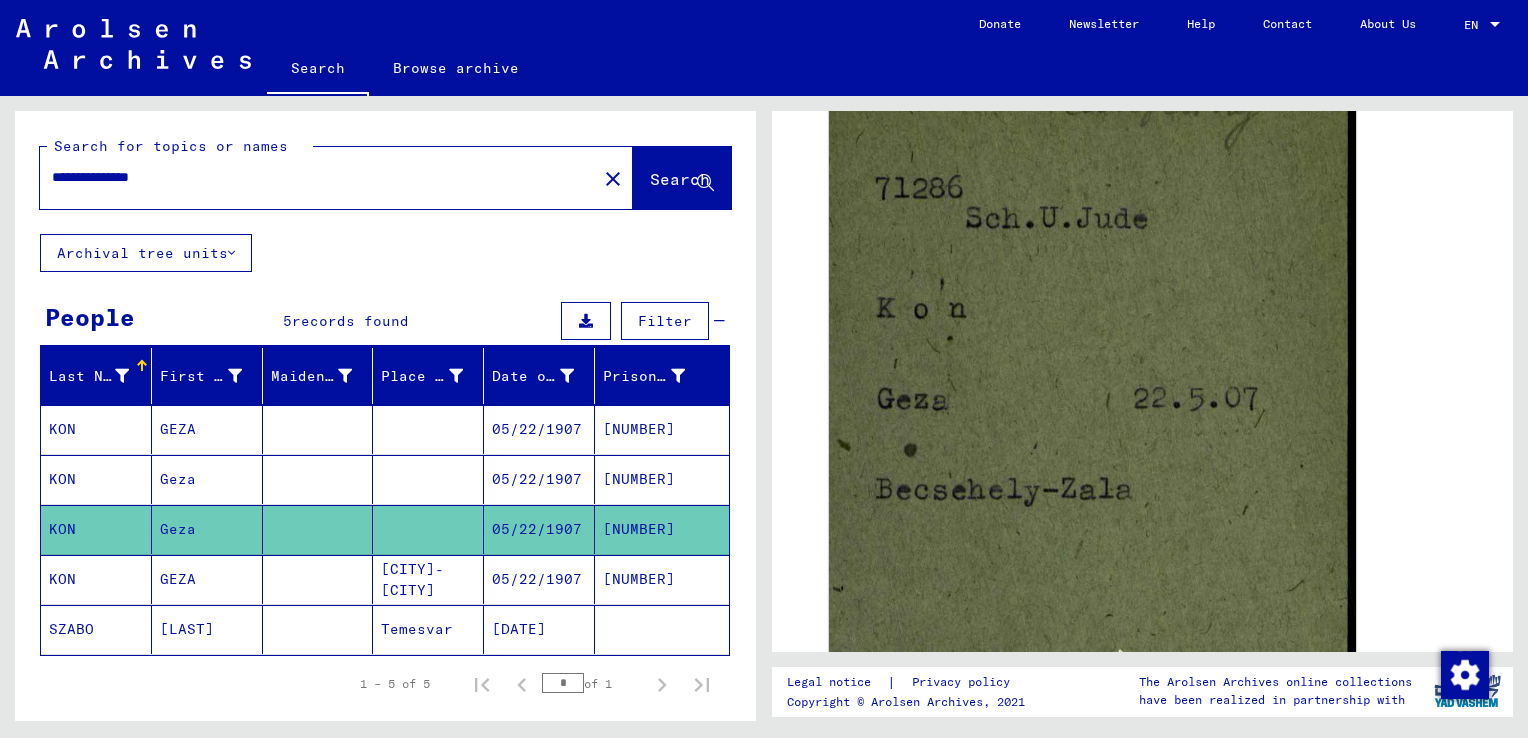 scroll, scrollTop: 0, scrollLeft: 0, axis: both 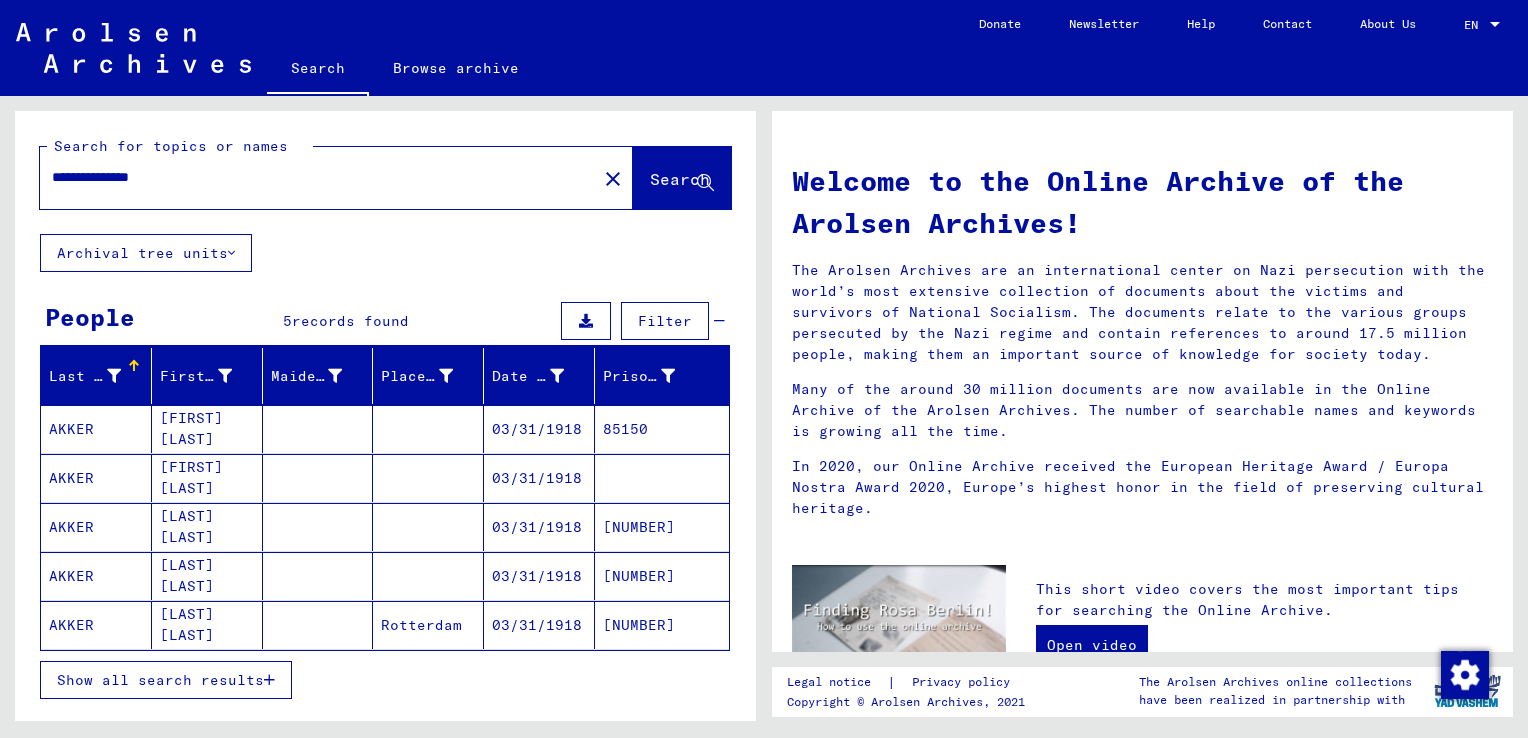 click on "[FIRST] [LAST]" at bounding box center [207, 478] 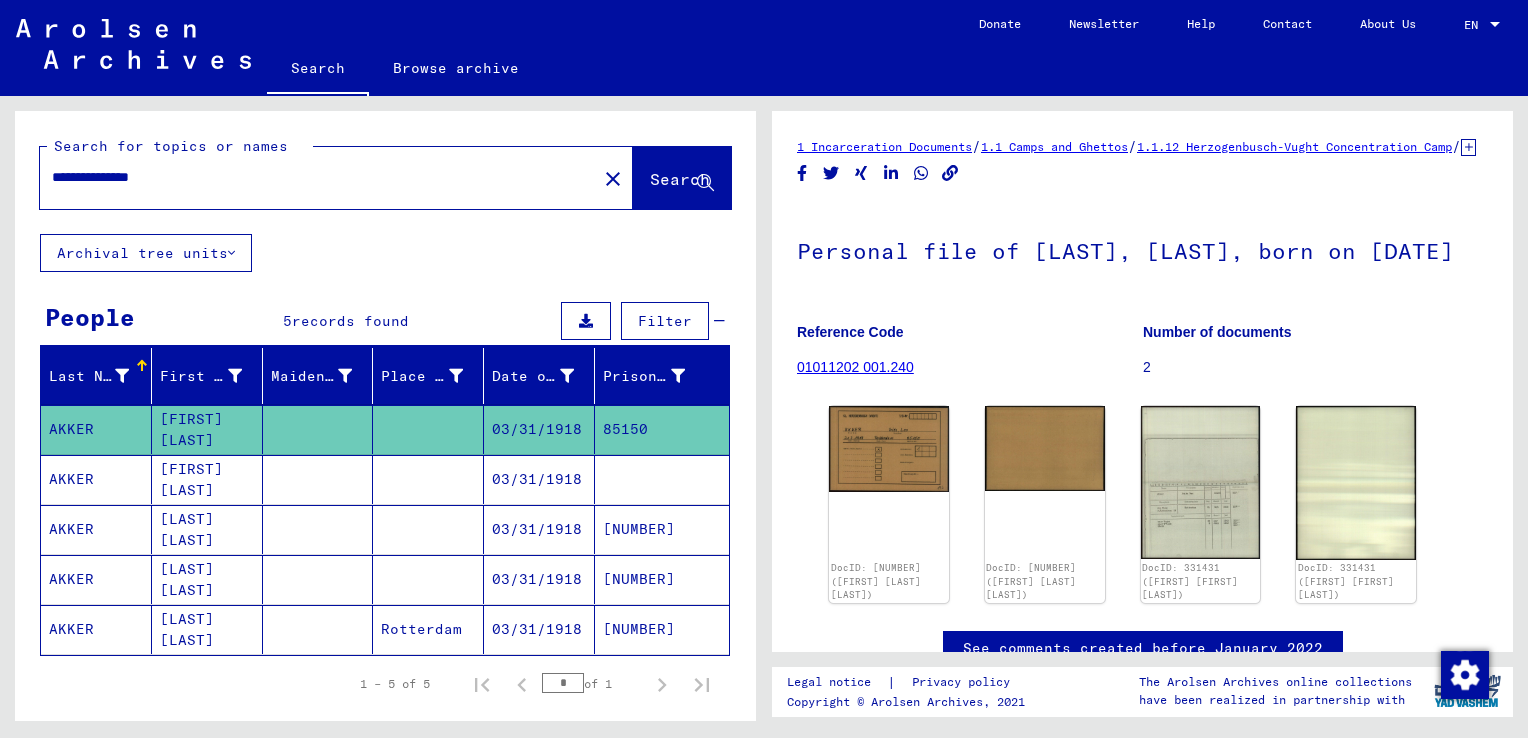 click on "03/31/1918" at bounding box center (539, 529) 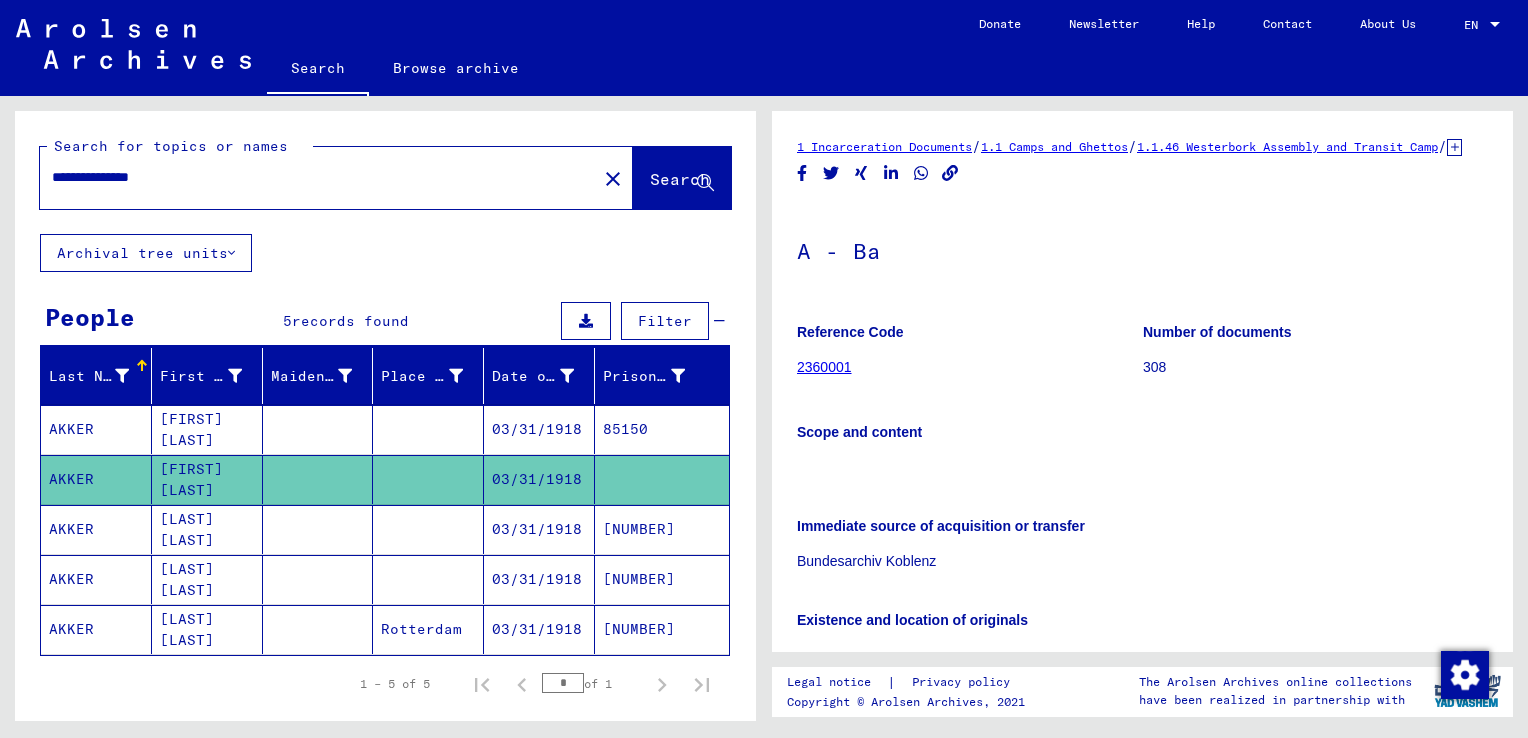 click on "[NUMBER]" at bounding box center [662, 579] 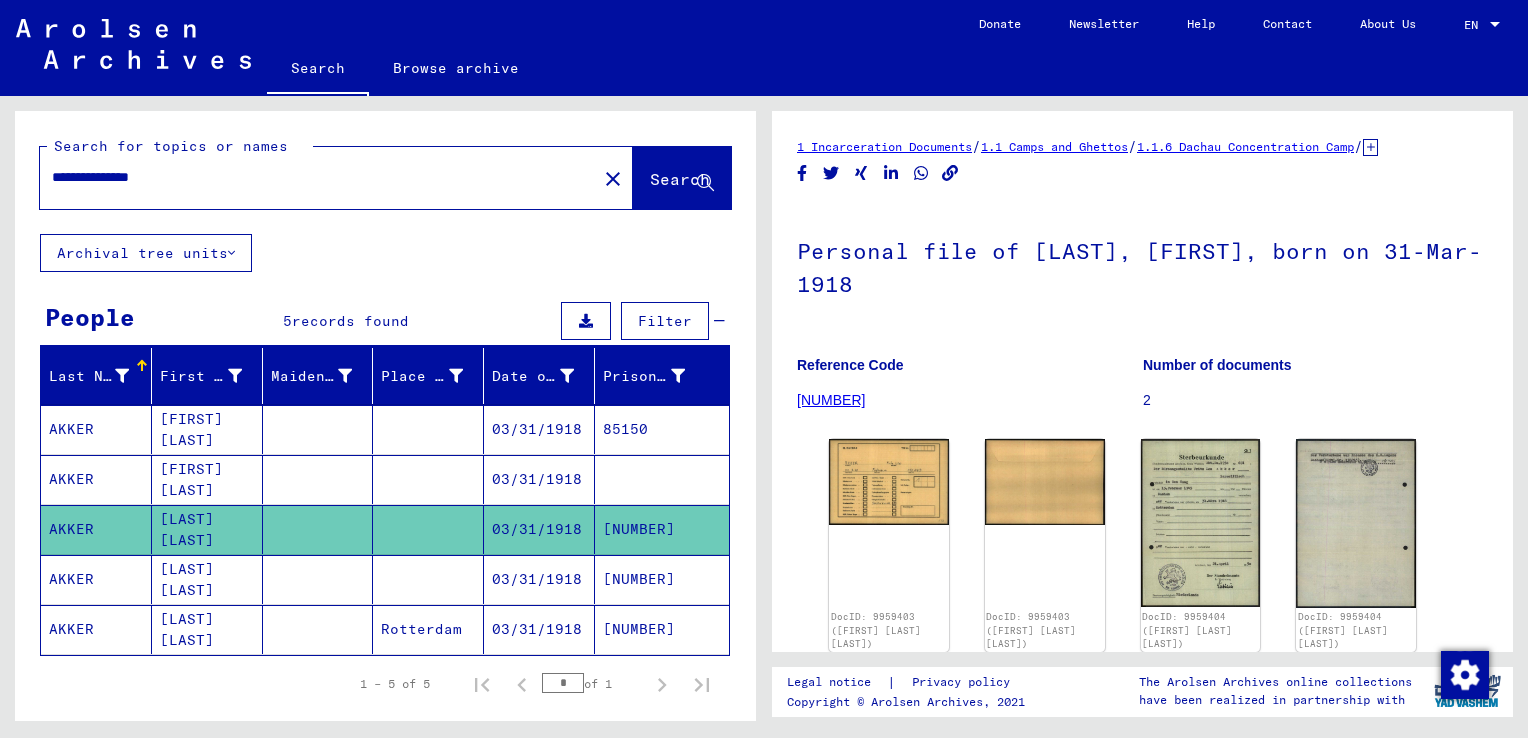 click on "[NUMBER]" at bounding box center [662, 629] 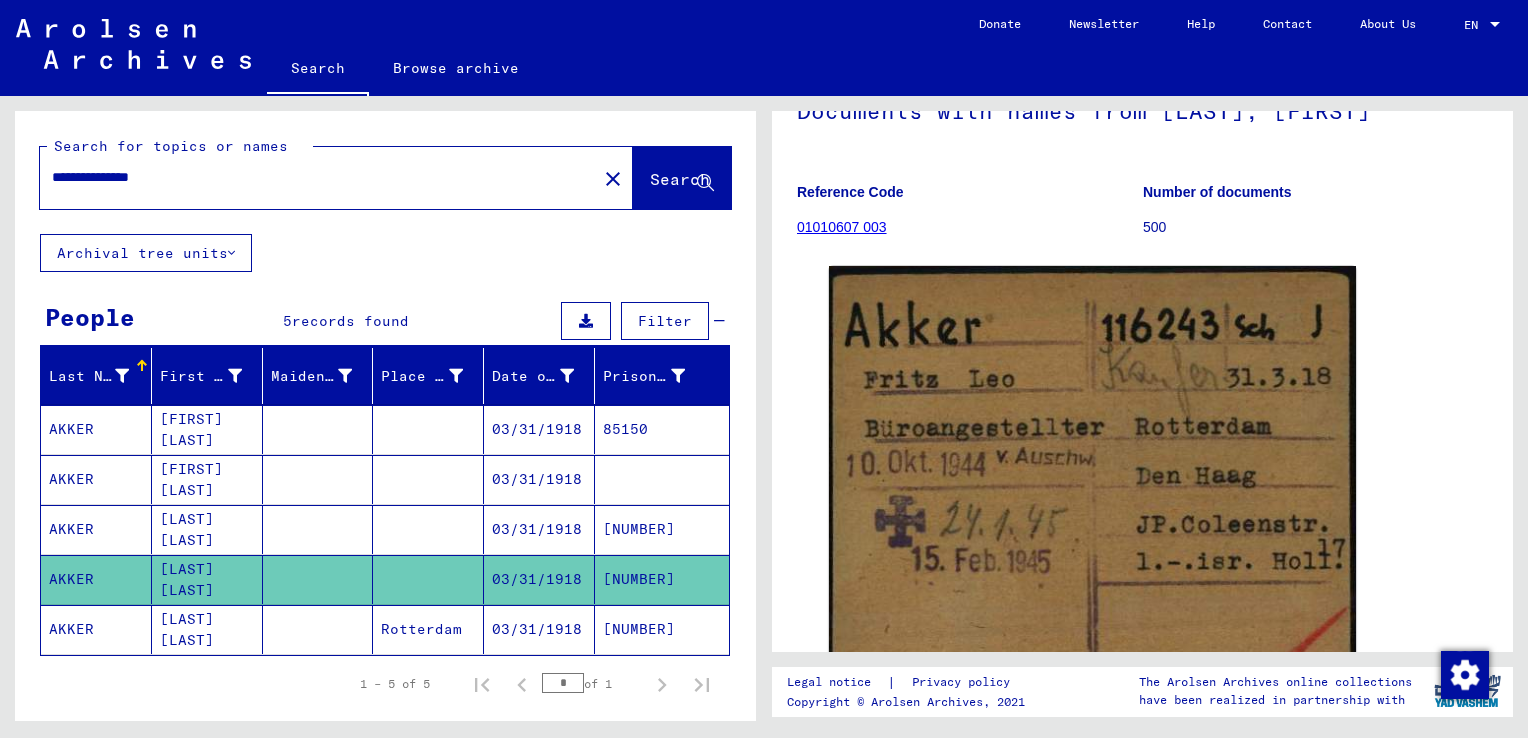 scroll, scrollTop: 158, scrollLeft: 0, axis: vertical 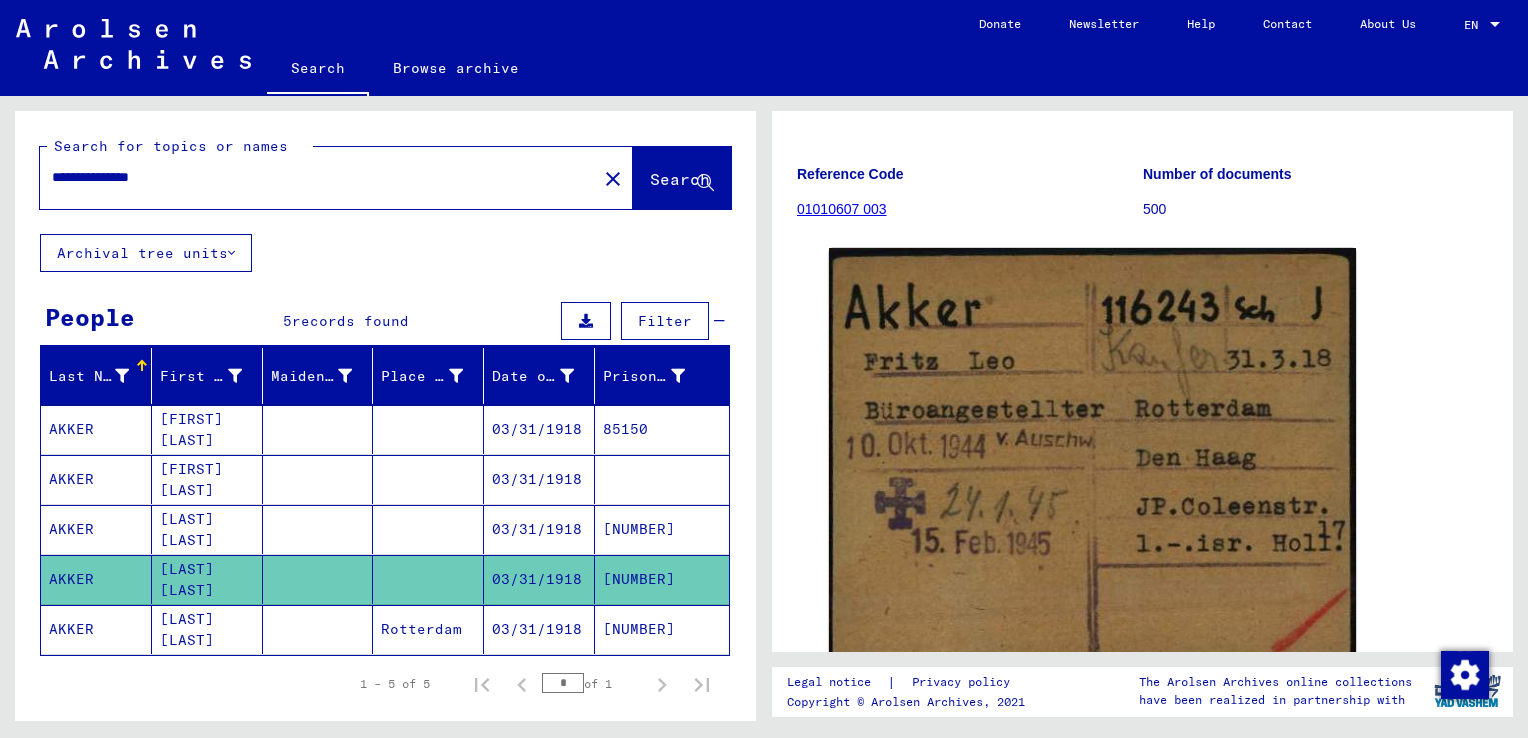 click on "**********" at bounding box center [318, 177] 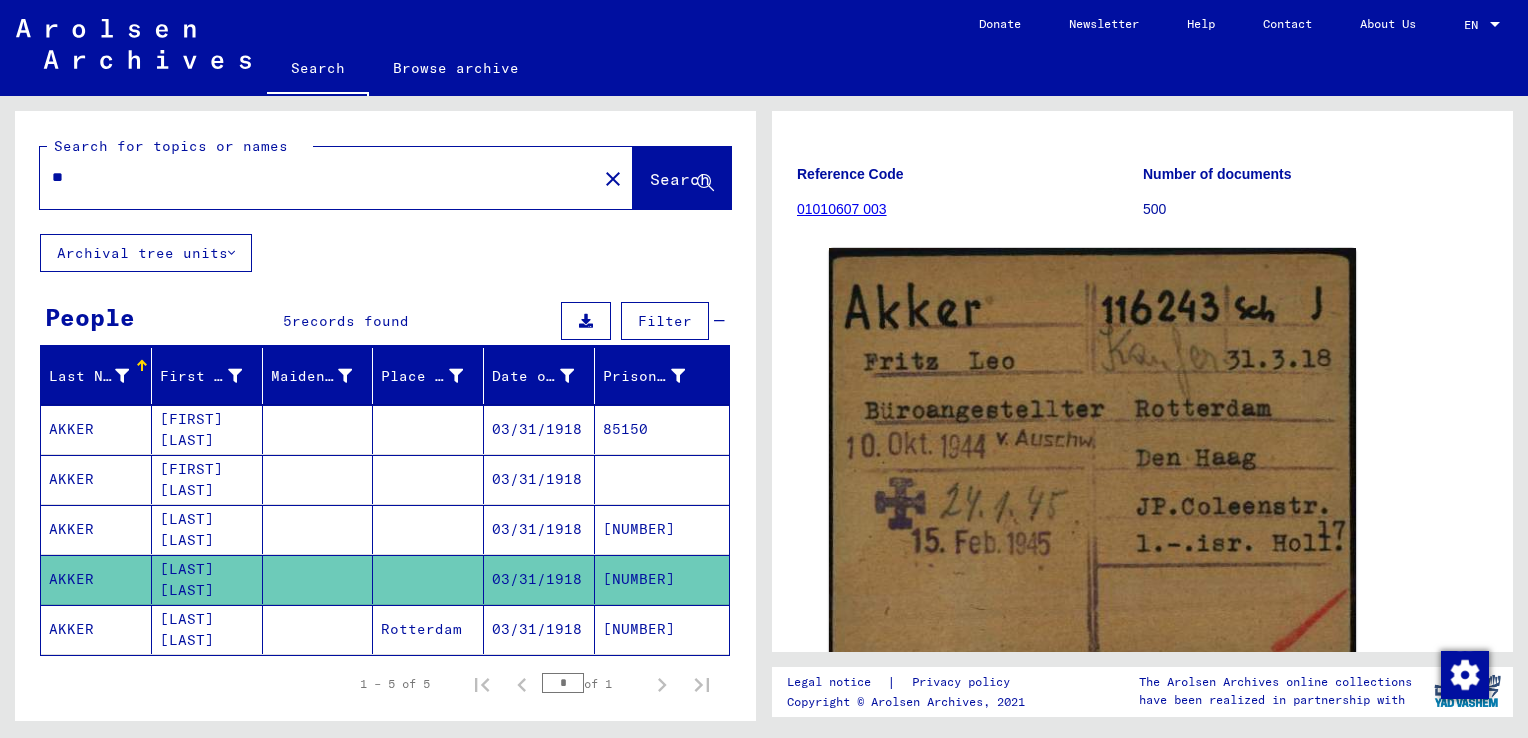 type on "*" 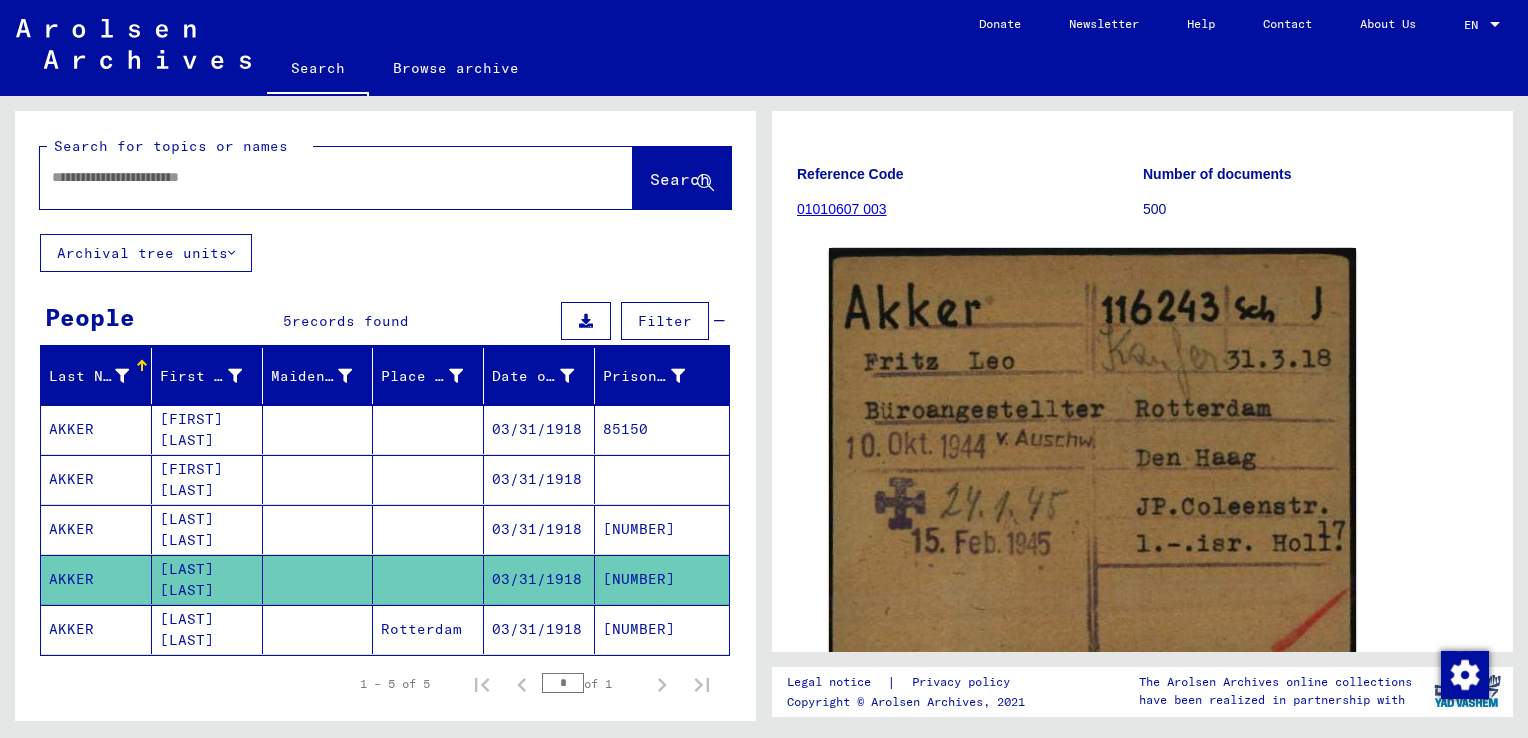 click at bounding box center (318, 177) 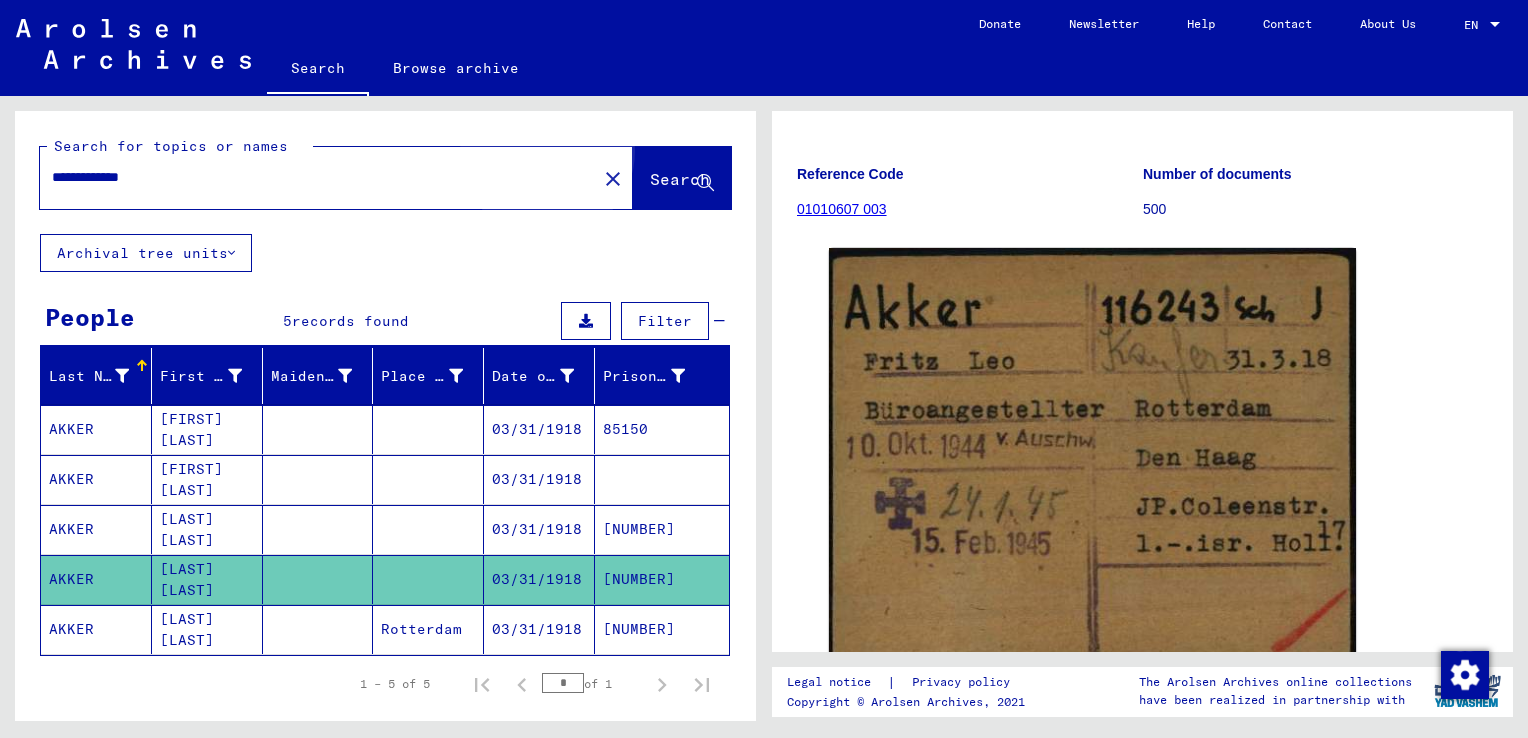 click on "Search" 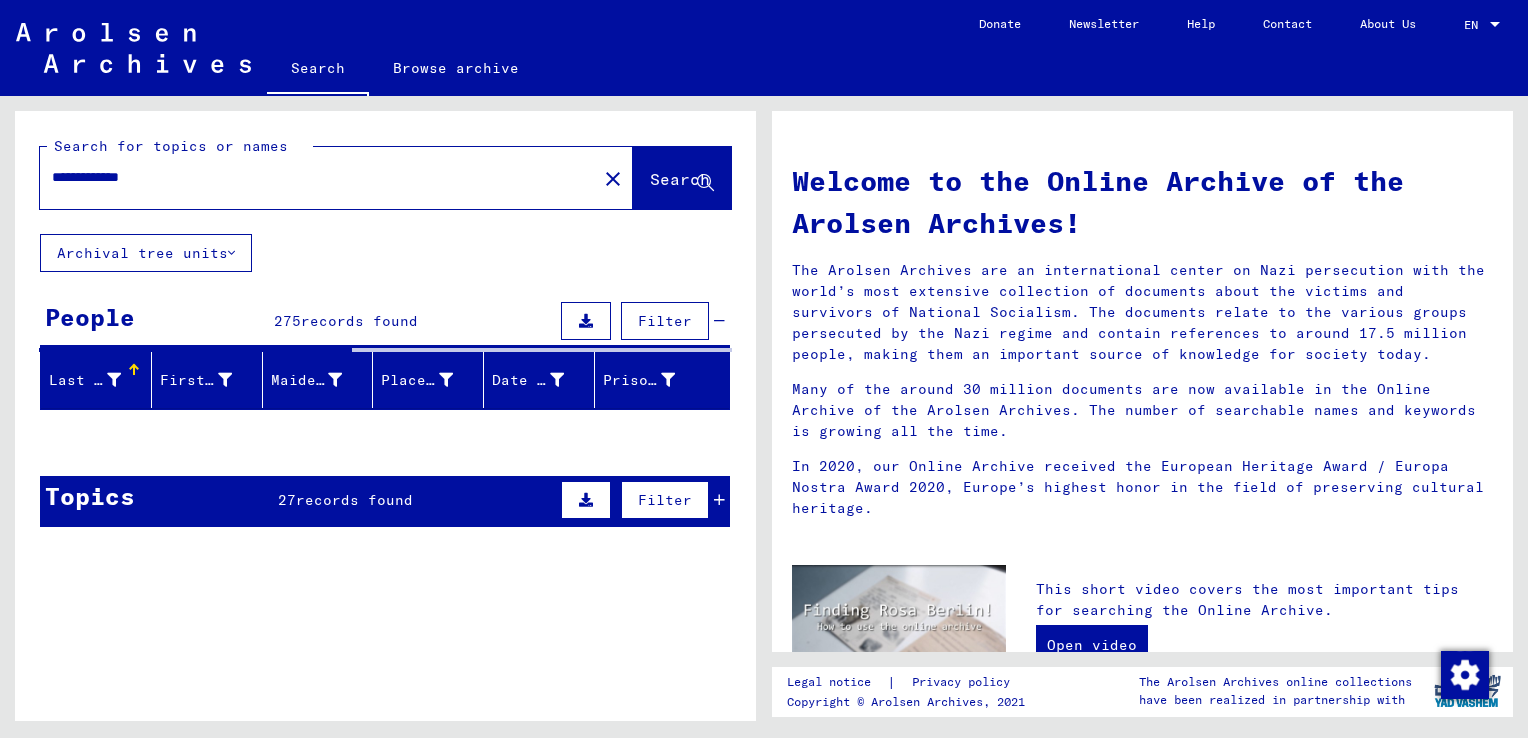 click on "**********" at bounding box center (312, 177) 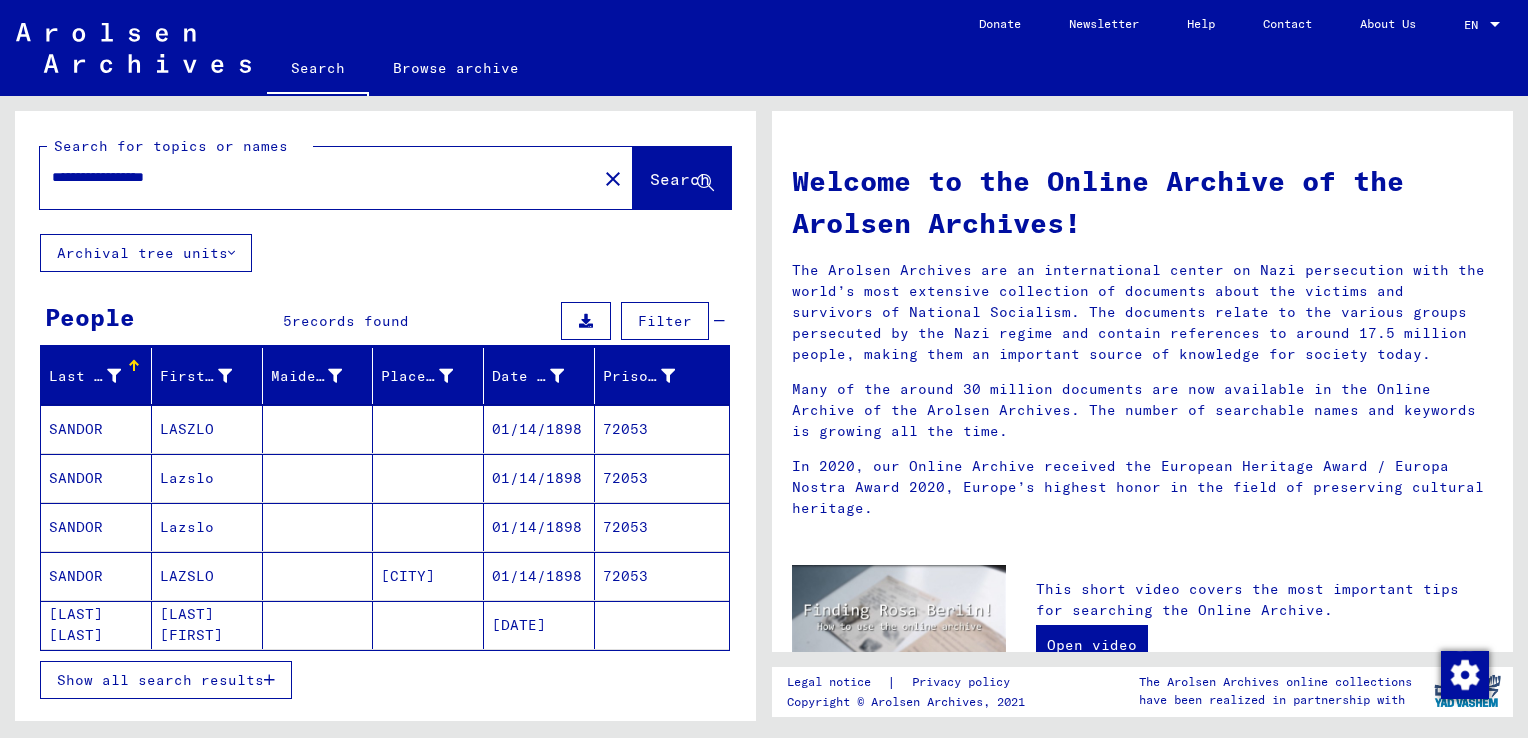 click on "Lazslo" at bounding box center (207, 527) 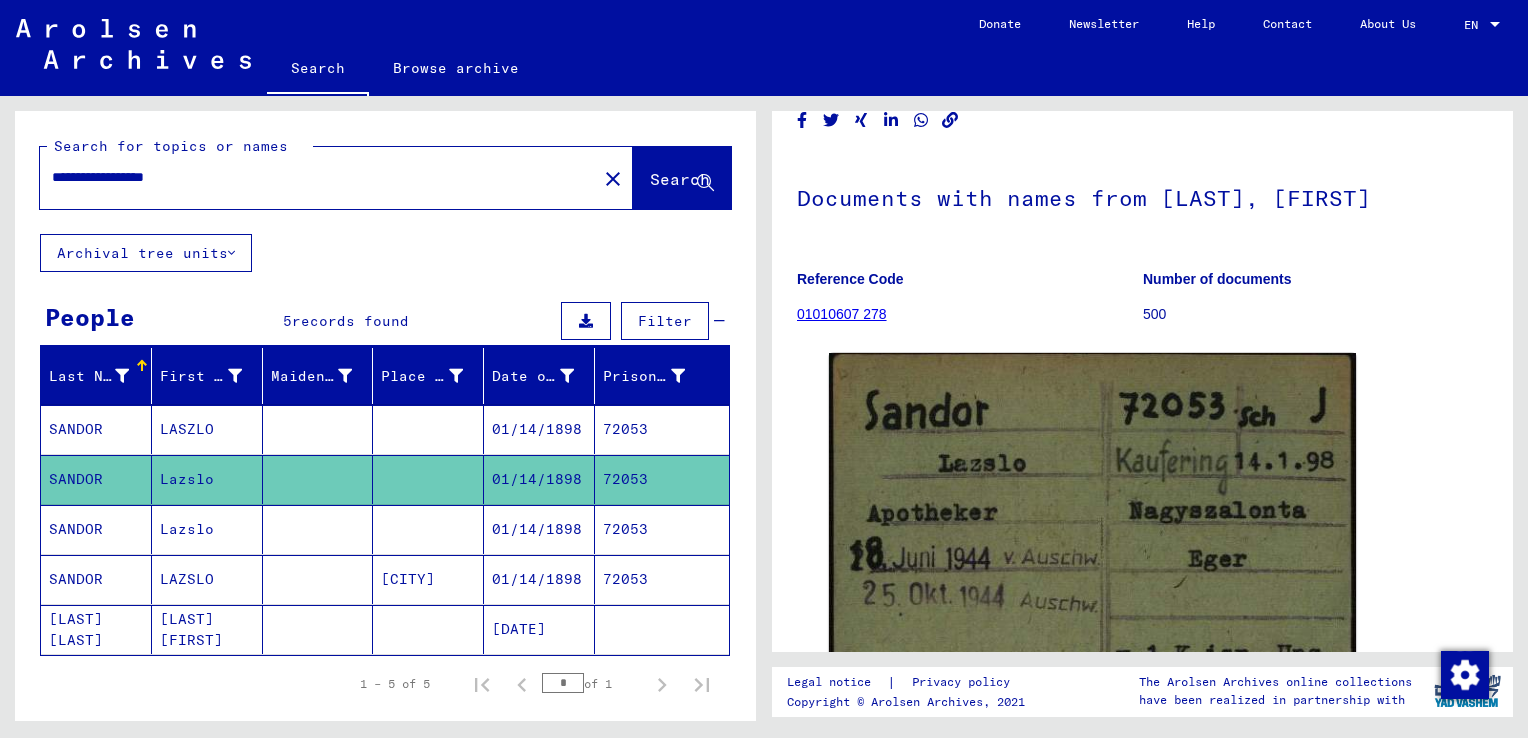 scroll, scrollTop: 68, scrollLeft: 0, axis: vertical 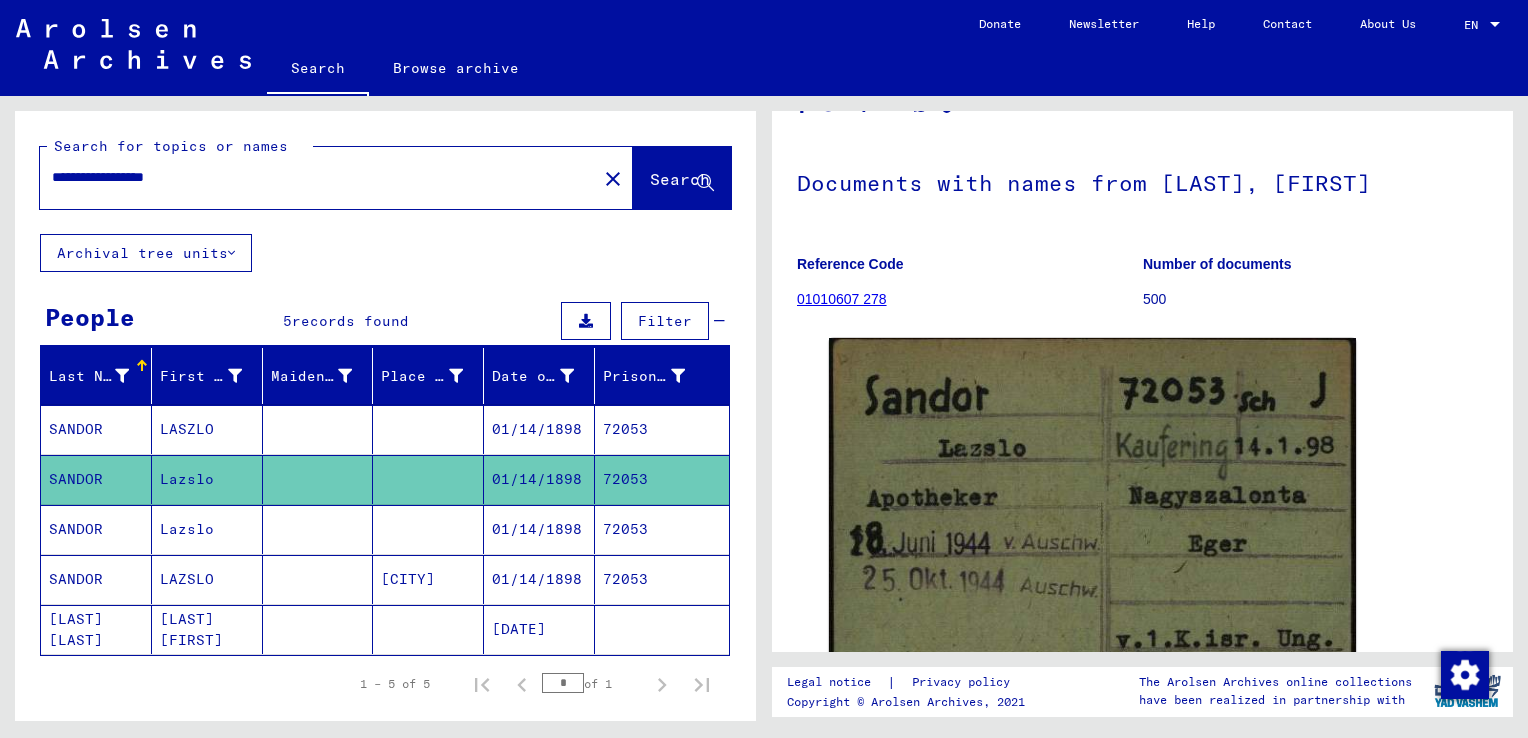 click at bounding box center [428, 479] 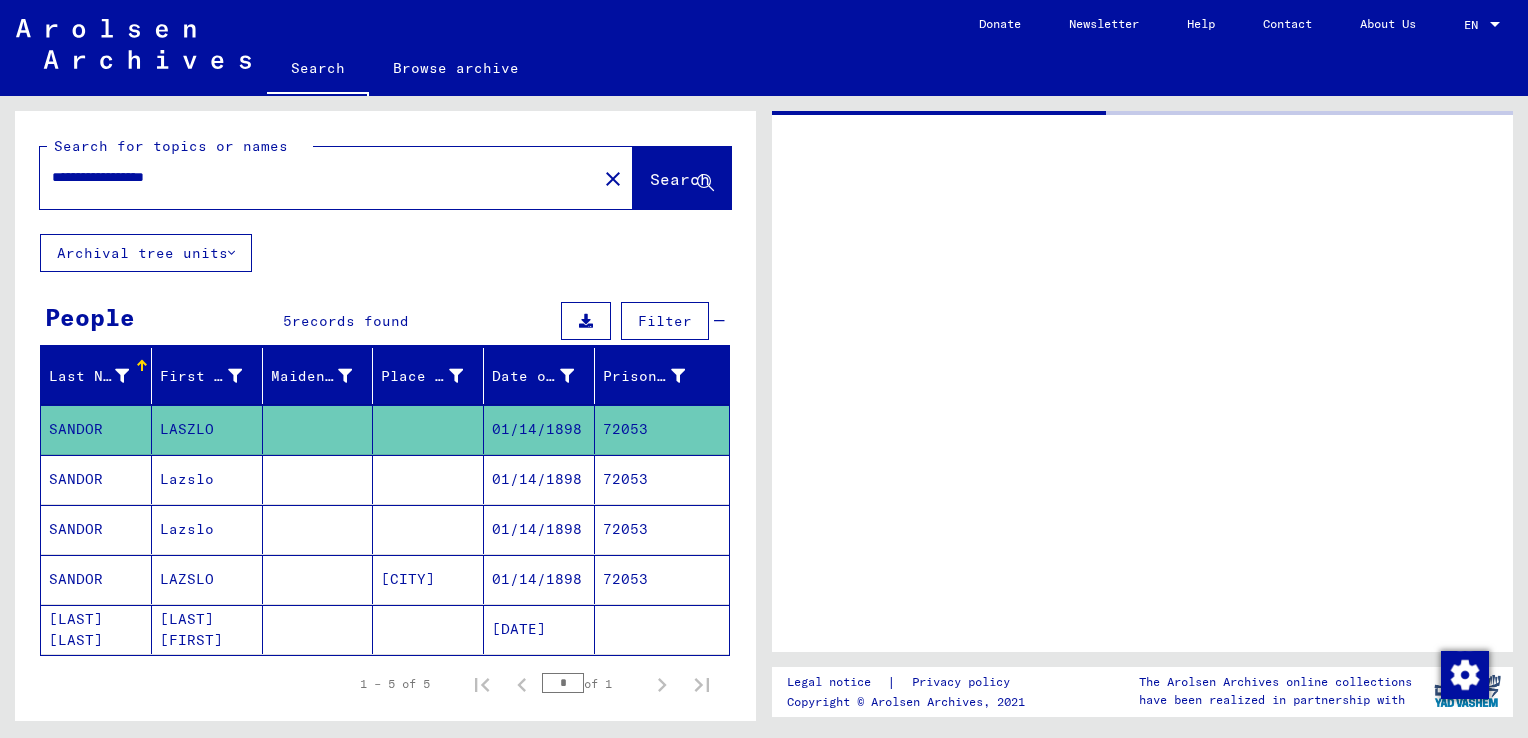 scroll, scrollTop: 0, scrollLeft: 0, axis: both 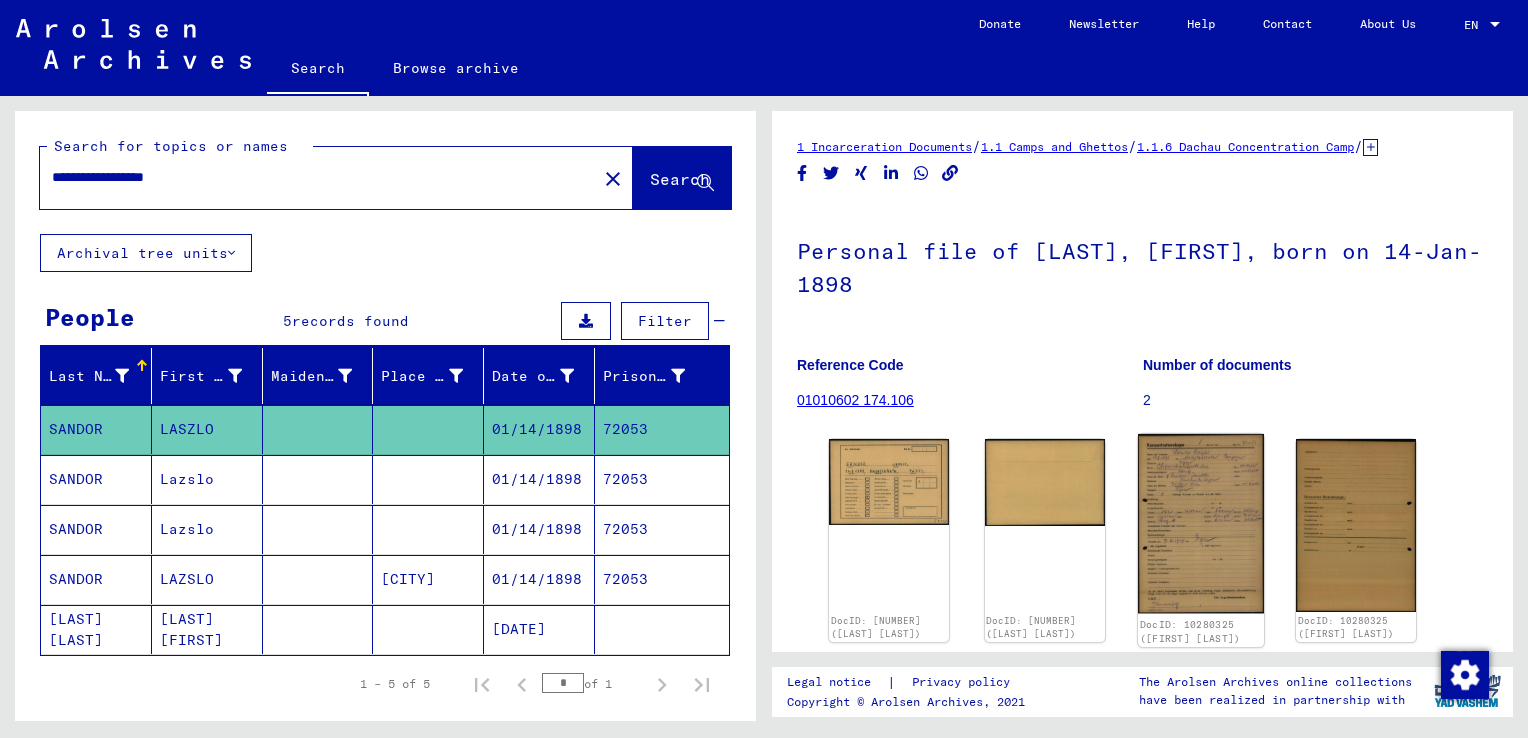 click 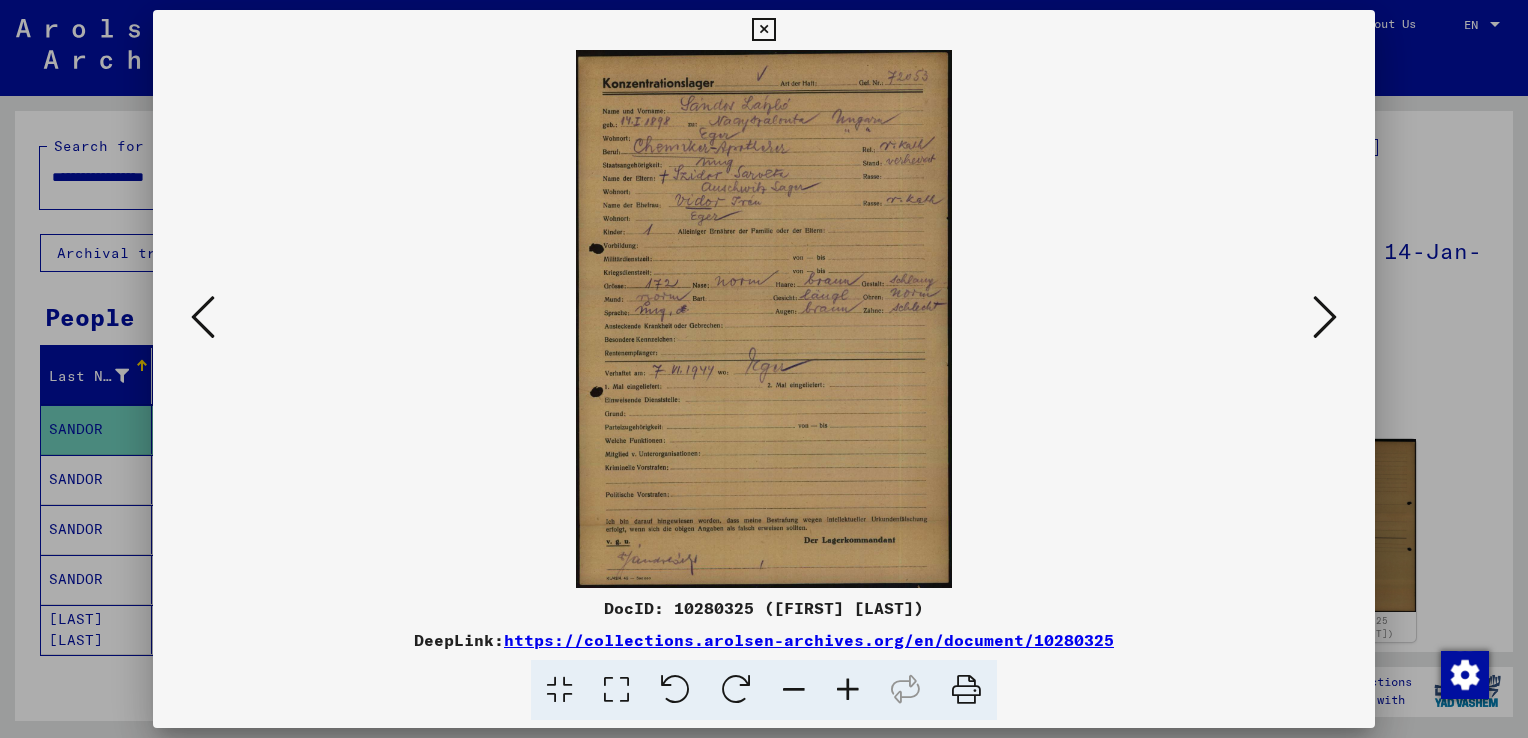 click at bounding box center (763, 30) 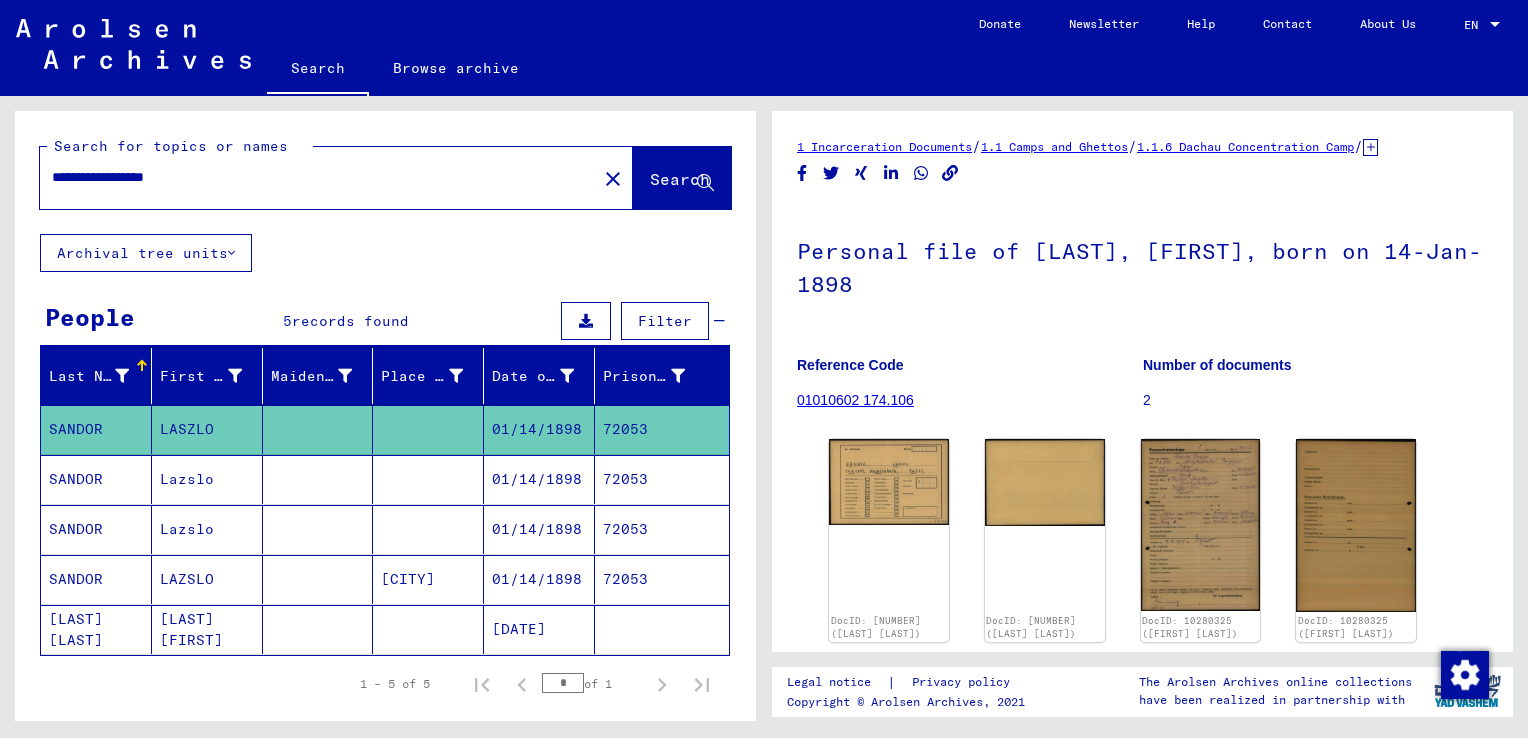 click on "**********" 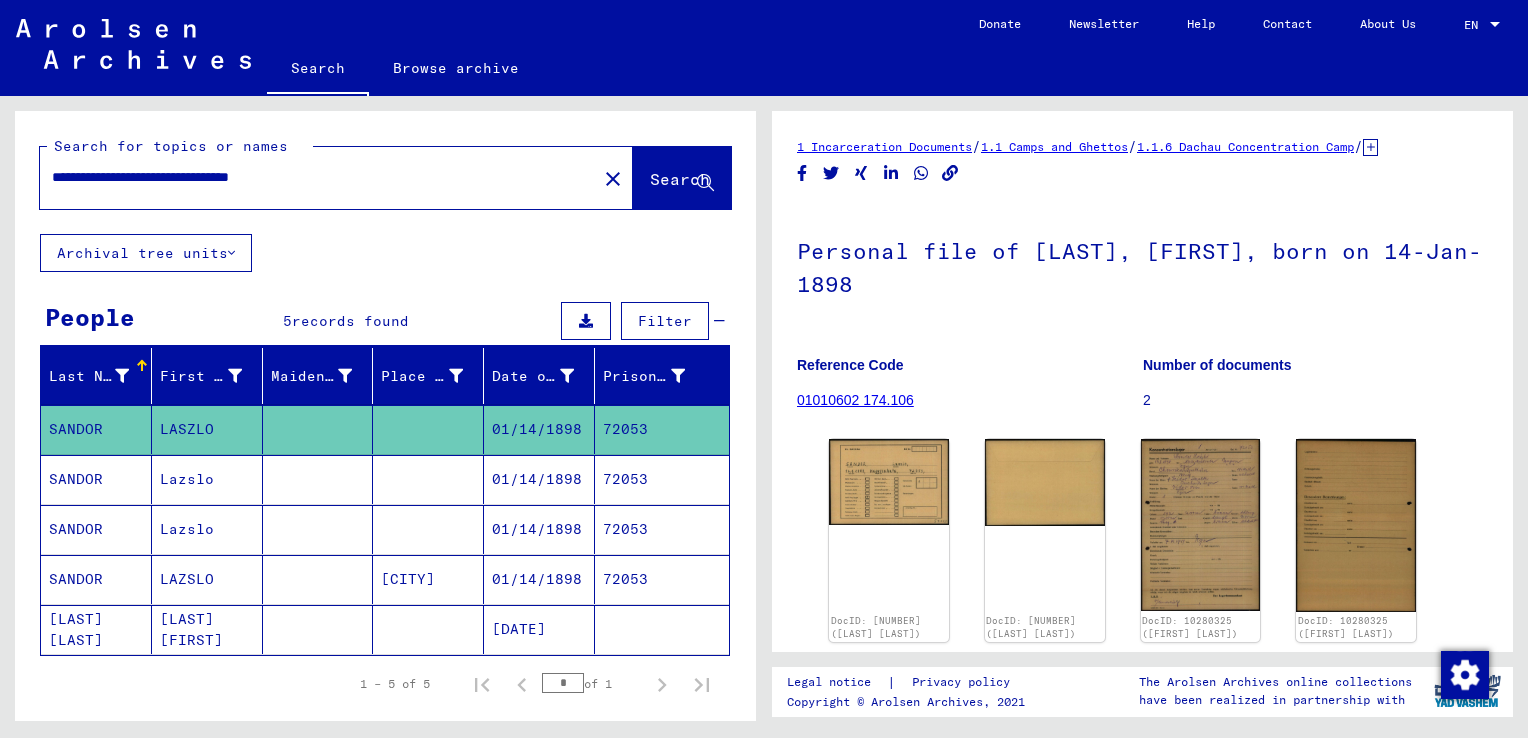 click on "**********" at bounding box center [318, 177] 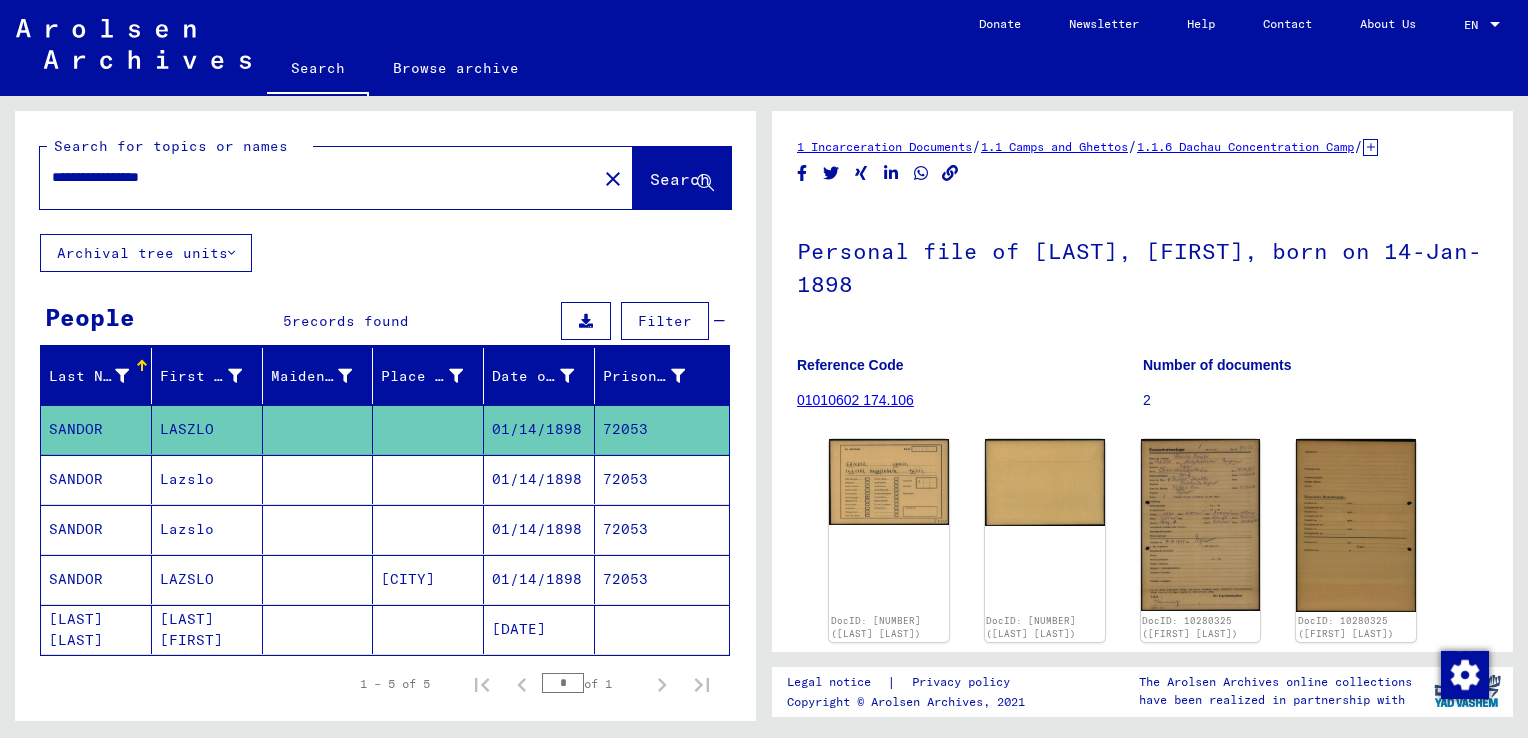 click on "**********" at bounding box center [318, 177] 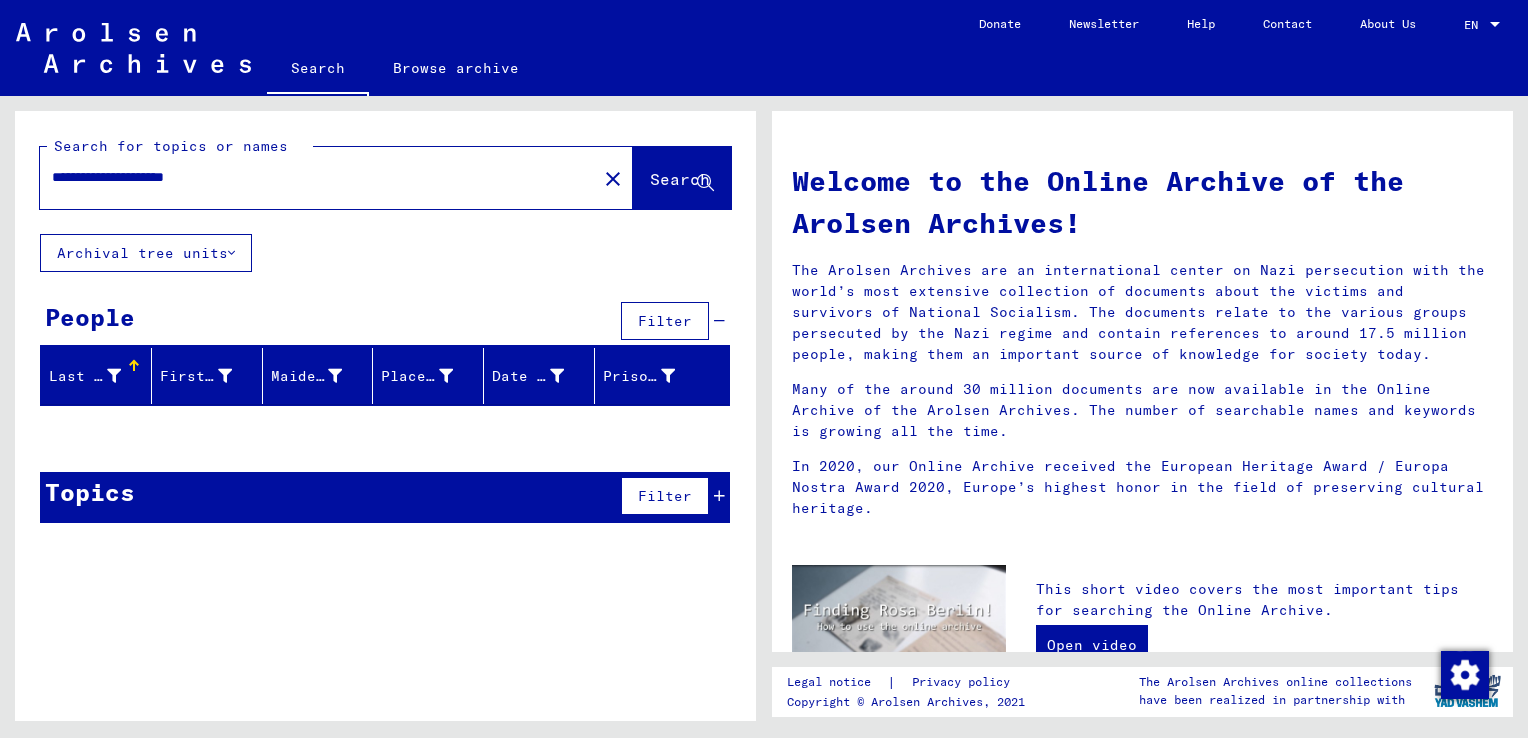 click on "**********" at bounding box center (312, 177) 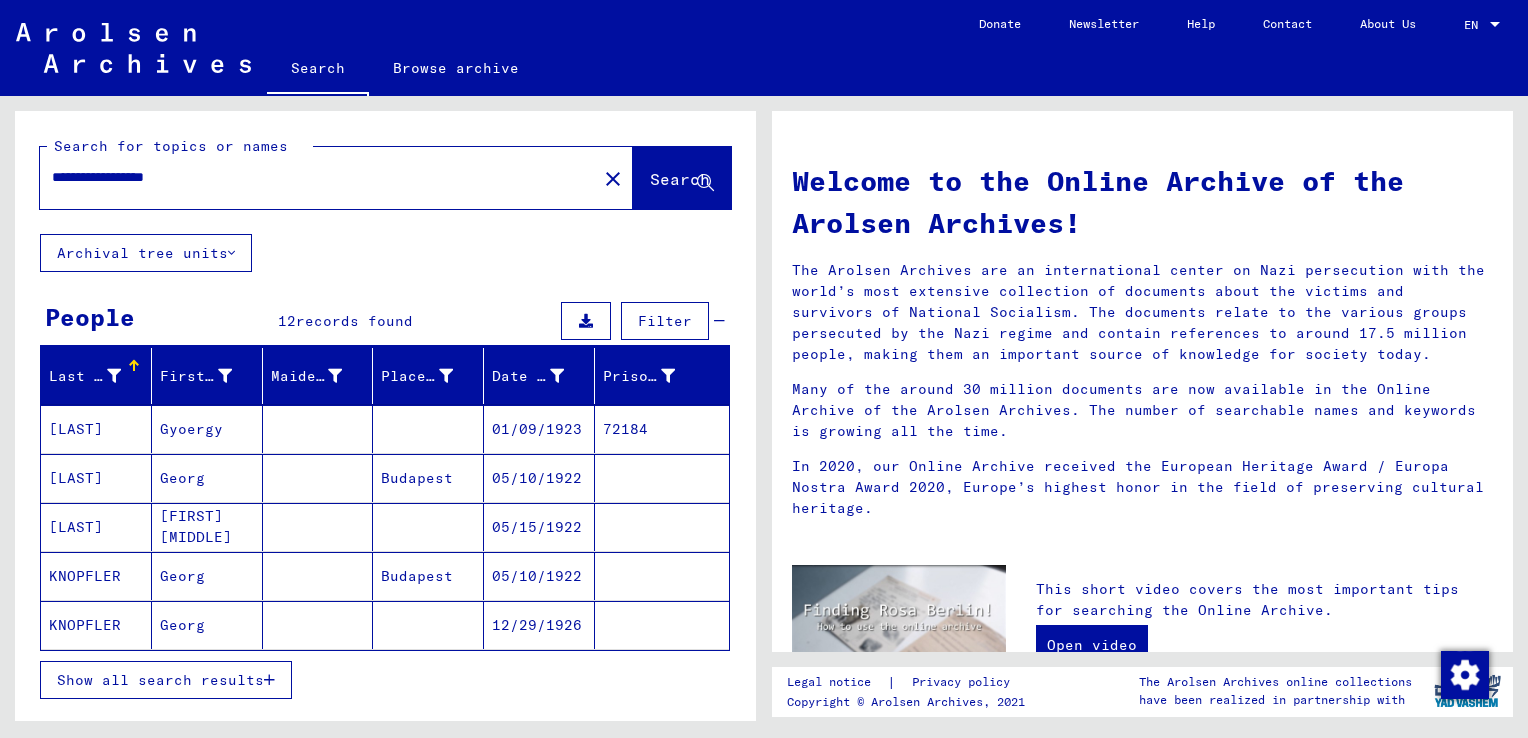 click on "Gyoergy" at bounding box center (207, 478) 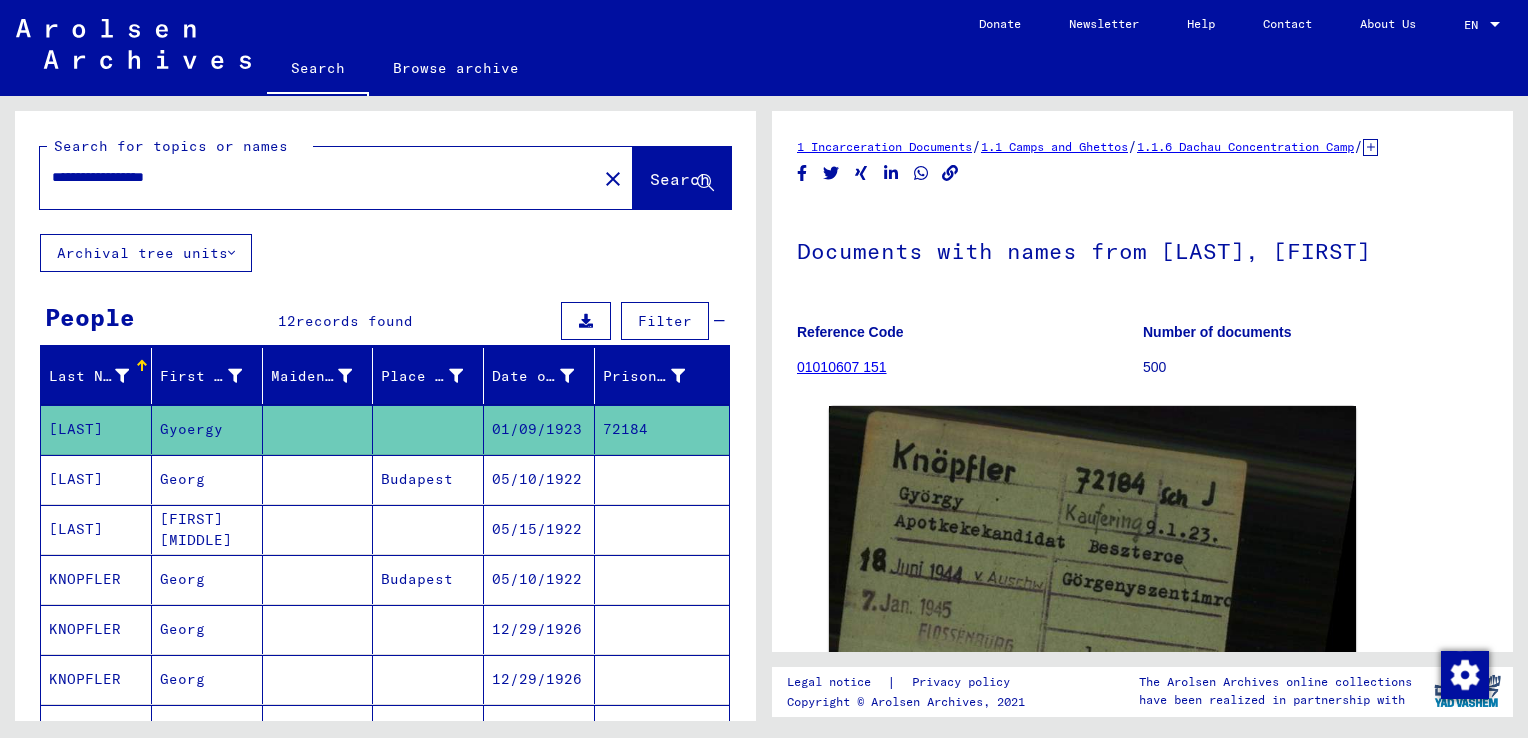 click on "**********" at bounding box center (318, 177) 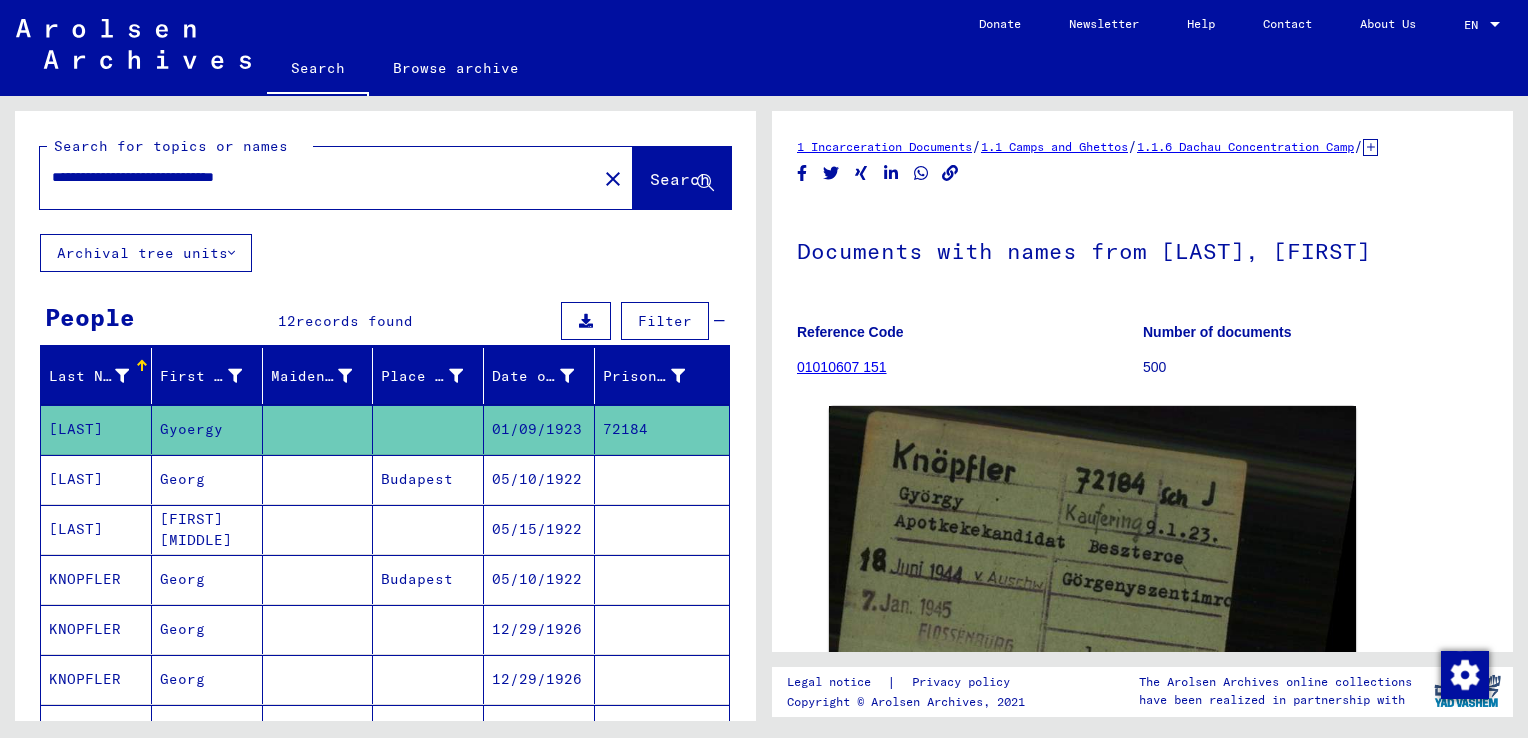 click on "**********" at bounding box center (318, 177) 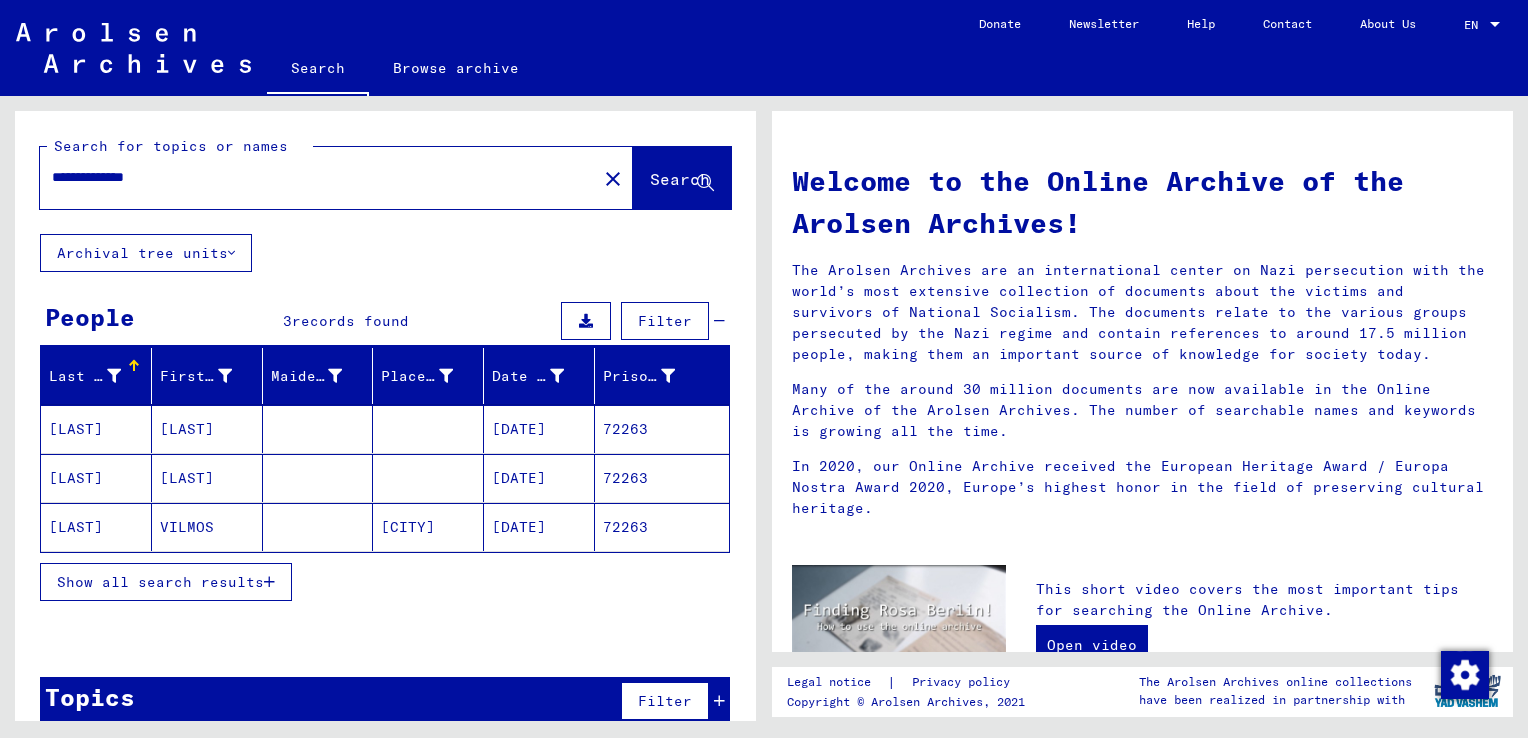 click on "[LAST]" at bounding box center [207, 478] 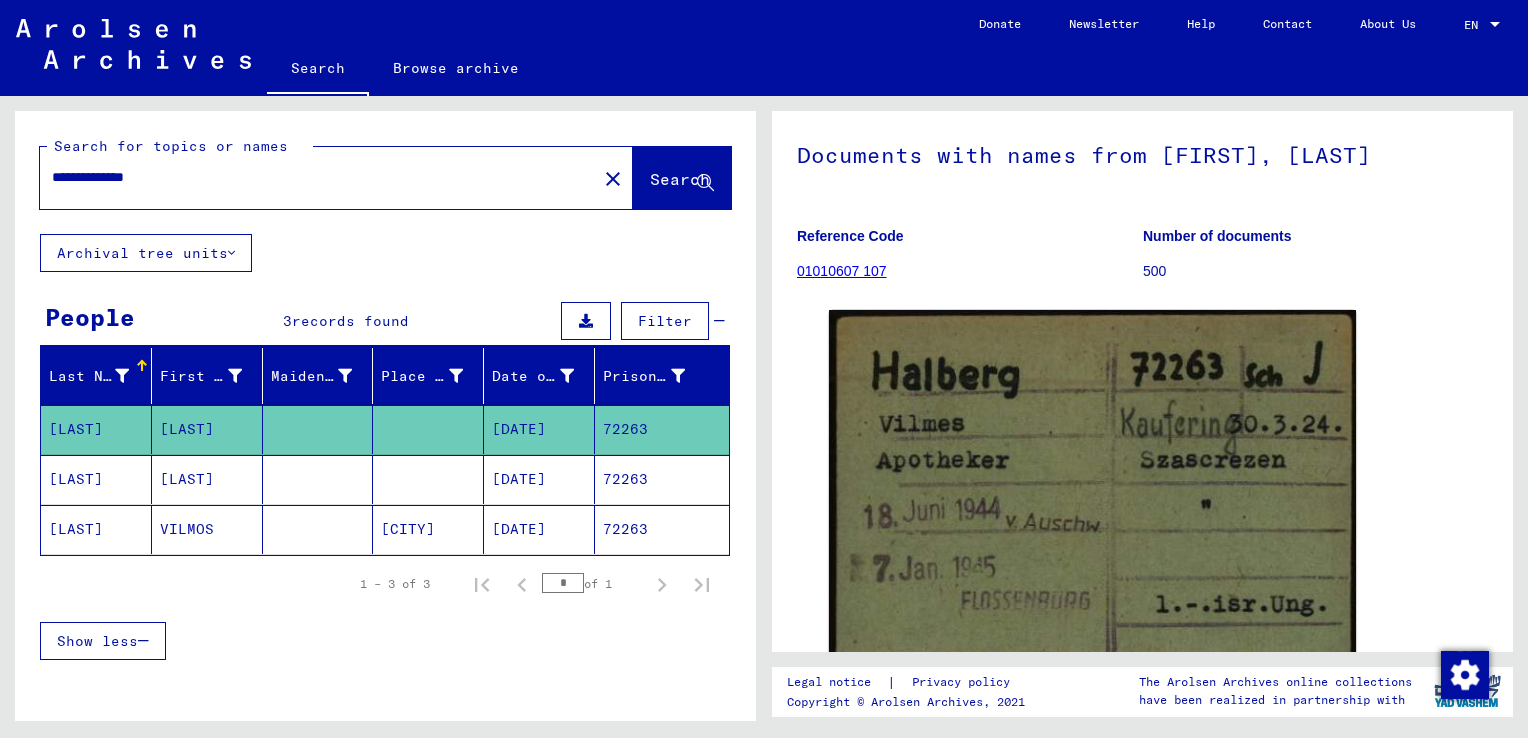 scroll, scrollTop: 108, scrollLeft: 0, axis: vertical 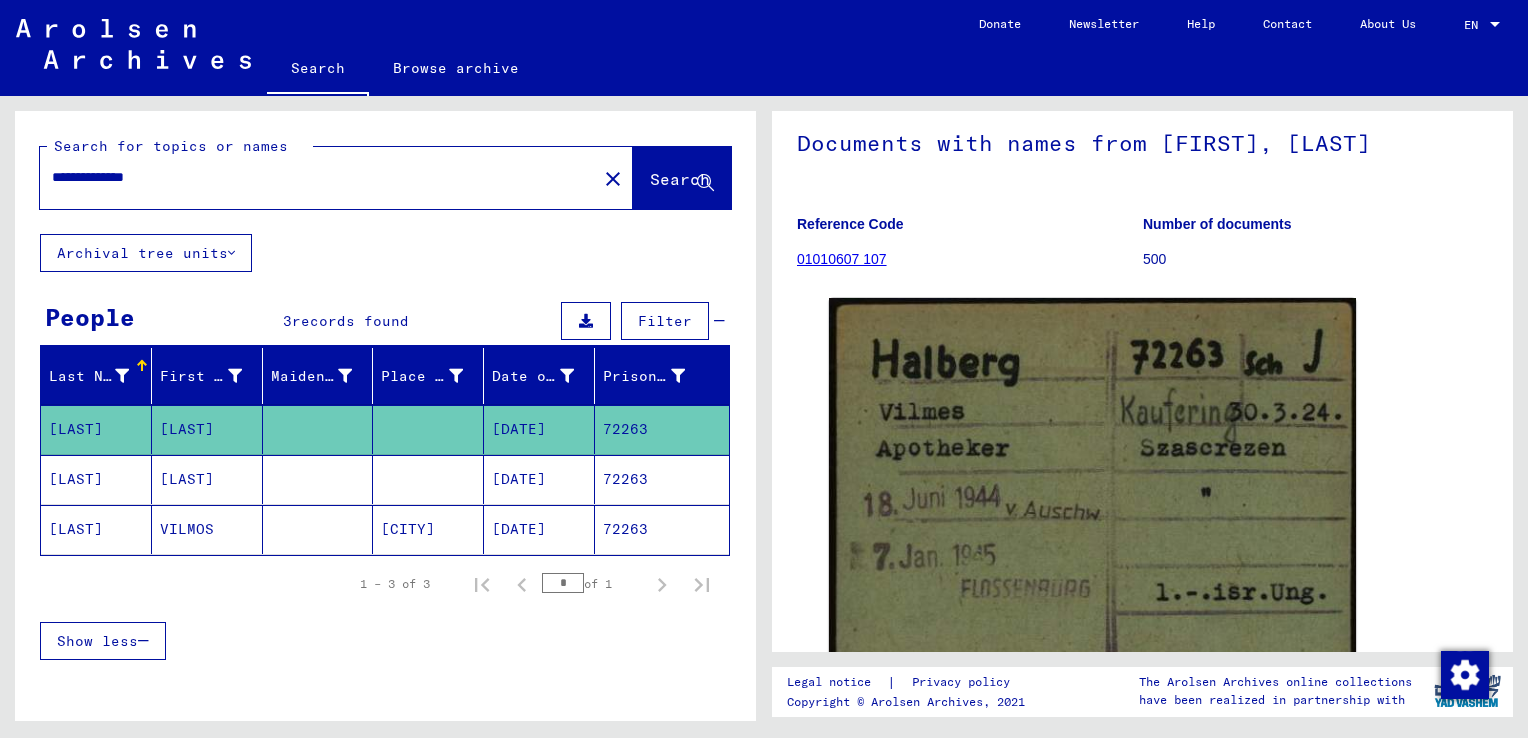 click on "72263" at bounding box center (662, 529) 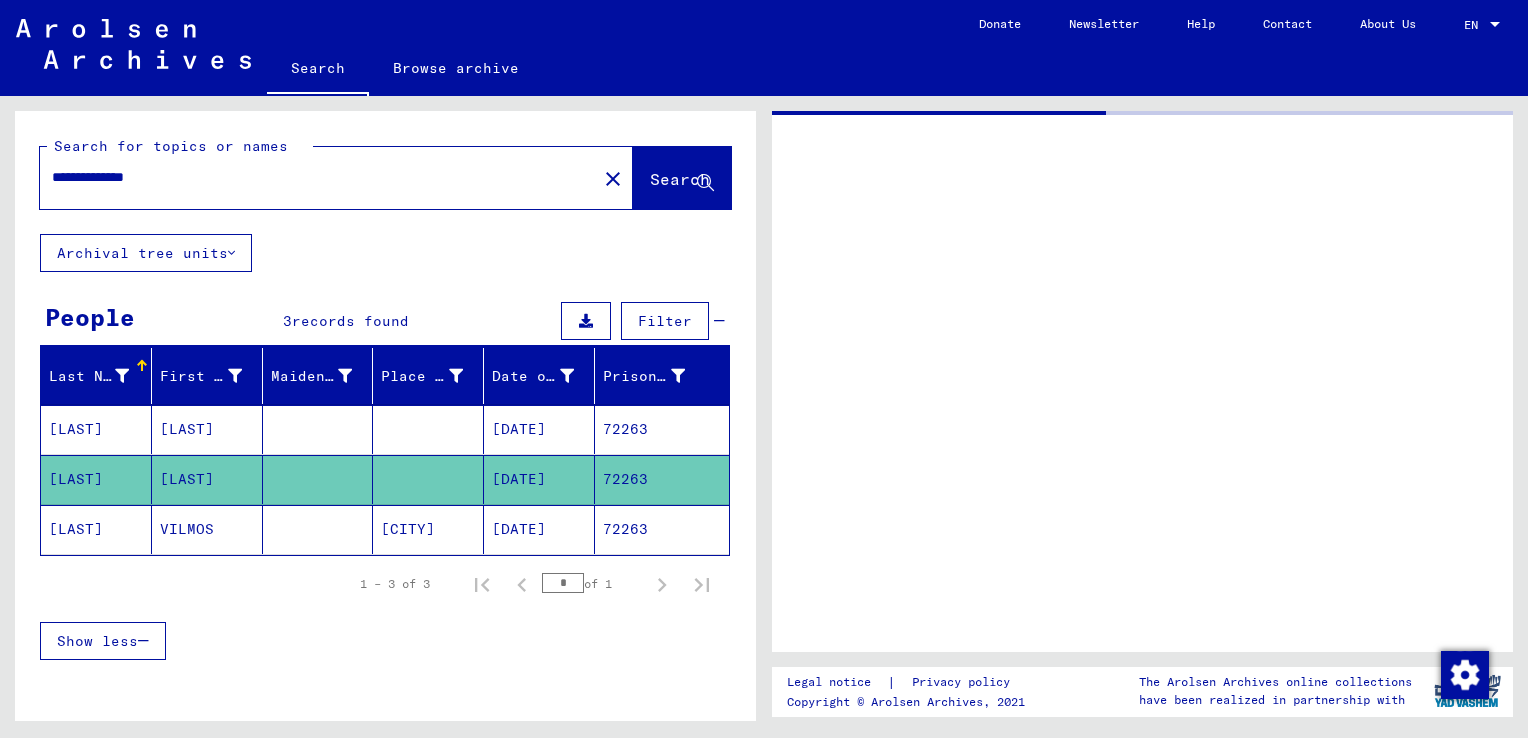 scroll, scrollTop: 0, scrollLeft: 0, axis: both 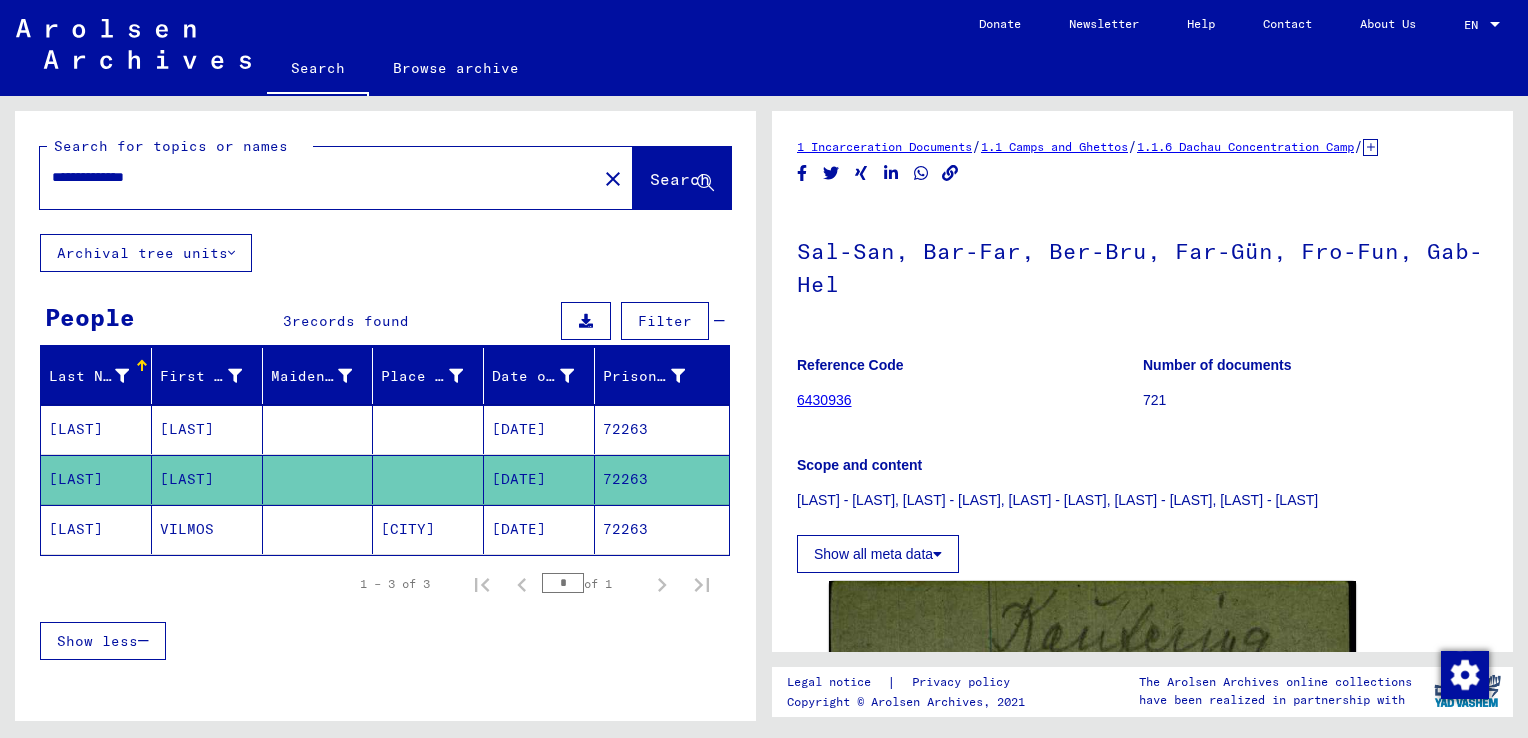 click on "[DATE]" at bounding box center [539, 479] 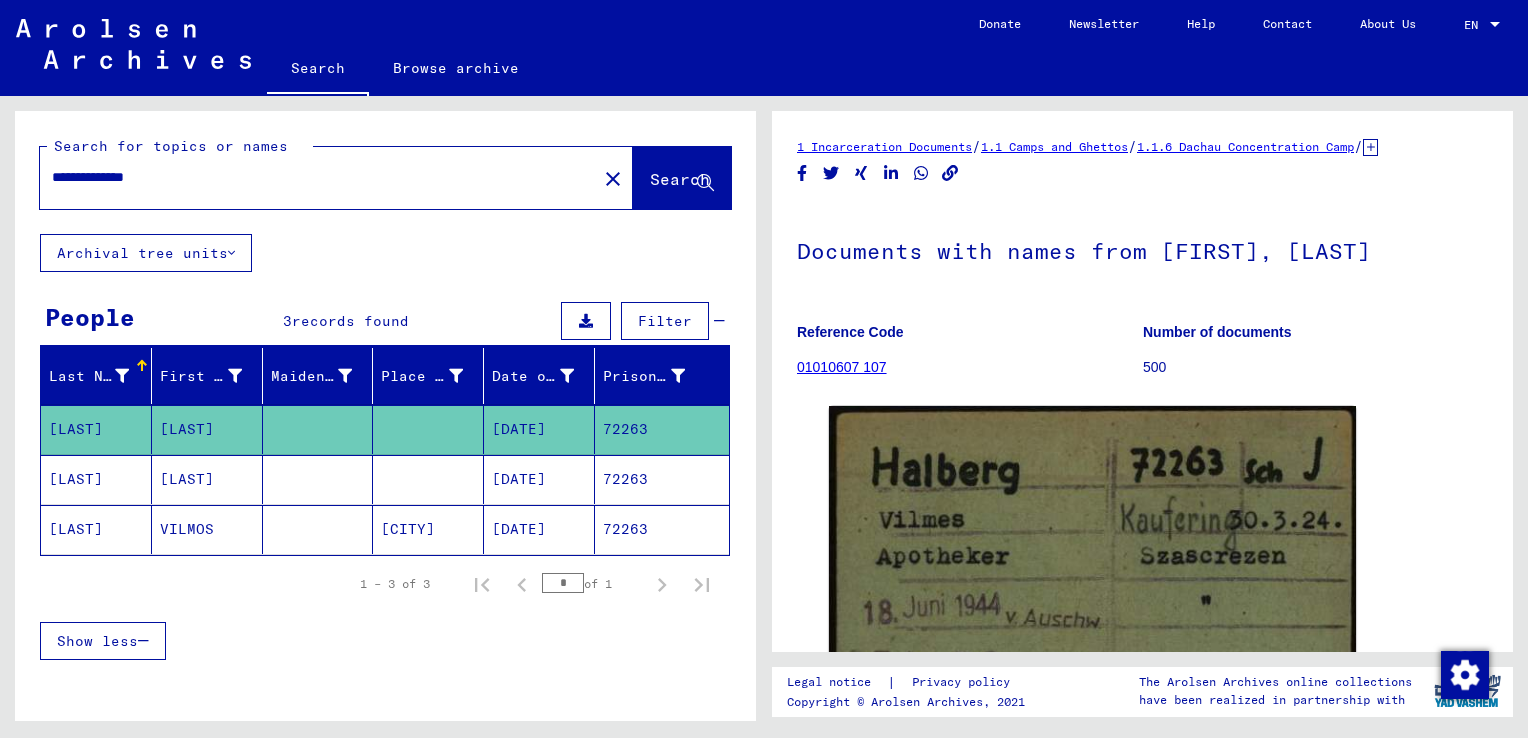 click on "**********" at bounding box center [318, 177] 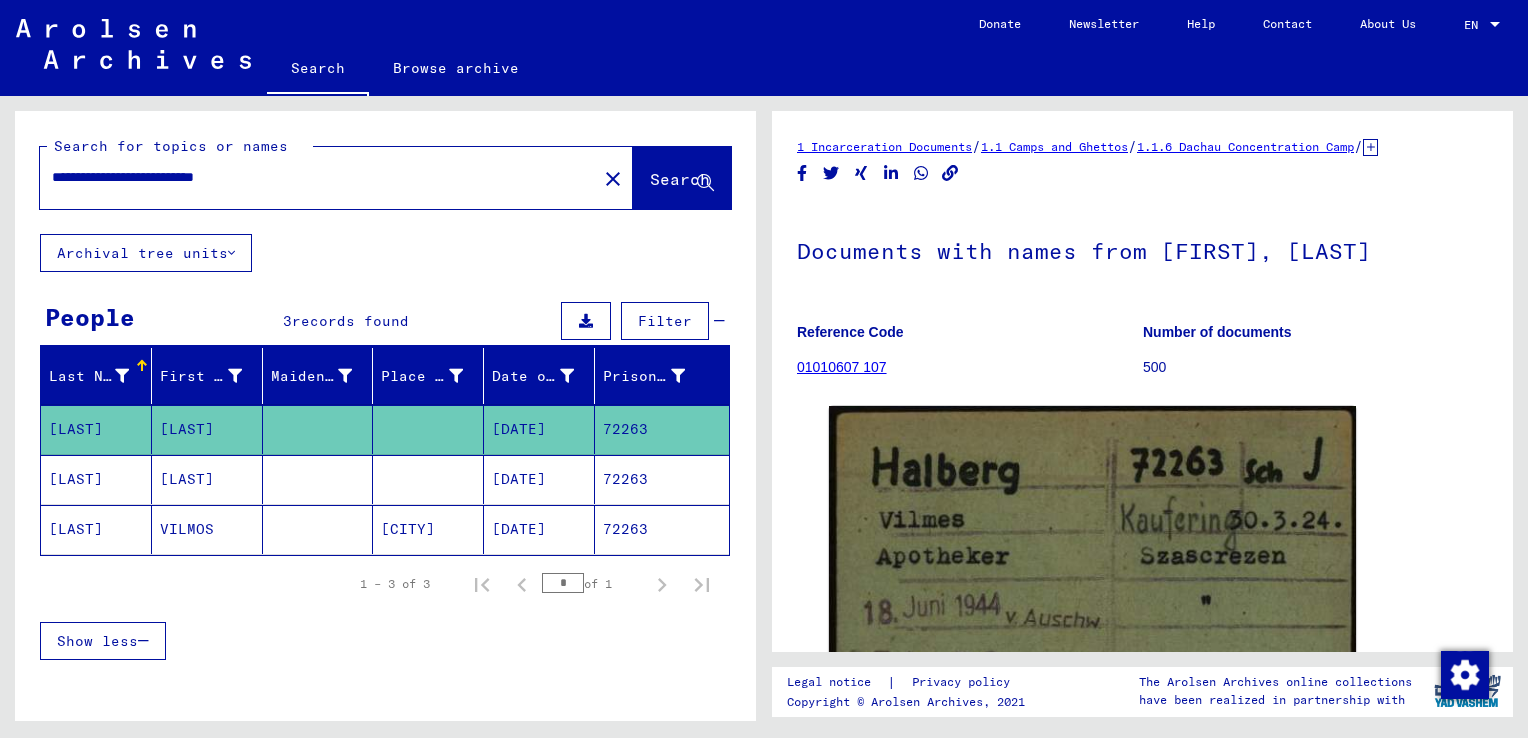 click on "**********" at bounding box center (318, 177) 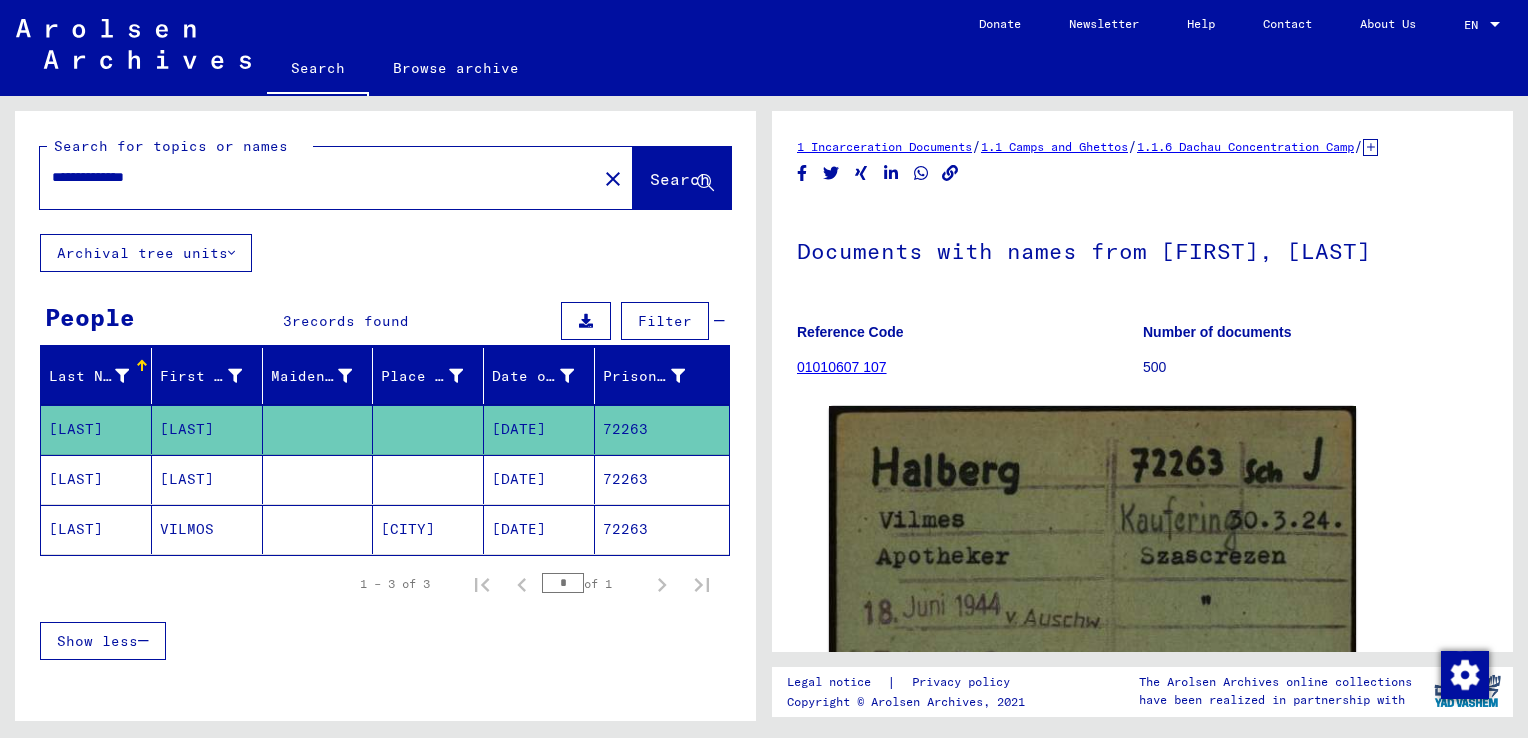 click on "**********" at bounding box center (318, 177) 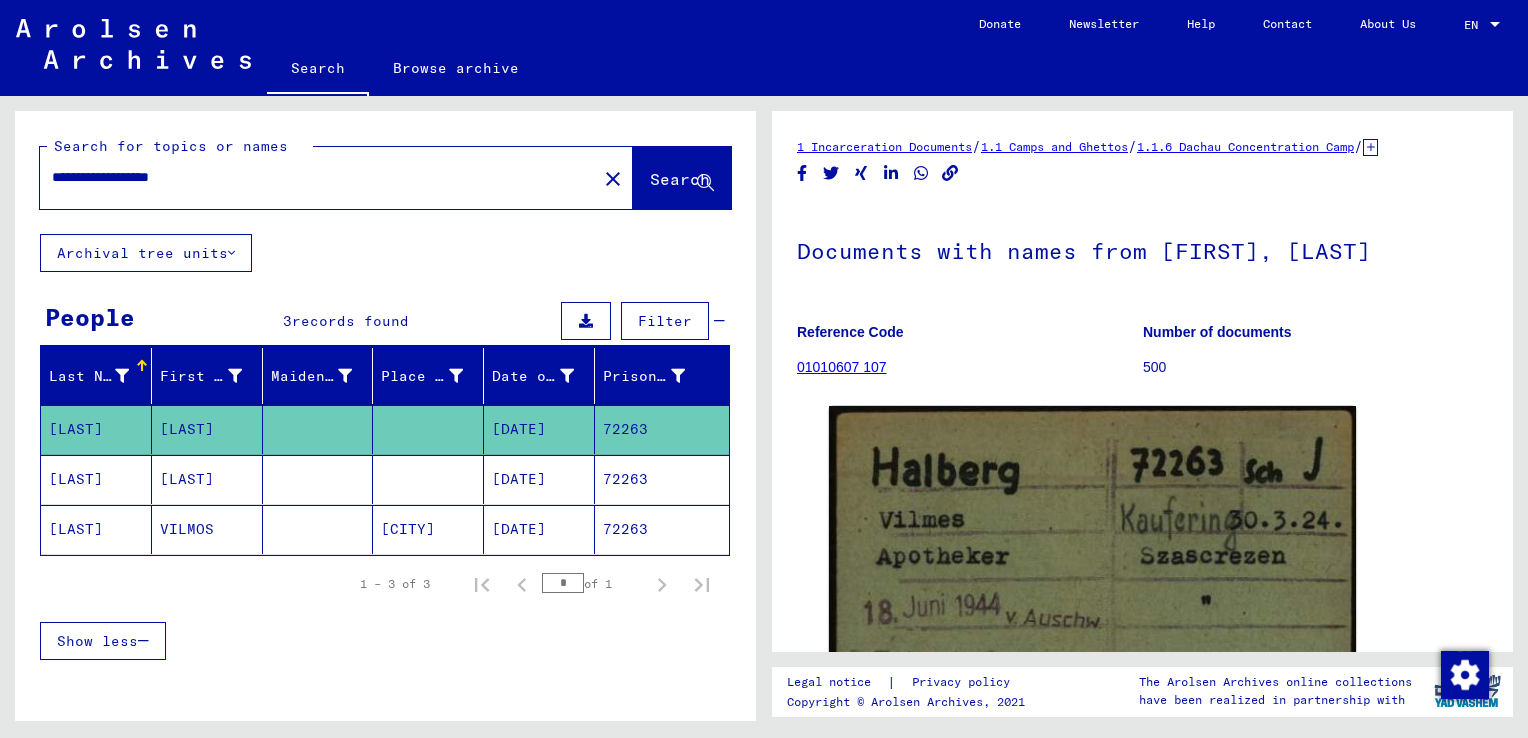 click on "Search" 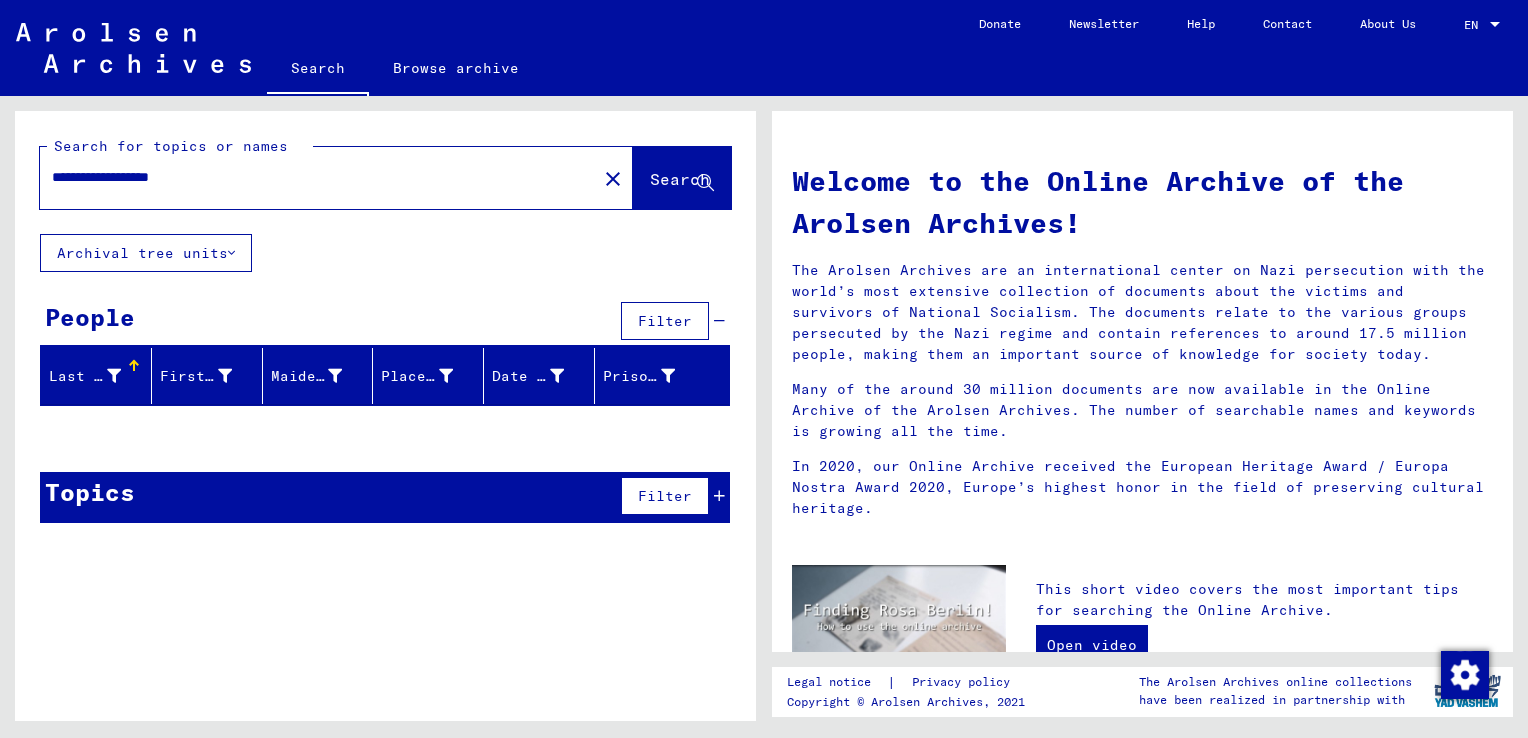 click on "**********" at bounding box center (312, 177) 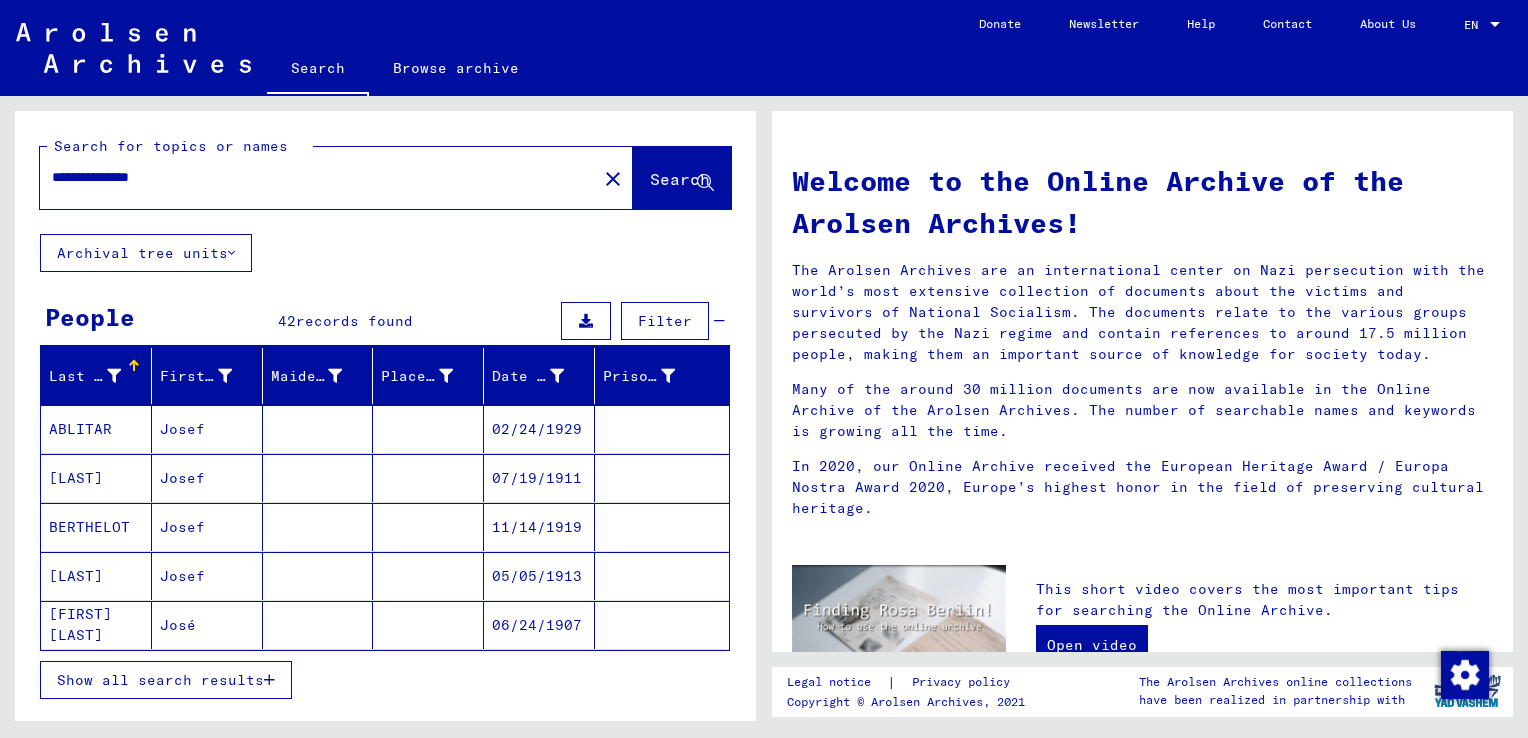 click on "Show all search results" at bounding box center (160, 680) 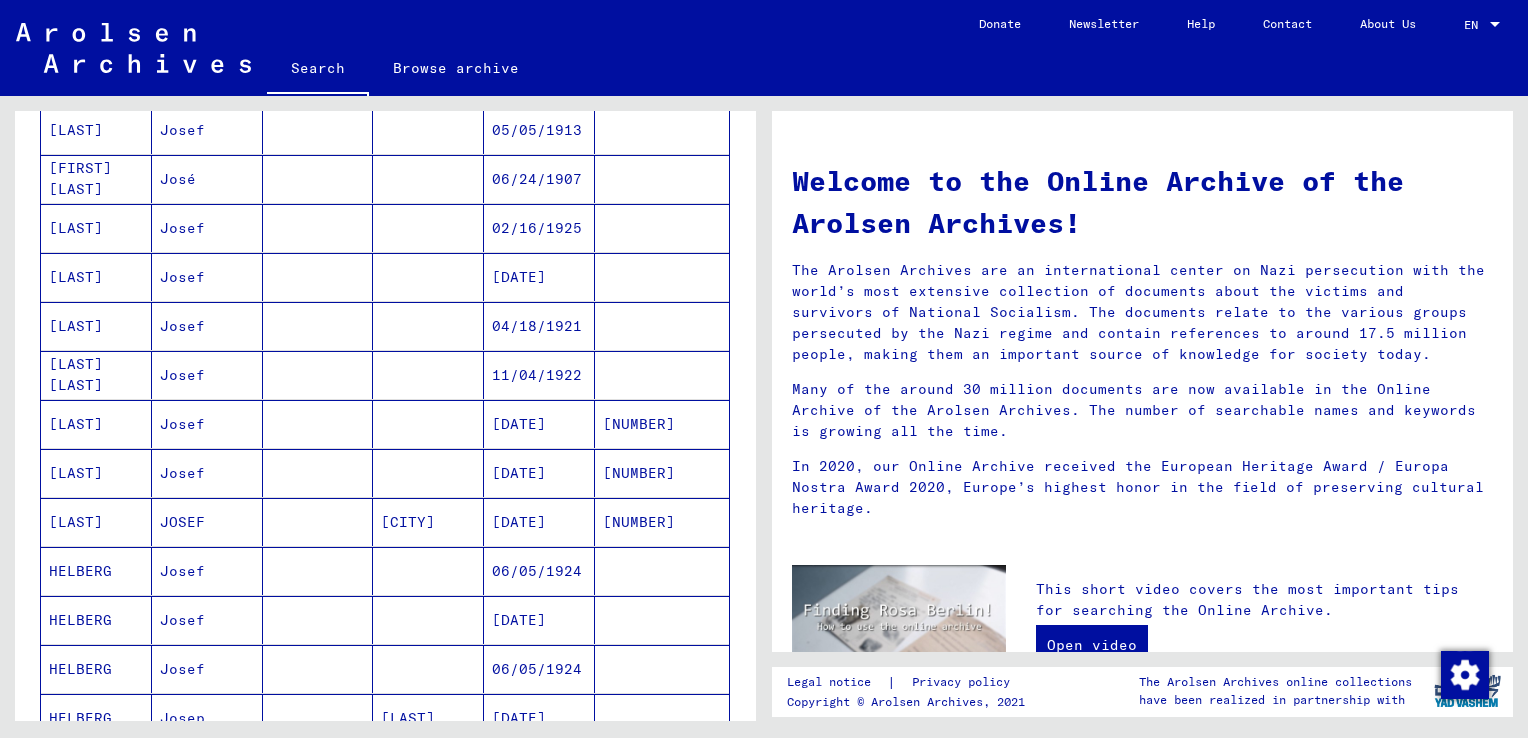 scroll, scrollTop: 451, scrollLeft: 0, axis: vertical 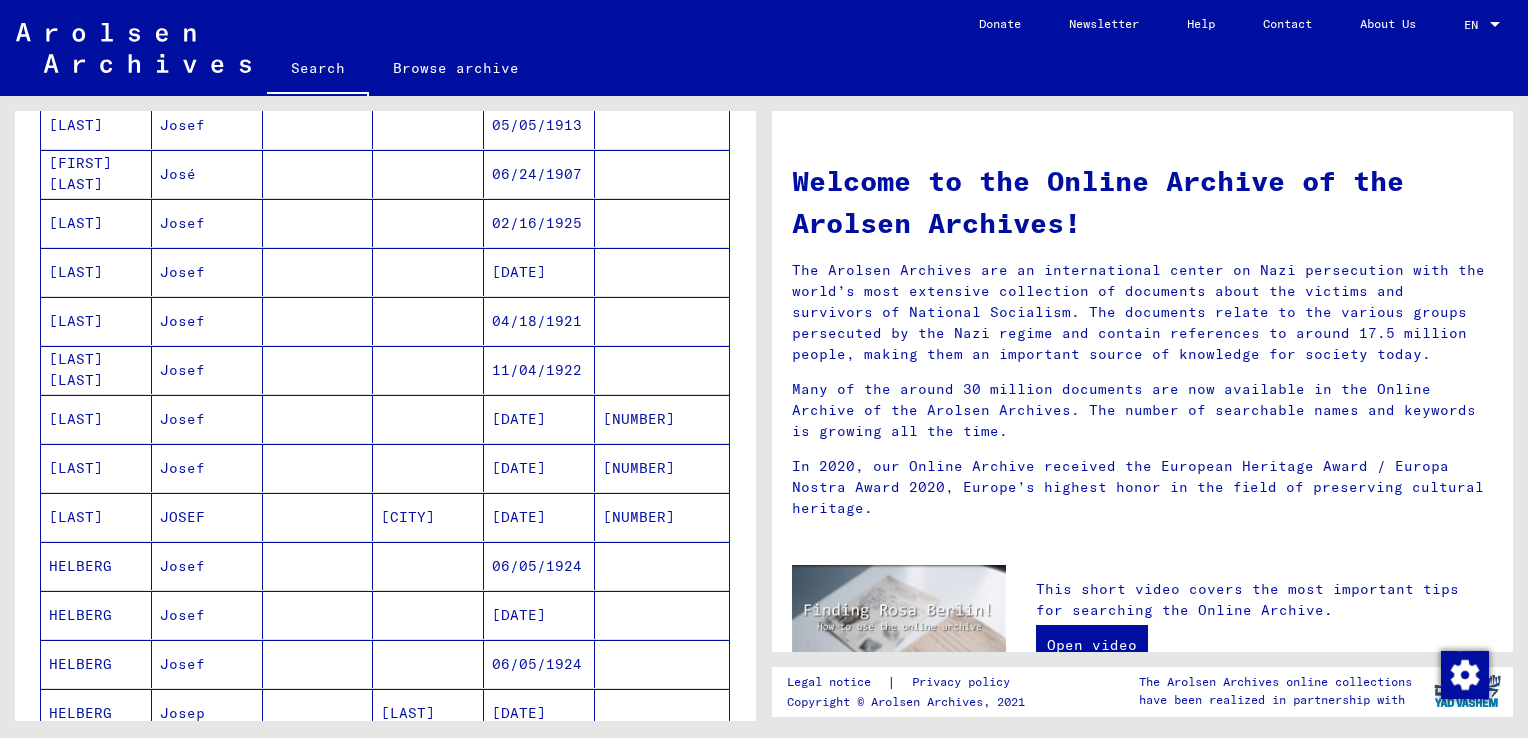click on "Josef" at bounding box center [207, 468] 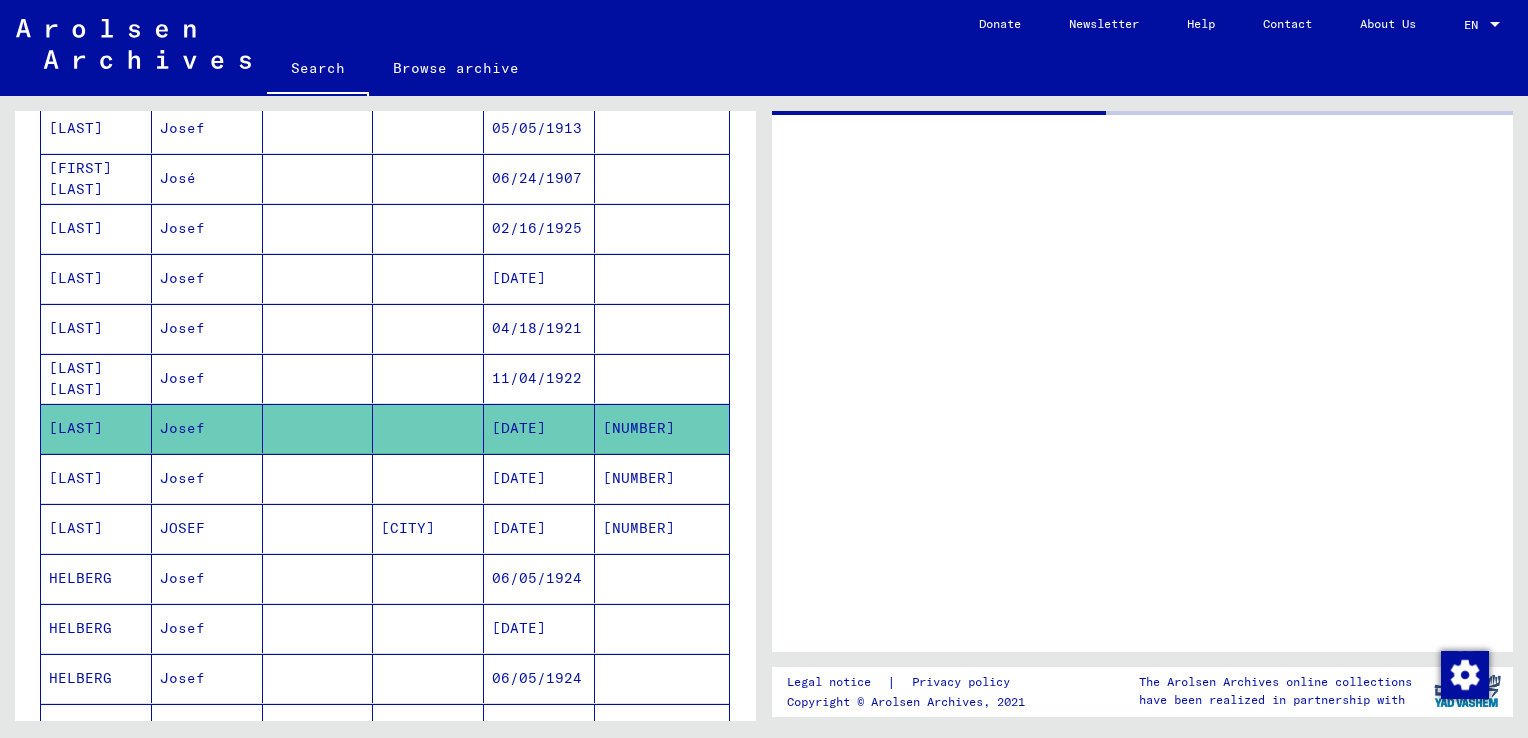 scroll, scrollTop: 454, scrollLeft: 0, axis: vertical 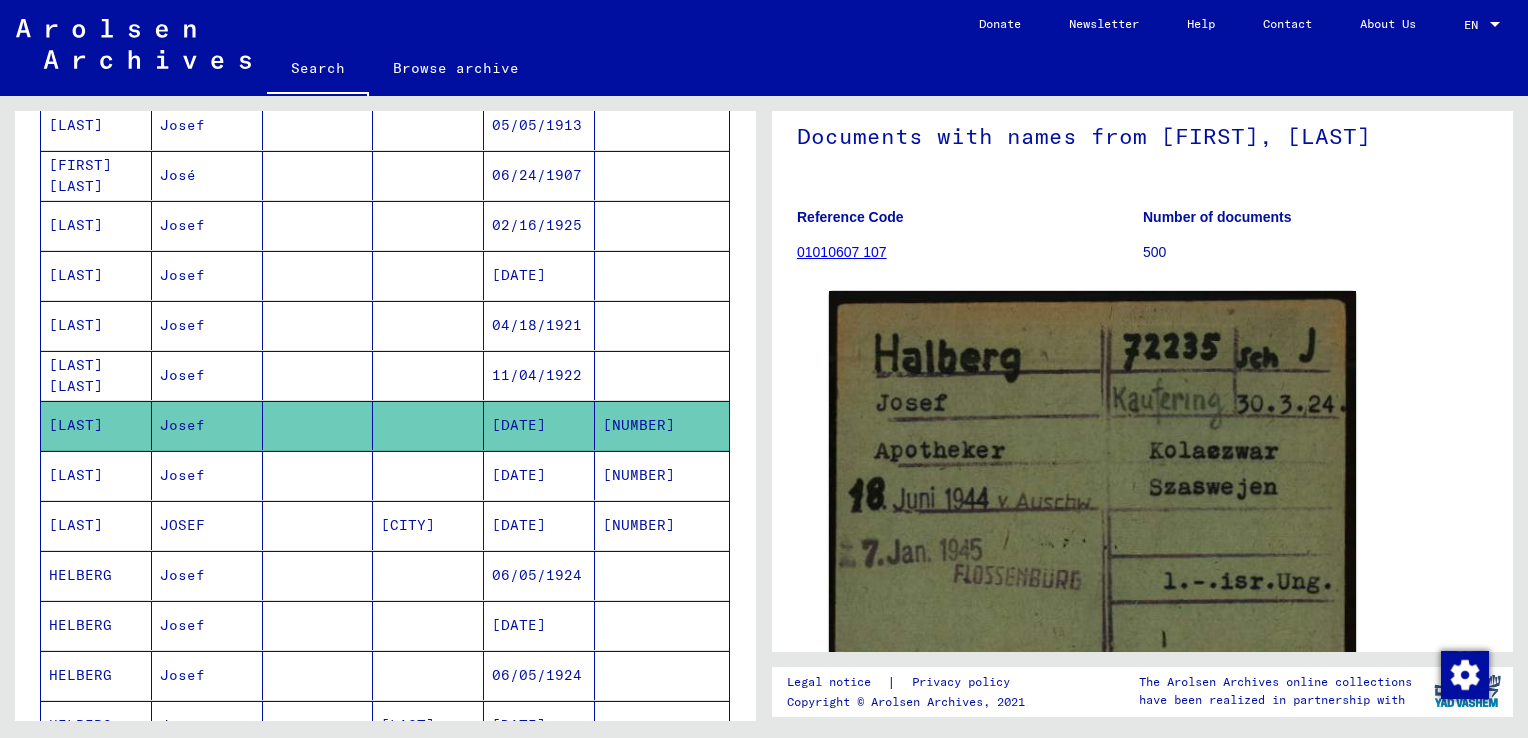 click on "[DATE]" at bounding box center [539, 525] 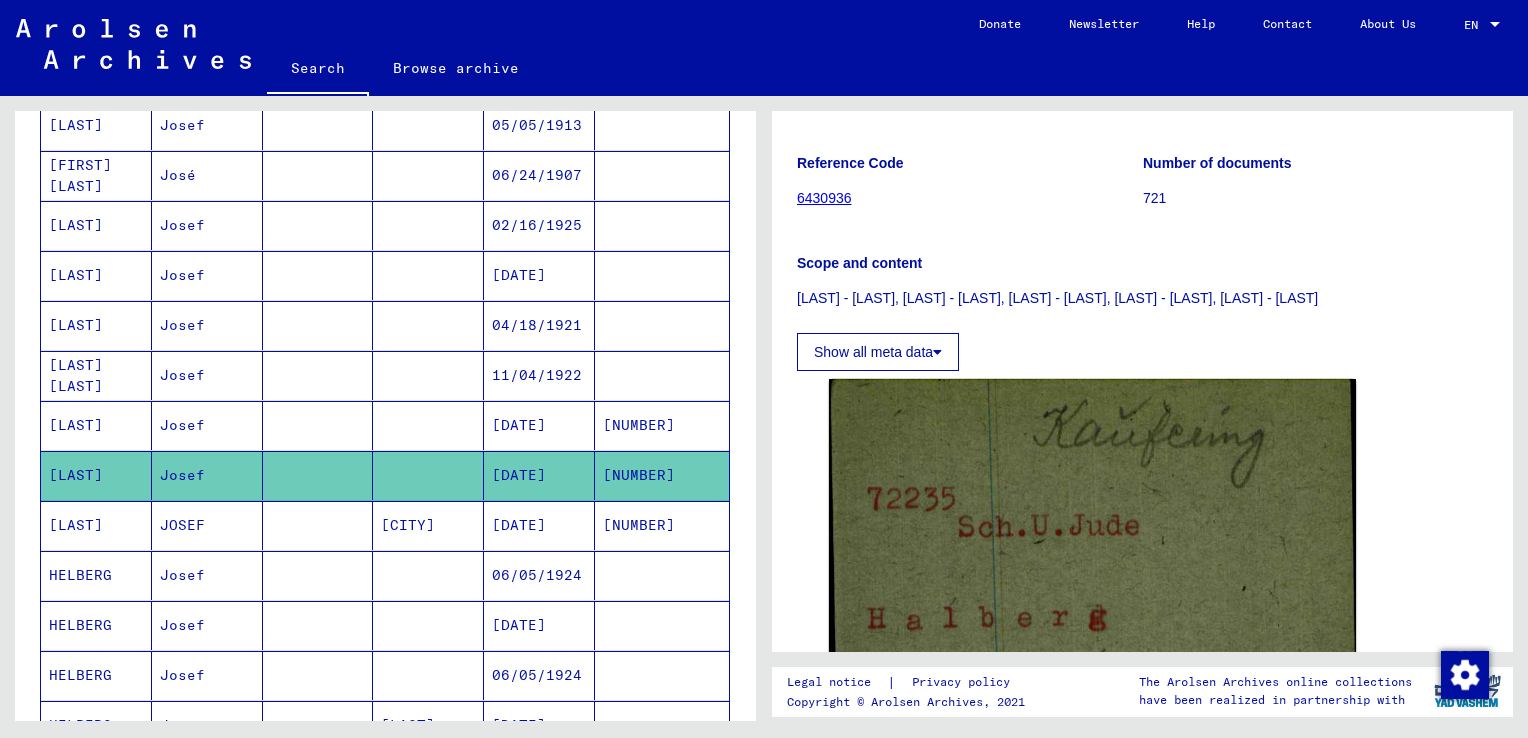 scroll, scrollTop: 219, scrollLeft: 0, axis: vertical 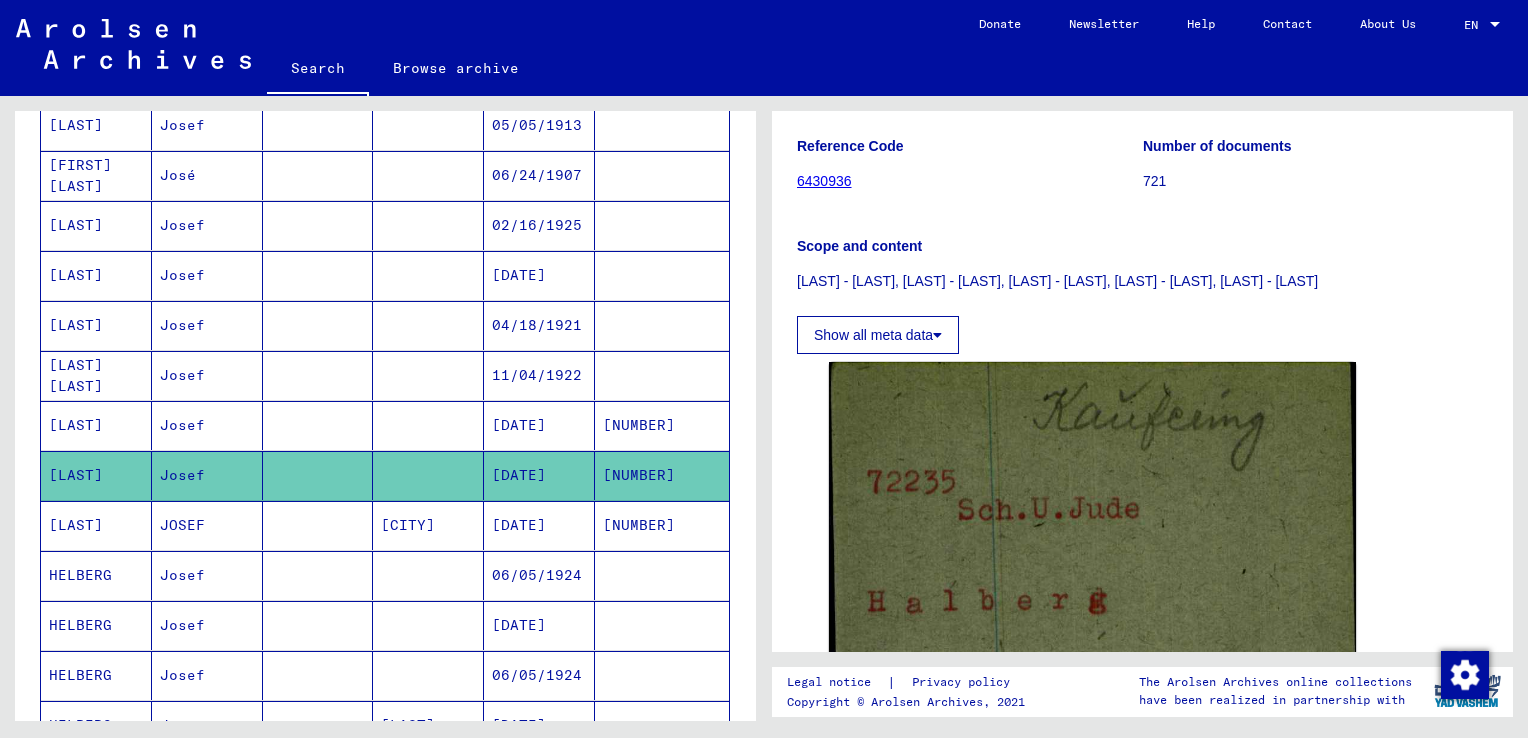 click on "[NUMBER]" at bounding box center [662, 575] 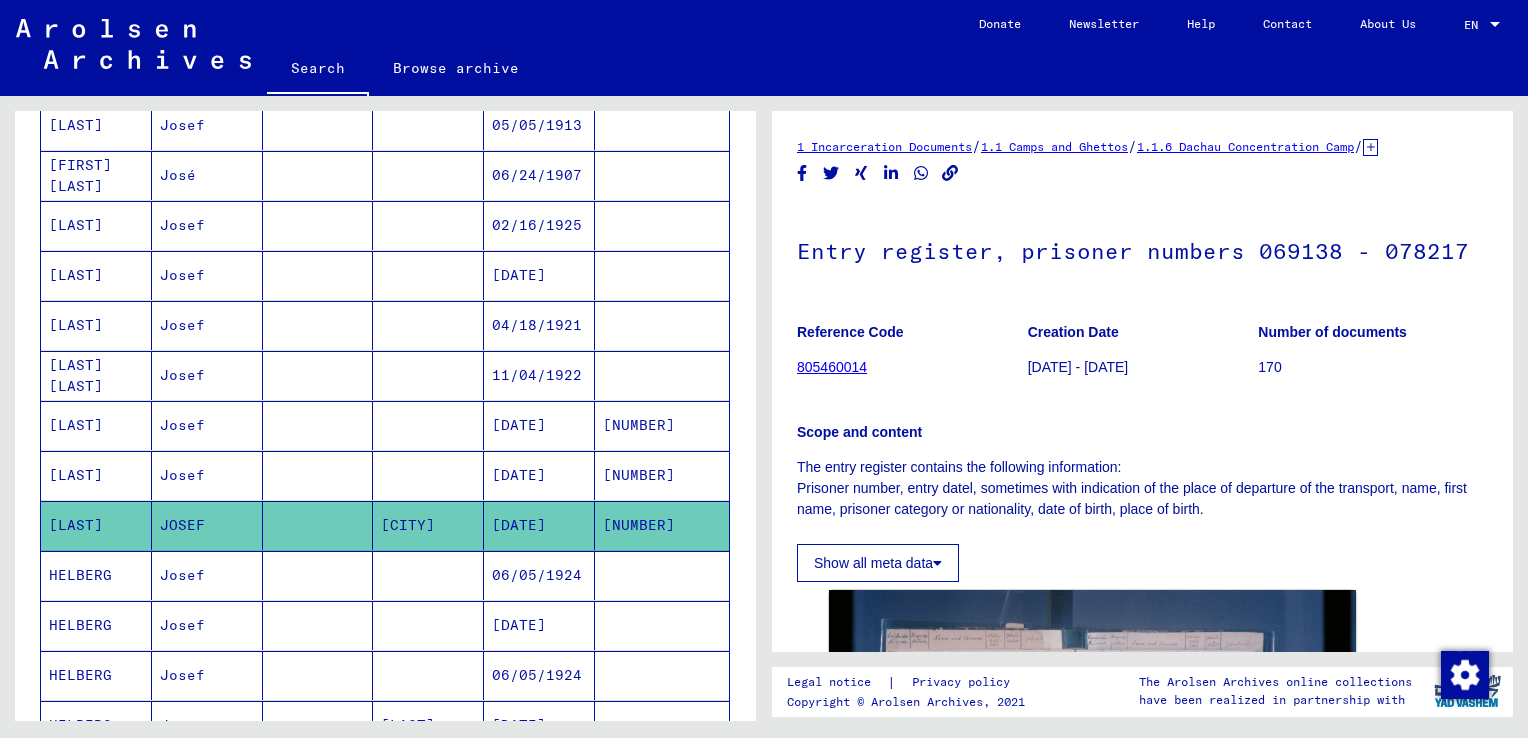 scroll, scrollTop: 380, scrollLeft: 0, axis: vertical 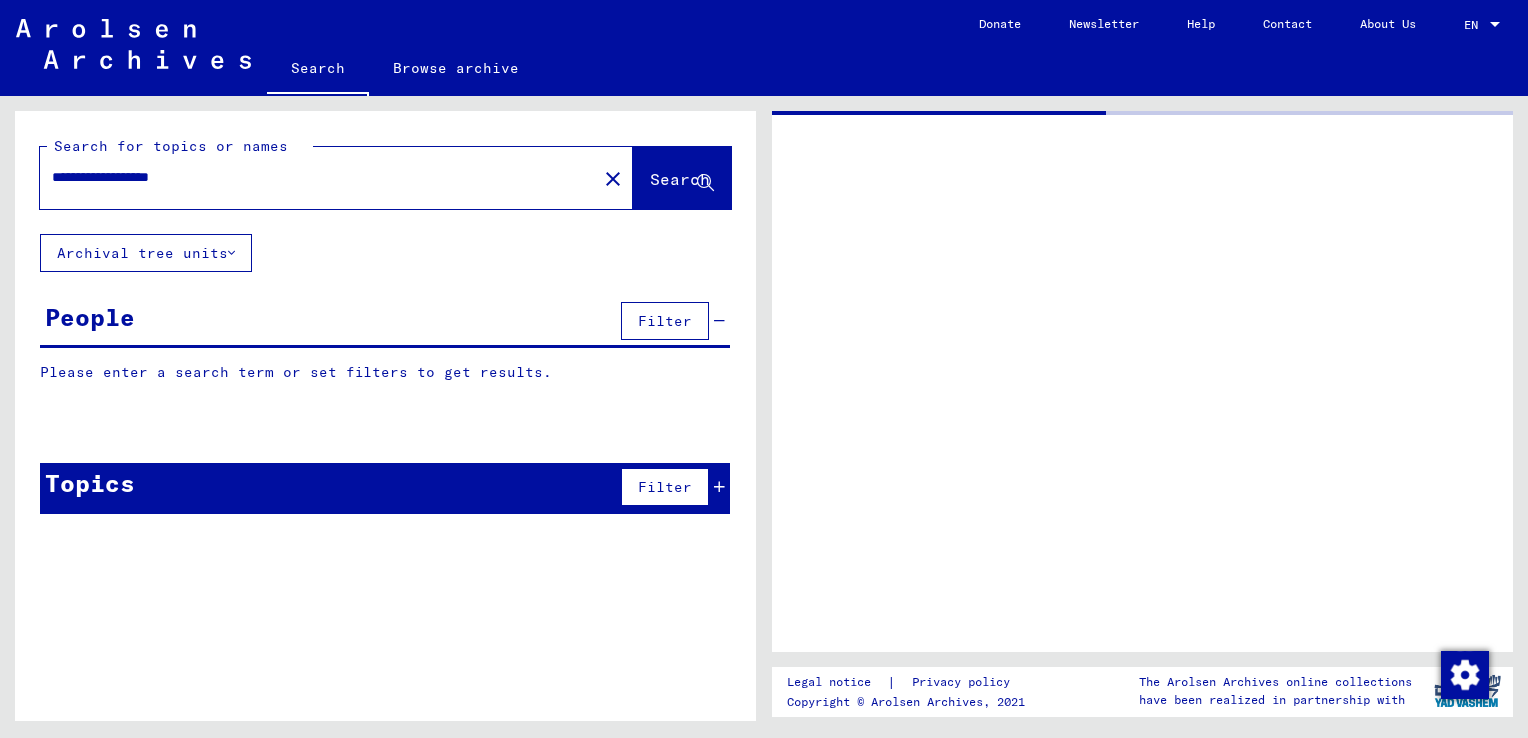 type on "**********" 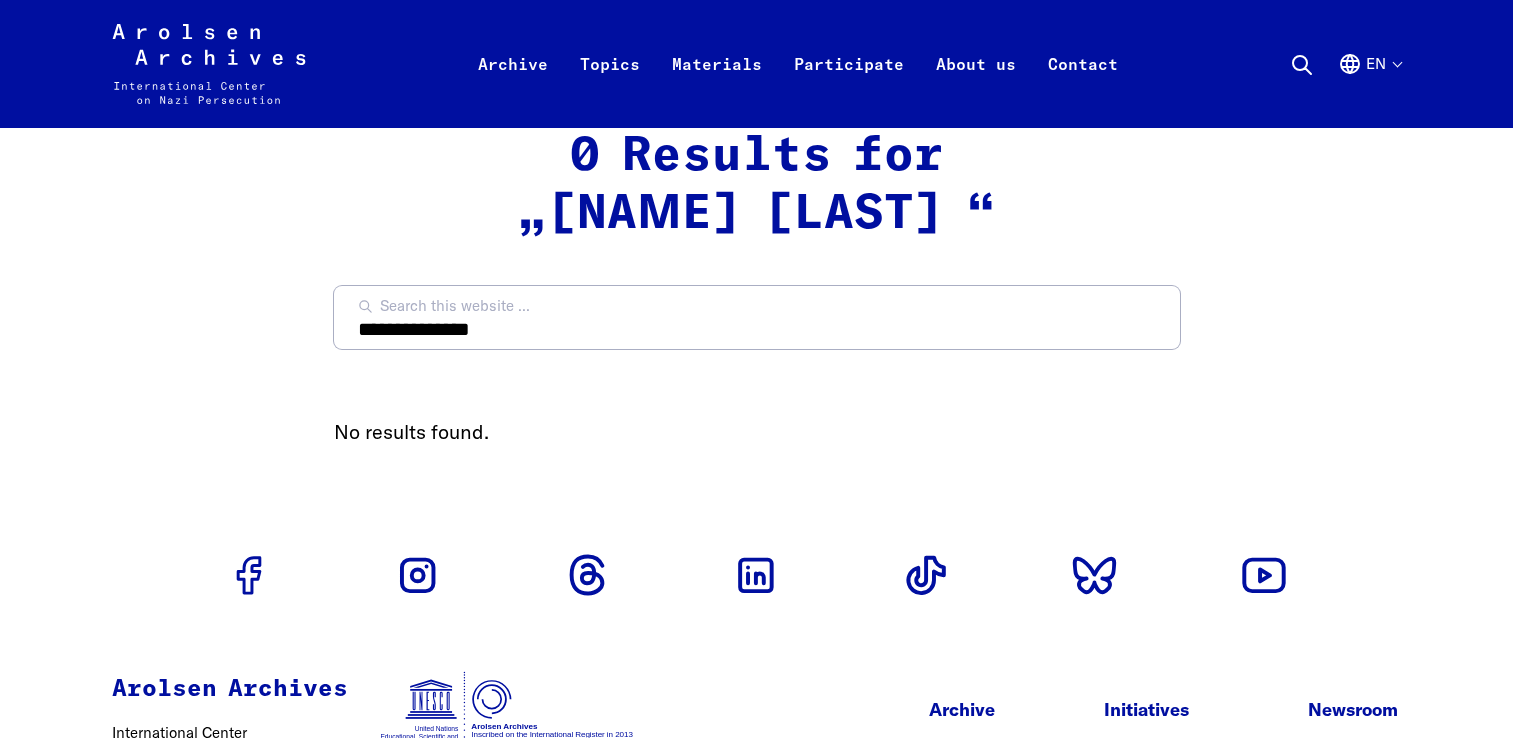 scroll, scrollTop: 0, scrollLeft: 0, axis: both 